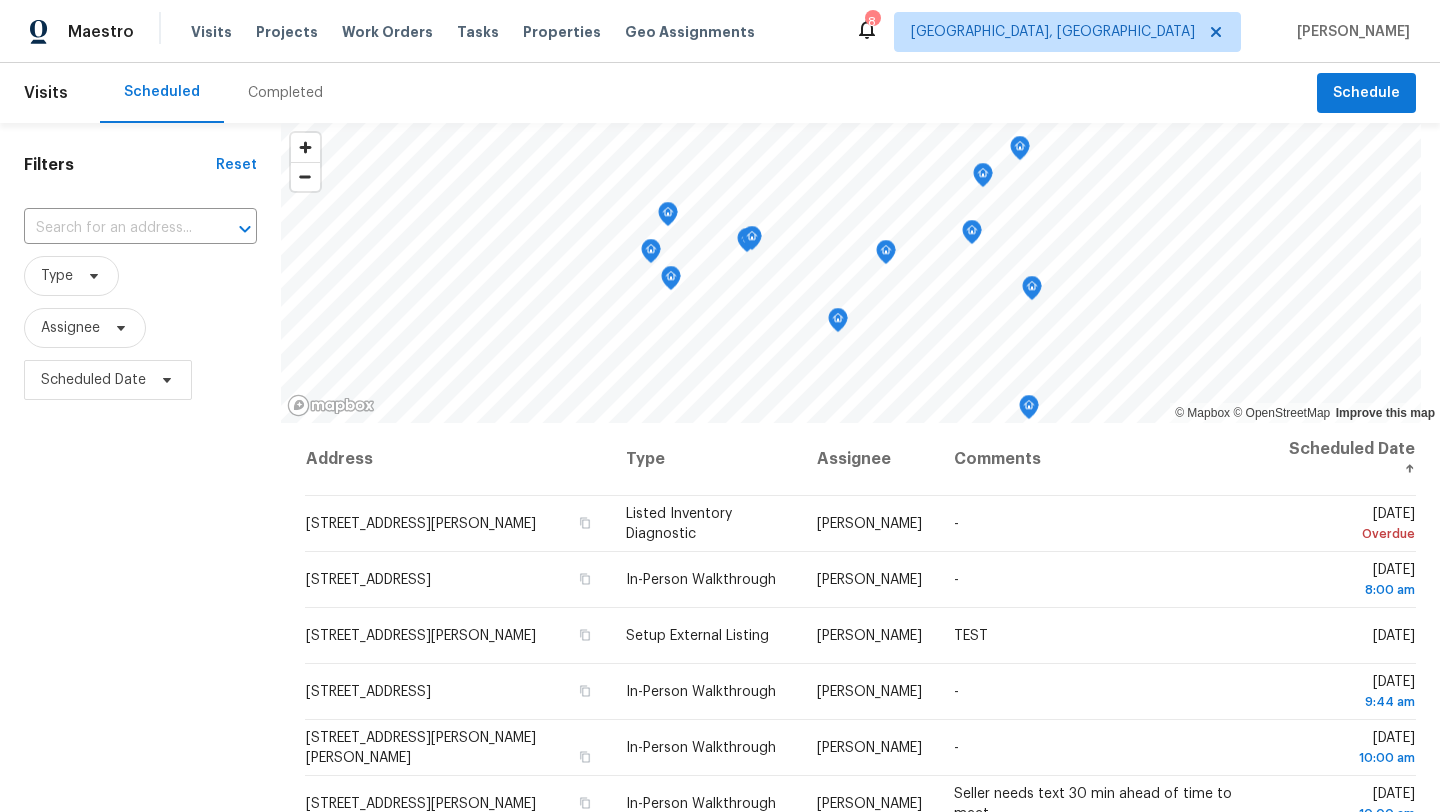 scroll, scrollTop: 0, scrollLeft: 0, axis: both 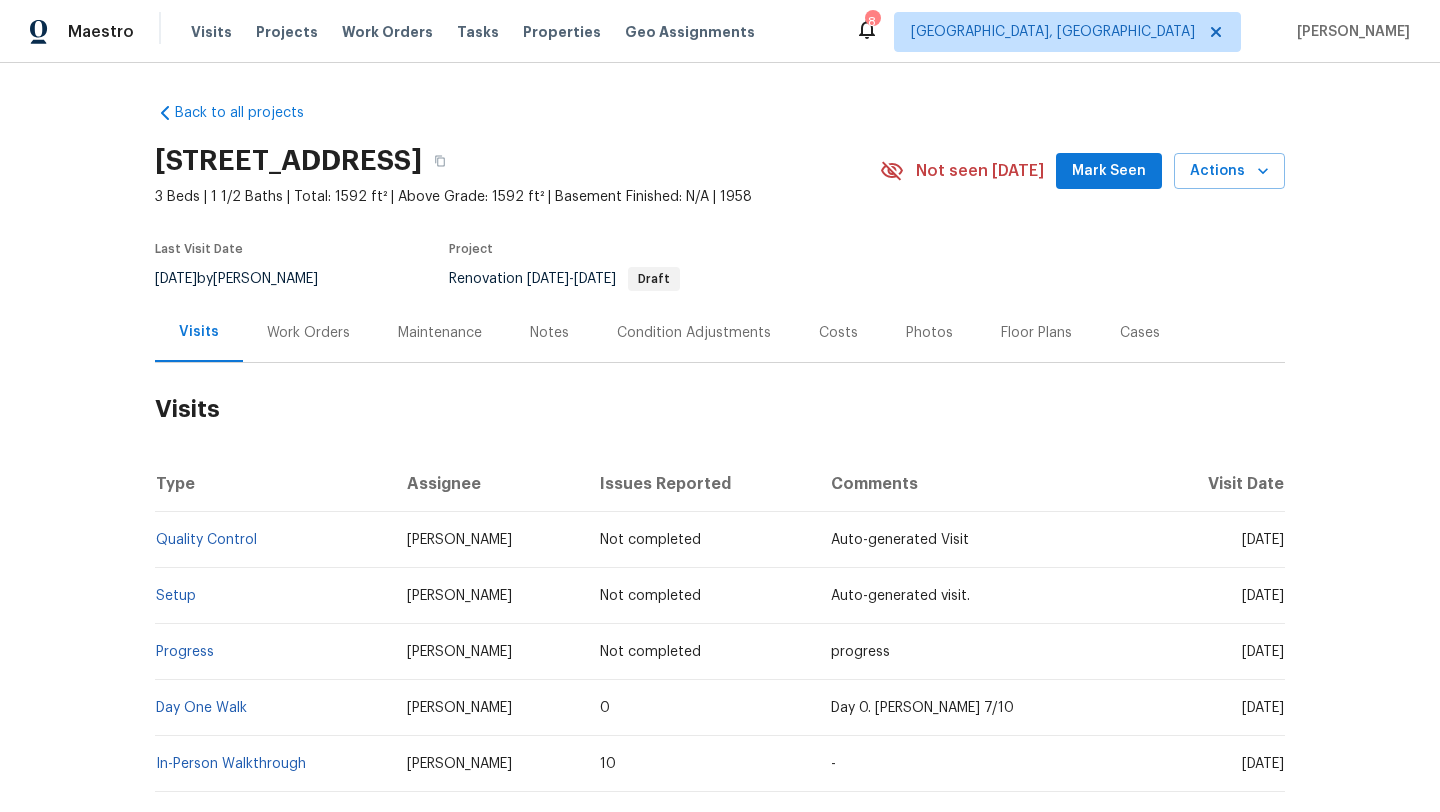 click on "Work Orders" at bounding box center (308, 333) 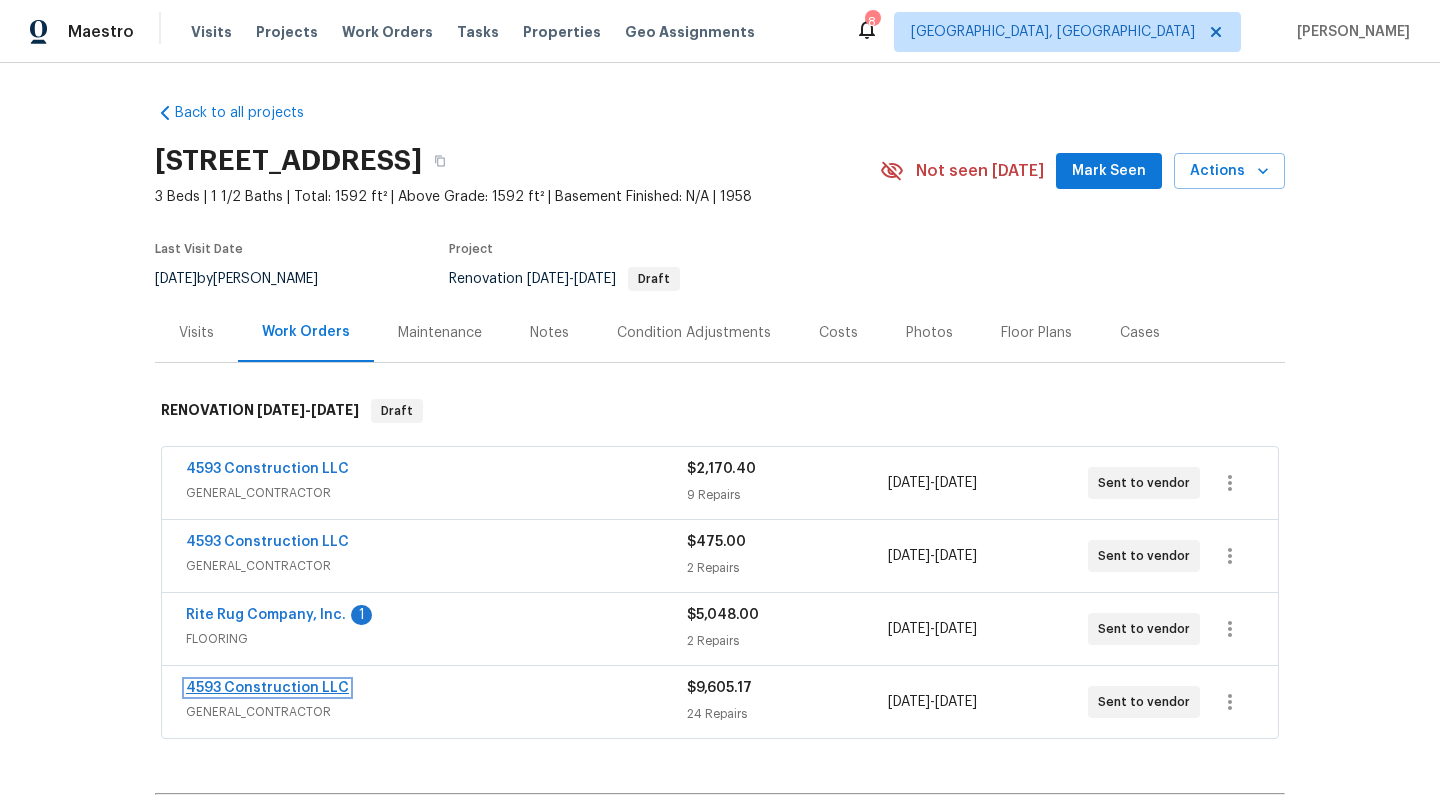 click on "4593 Construction LLC" at bounding box center [267, 688] 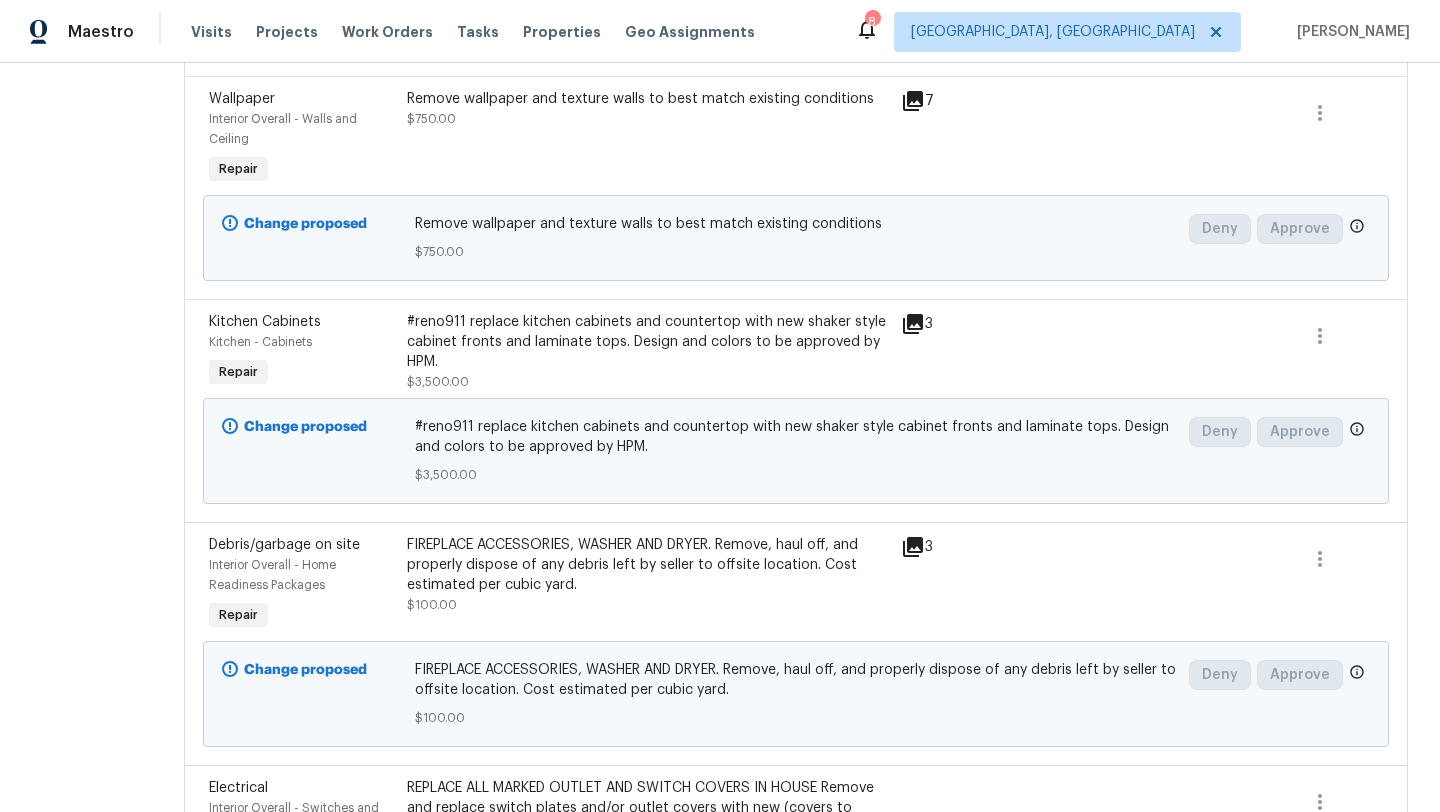 scroll, scrollTop: 1573, scrollLeft: 0, axis: vertical 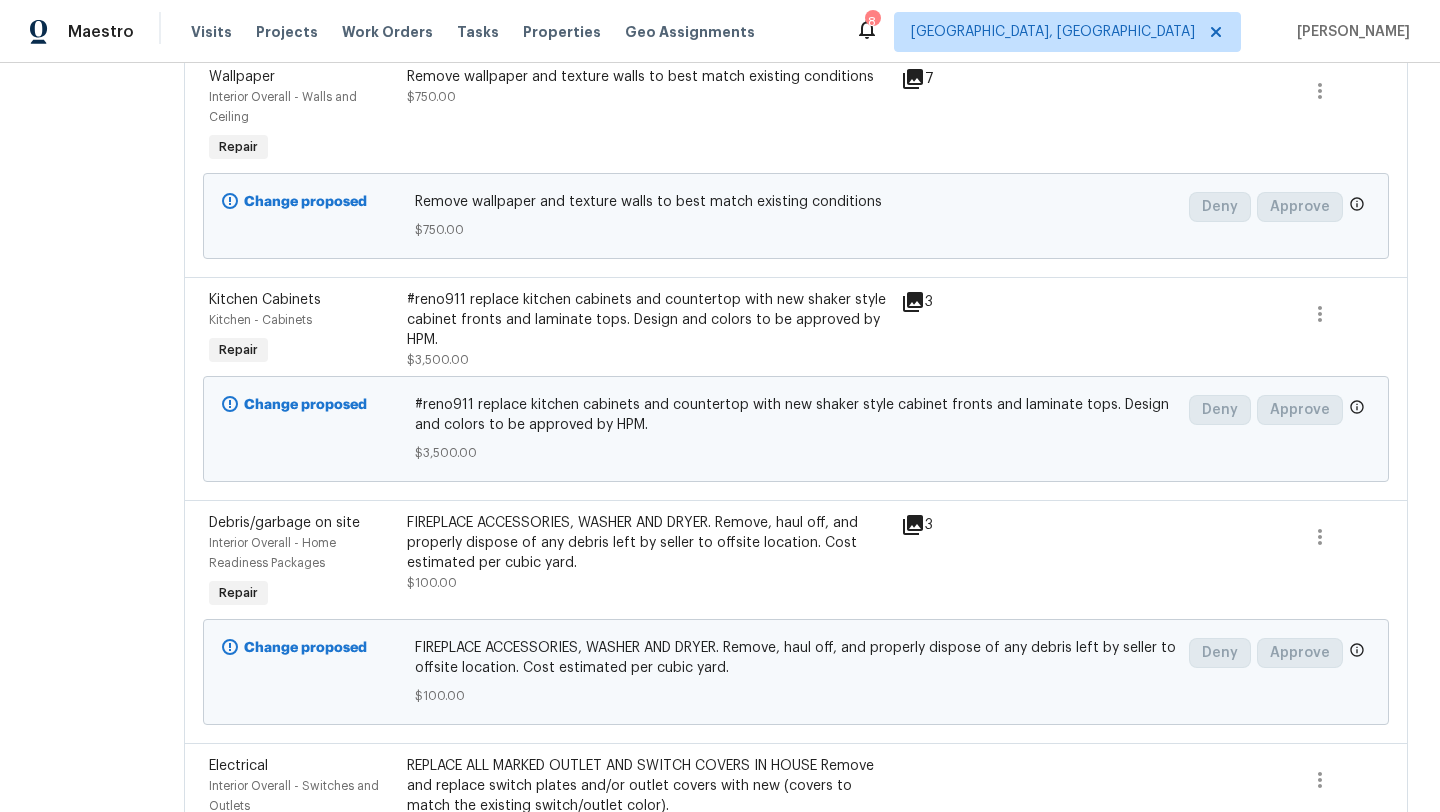 click 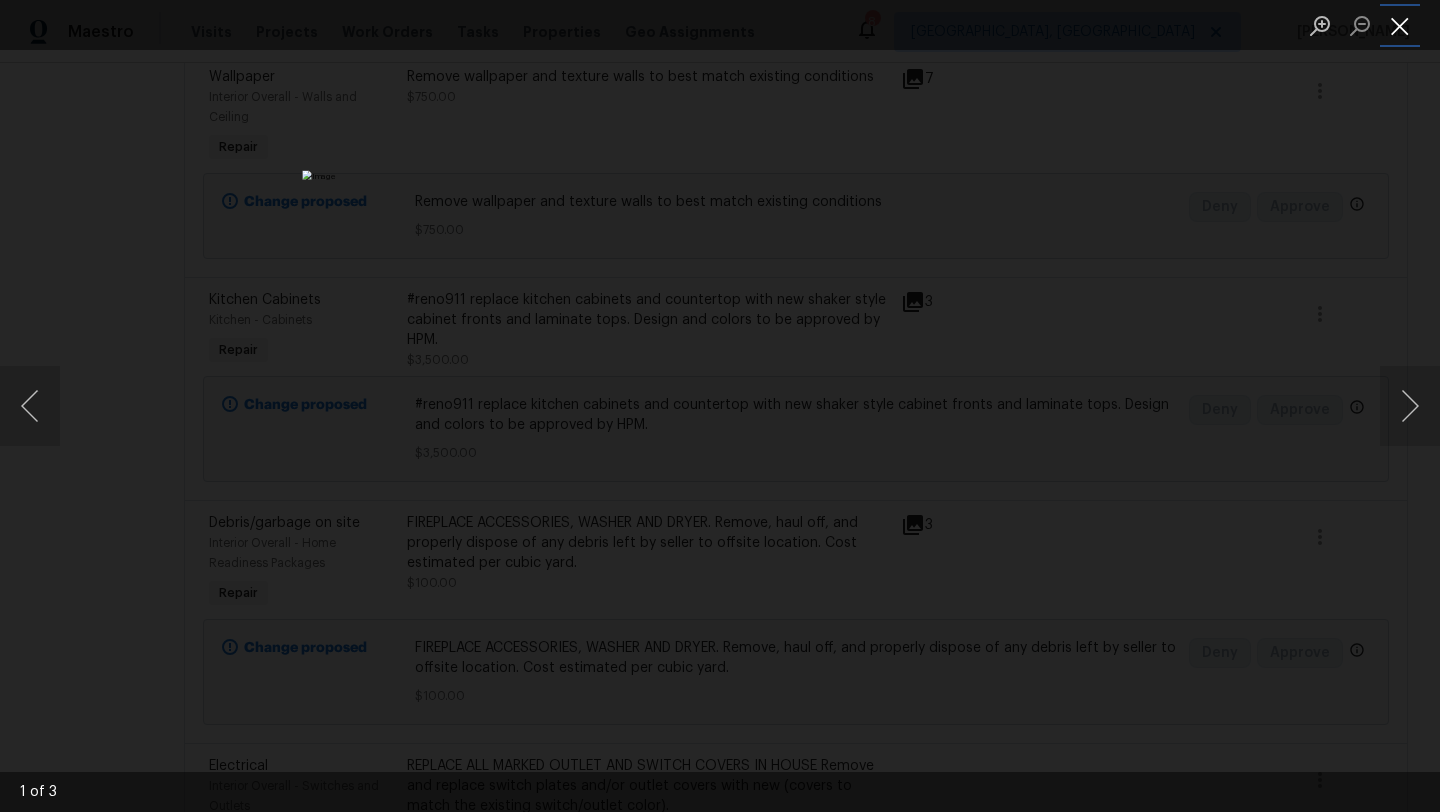 click at bounding box center (1400, 25) 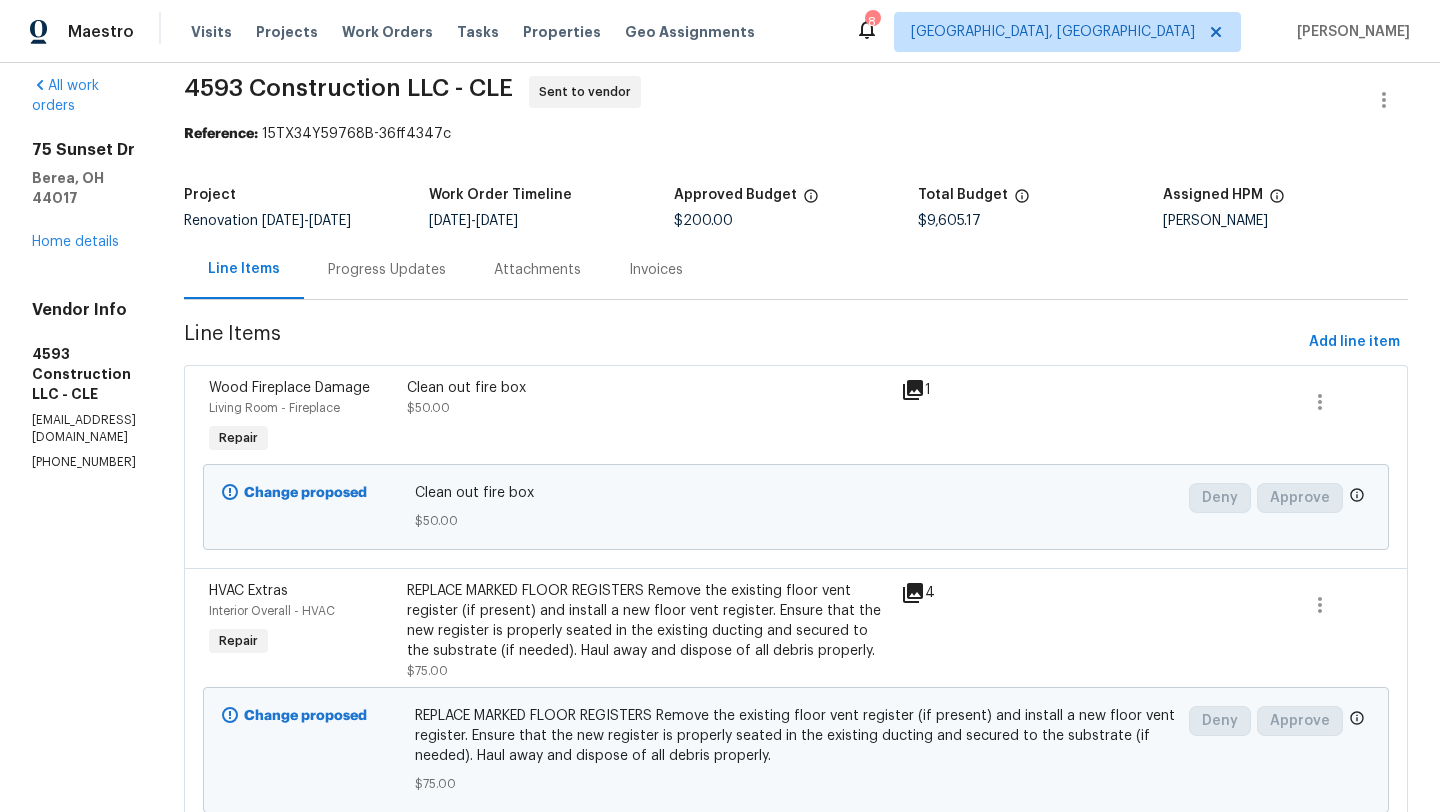 scroll, scrollTop: 0, scrollLeft: 0, axis: both 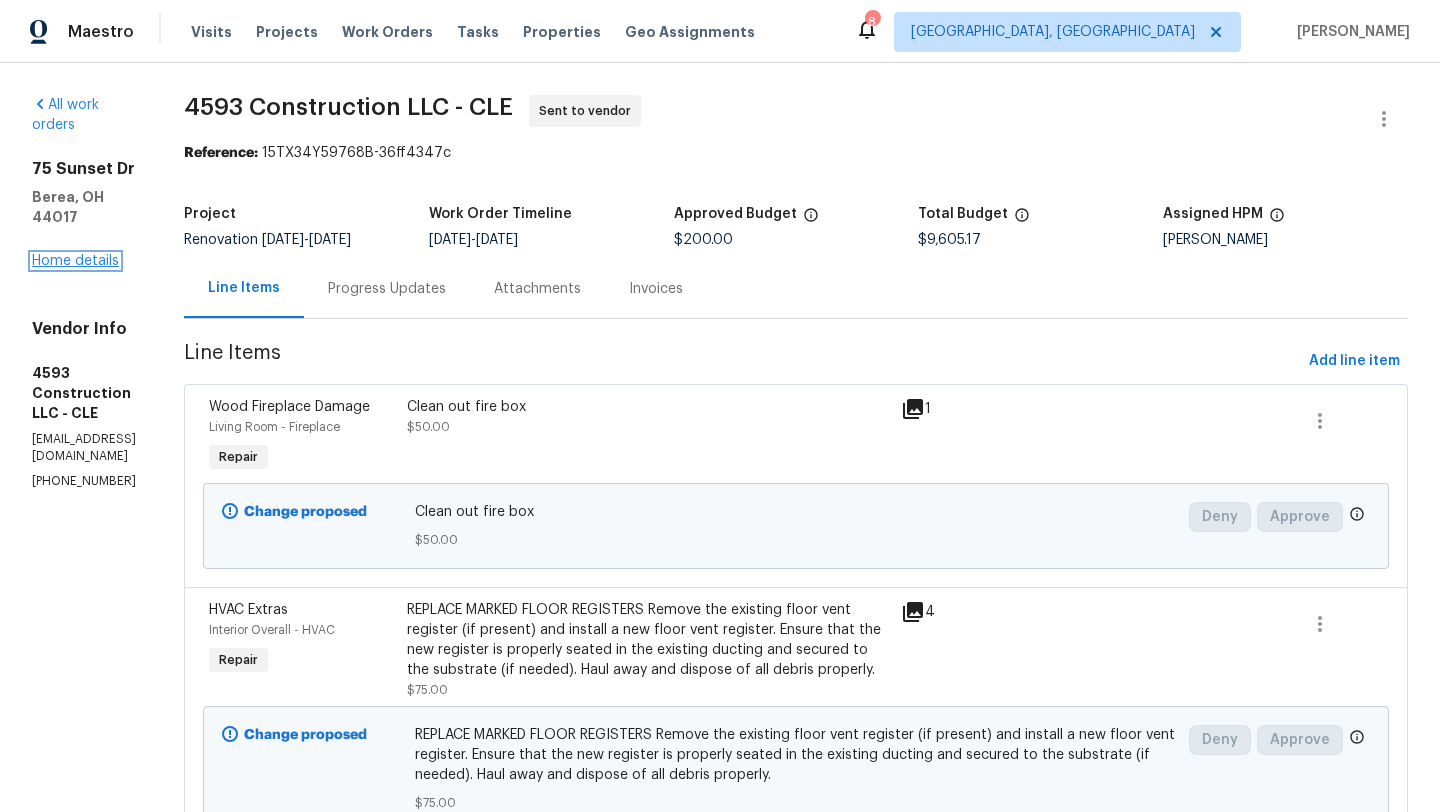 click on "Home details" at bounding box center [75, 261] 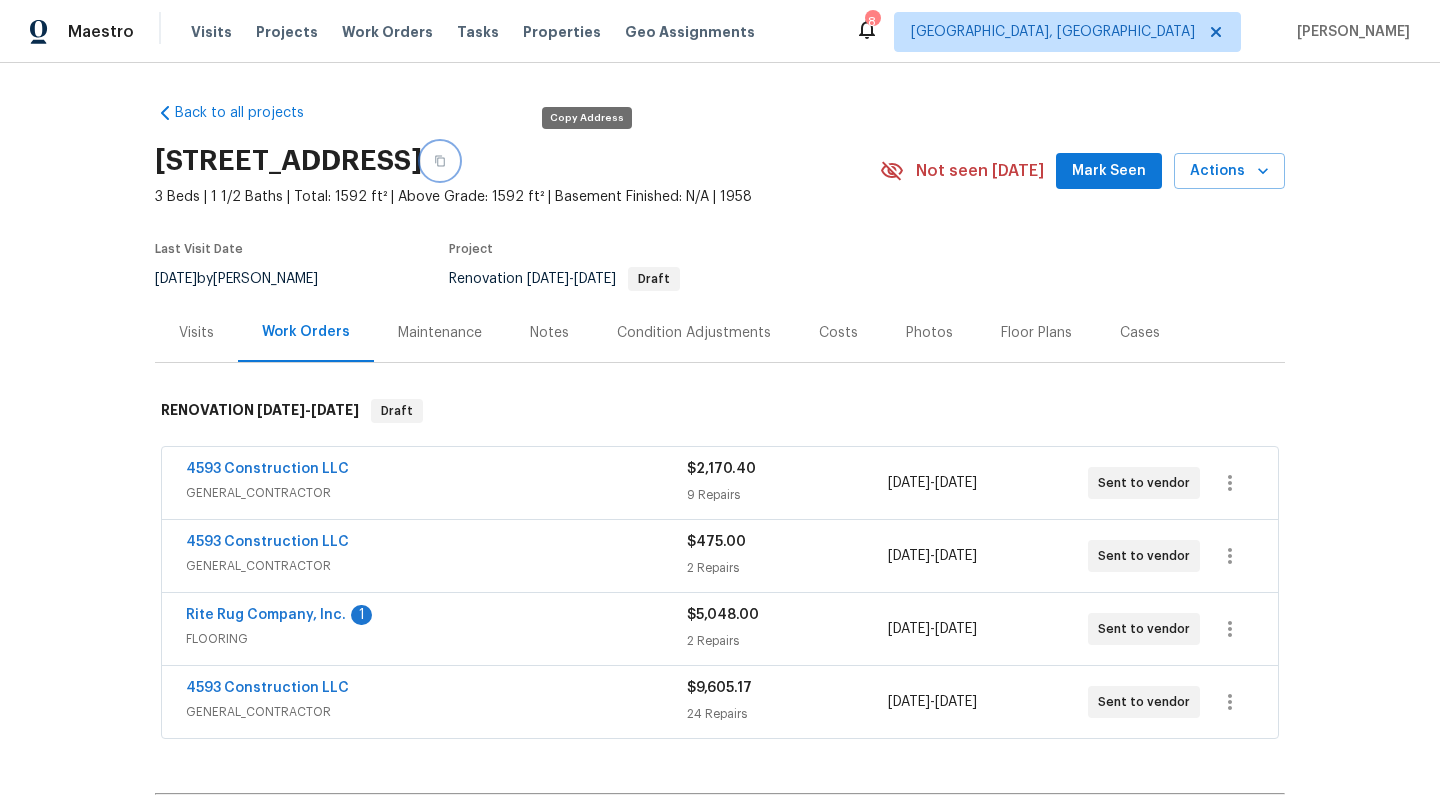 click 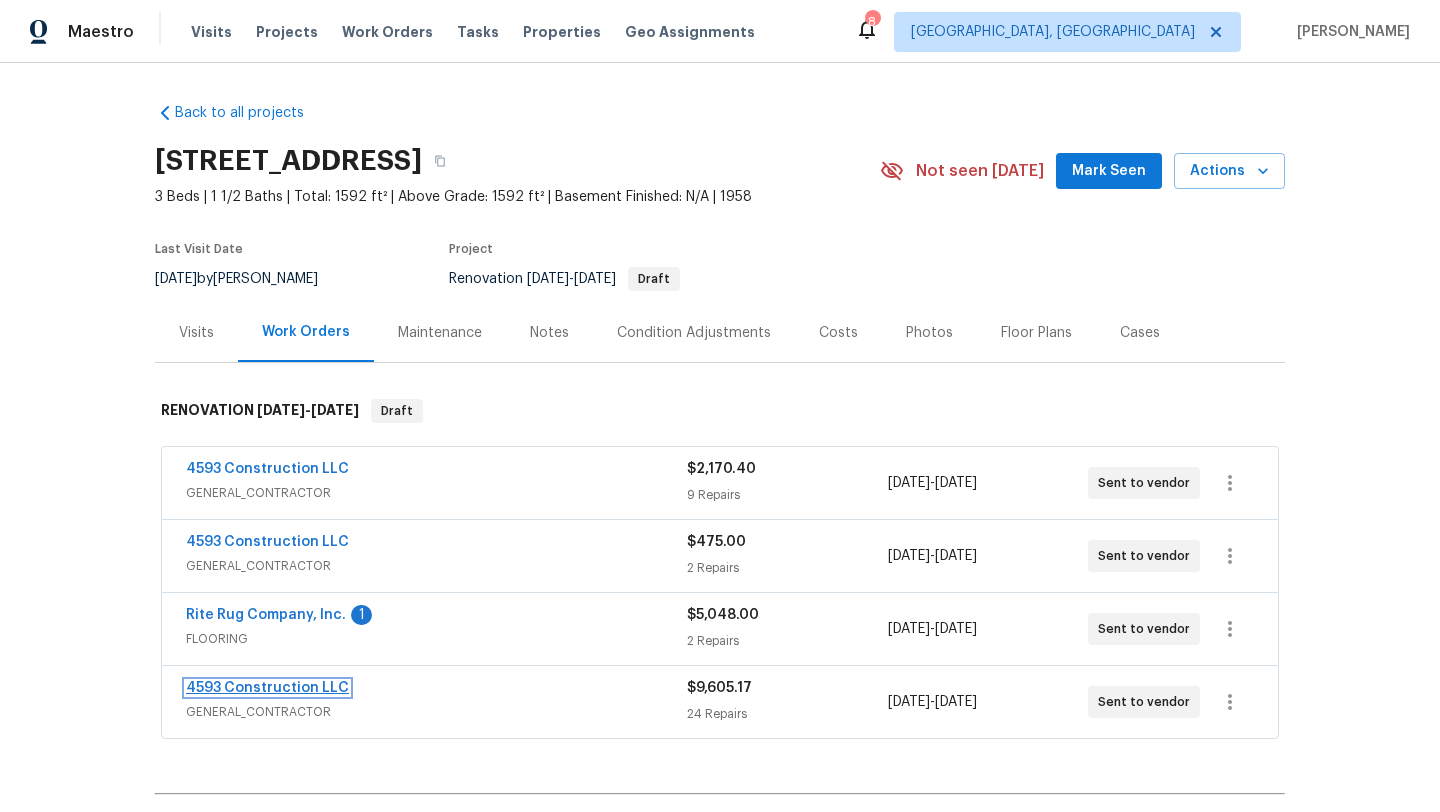click on "4593 Construction LLC" at bounding box center (267, 688) 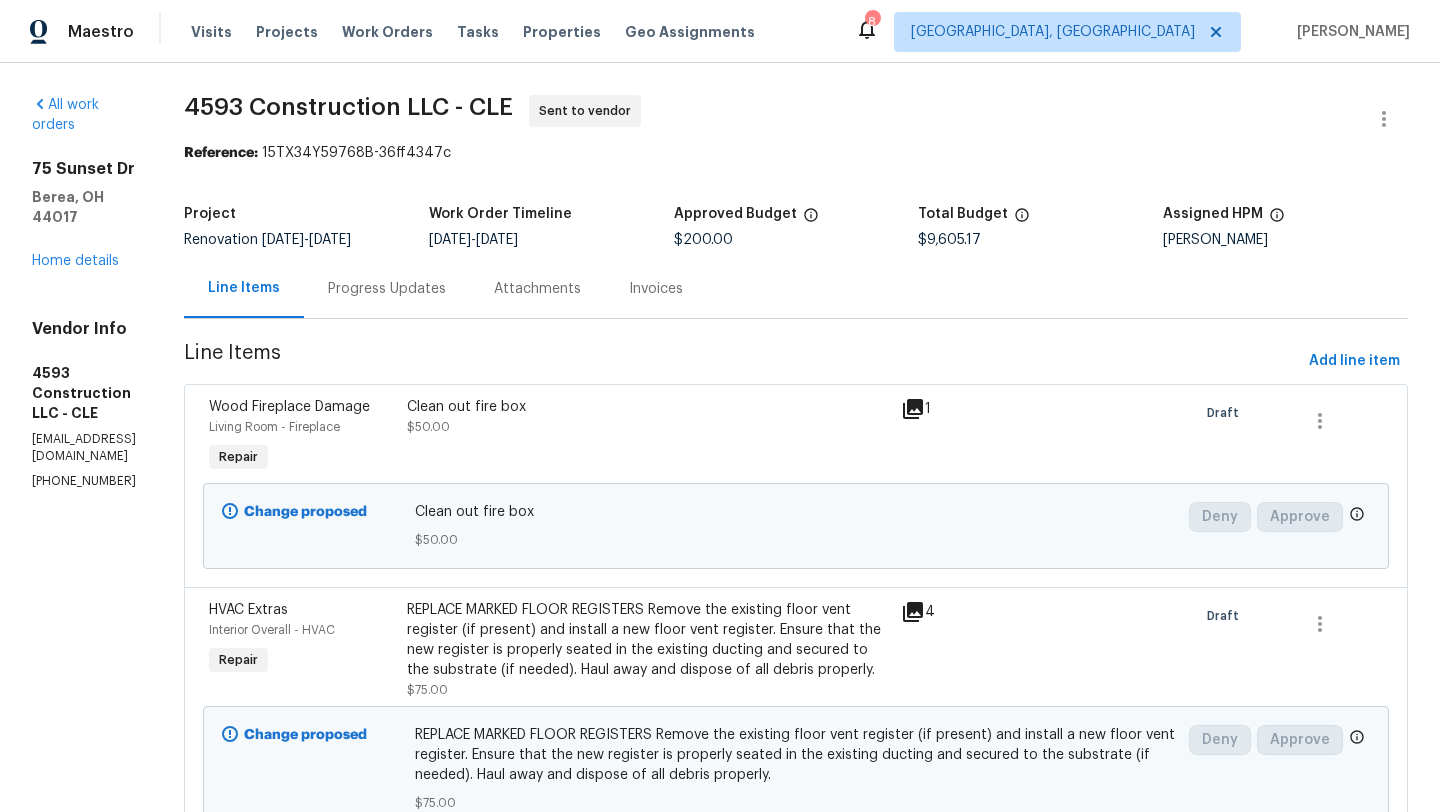click on "Progress Updates" at bounding box center (387, 289) 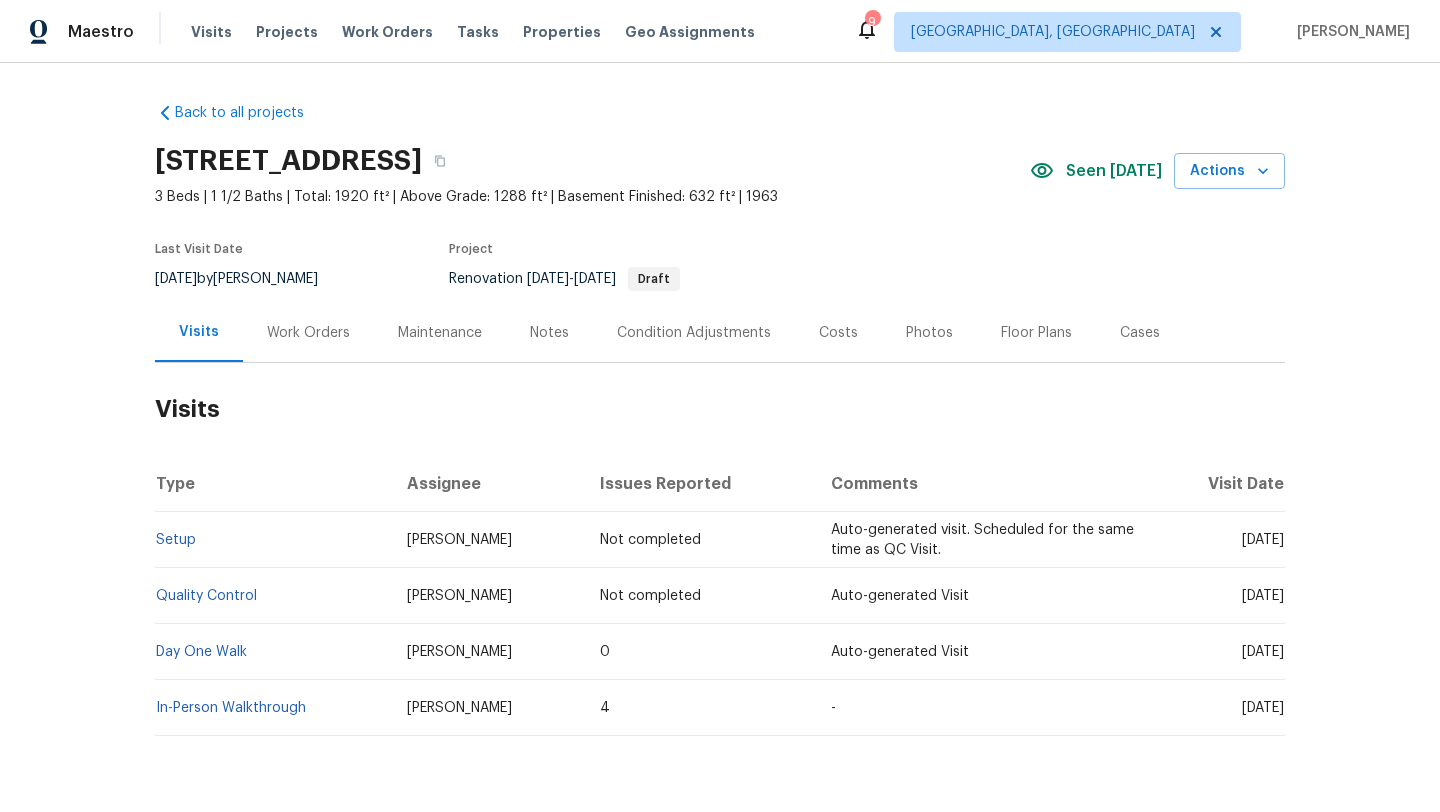 scroll, scrollTop: 0, scrollLeft: 0, axis: both 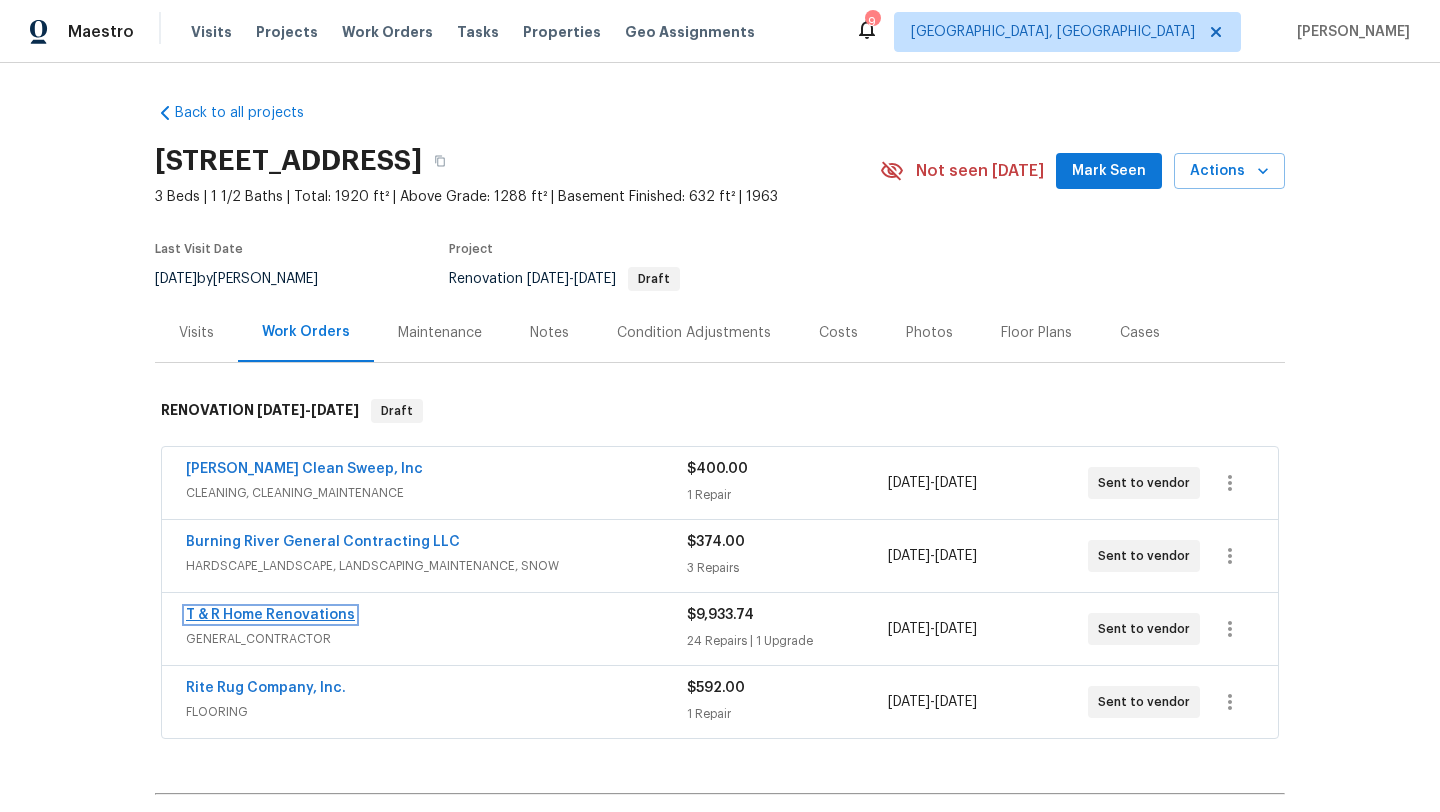 click on "T & R Home Renovations" at bounding box center [270, 615] 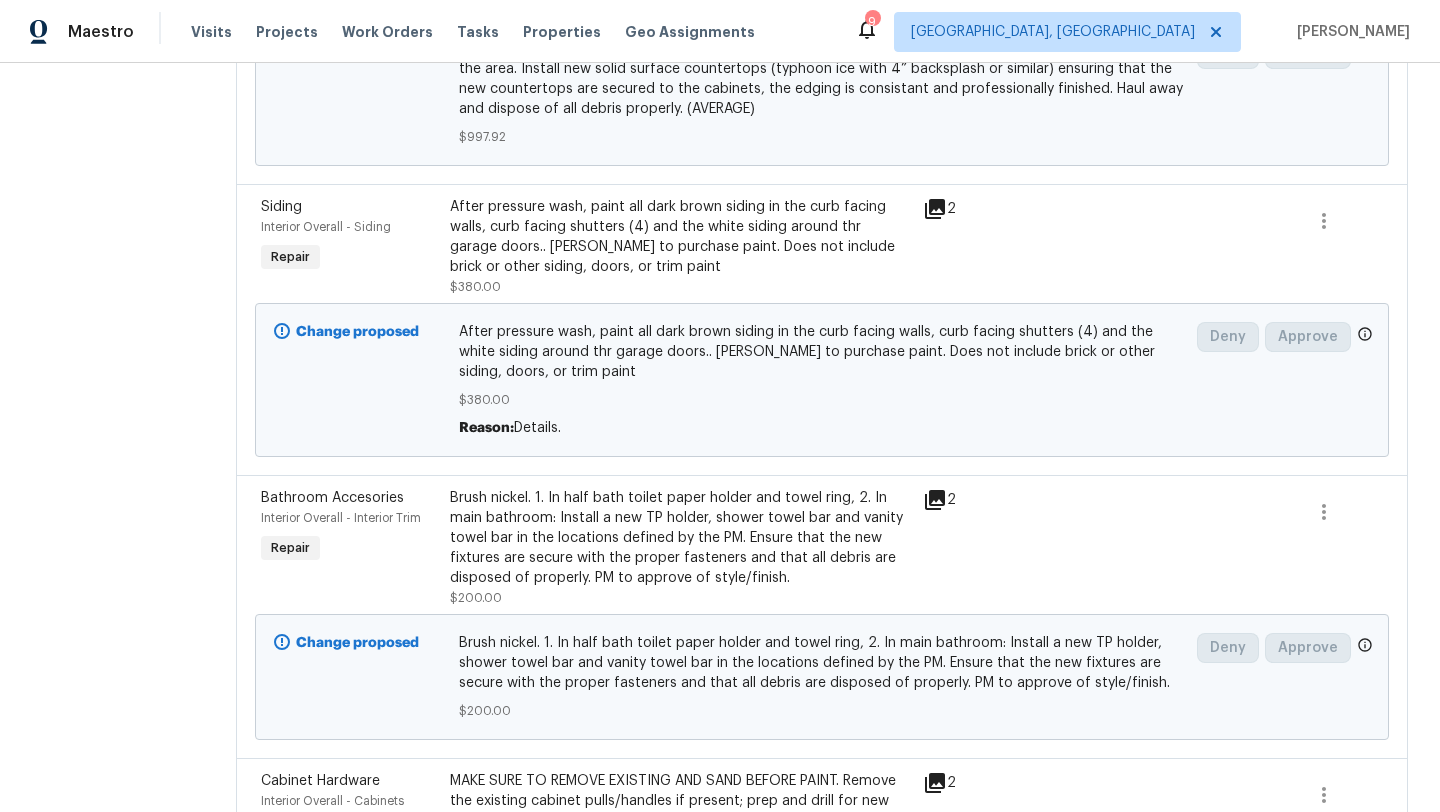 scroll, scrollTop: 0, scrollLeft: 0, axis: both 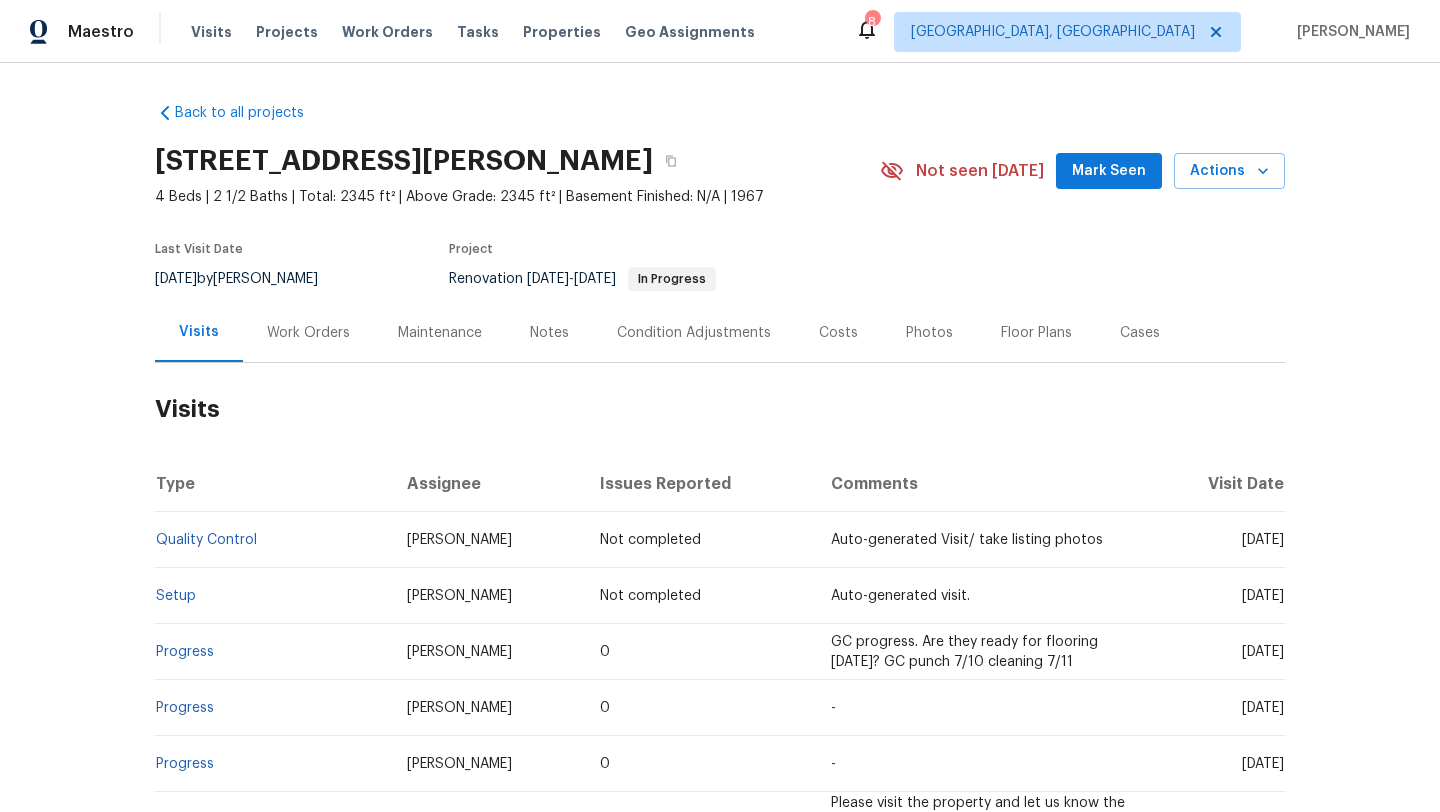 click on "Work Orders" at bounding box center (308, 333) 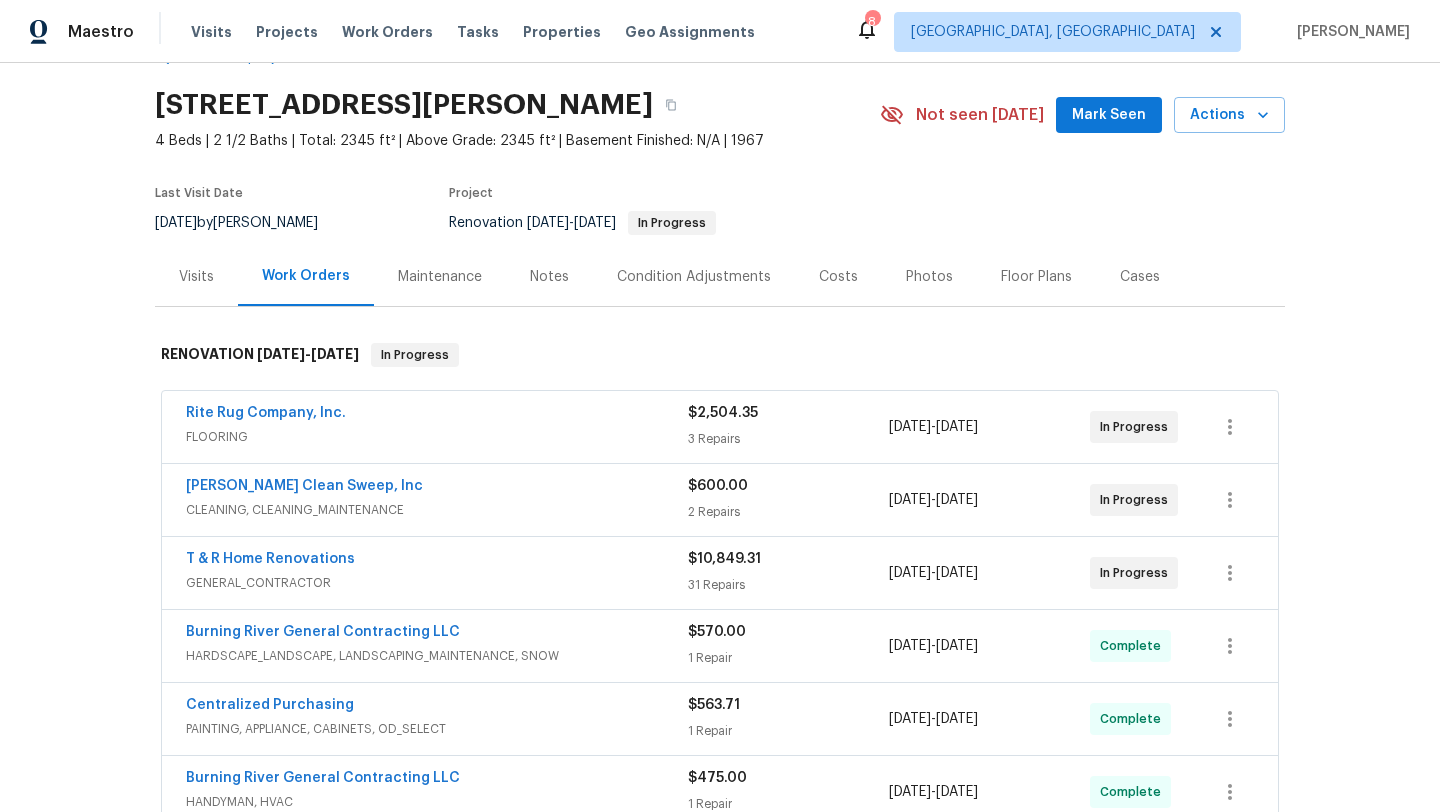 scroll, scrollTop: 106, scrollLeft: 0, axis: vertical 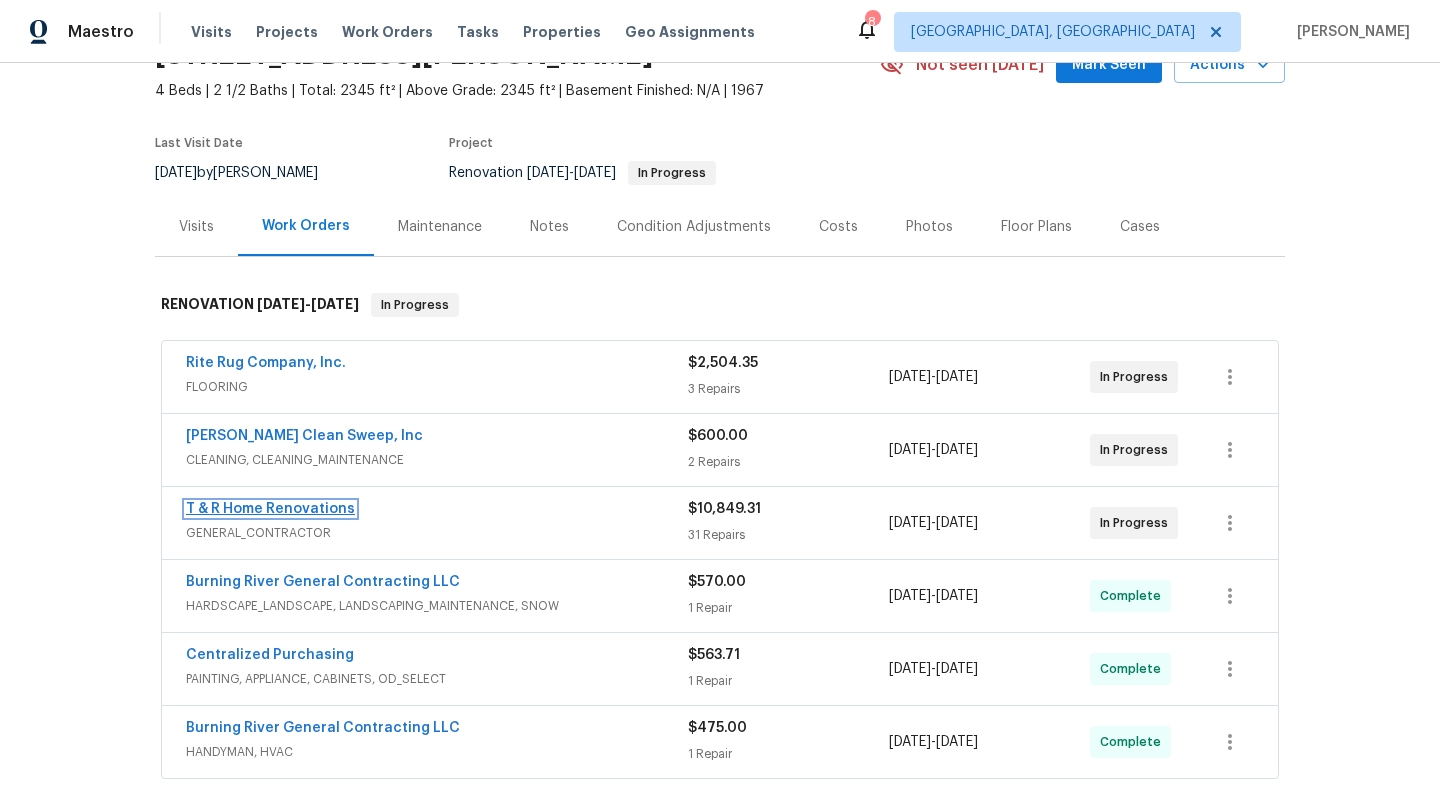 click on "T & R Home Renovations" at bounding box center [270, 509] 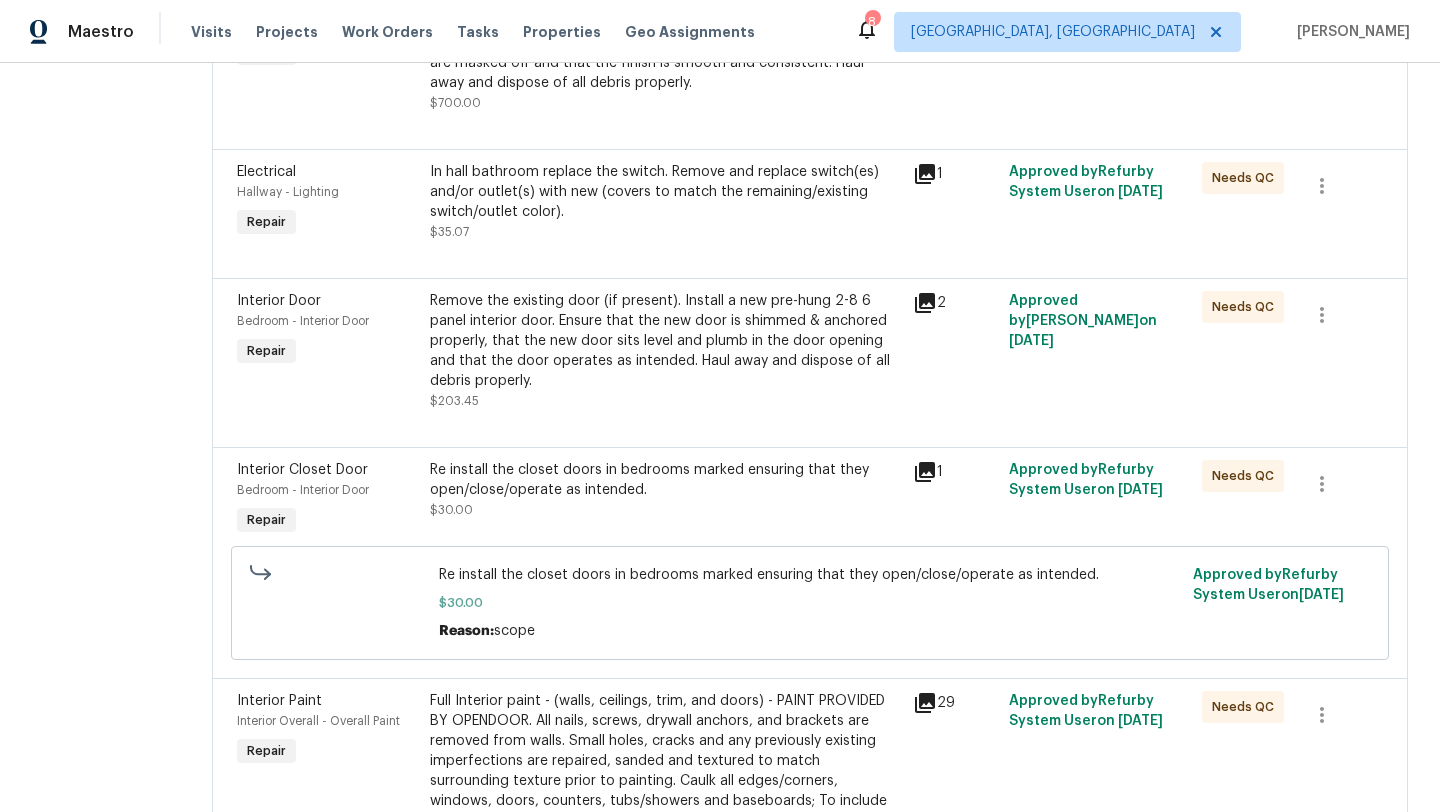scroll, scrollTop: 1369, scrollLeft: 0, axis: vertical 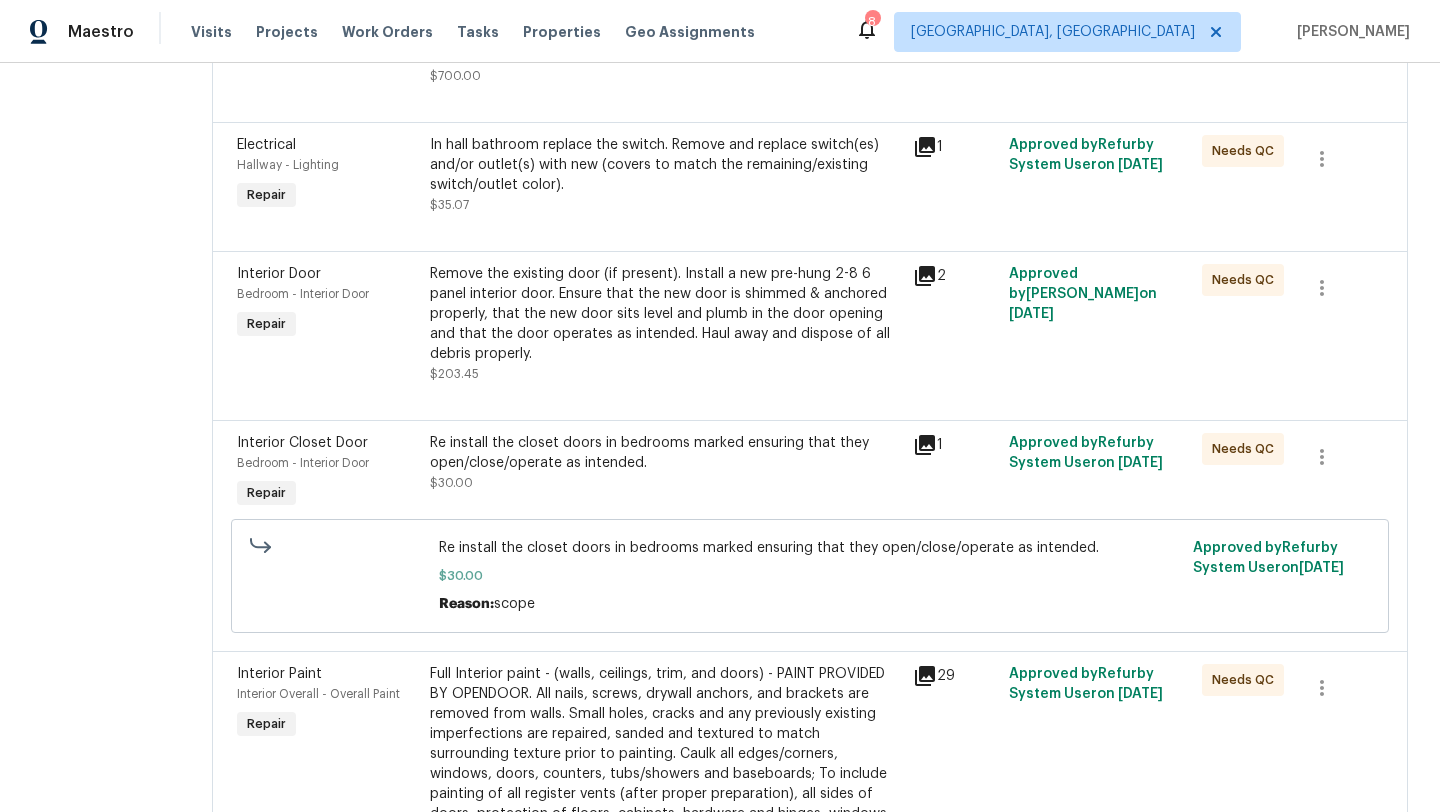 click 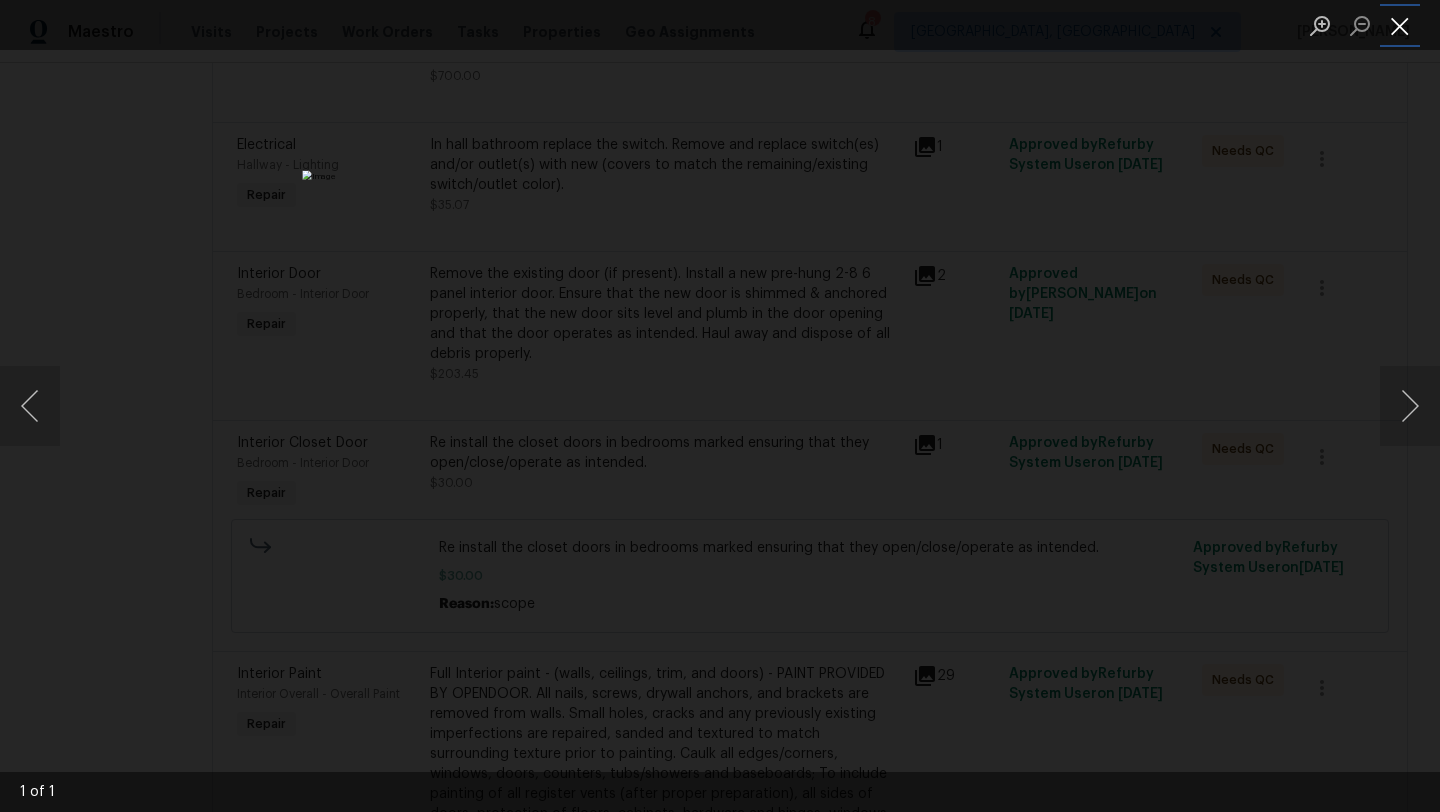click at bounding box center [1400, 25] 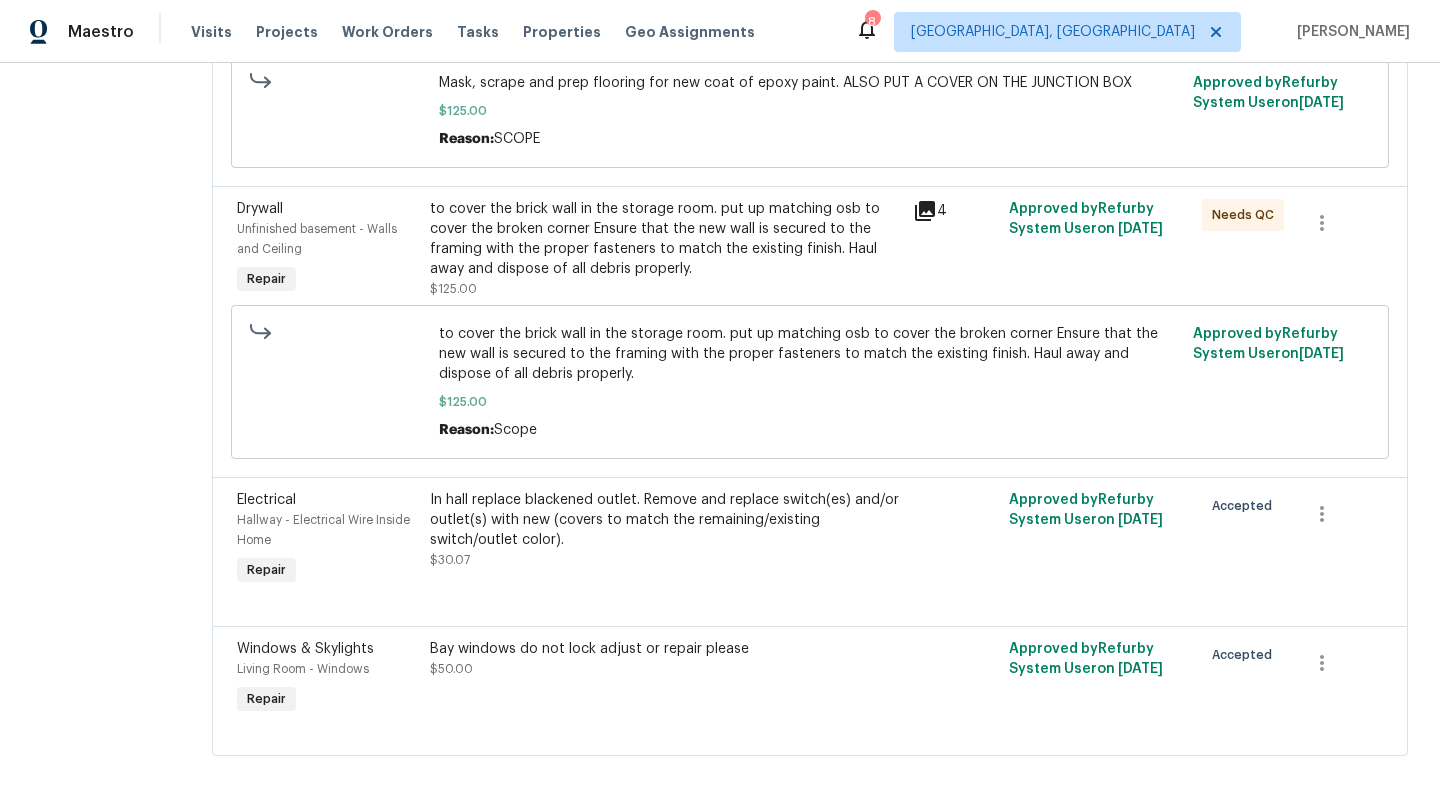 scroll, scrollTop: 5355, scrollLeft: 0, axis: vertical 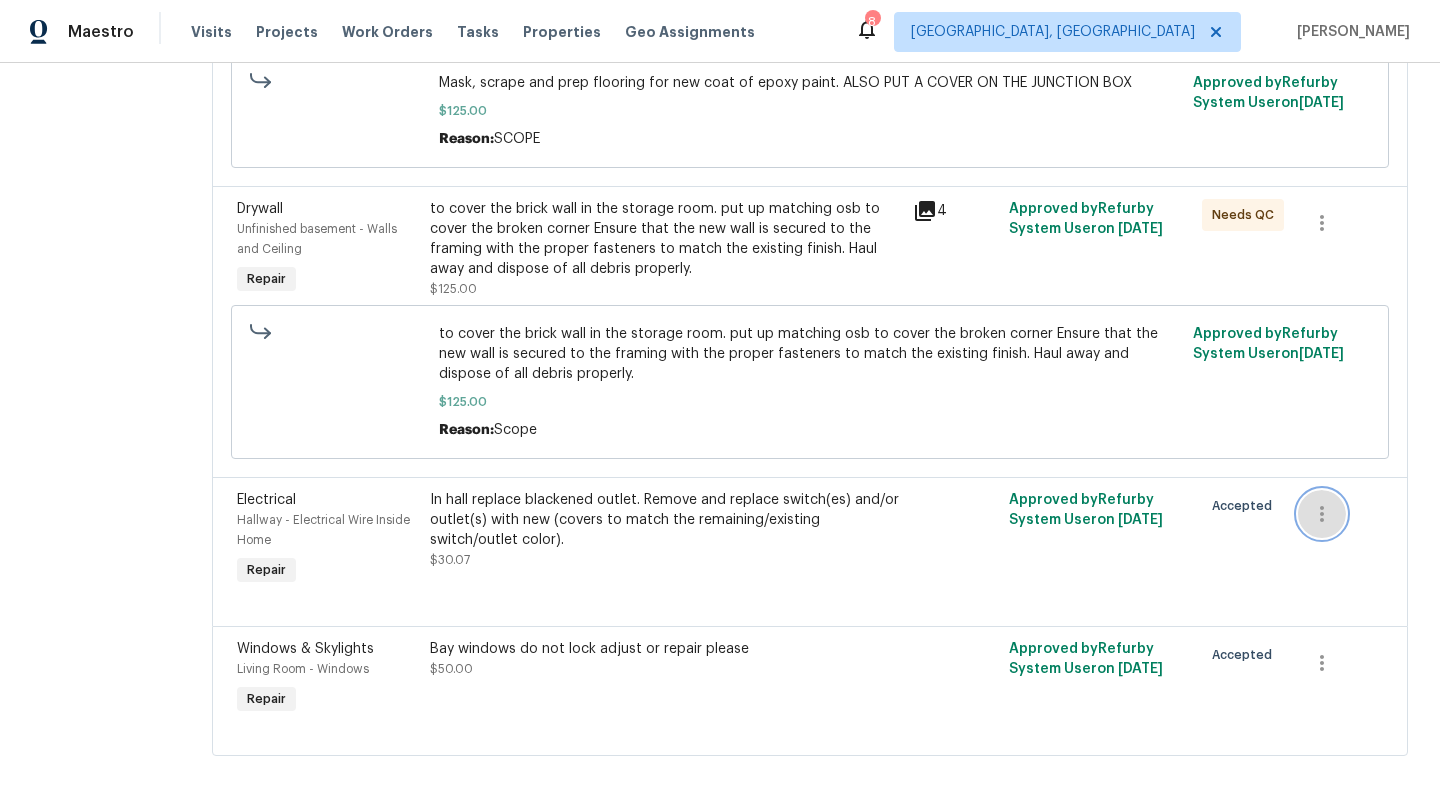 click 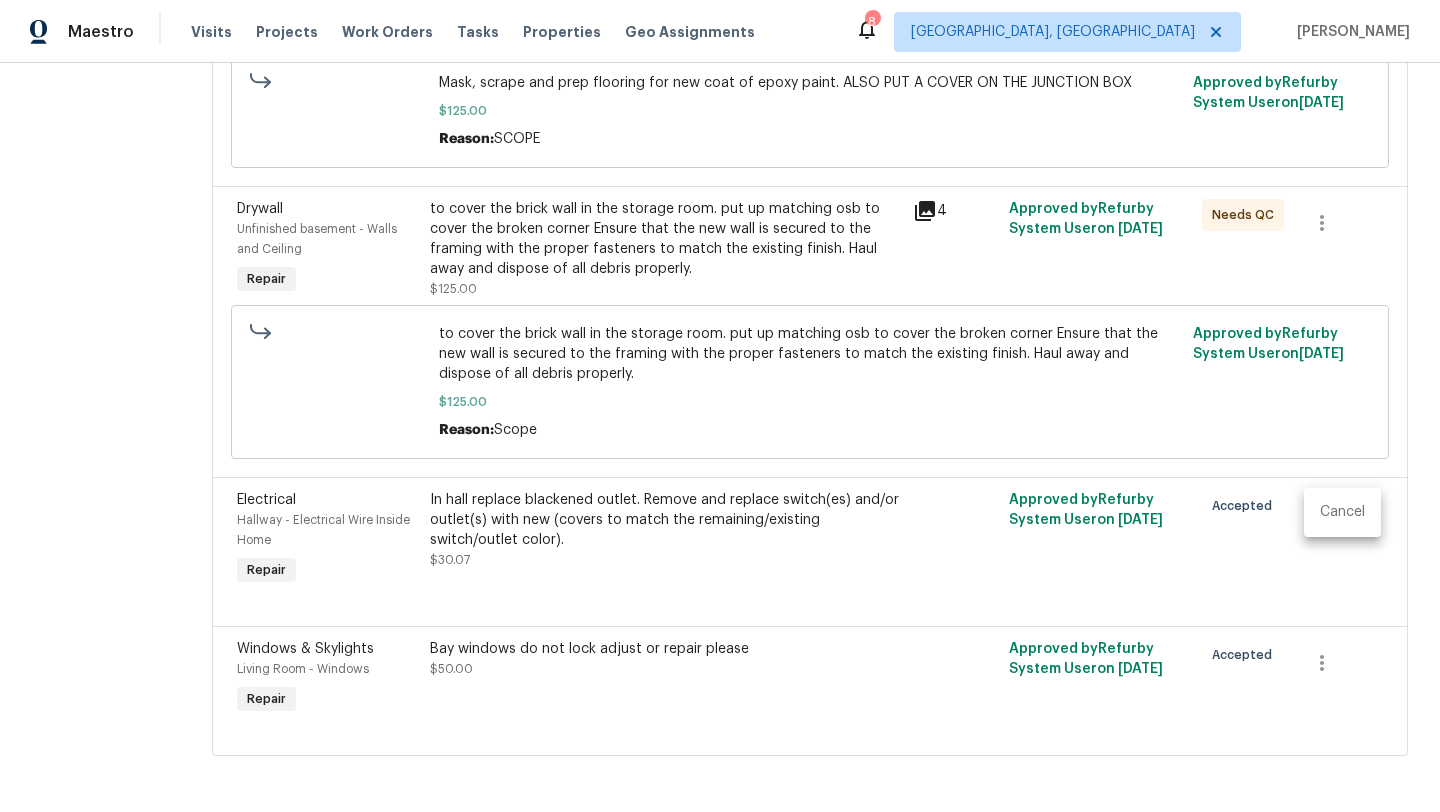 click on "Cancel" at bounding box center (1342, 512) 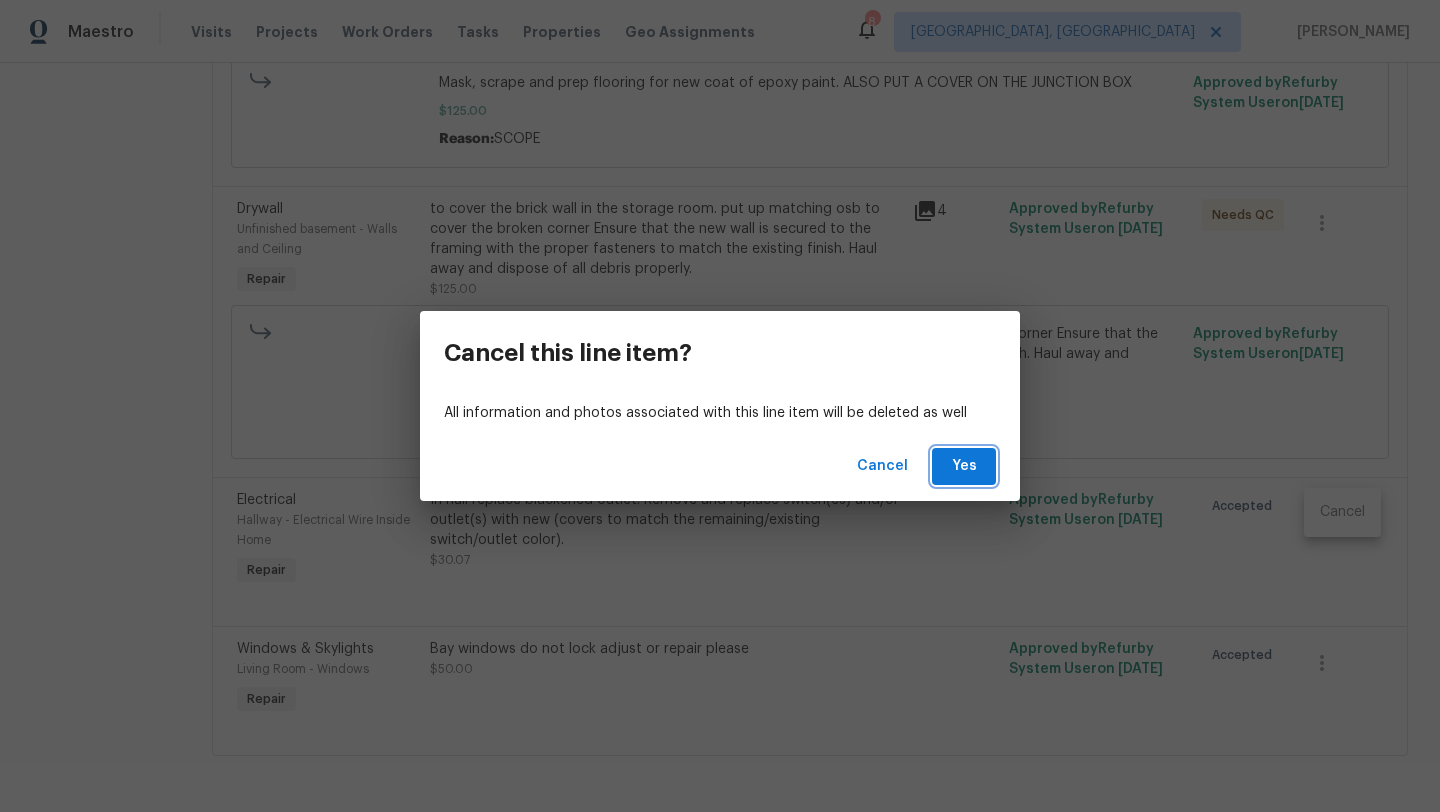 click on "Yes" at bounding box center (964, 466) 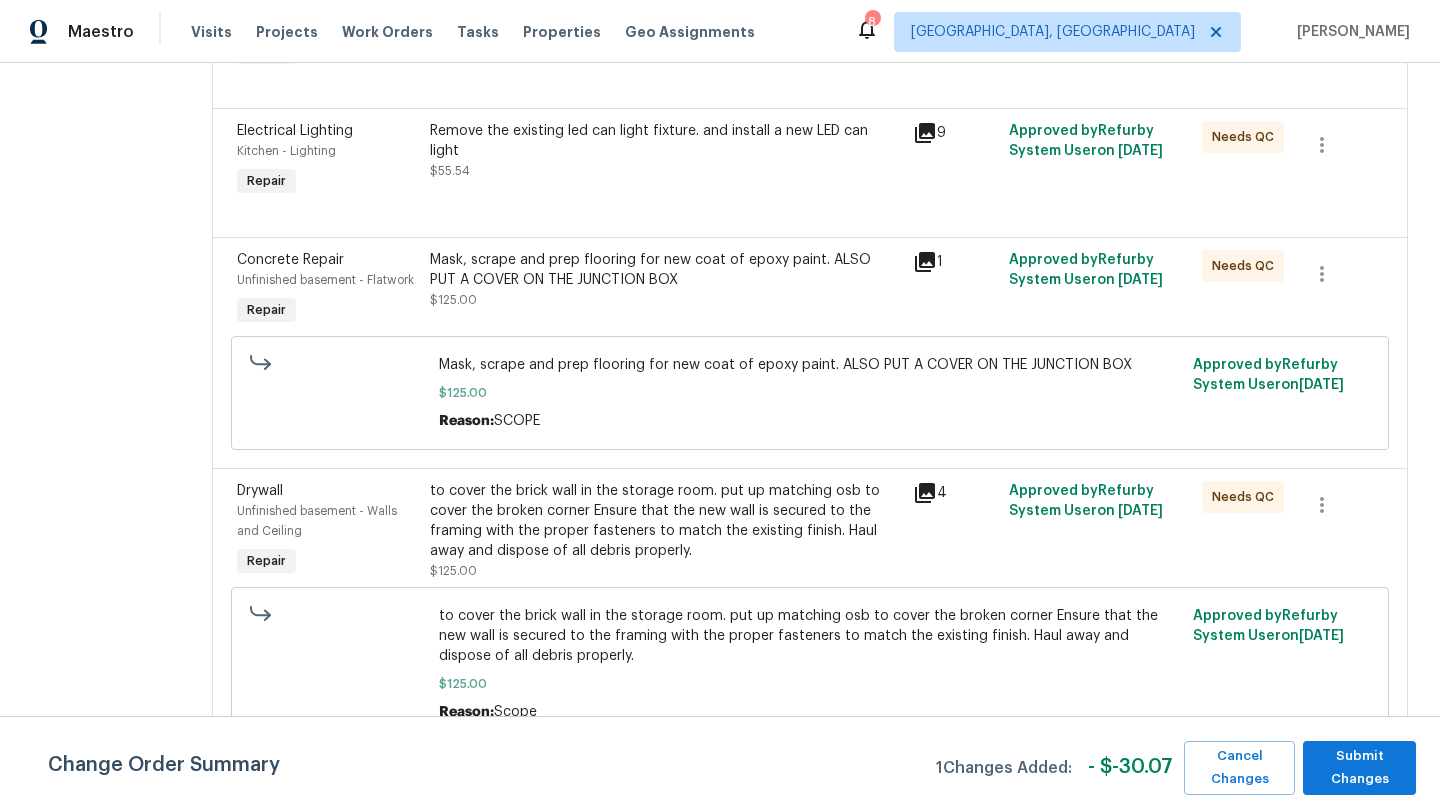 scroll, scrollTop: 5205, scrollLeft: 0, axis: vertical 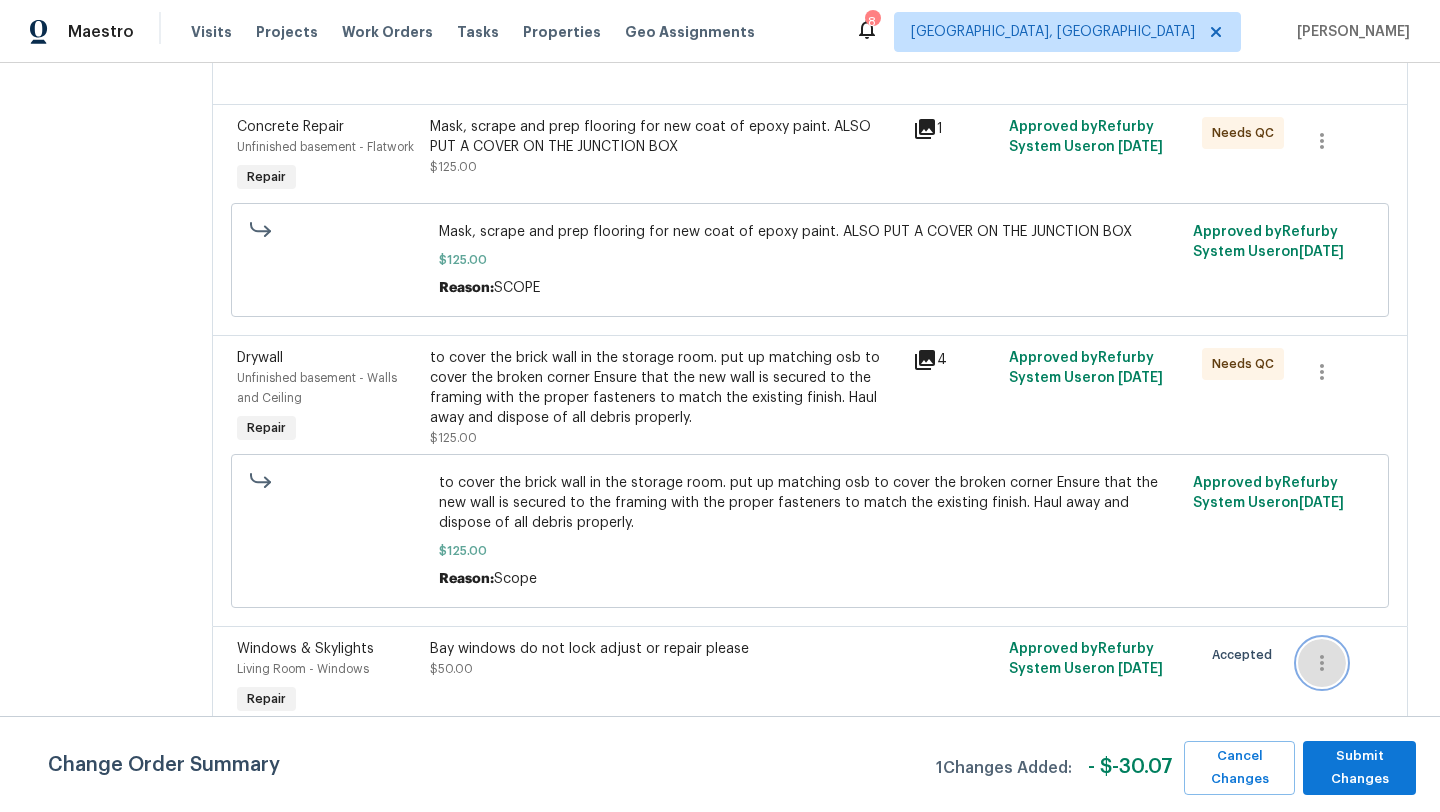 click 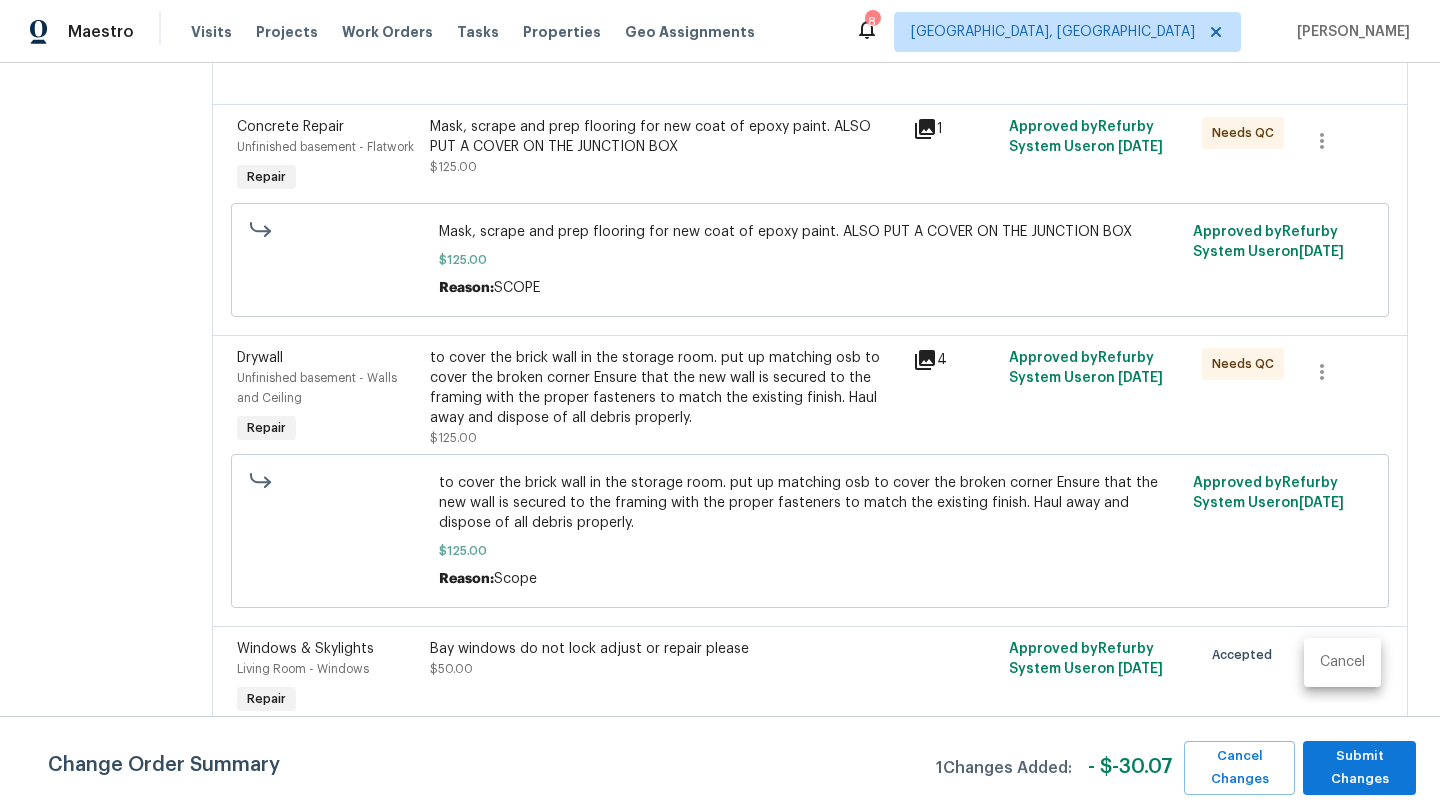 click on "Cancel" at bounding box center [1342, 662] 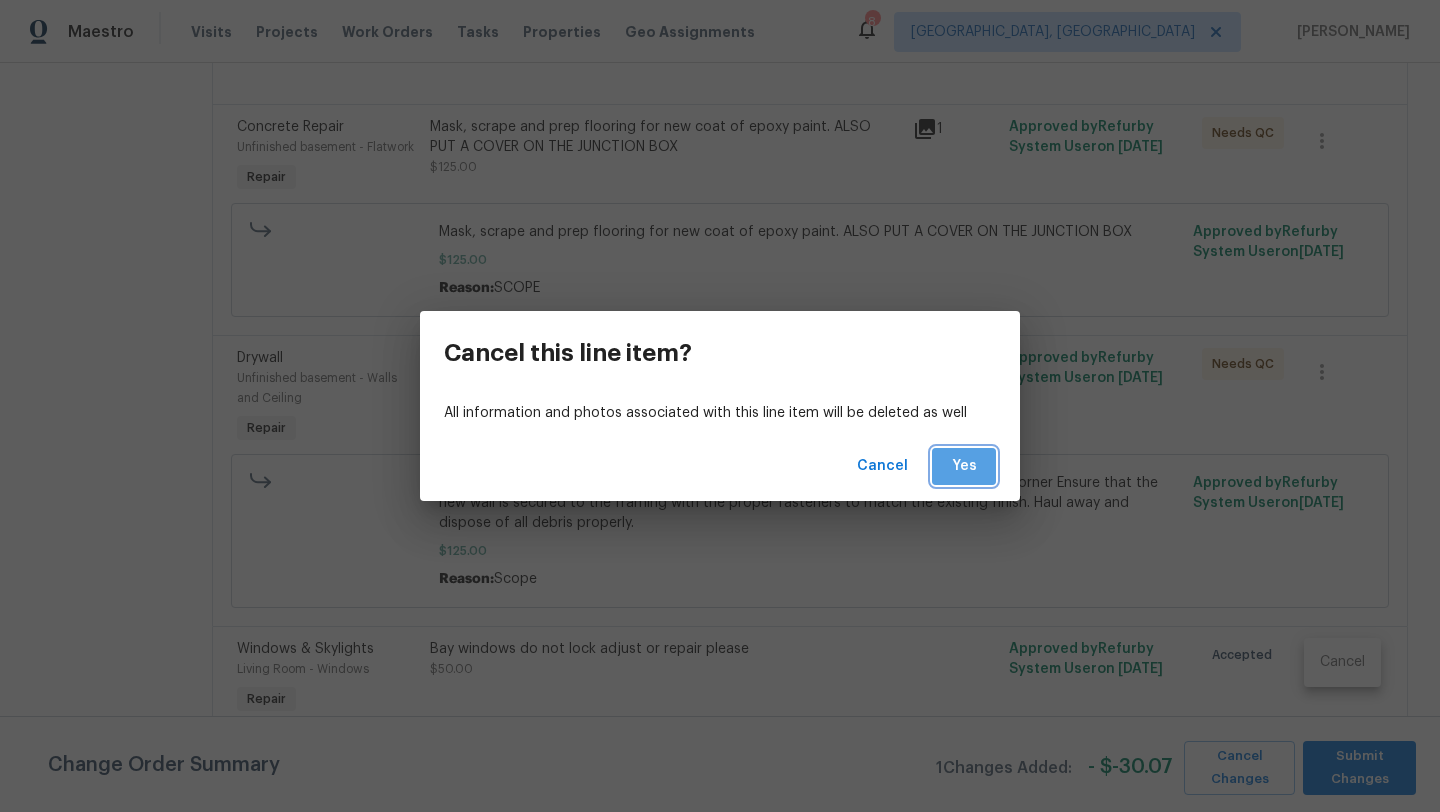 click on "Yes" at bounding box center [964, 466] 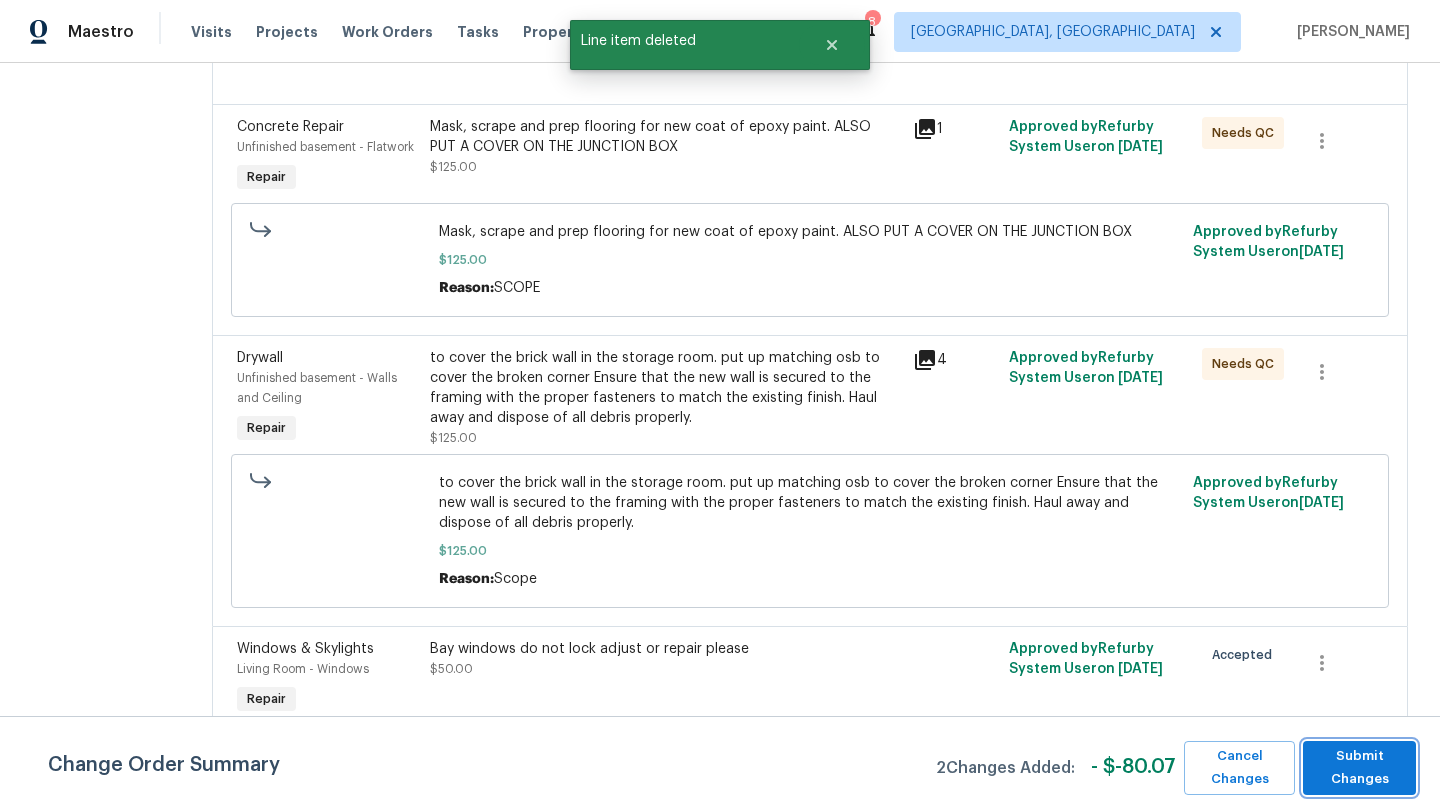click on "Submit Changes" at bounding box center (1359, 768) 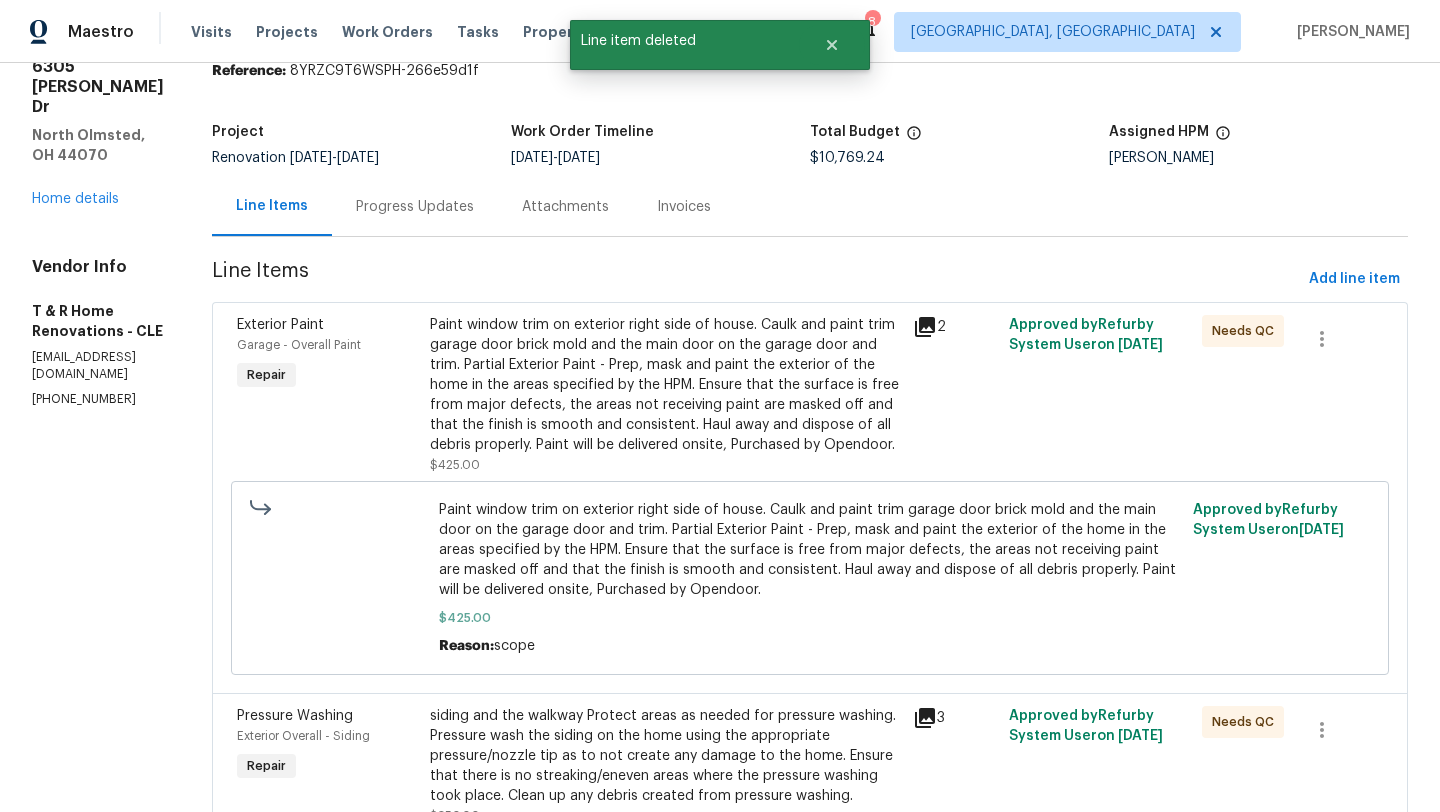 scroll, scrollTop: 90, scrollLeft: 0, axis: vertical 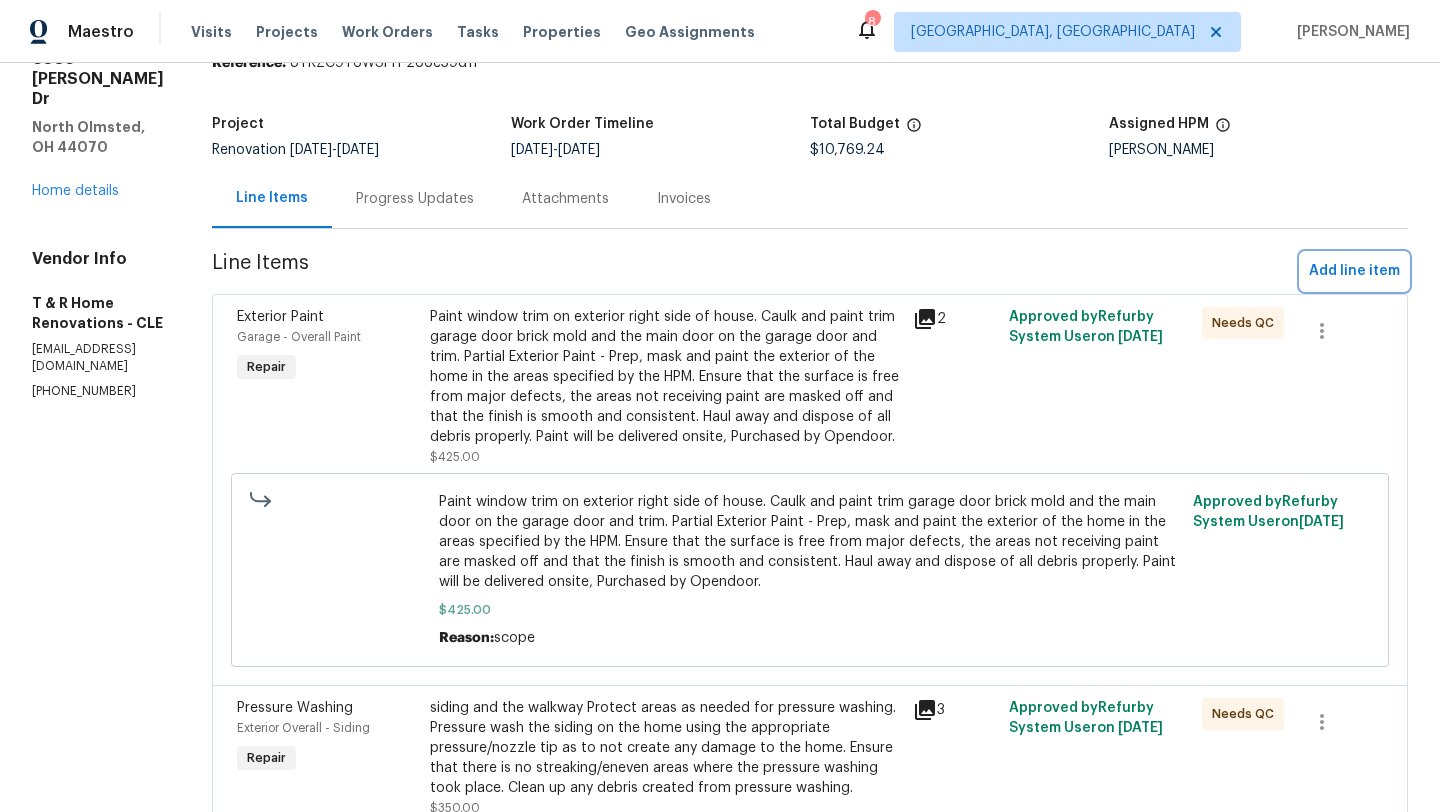 click on "Add line item" at bounding box center (1354, 271) 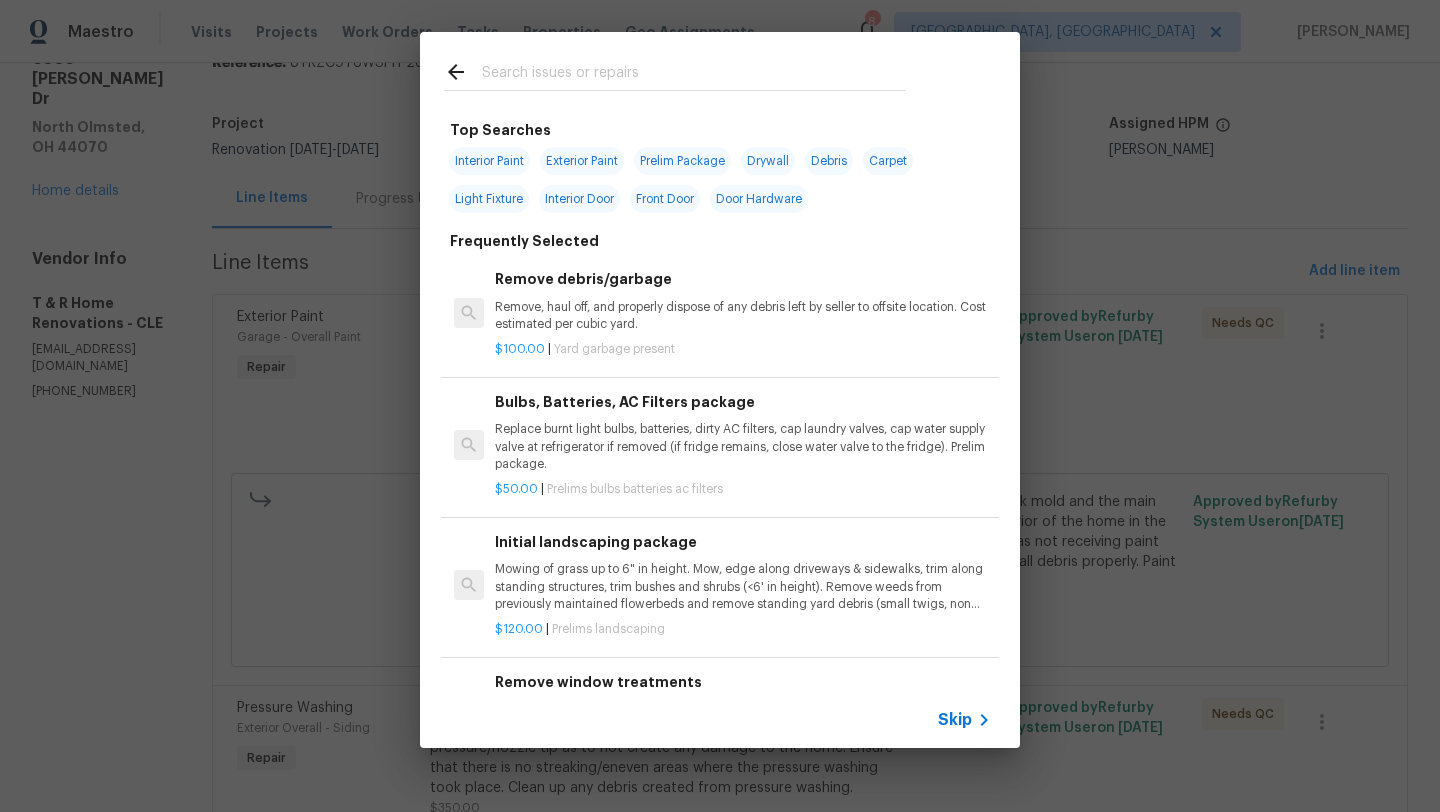 click at bounding box center (694, 75) 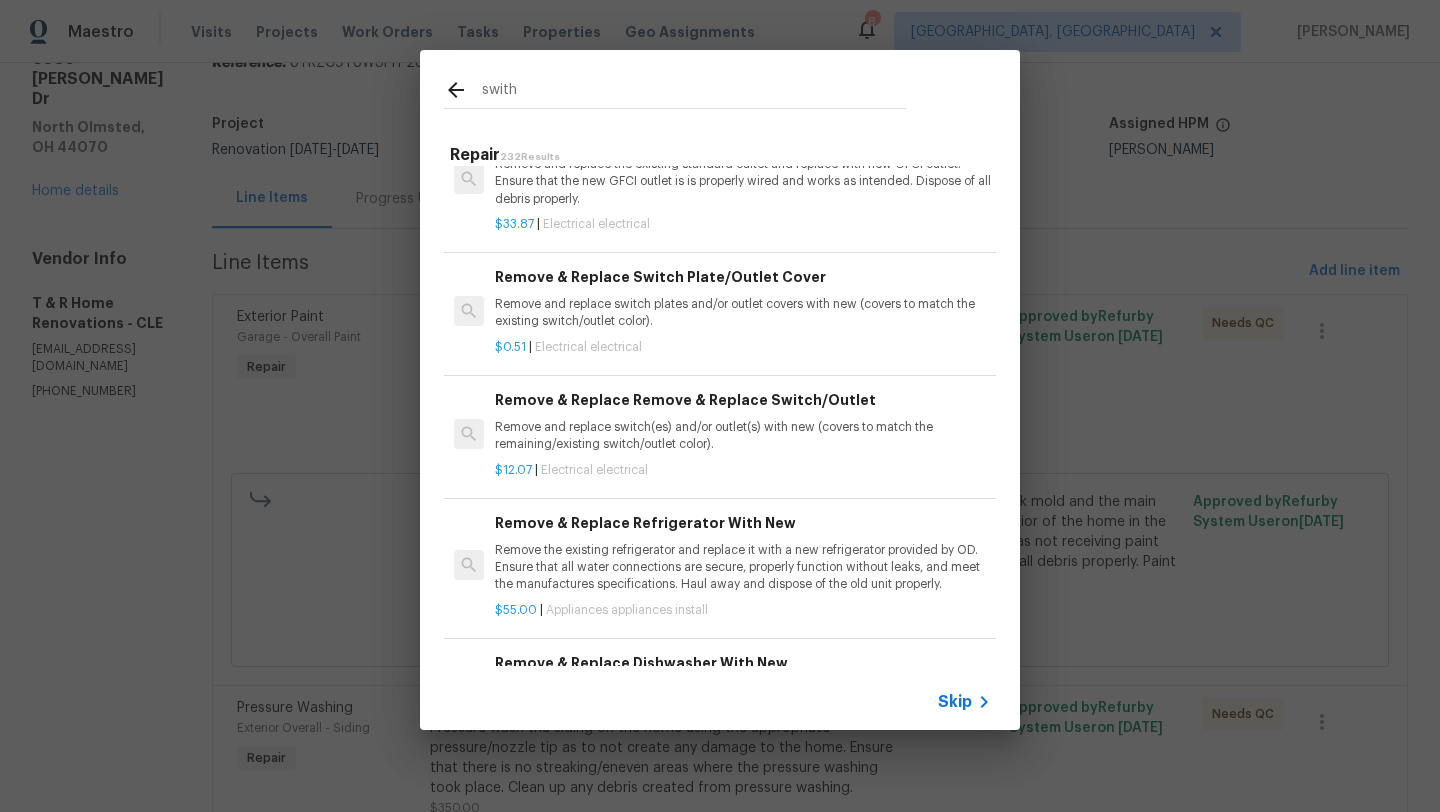 scroll, scrollTop: 286, scrollLeft: 0, axis: vertical 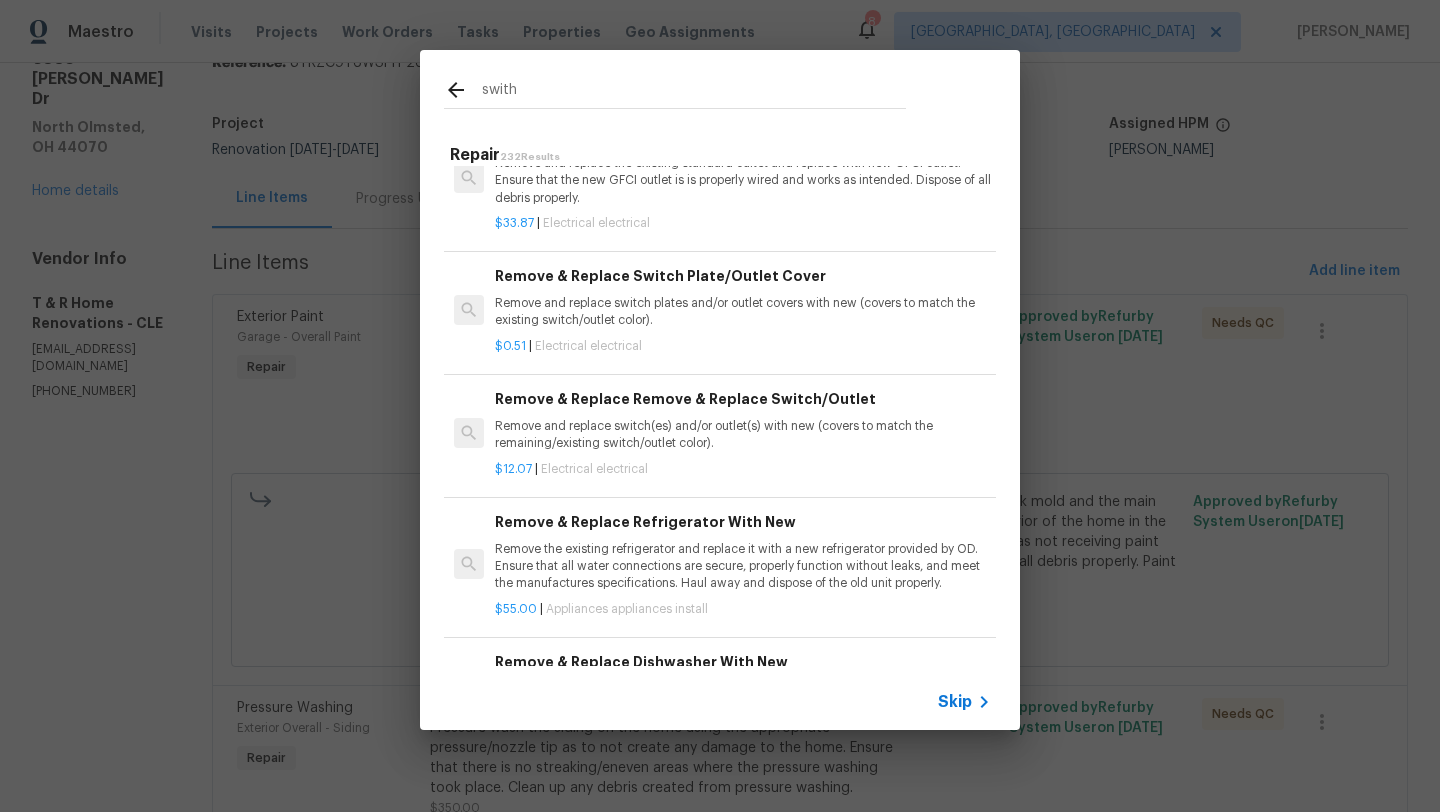 type on "swith" 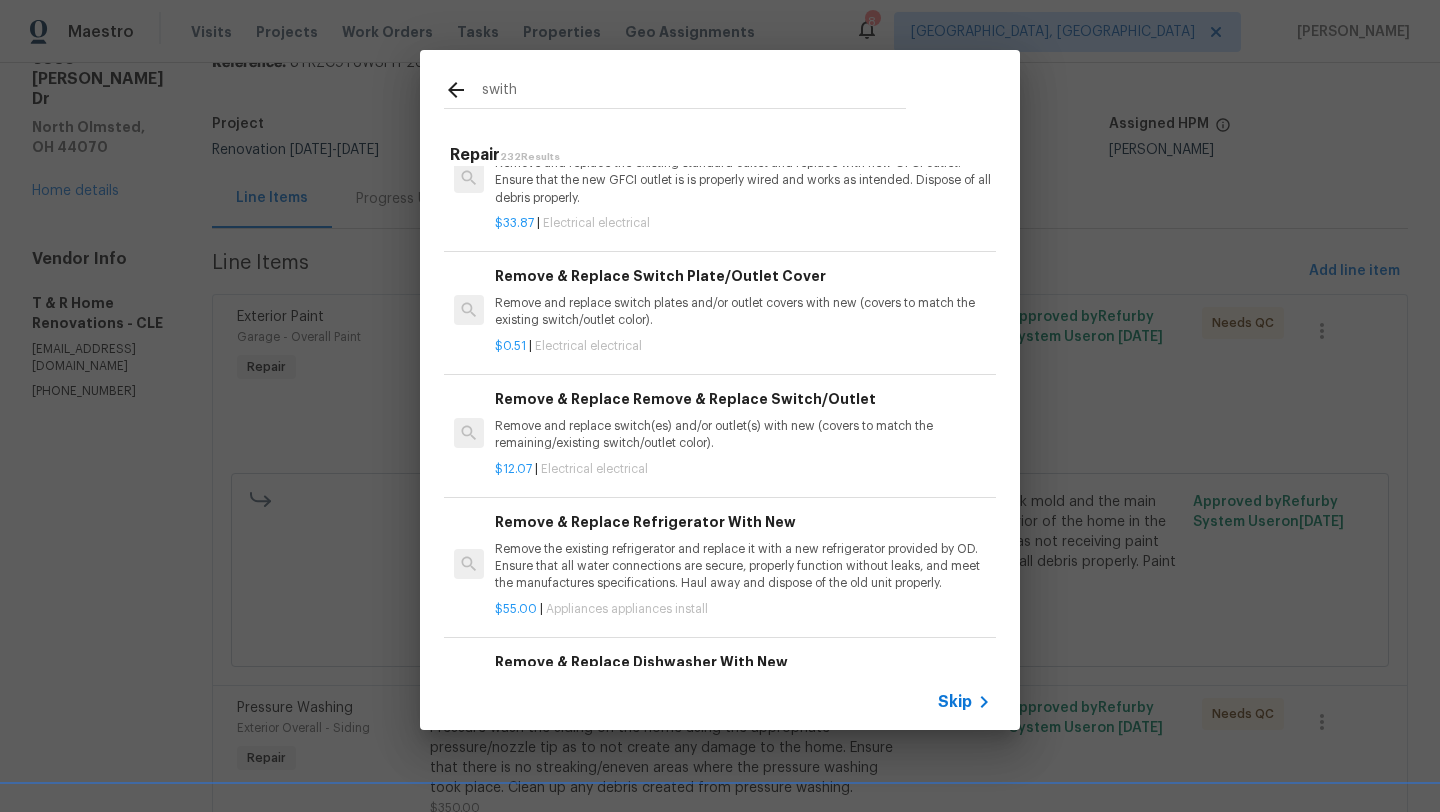 click on "Remove and replace switch(es) and/or outlet(s) with new (covers to match the remaining/existing switch/outlet color)." at bounding box center (743, 435) 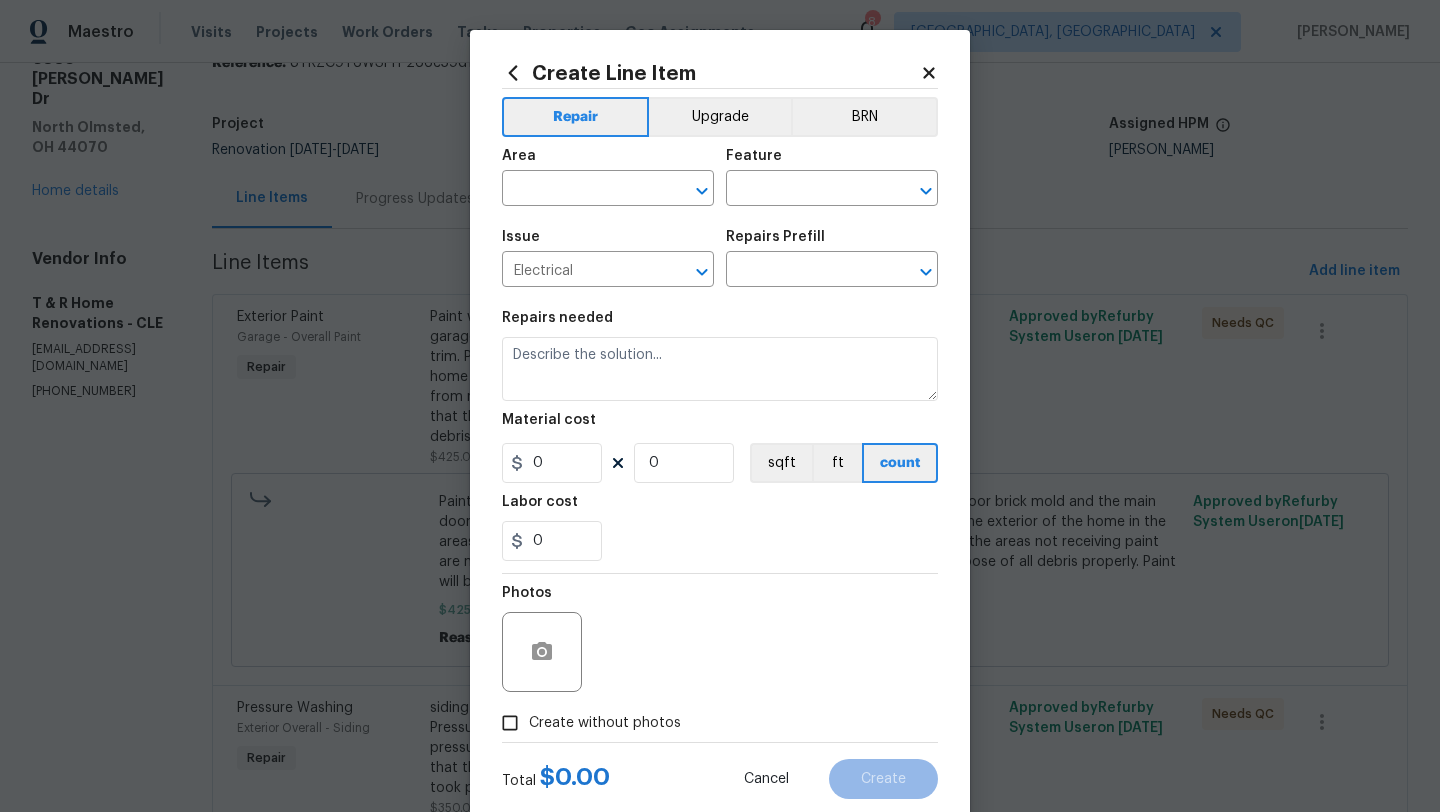 type on "Remove & Replace Remove & Replace Switch/Outlet $12.07" 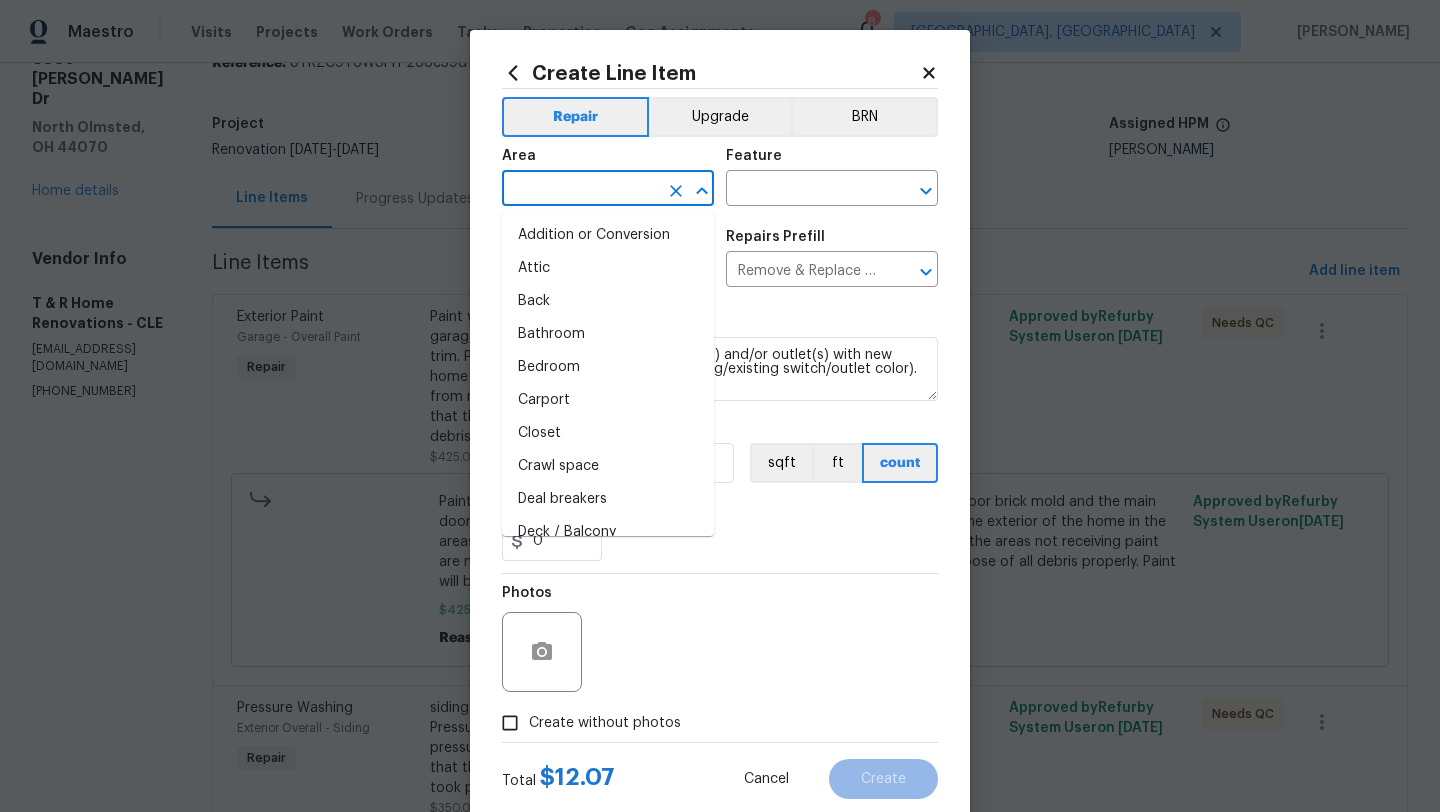 click at bounding box center [580, 190] 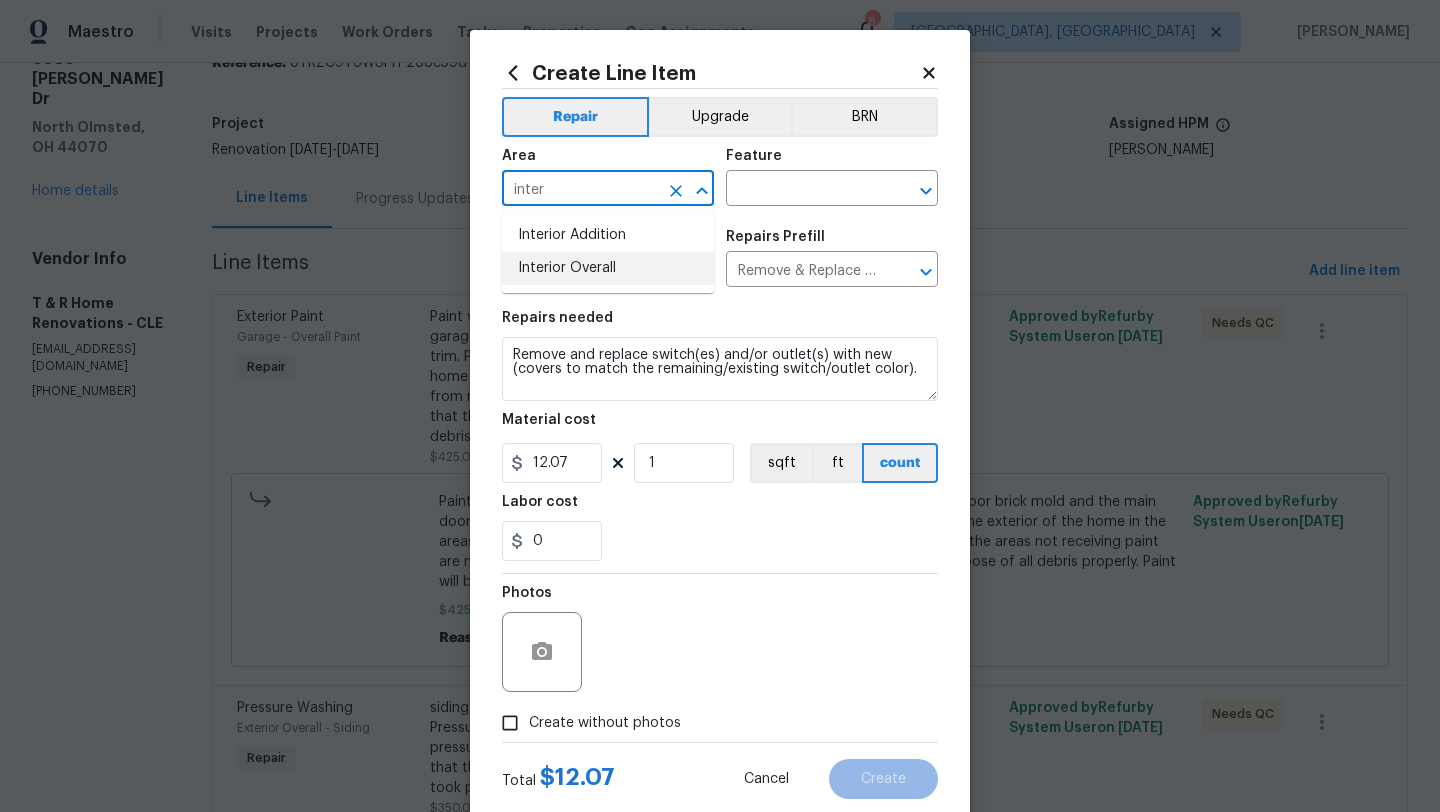 click on "Interior Overall" at bounding box center (608, 268) 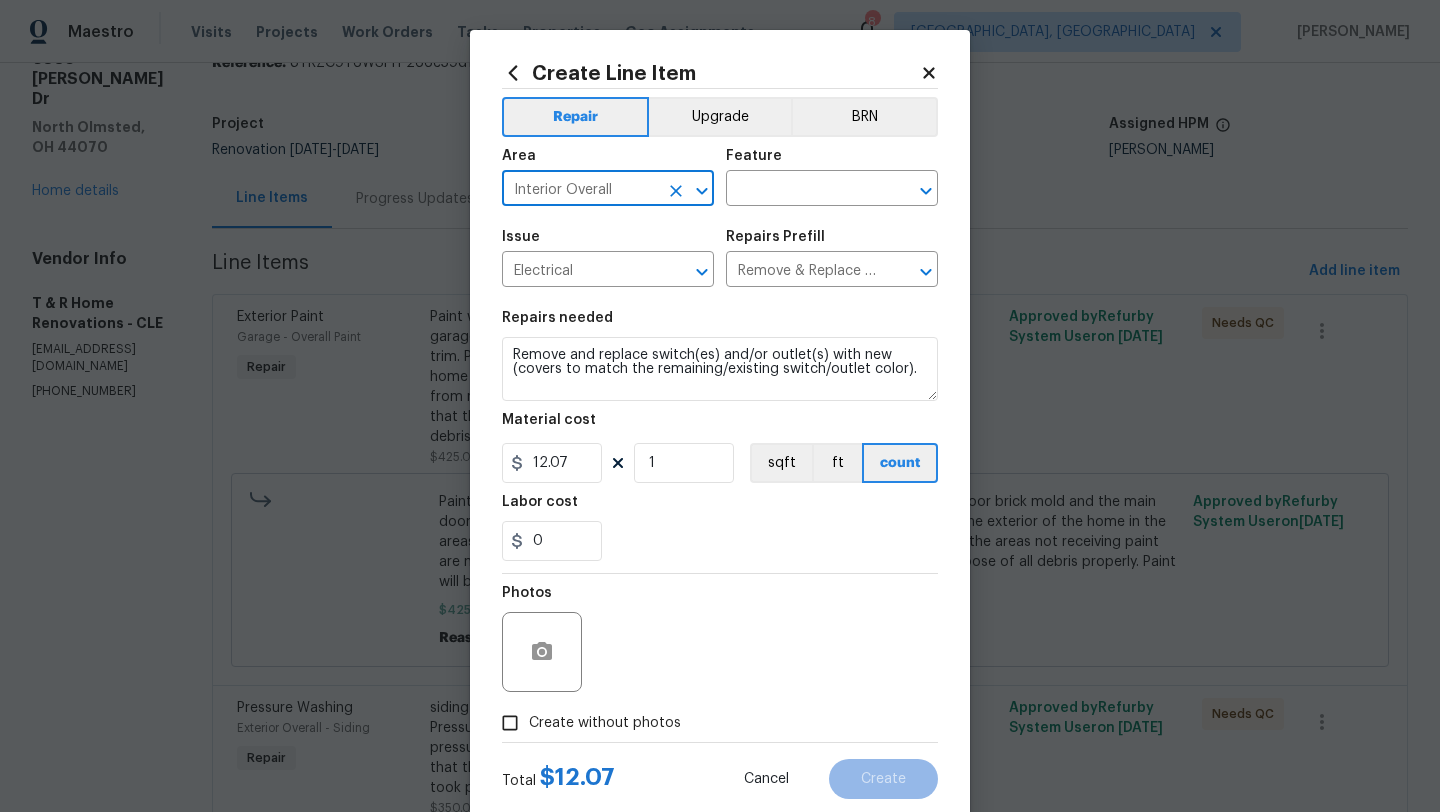 type on "Interior Overall" 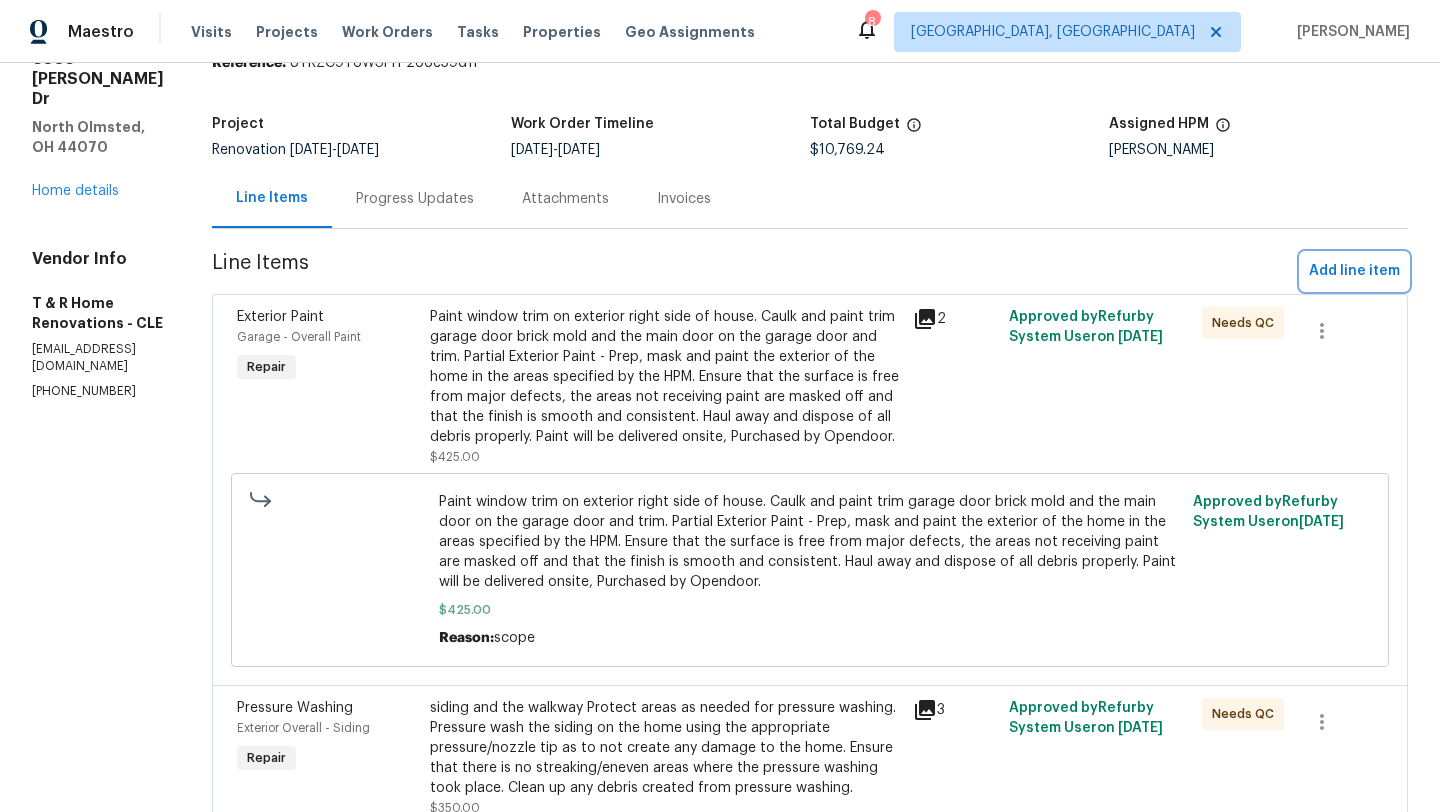 click on "Add line item" at bounding box center (1354, 271) 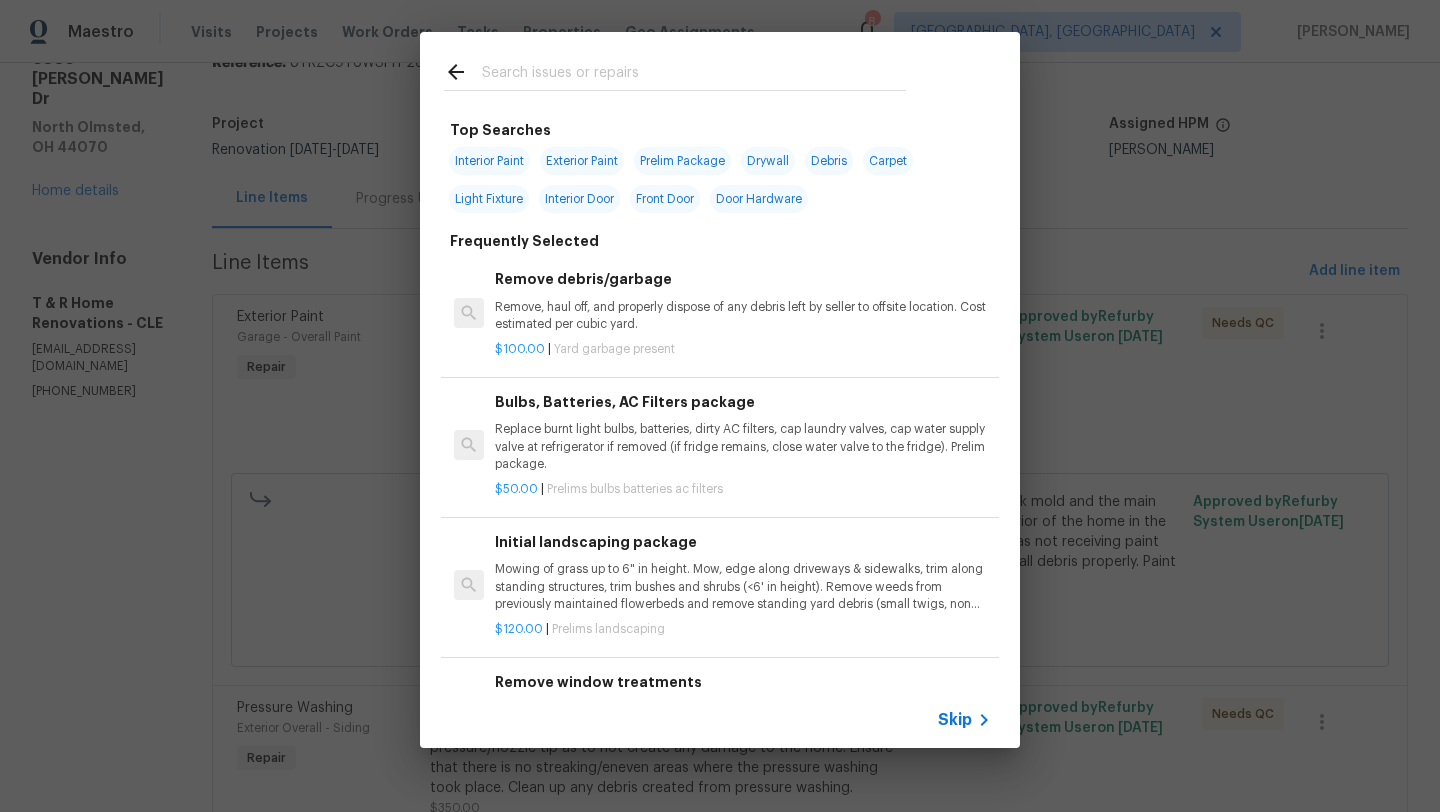 click at bounding box center (694, 75) 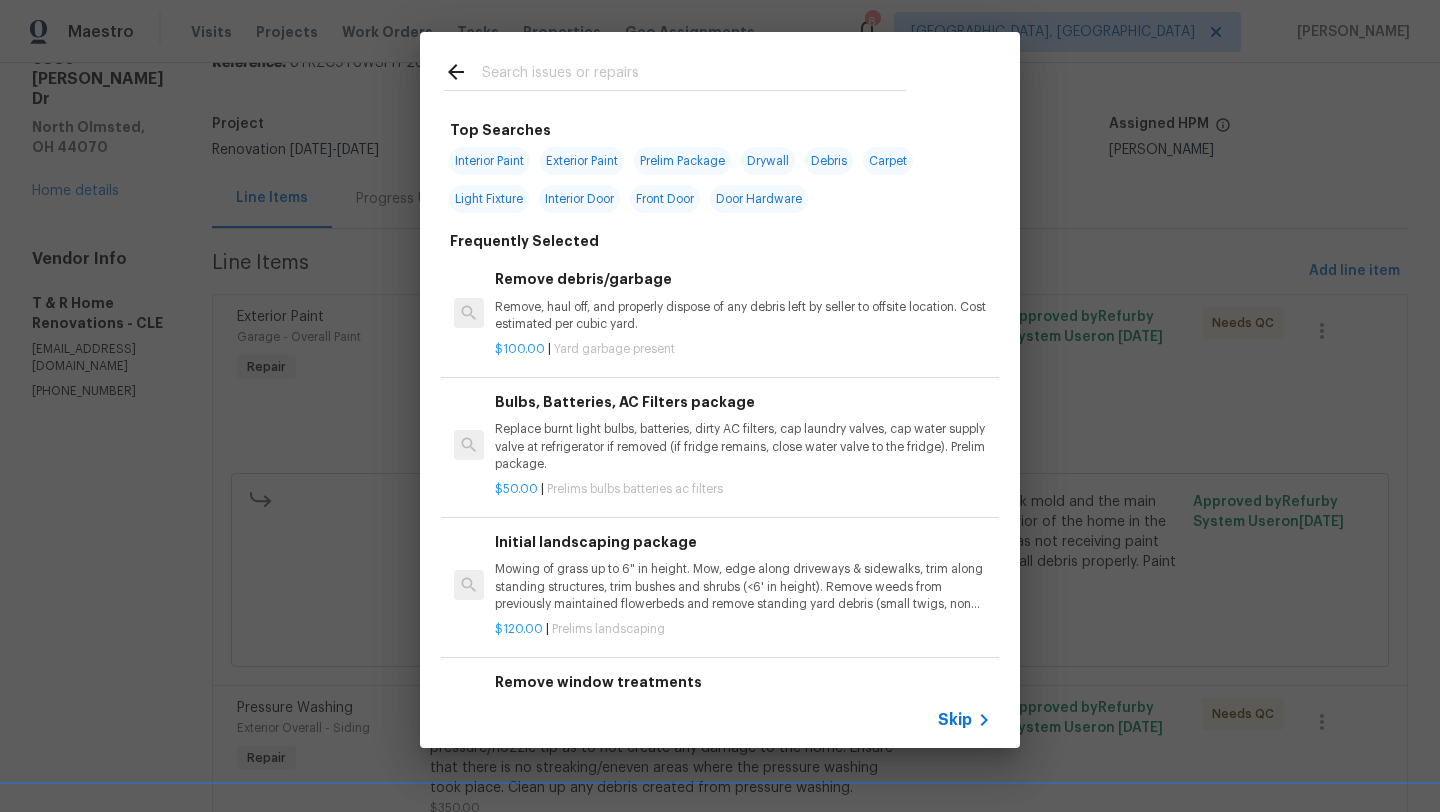 click on "Prelim Package" at bounding box center (682, 161) 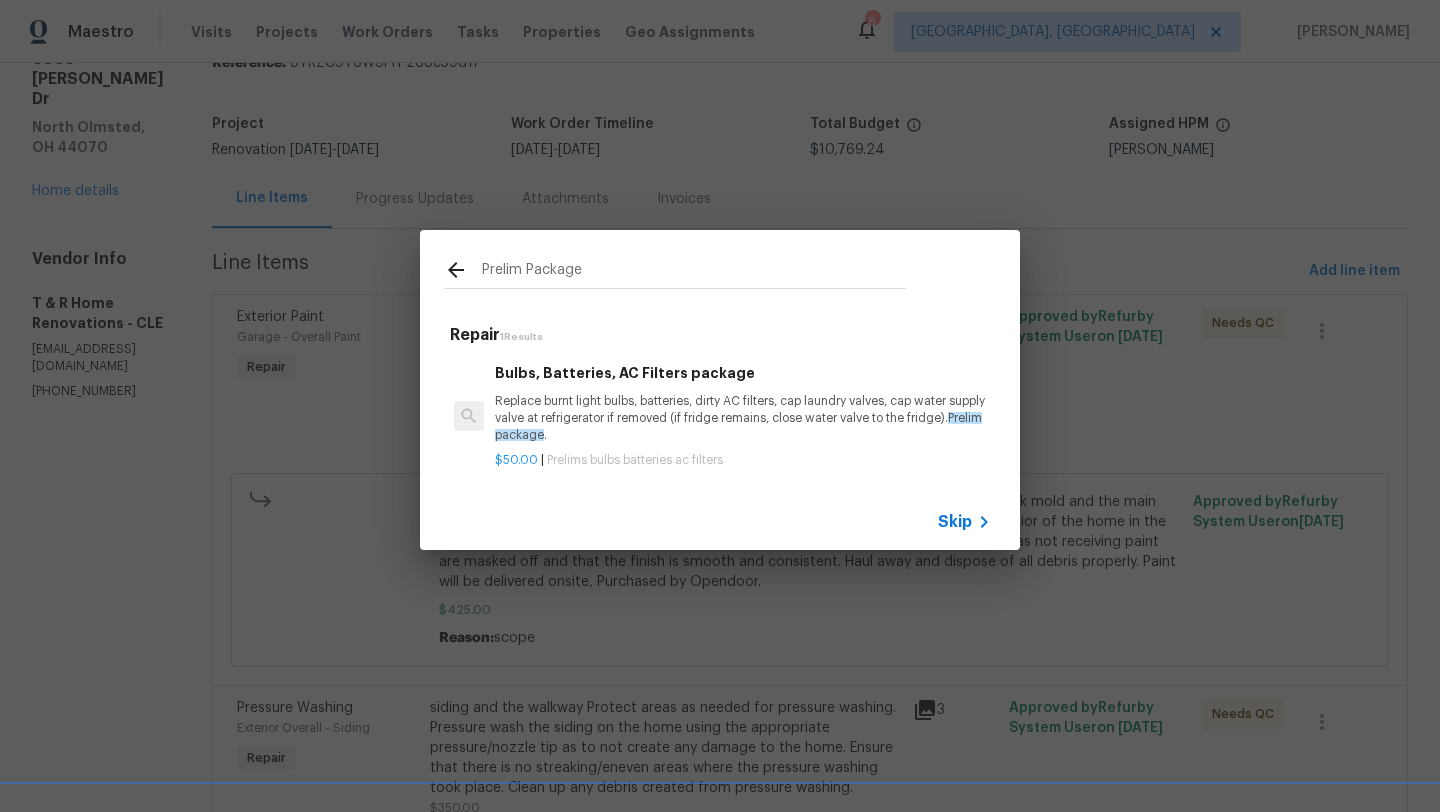 click 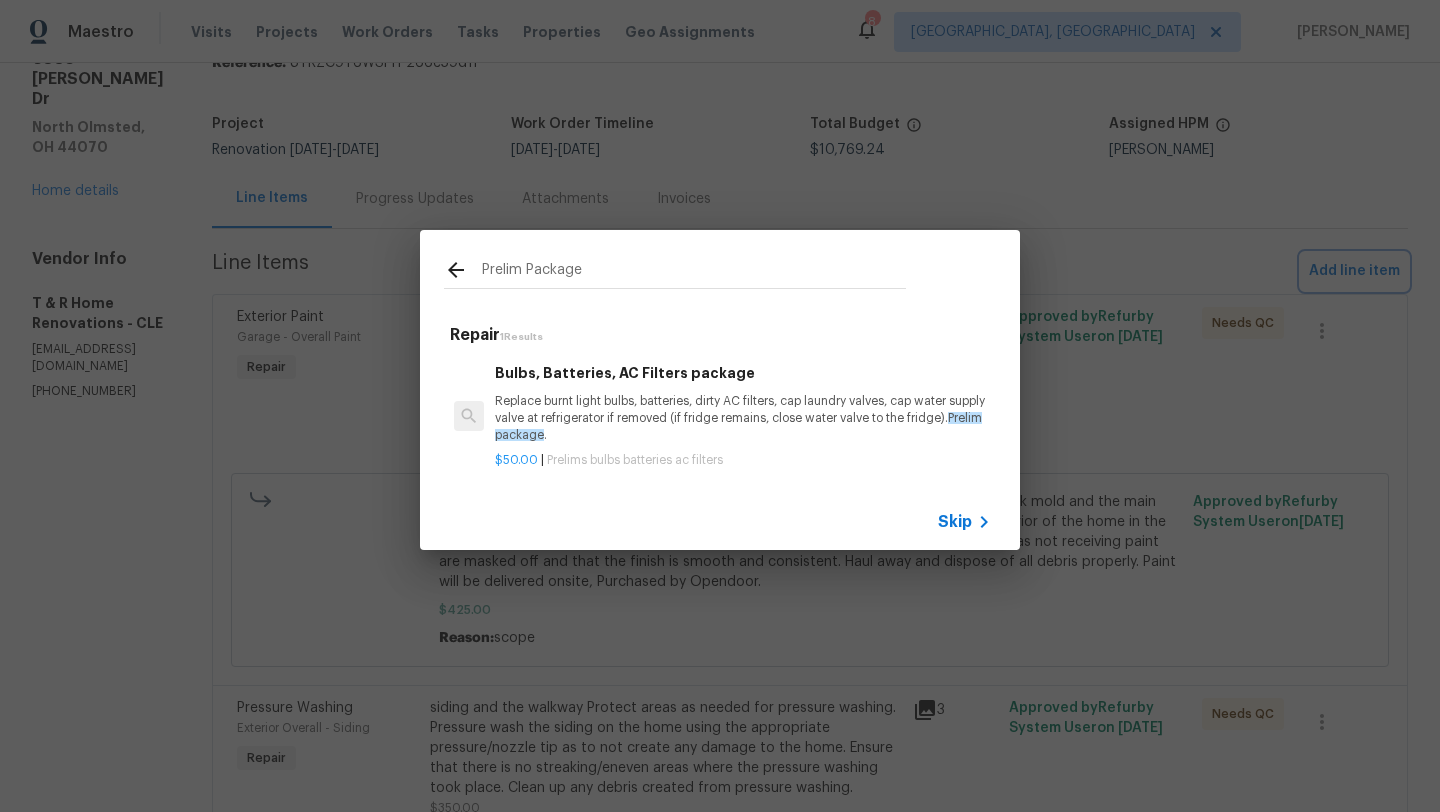 type 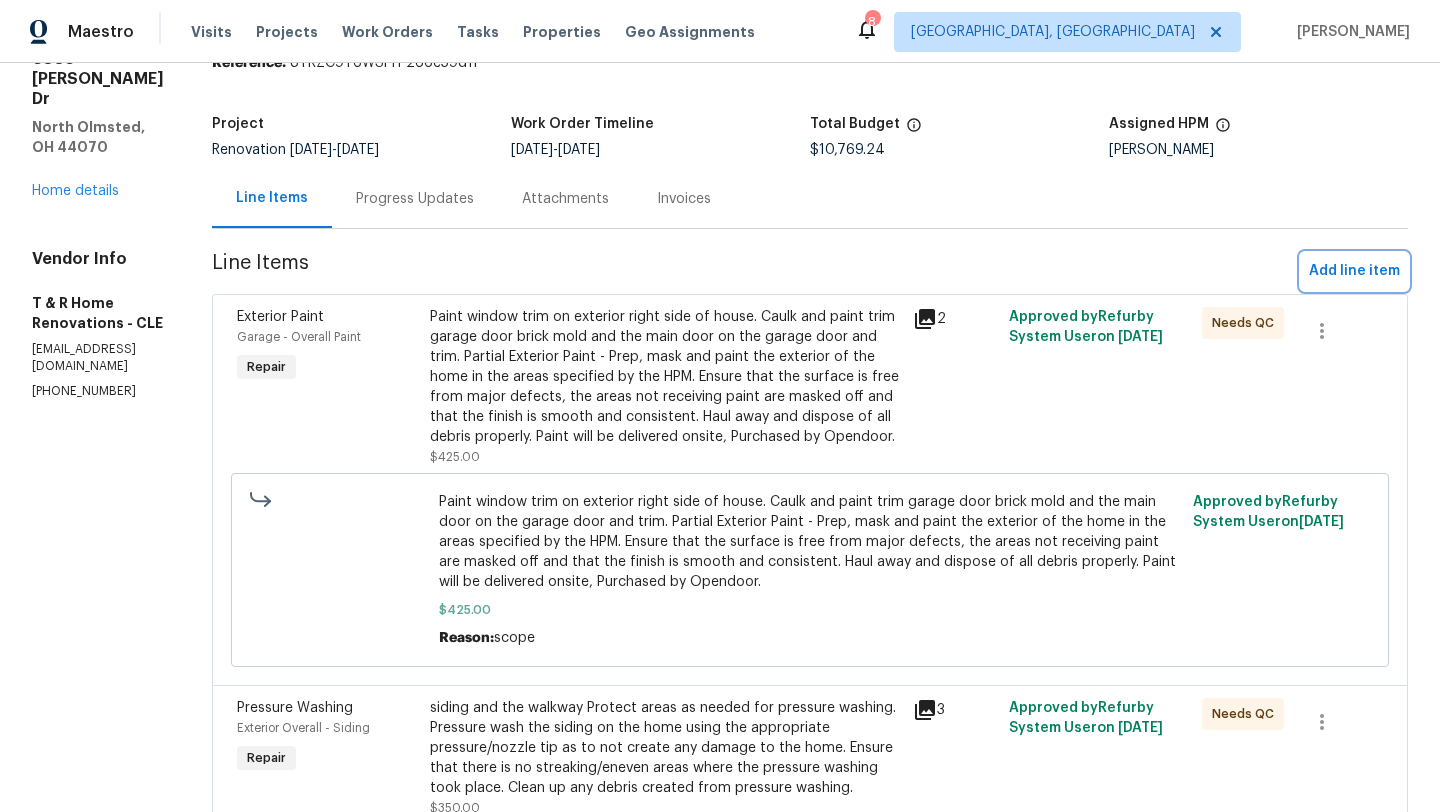 click on "Add line item" at bounding box center [1354, 271] 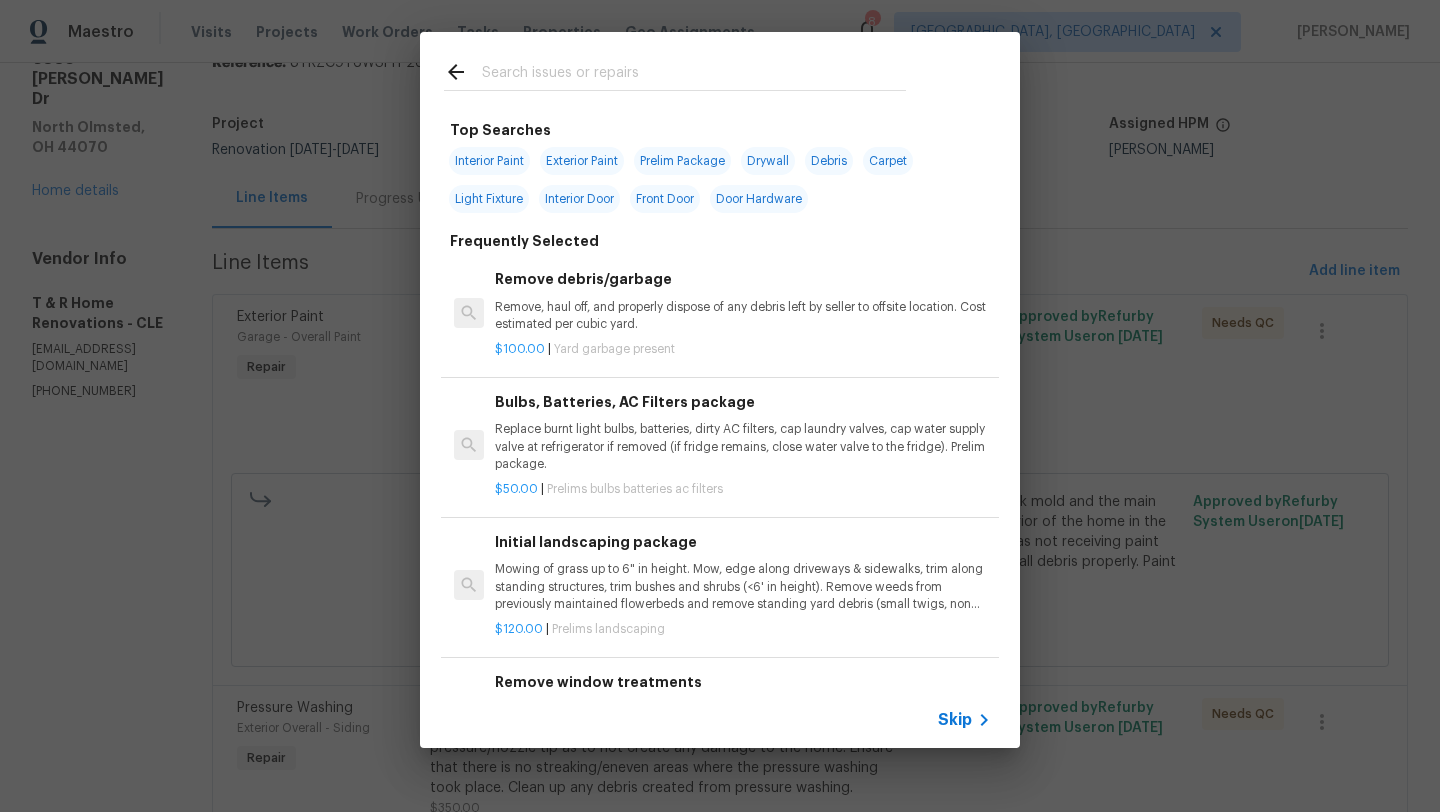 click at bounding box center [694, 75] 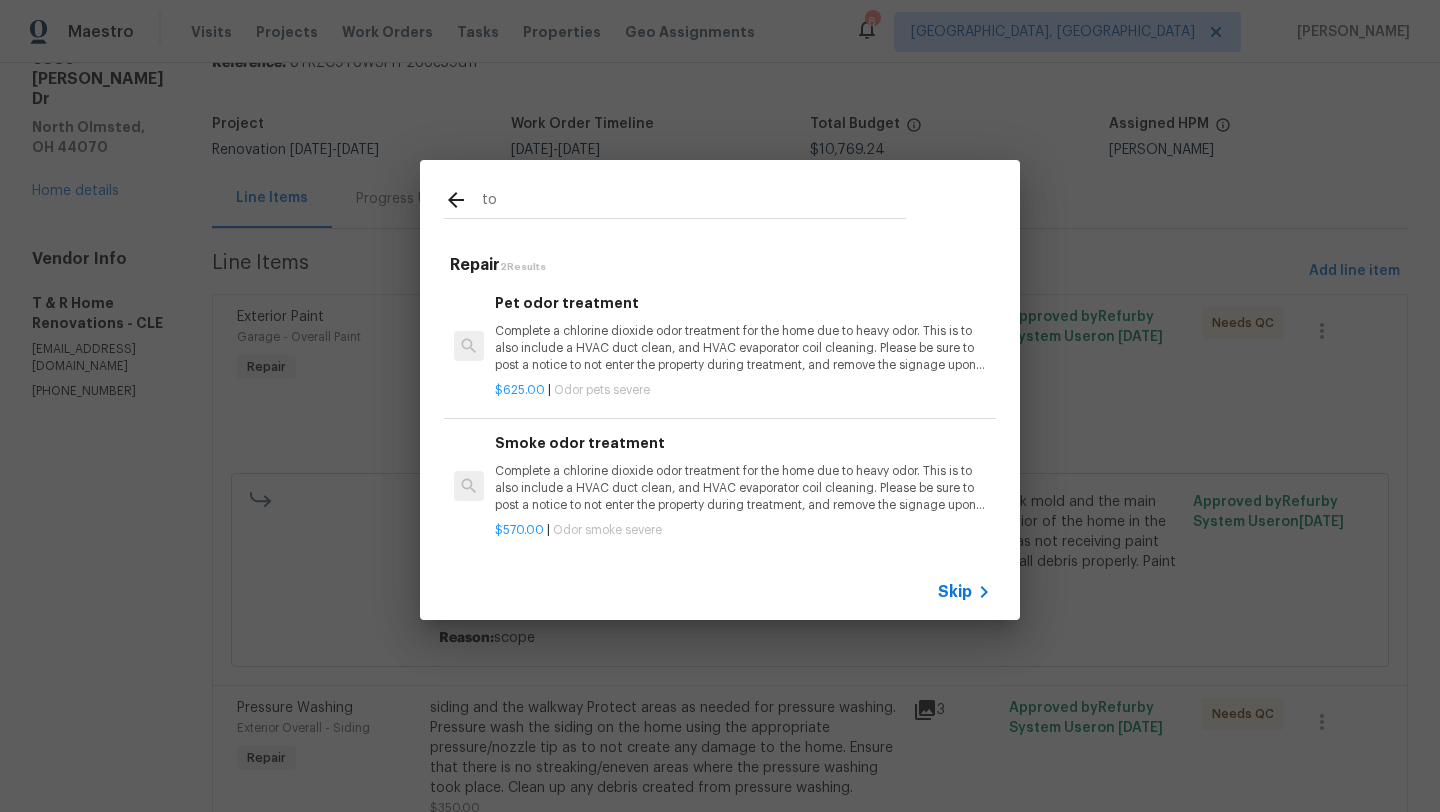 type on "t" 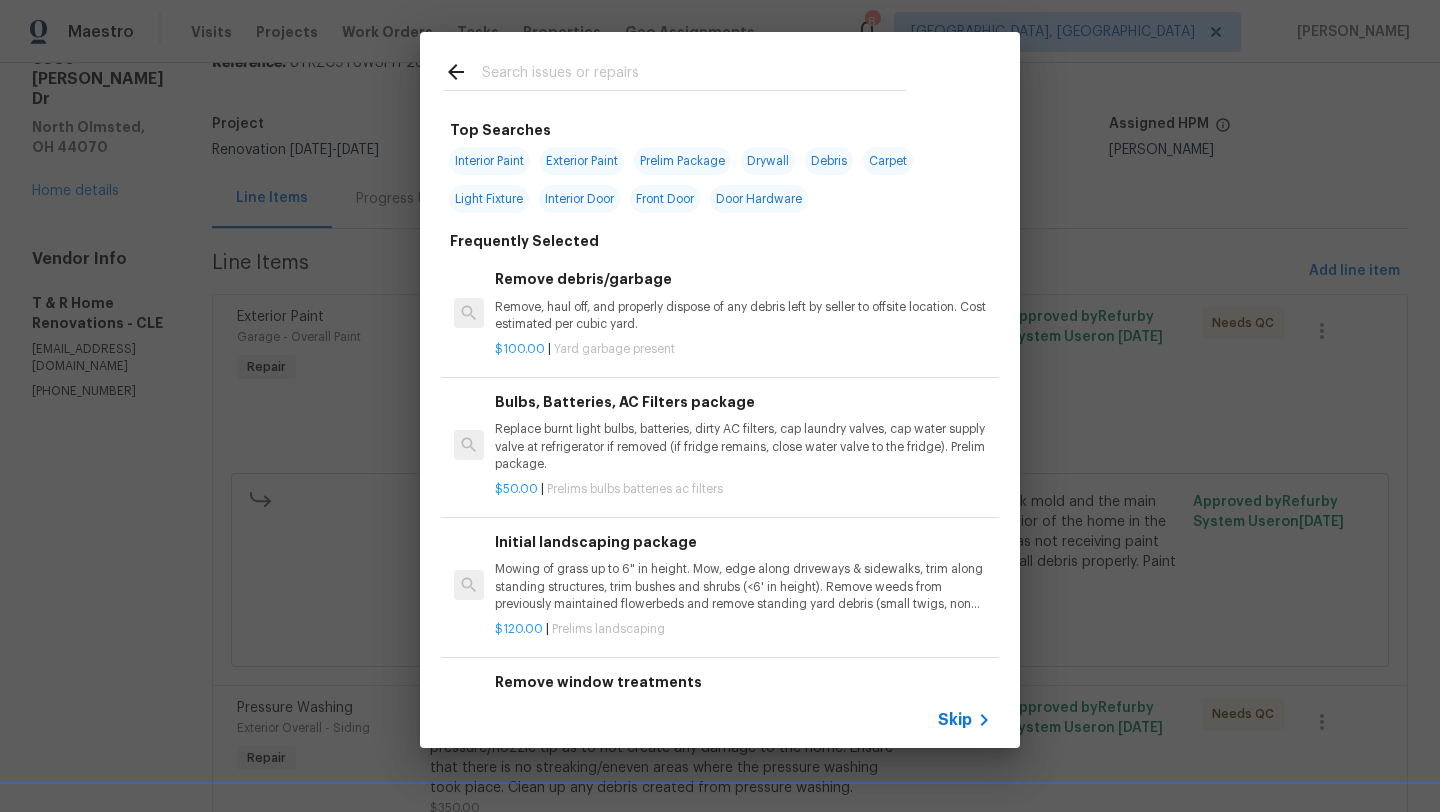 click on "Interior Paint" at bounding box center [489, 161] 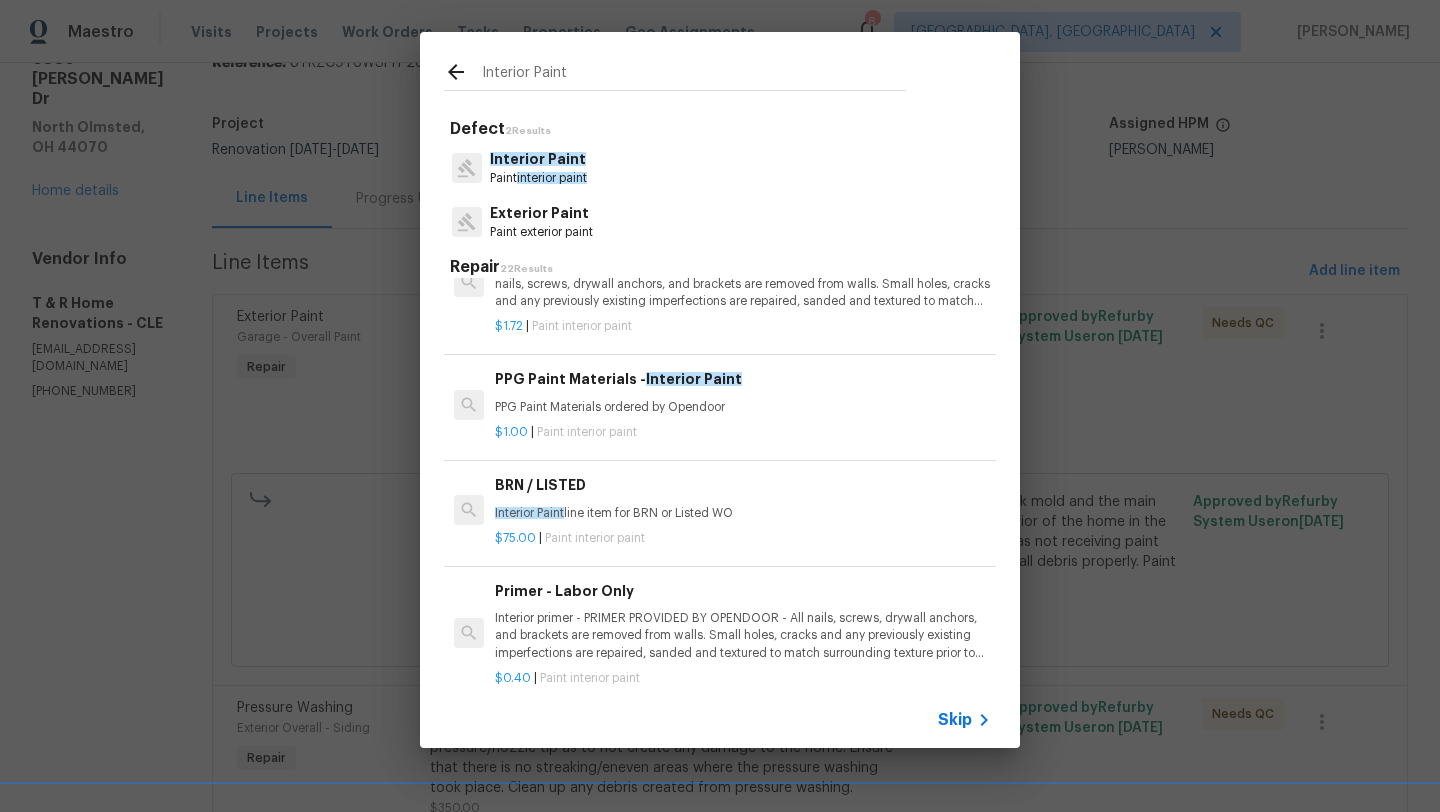 scroll, scrollTop: 376, scrollLeft: 0, axis: vertical 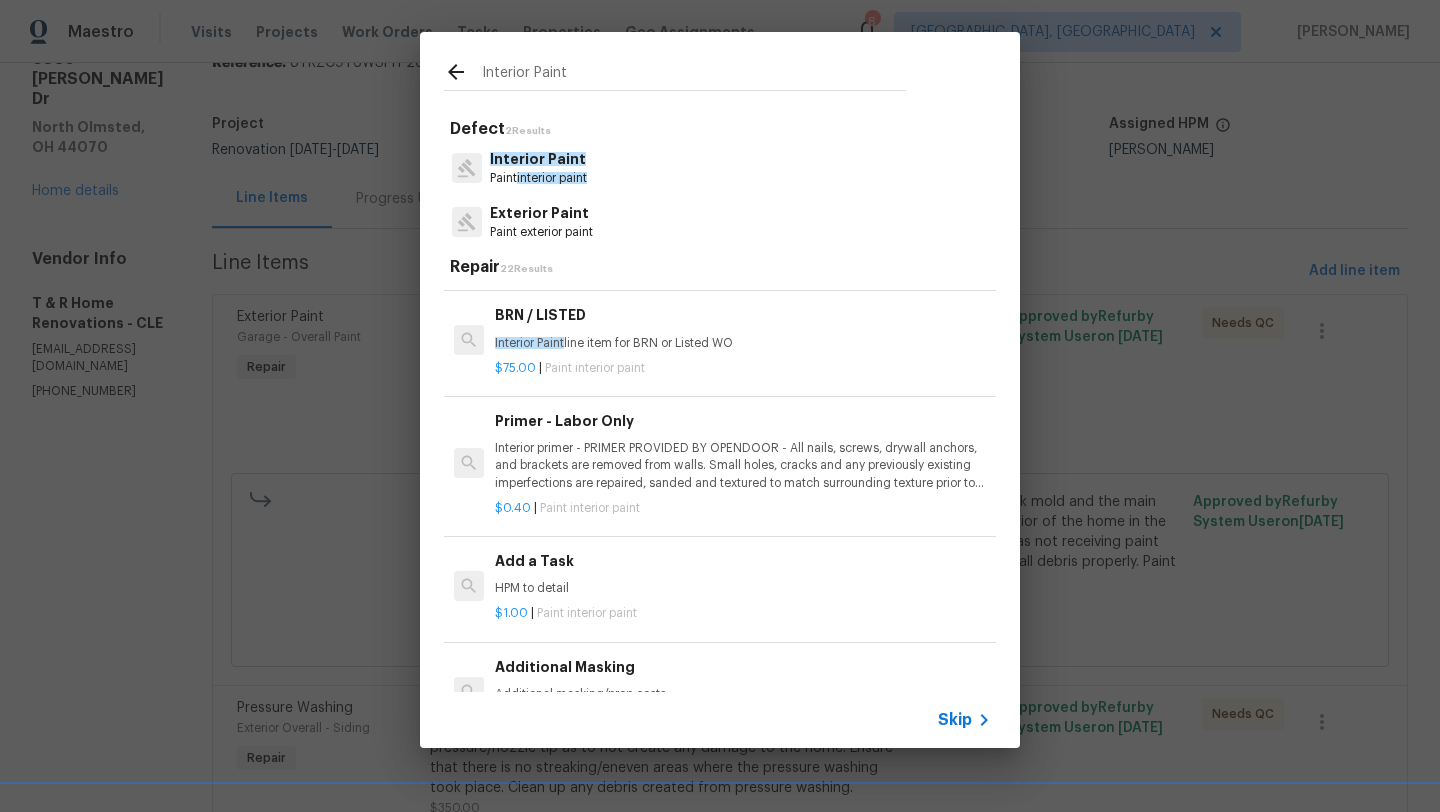 click on "HPM to detail" at bounding box center [743, 588] 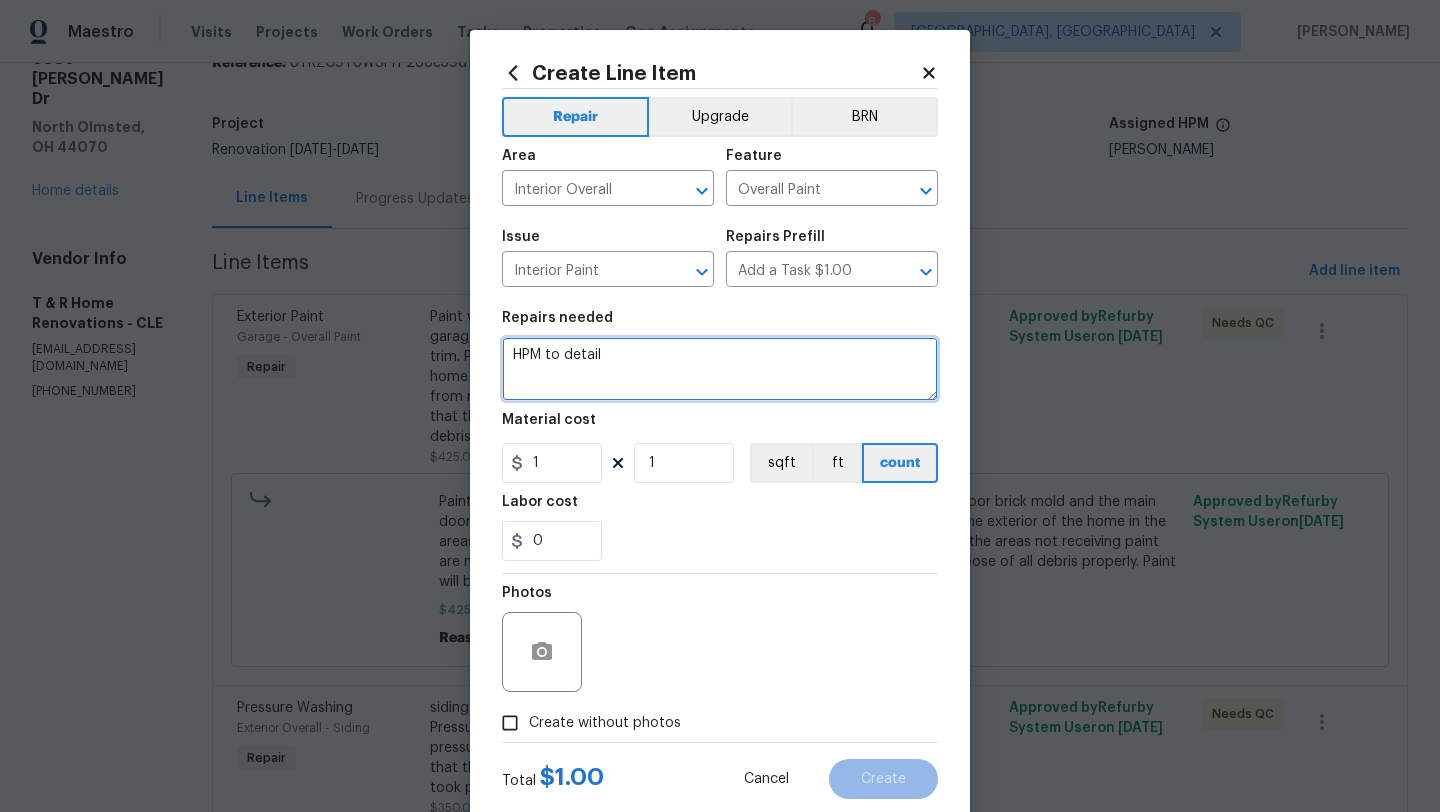 click on "HPM to detail" at bounding box center (720, 369) 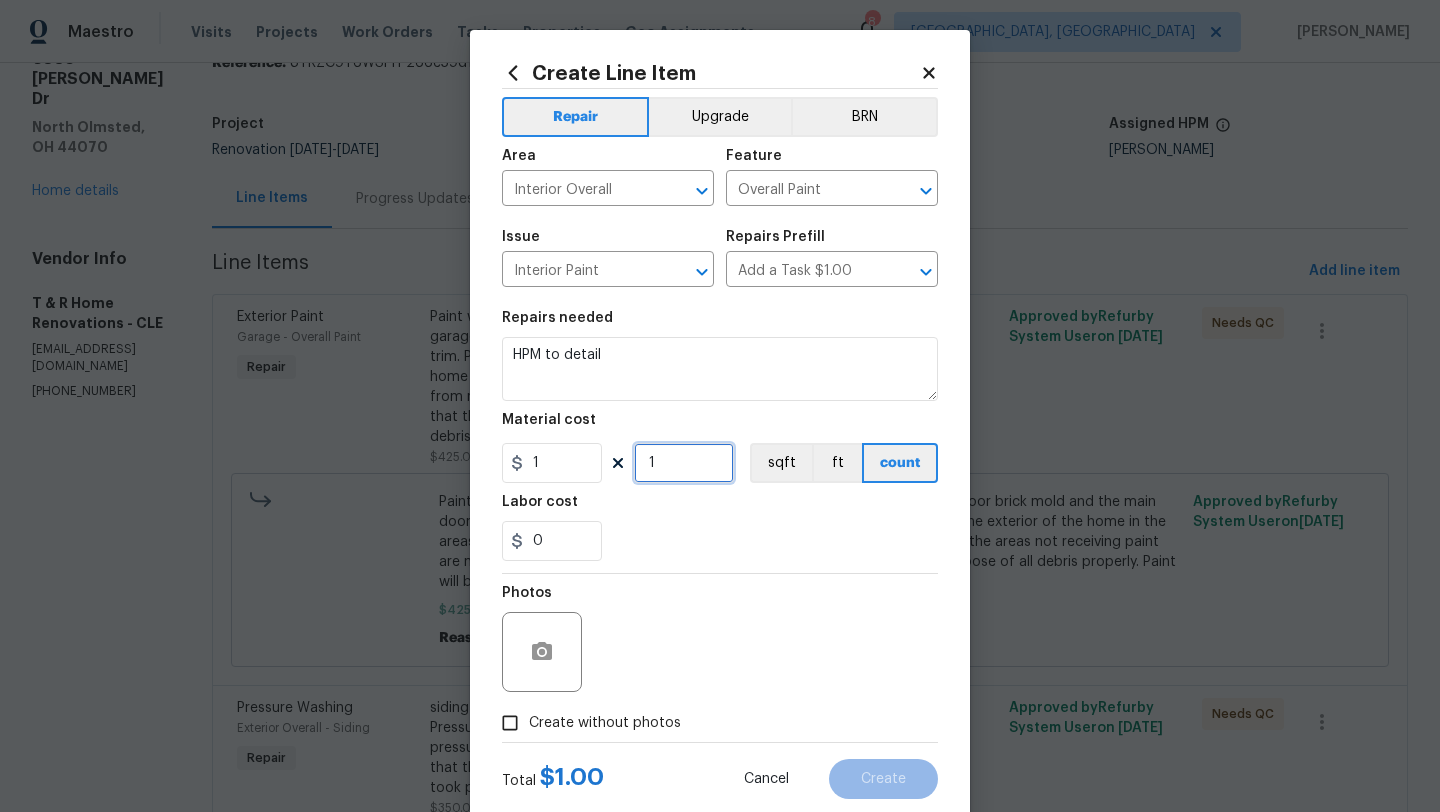 click on "1" at bounding box center [684, 463] 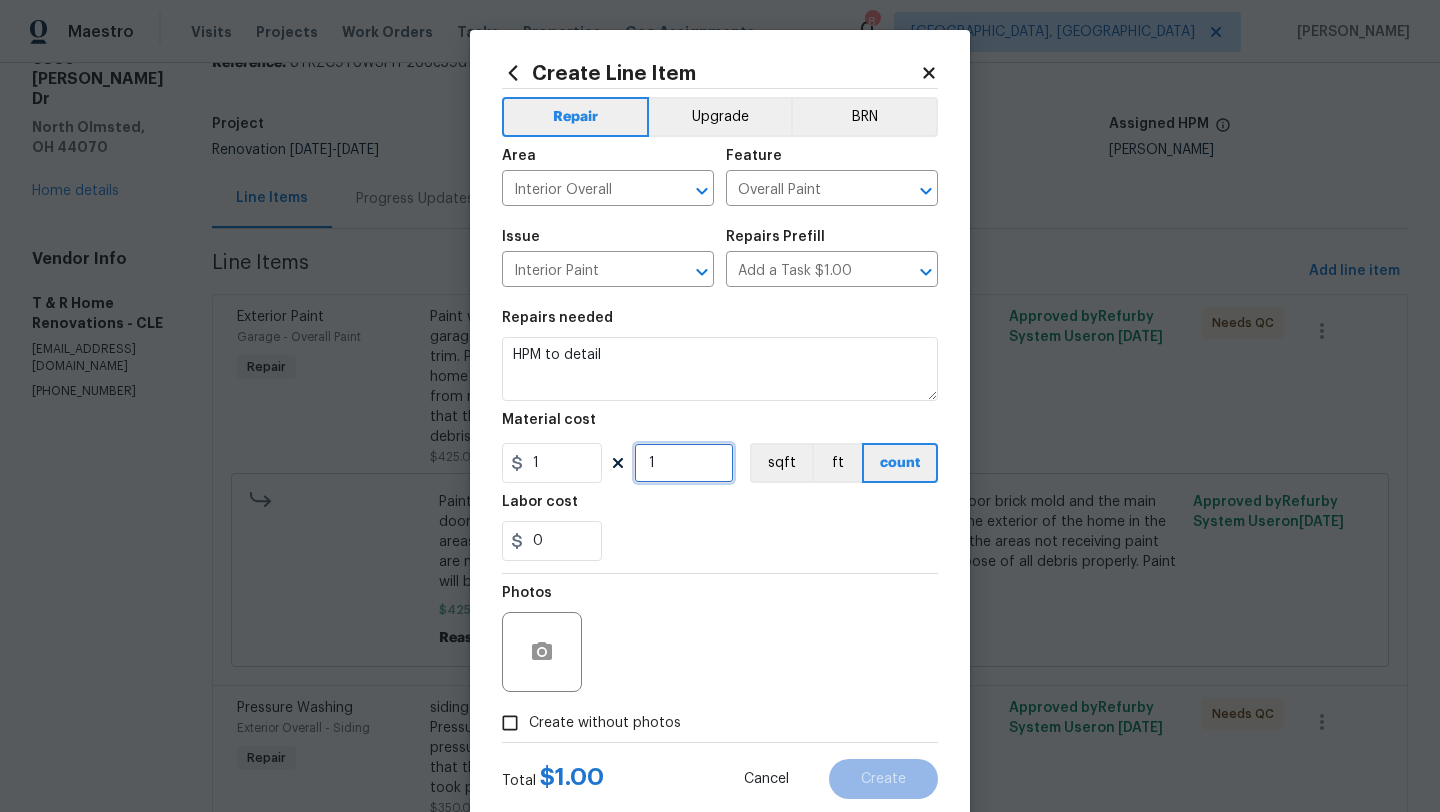 click on "1" at bounding box center [684, 463] 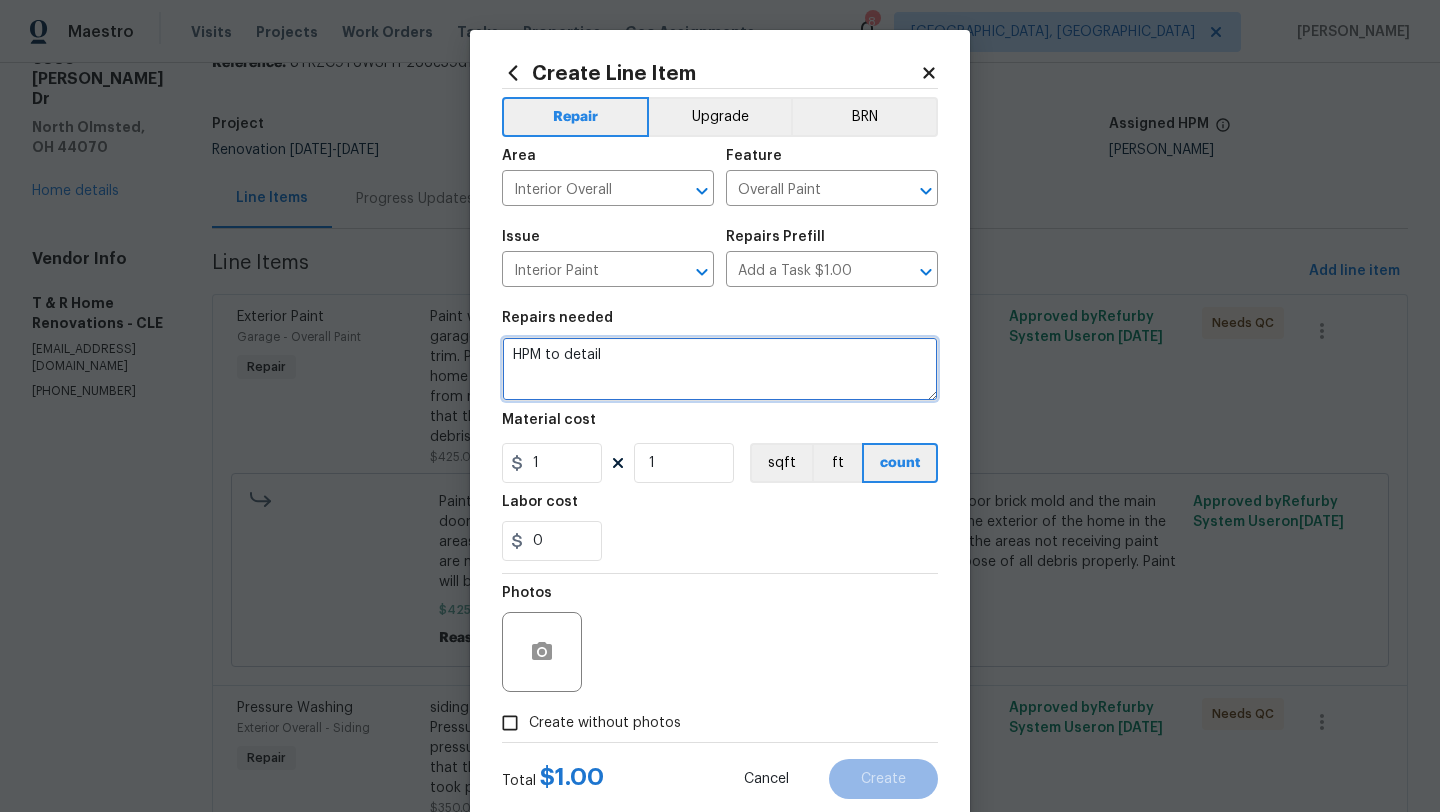 click on "HPM to detail" at bounding box center (720, 369) 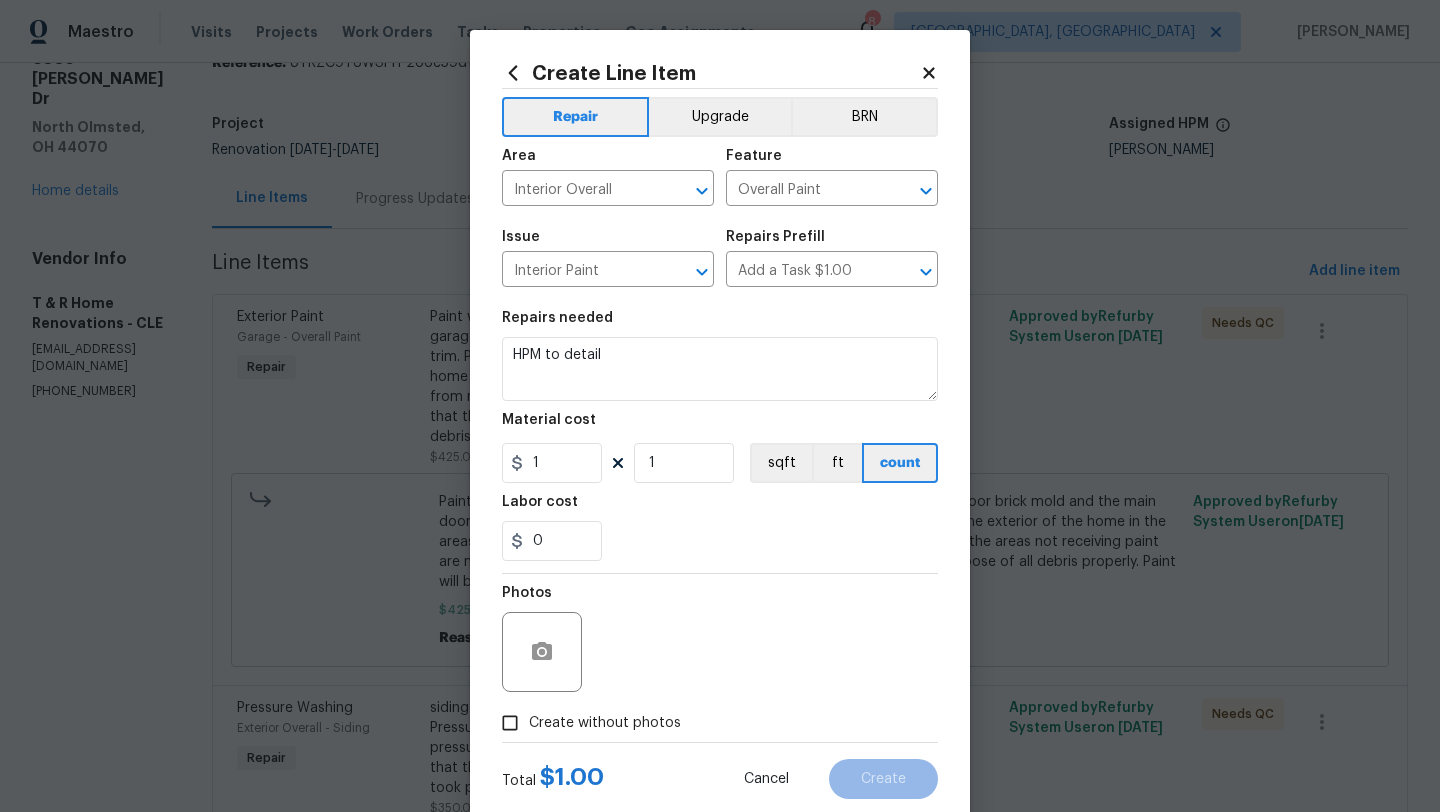 click on "Repairs needed HPM to detail Material cost 1 1 sqft ft count Labor cost 0" at bounding box center (720, 436) 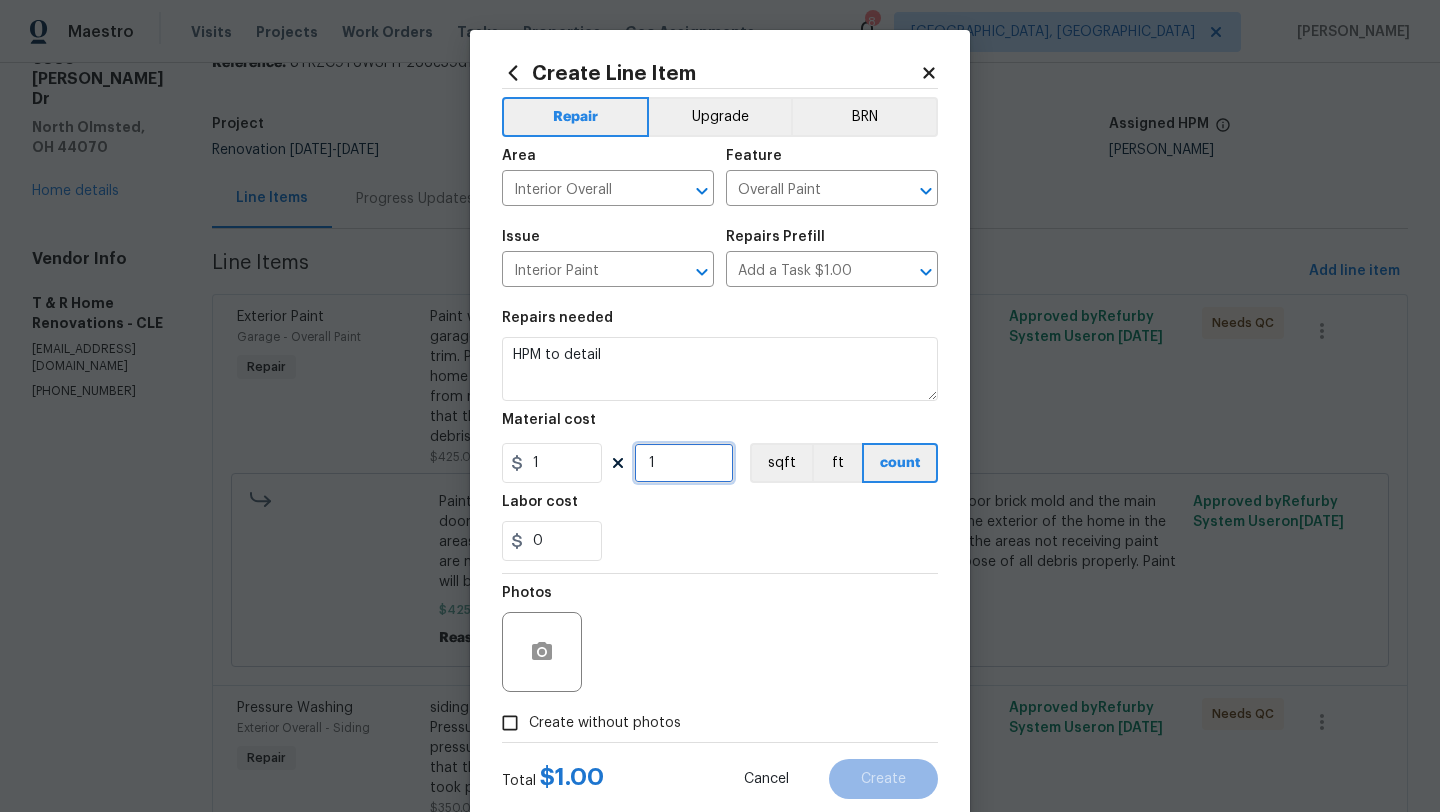 click on "1" at bounding box center [684, 463] 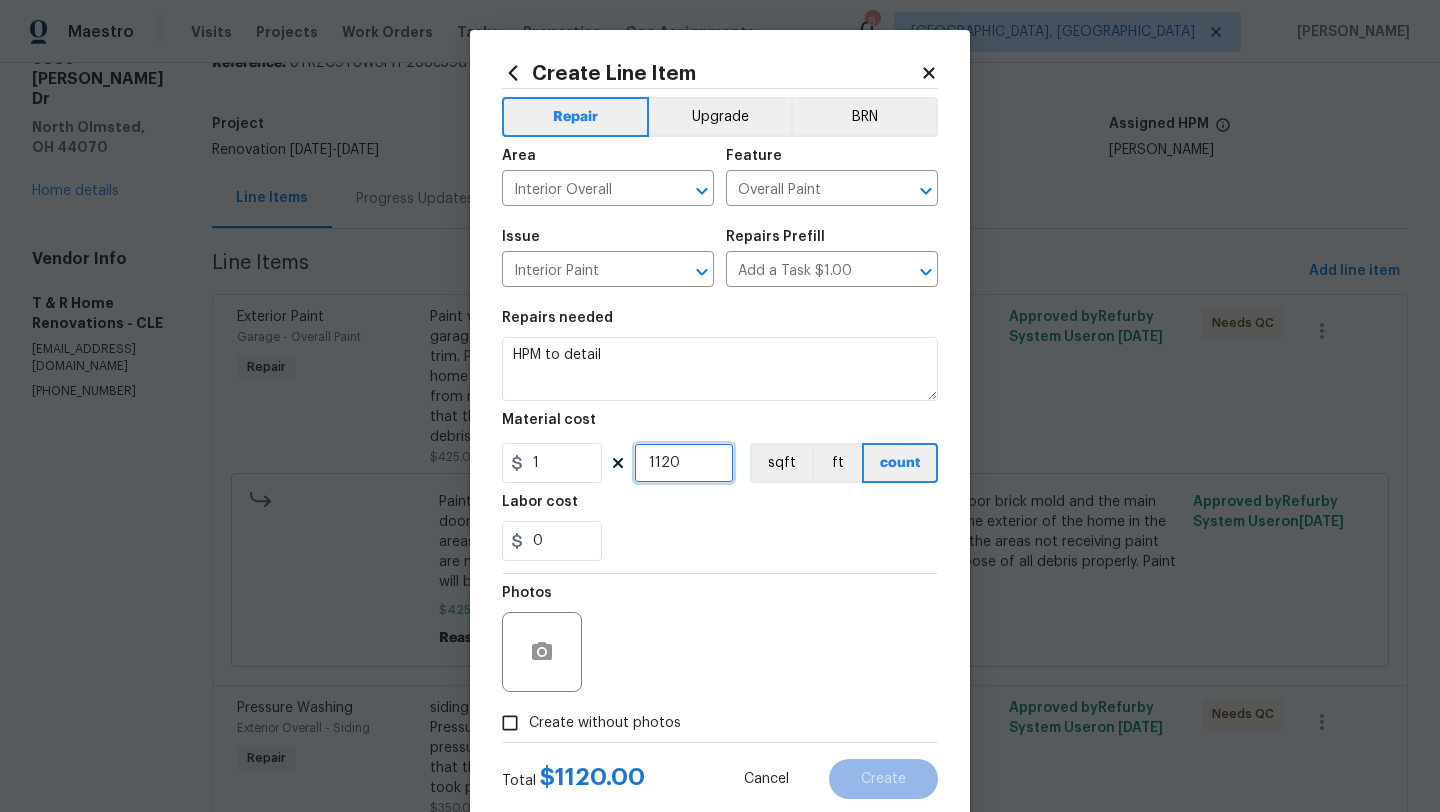 type on "1120" 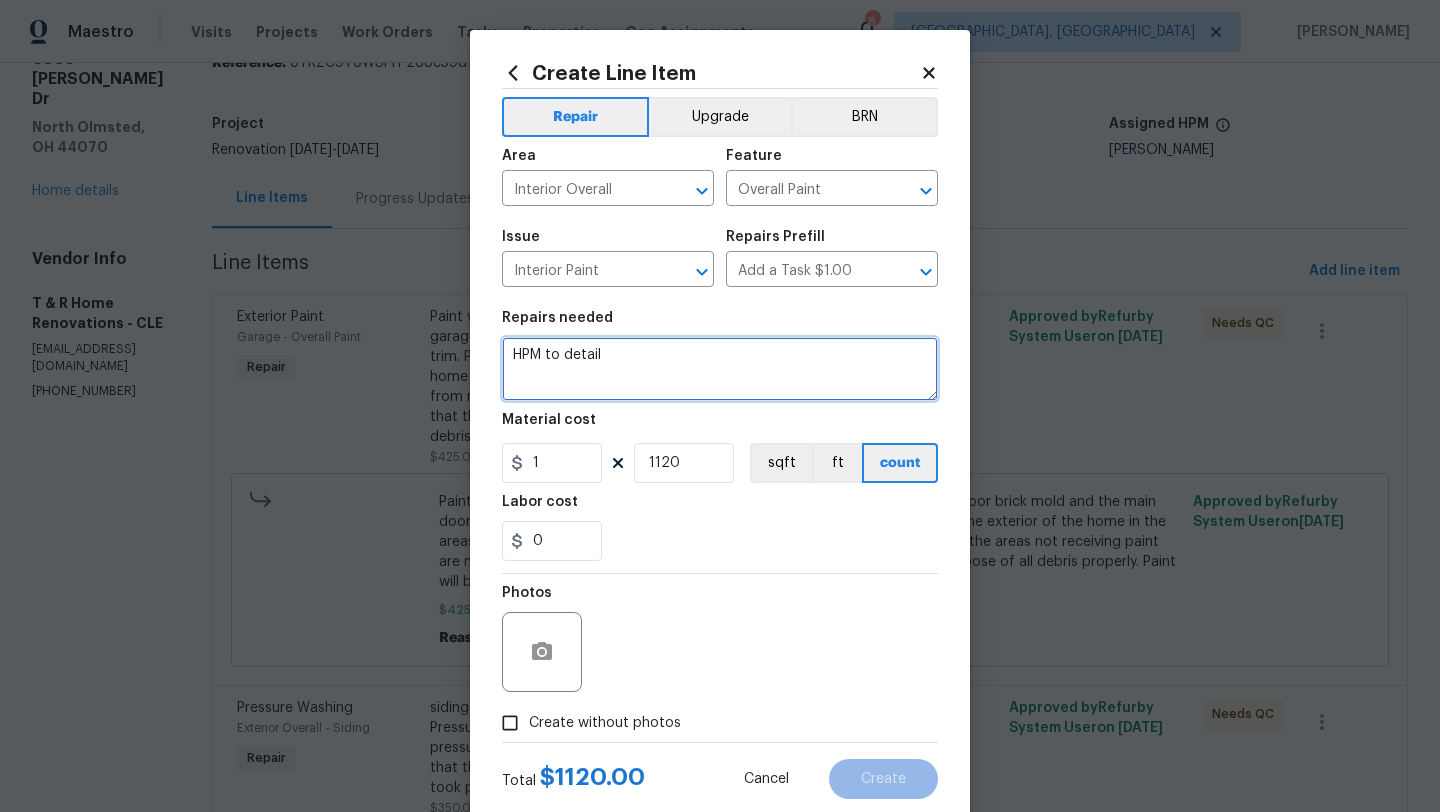 click on "HPM to detail" at bounding box center [720, 369] 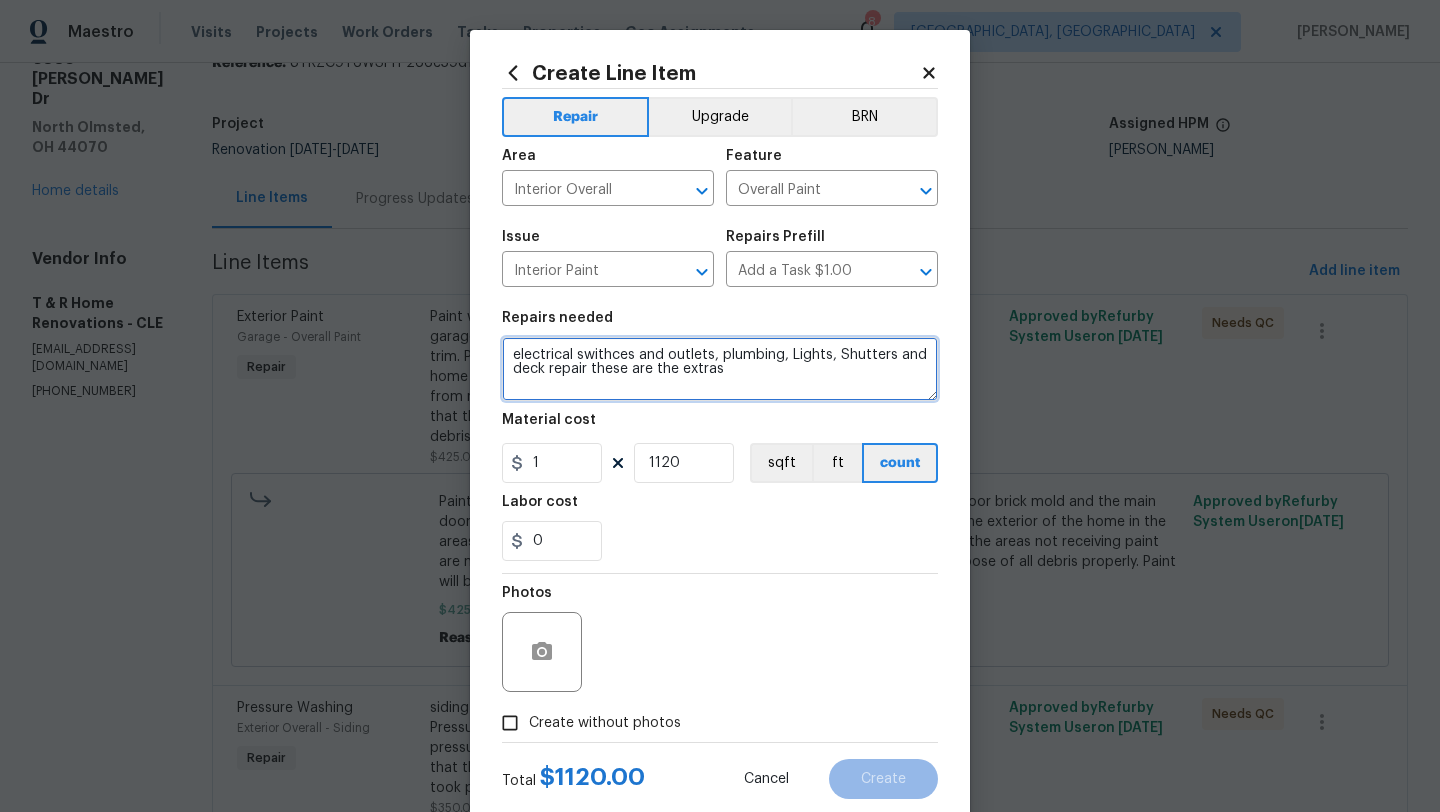 type on "electrical swithces and outlets, plumbing, Lights, Shutters and deck repair these are the extras" 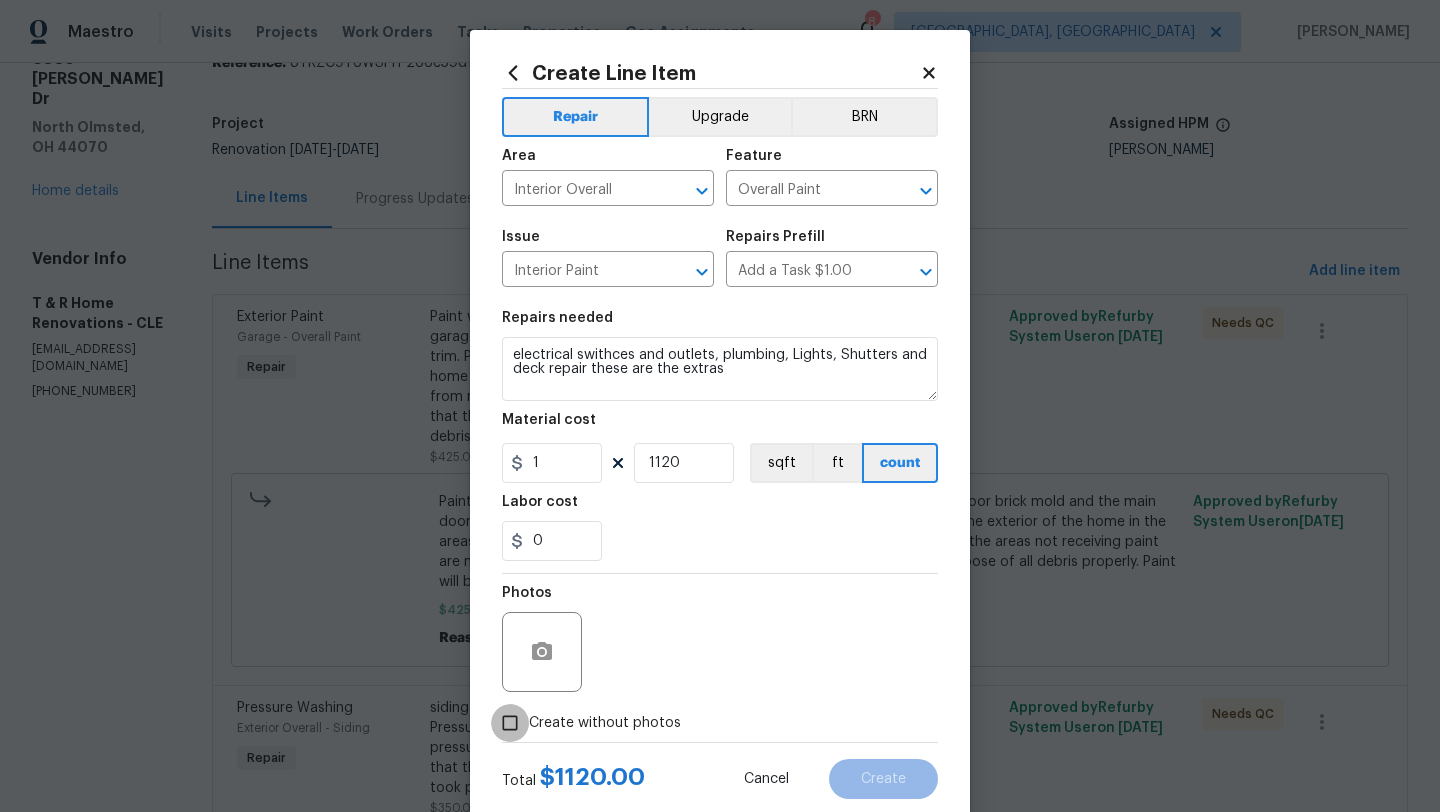 click on "Create without photos" at bounding box center [510, 723] 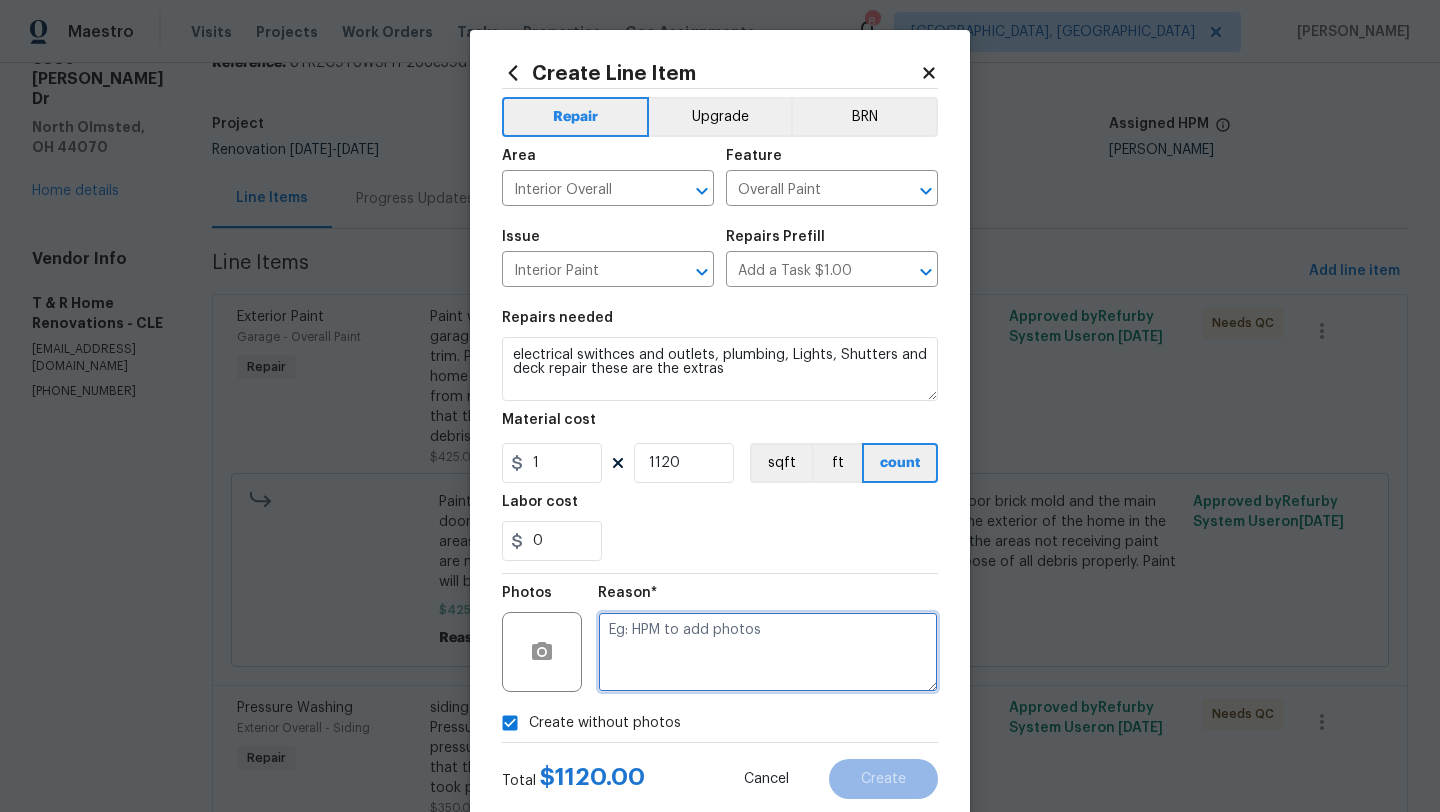 click at bounding box center (768, 652) 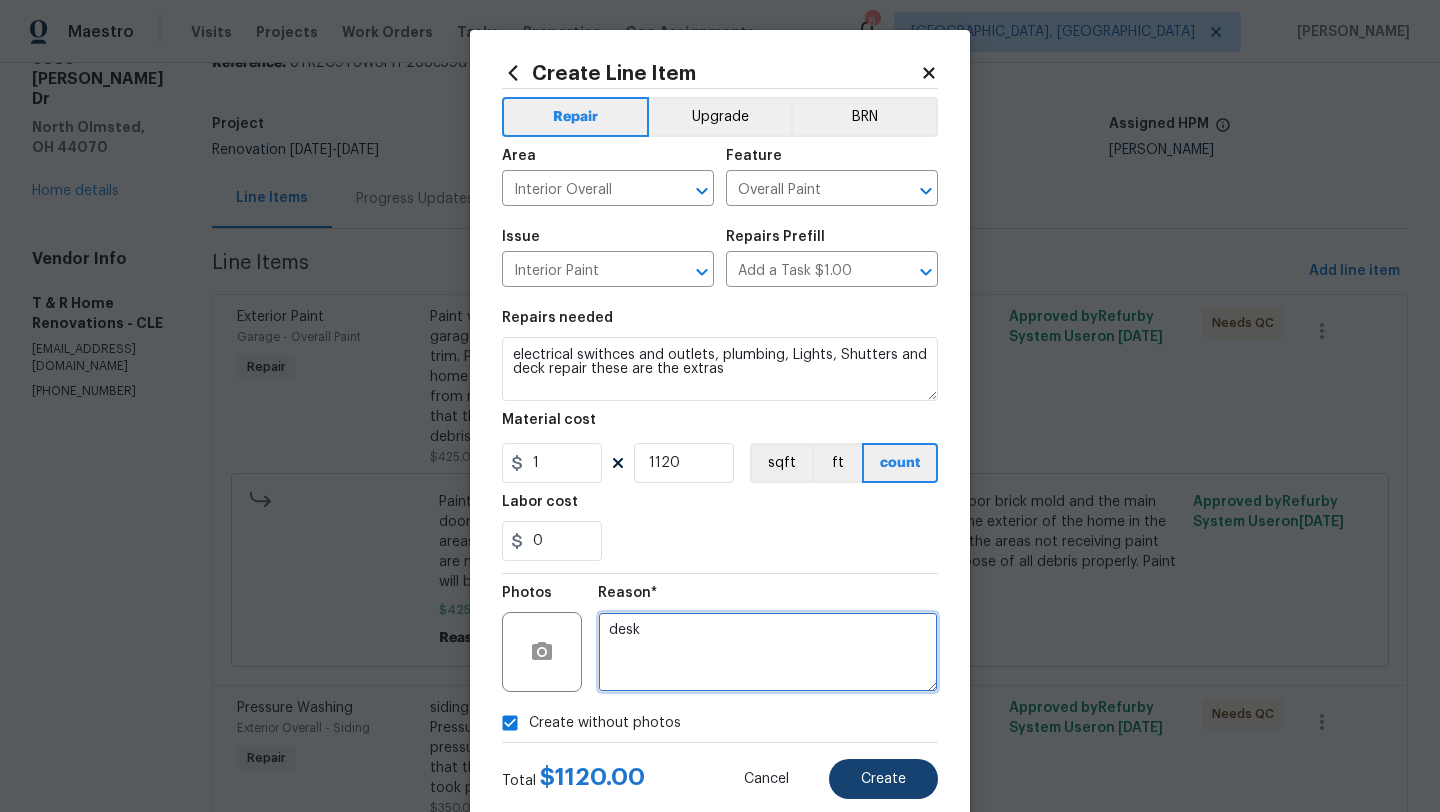 type on "desk" 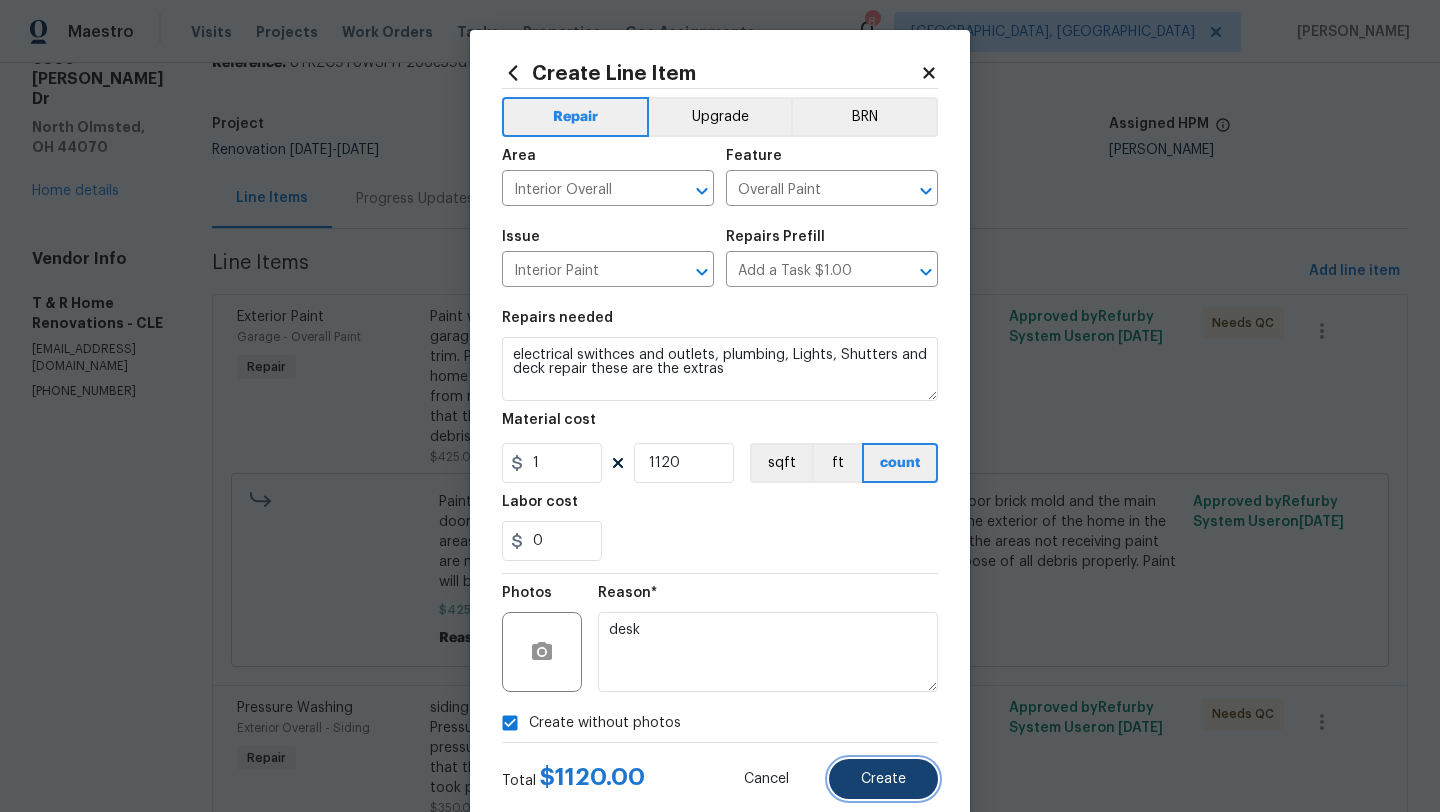 click on "Create" at bounding box center [883, 779] 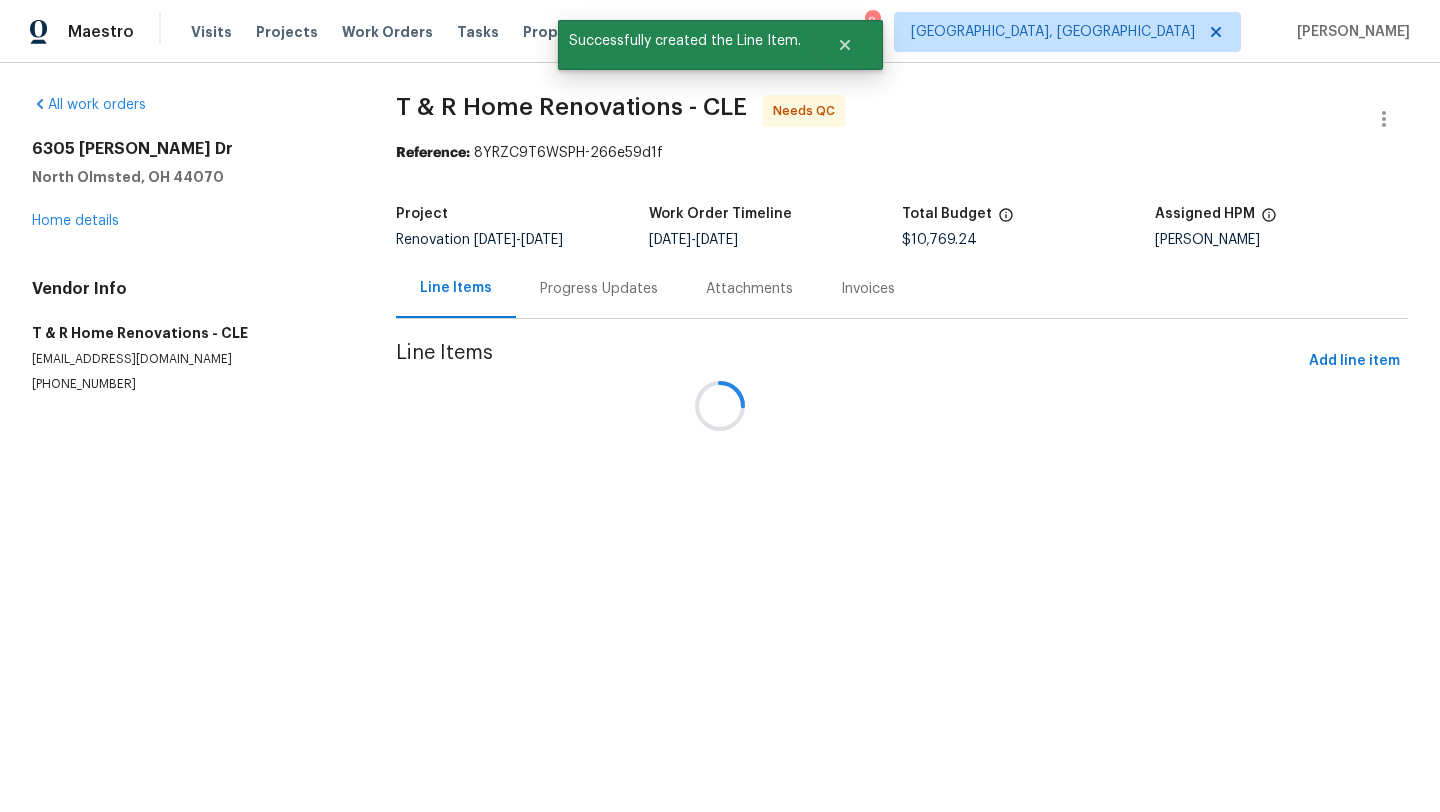 scroll, scrollTop: 0, scrollLeft: 0, axis: both 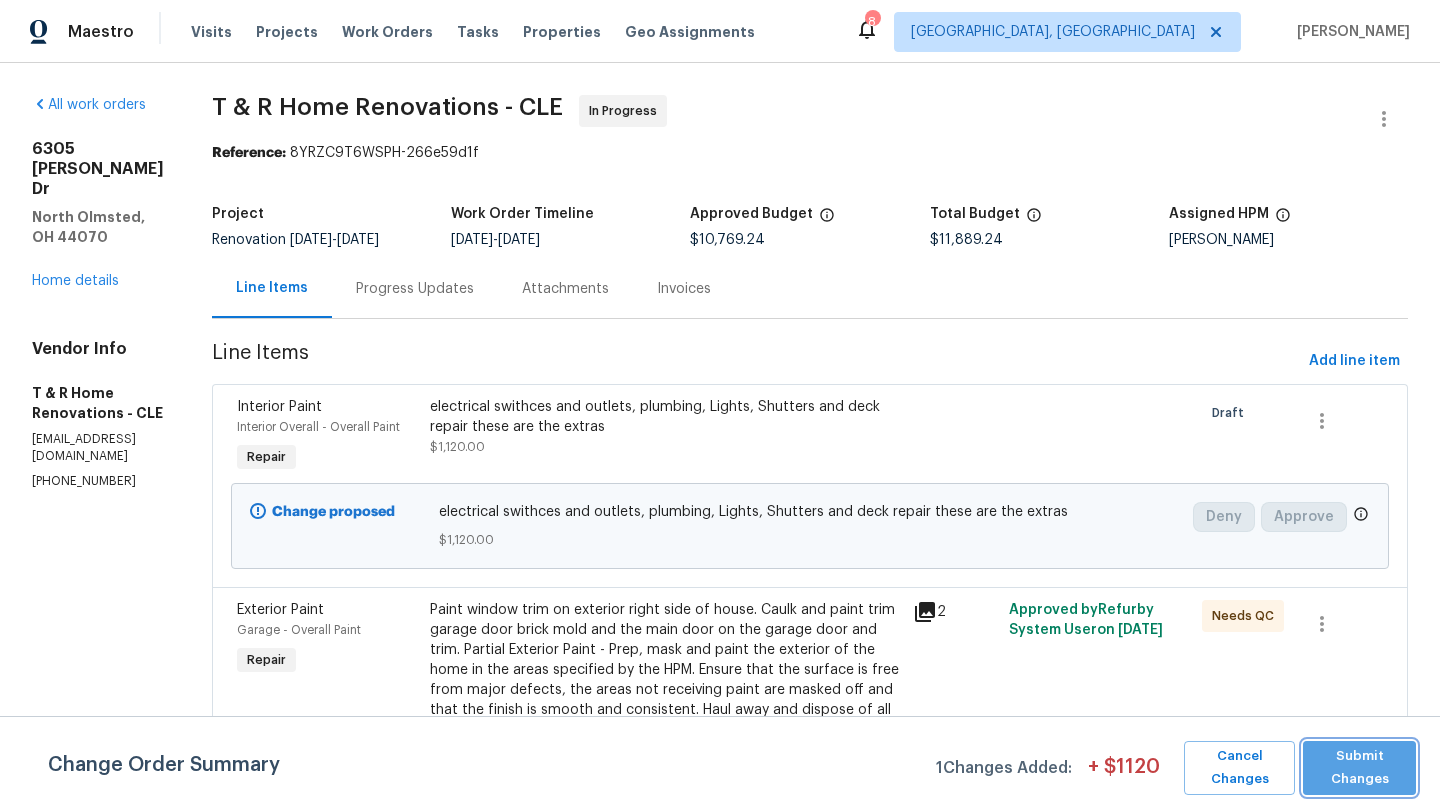 click on "Submit Changes" at bounding box center [1359, 768] 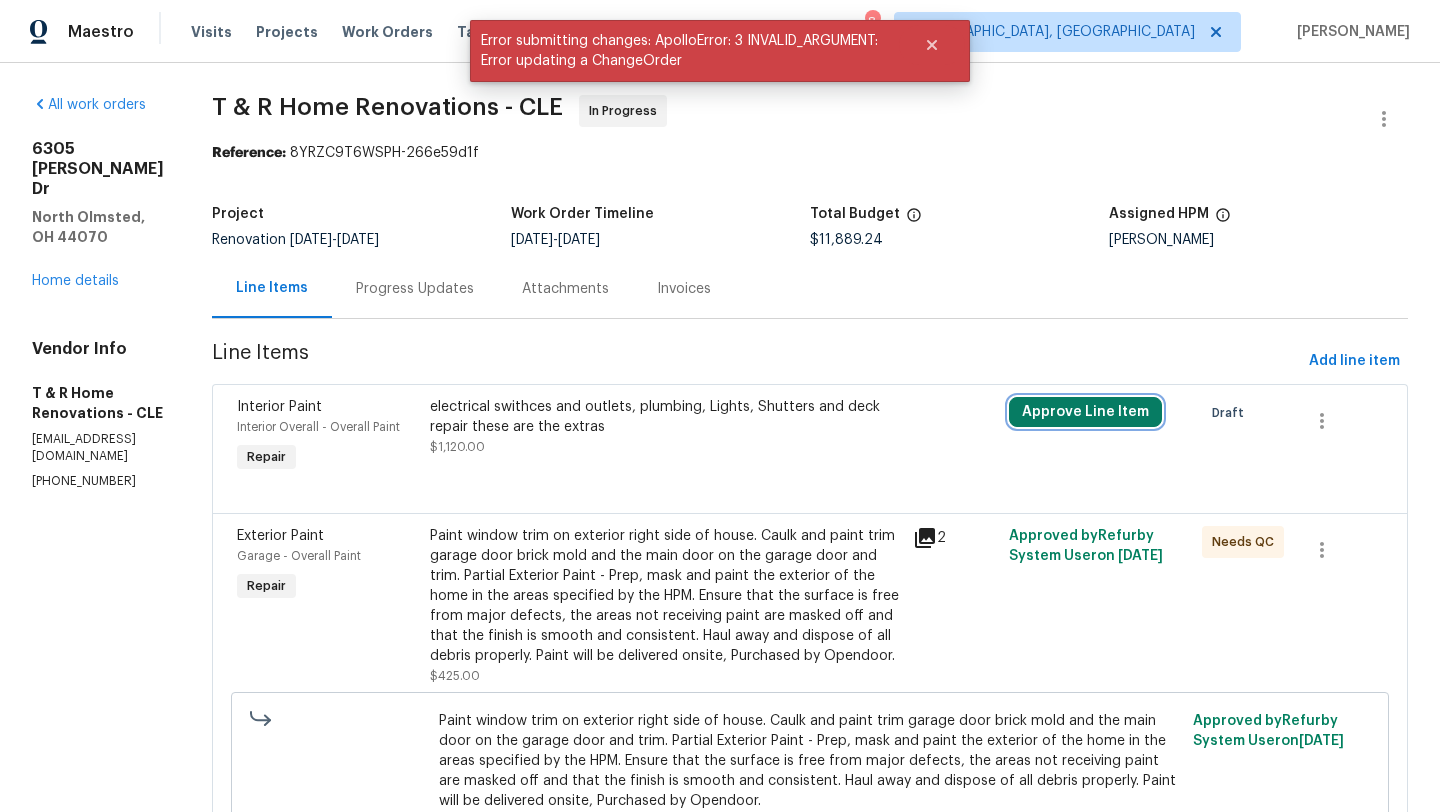 click on "Approve Line Item" at bounding box center [1085, 412] 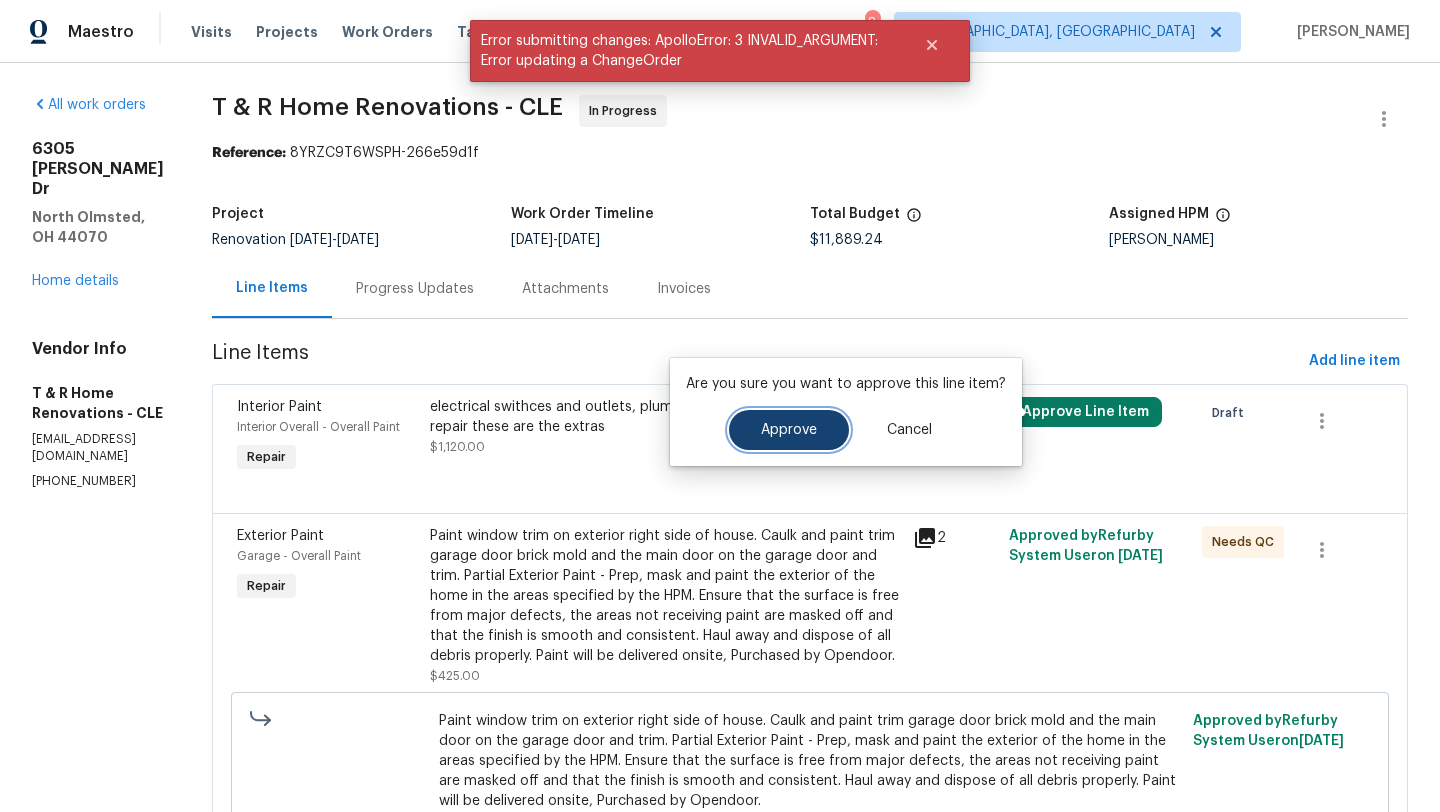 click on "Approve" at bounding box center (789, 430) 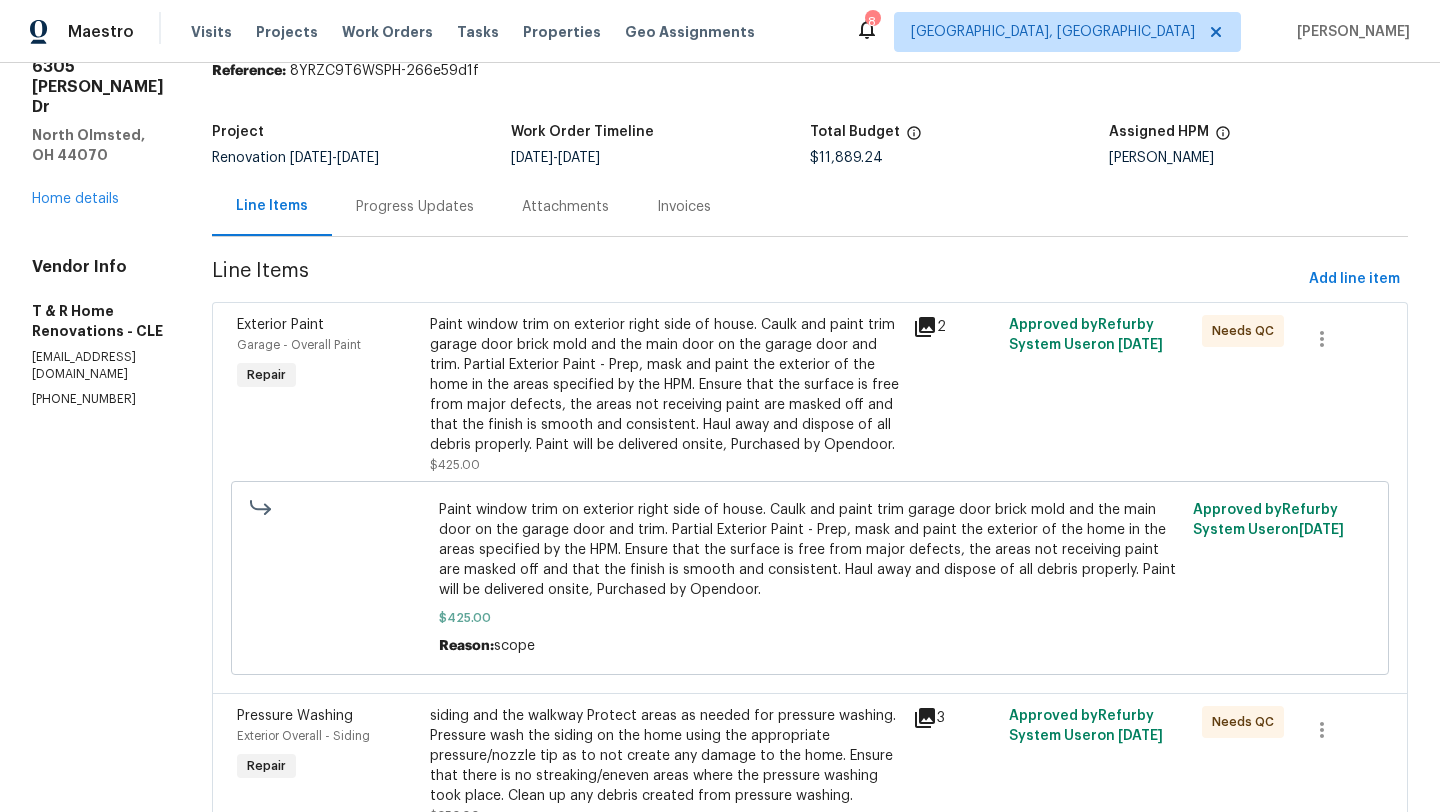 scroll, scrollTop: 0, scrollLeft: 0, axis: both 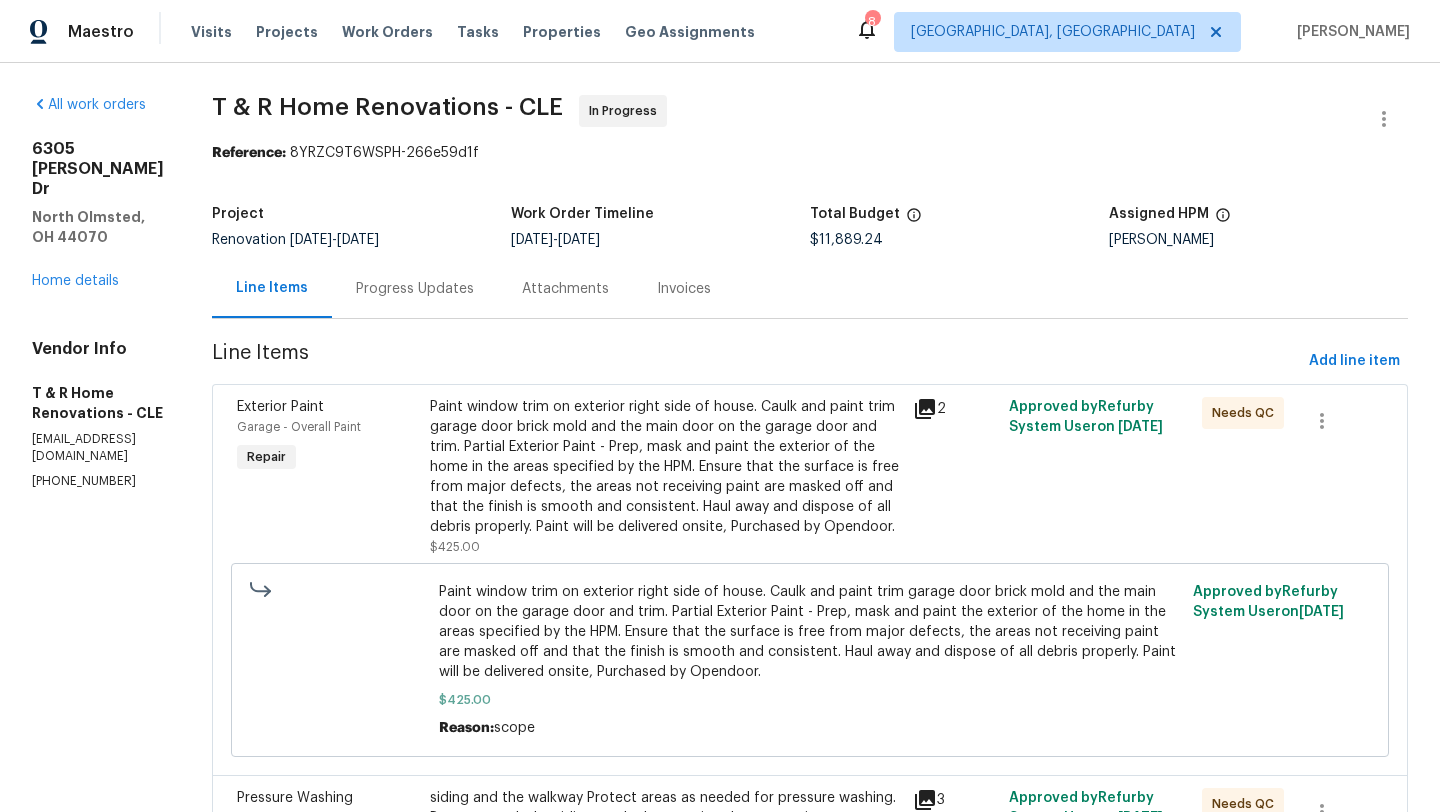 click on "Paint window trim on exterior right side of house. Caulk and paint trim  garage door brick mold and the main door on the garage door and trim.
Partial Exterior Paint - Prep, mask and paint the exterior of the home in the areas specified by the HPM. Ensure that the surface is free from major defects, the areas not receiving paint are masked off and that the finish is smooth and consistent. Haul away and dispose of all debris properly. Paint will be delivered onsite, Purchased by Opendoor." at bounding box center [665, 467] 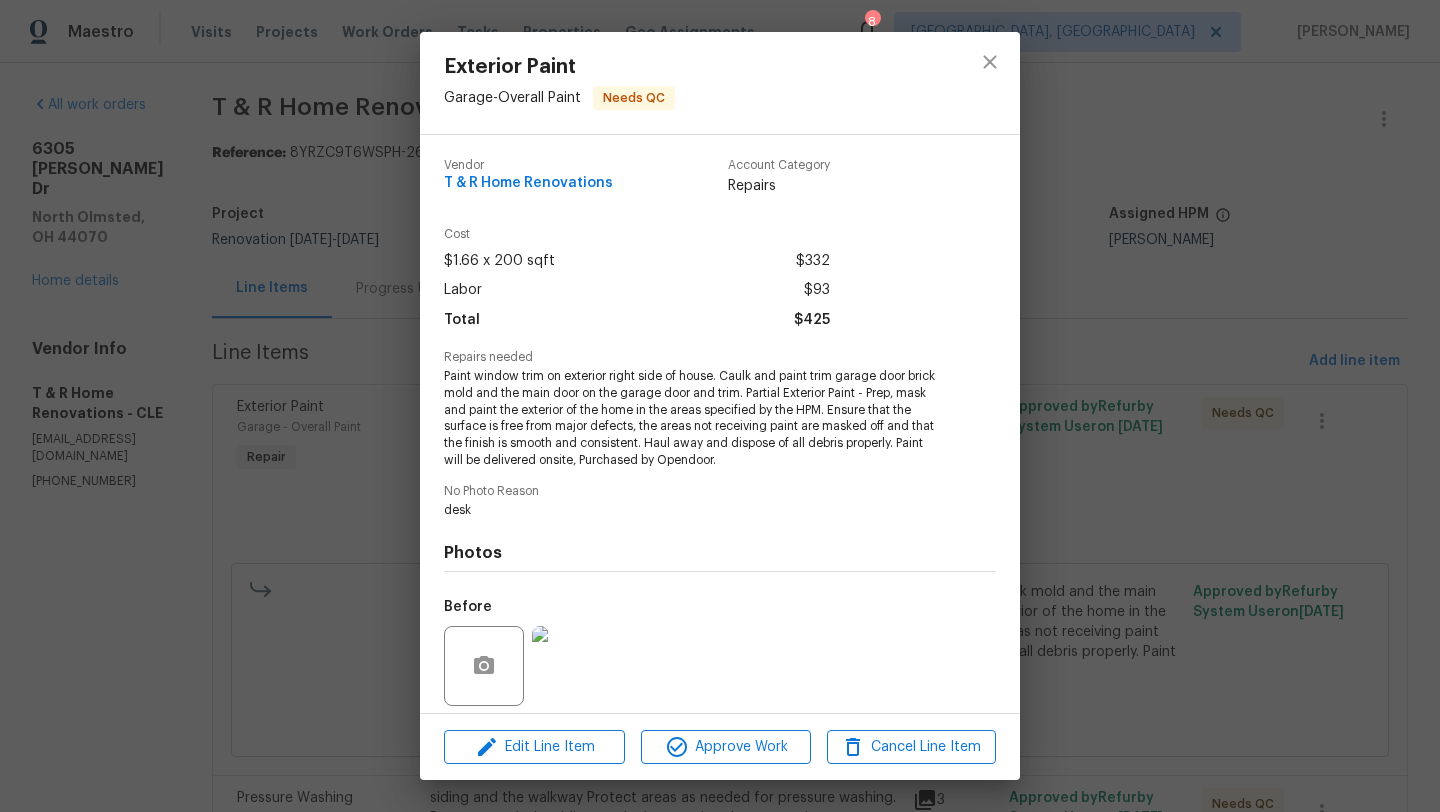 scroll, scrollTop: 143, scrollLeft: 0, axis: vertical 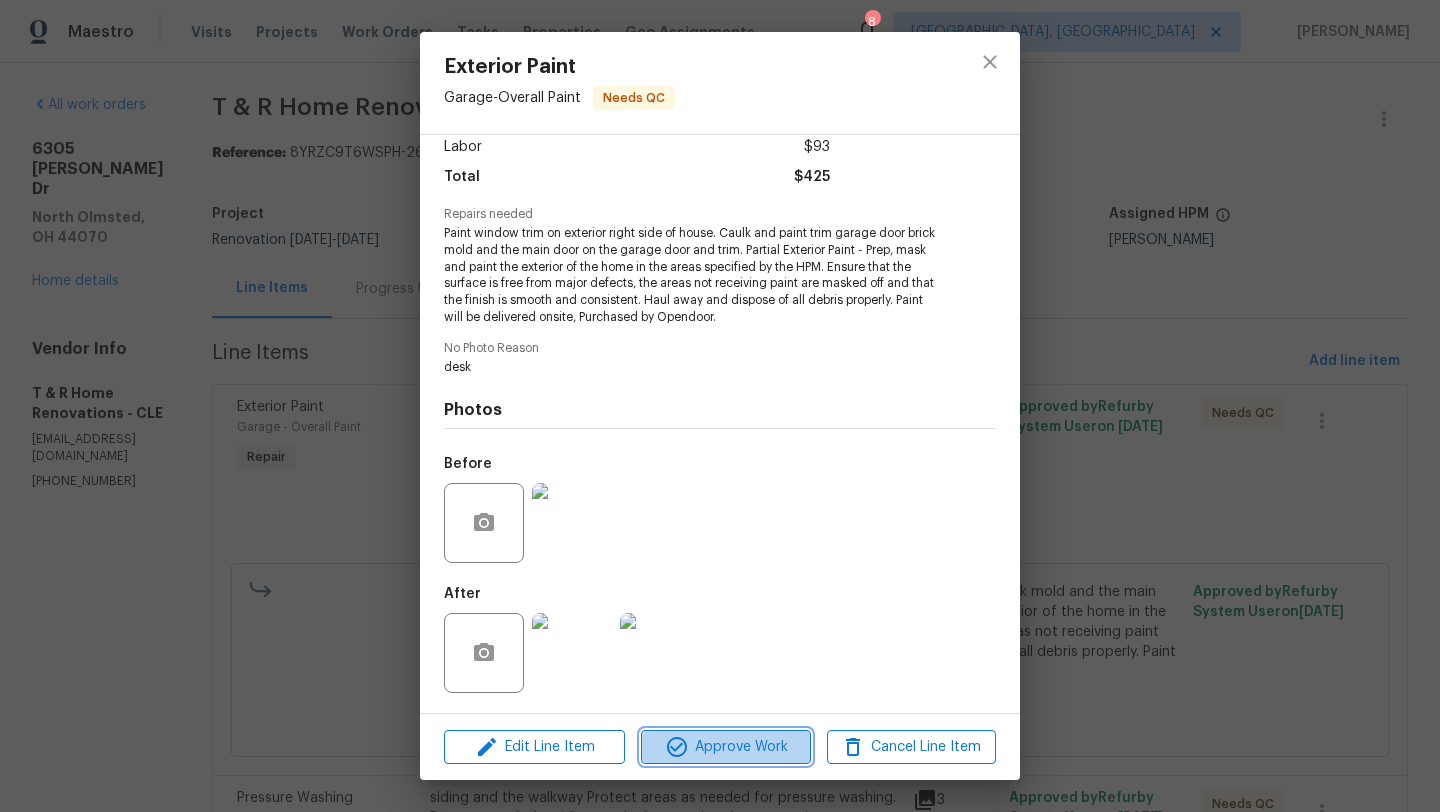 click on "Approve Work" at bounding box center (725, 747) 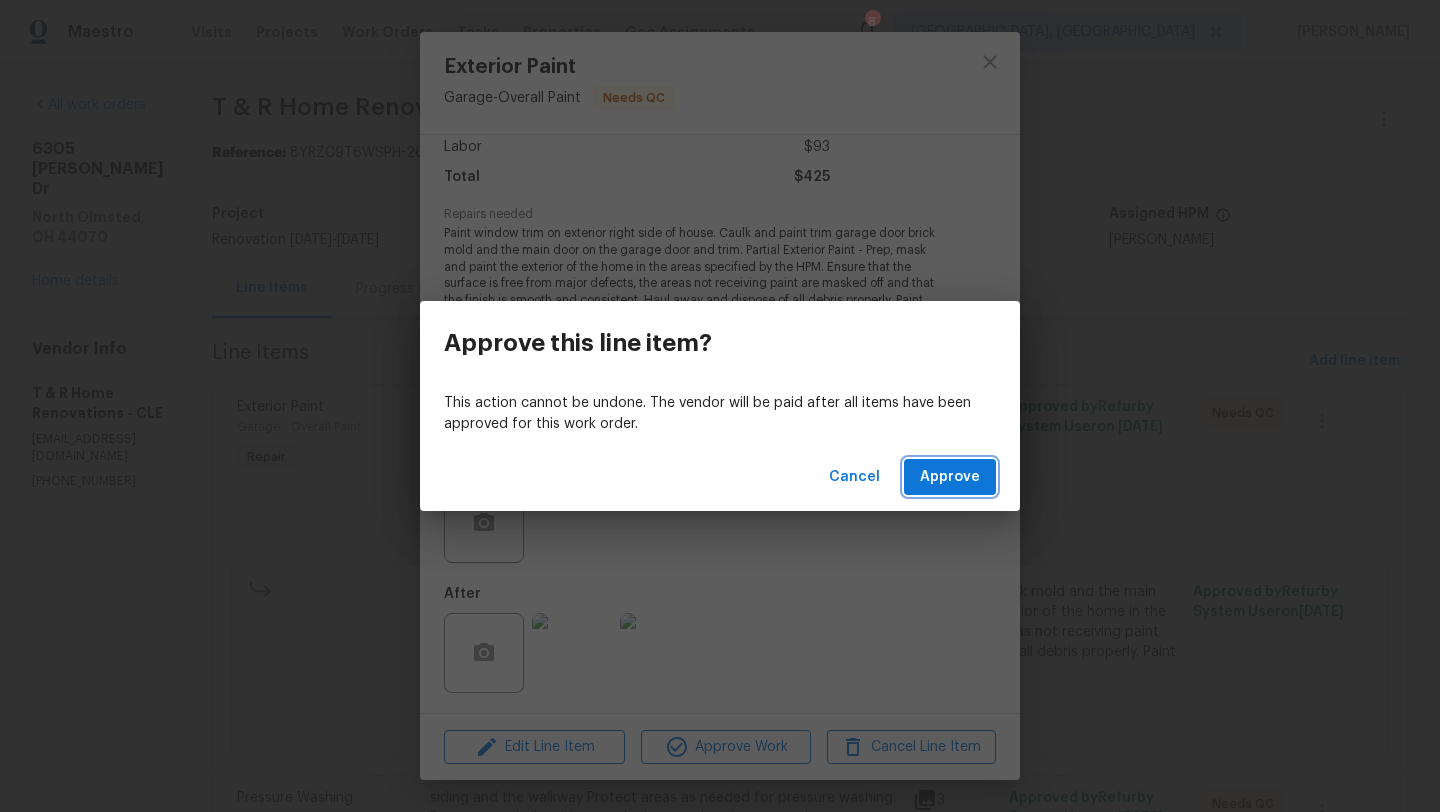 click on "Approve" at bounding box center [950, 477] 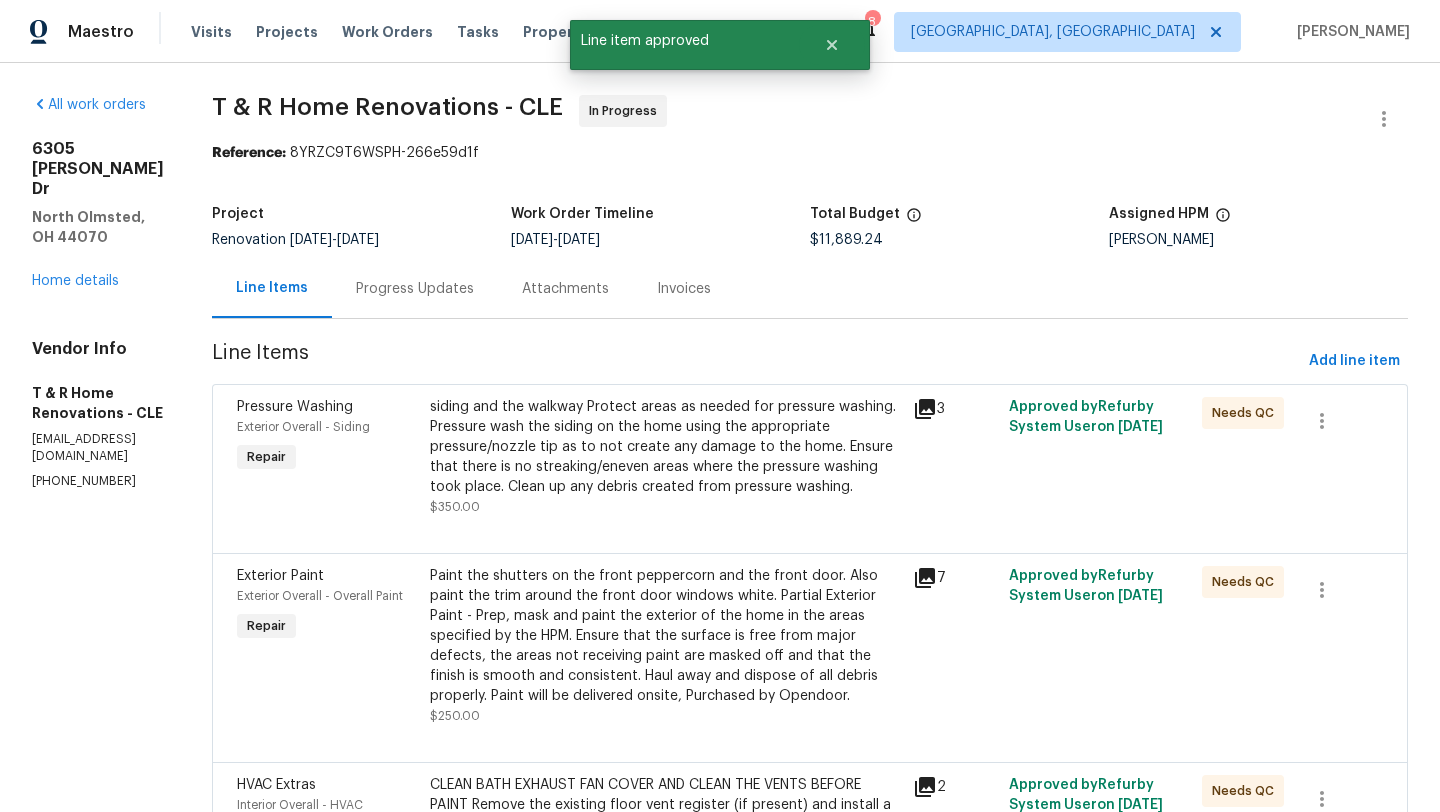 click on "siding and the walkway Protect areas as needed for pressure washing. Pressure wash the siding on the home using the appropriate pressure/nozzle tip as to not create any damage to the home. Ensure that there is no streaking/eneven areas where the pressure washing took place. Clean up any debris created from pressure washing." at bounding box center (665, 447) 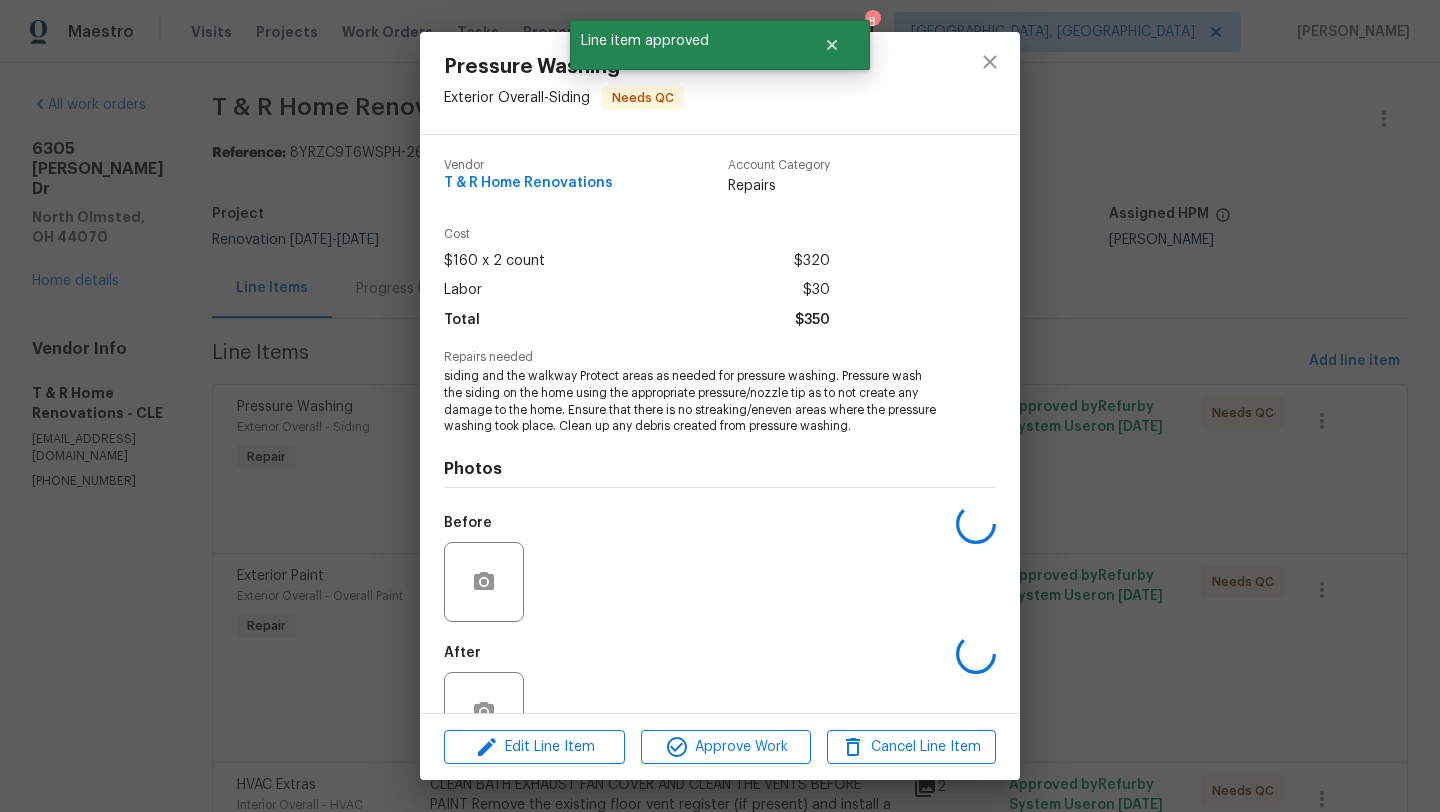 scroll, scrollTop: 60, scrollLeft: 0, axis: vertical 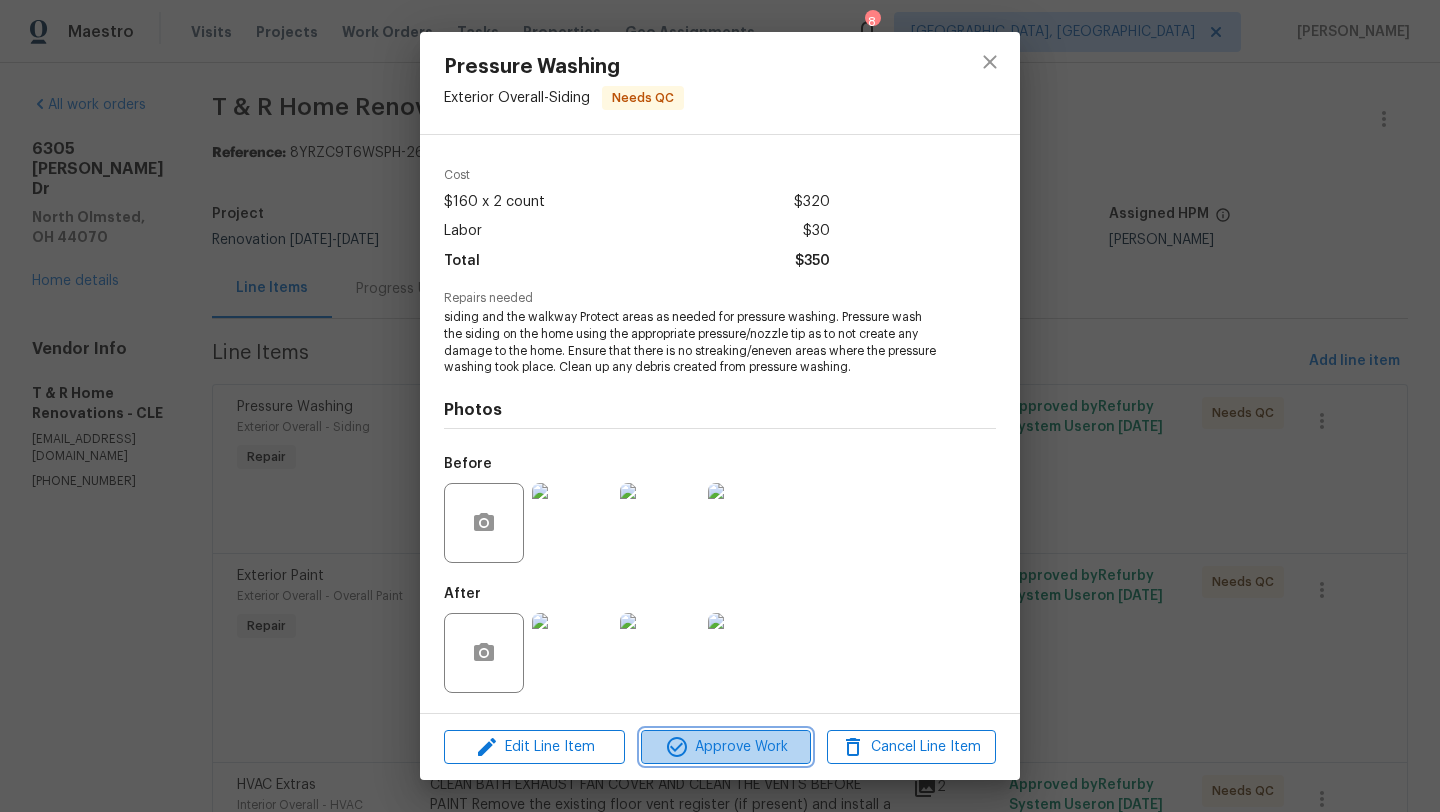 click on "Approve Work" at bounding box center [725, 747] 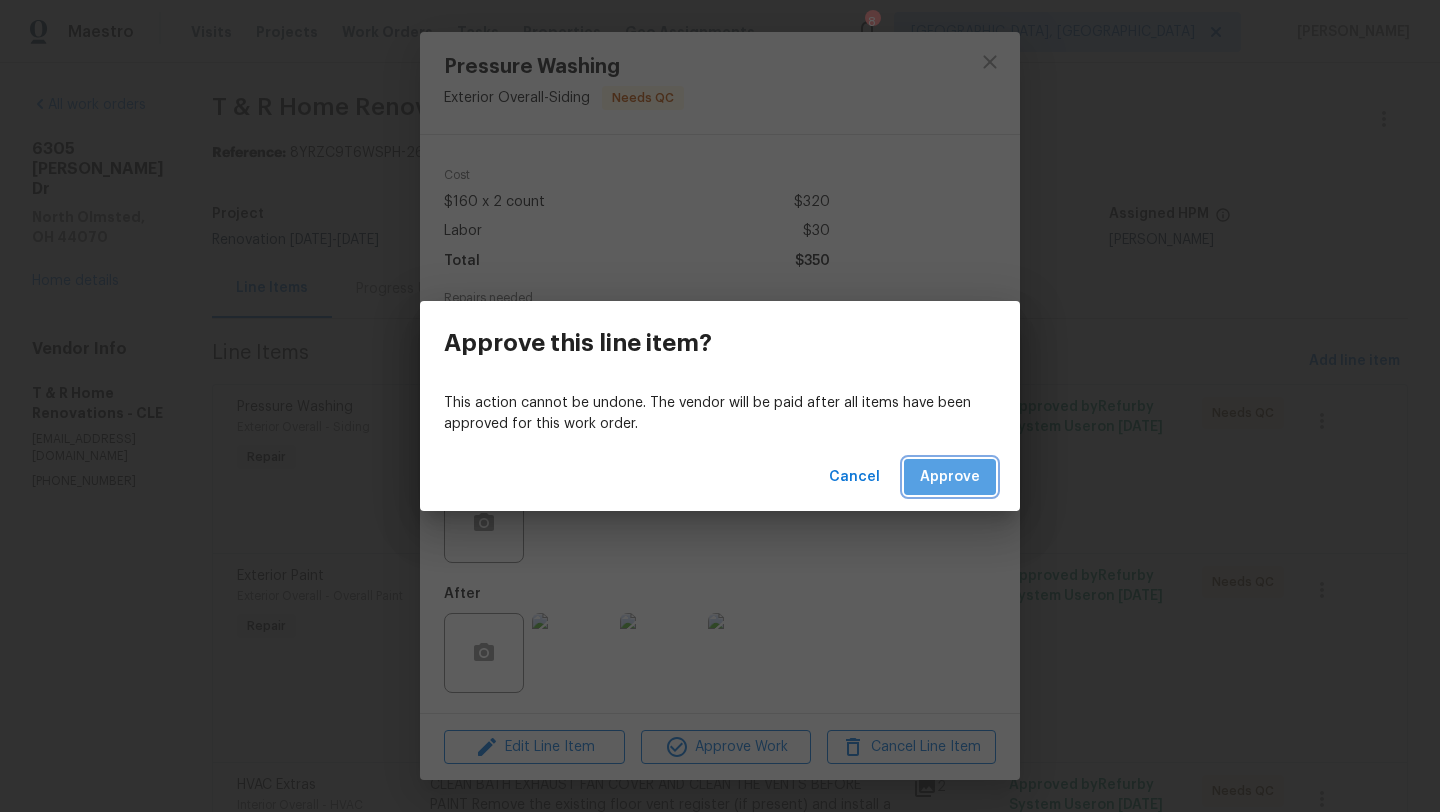 click on "Approve" at bounding box center [950, 477] 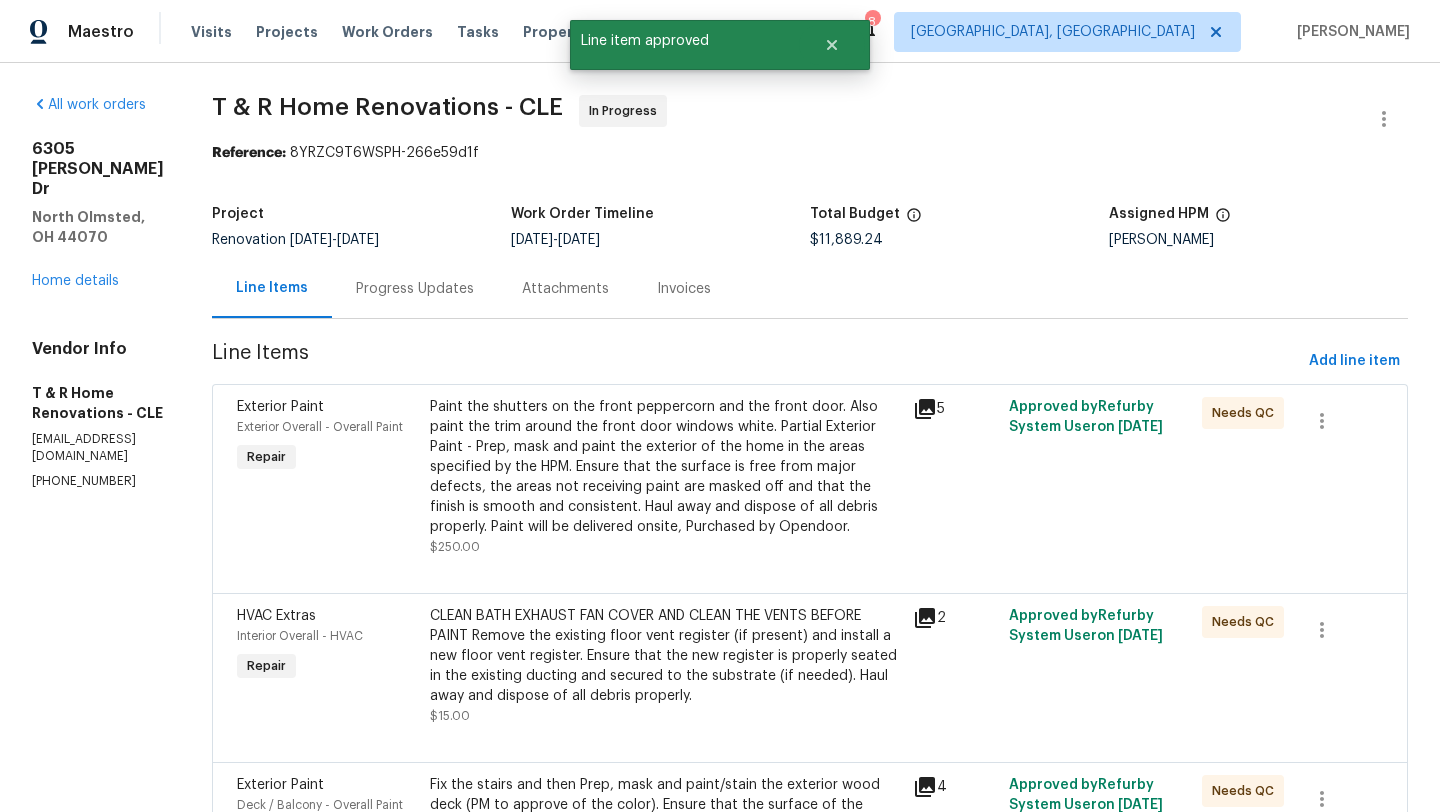 click on "Paint the shutters on the front peppercorn and the front door. Also paint the trim around the front door windows white. Partial Exterior Paint - Prep, mask and paint the exterior of the home in the areas specified by the HPM. Ensure that the surface is free from major defects, the areas not receiving paint are masked off and that the finish is smooth and consistent. Haul away and dispose of all debris properly. Paint will be delivered onsite, Purchased by Opendoor." at bounding box center [665, 467] 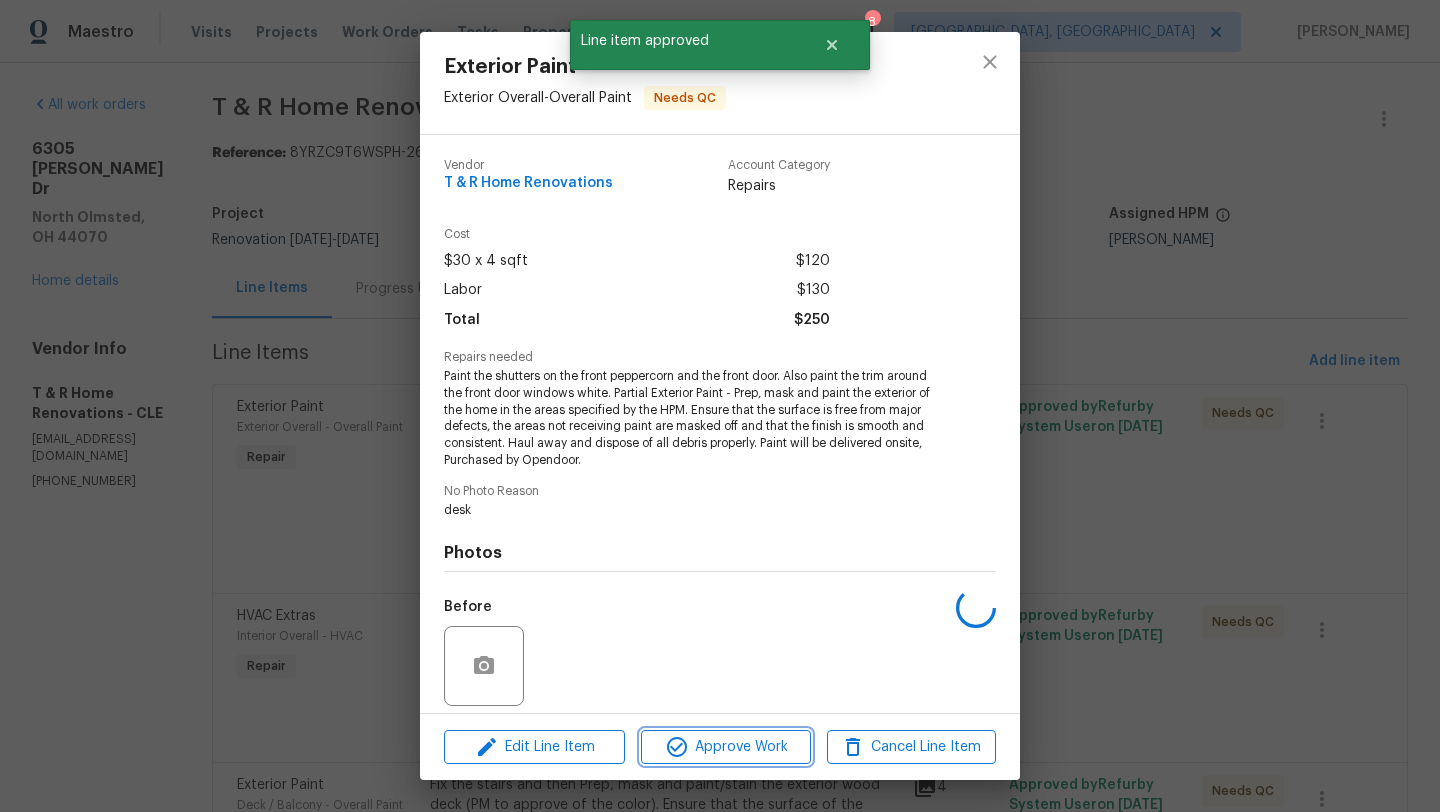 click on "Approve Work" at bounding box center (725, 747) 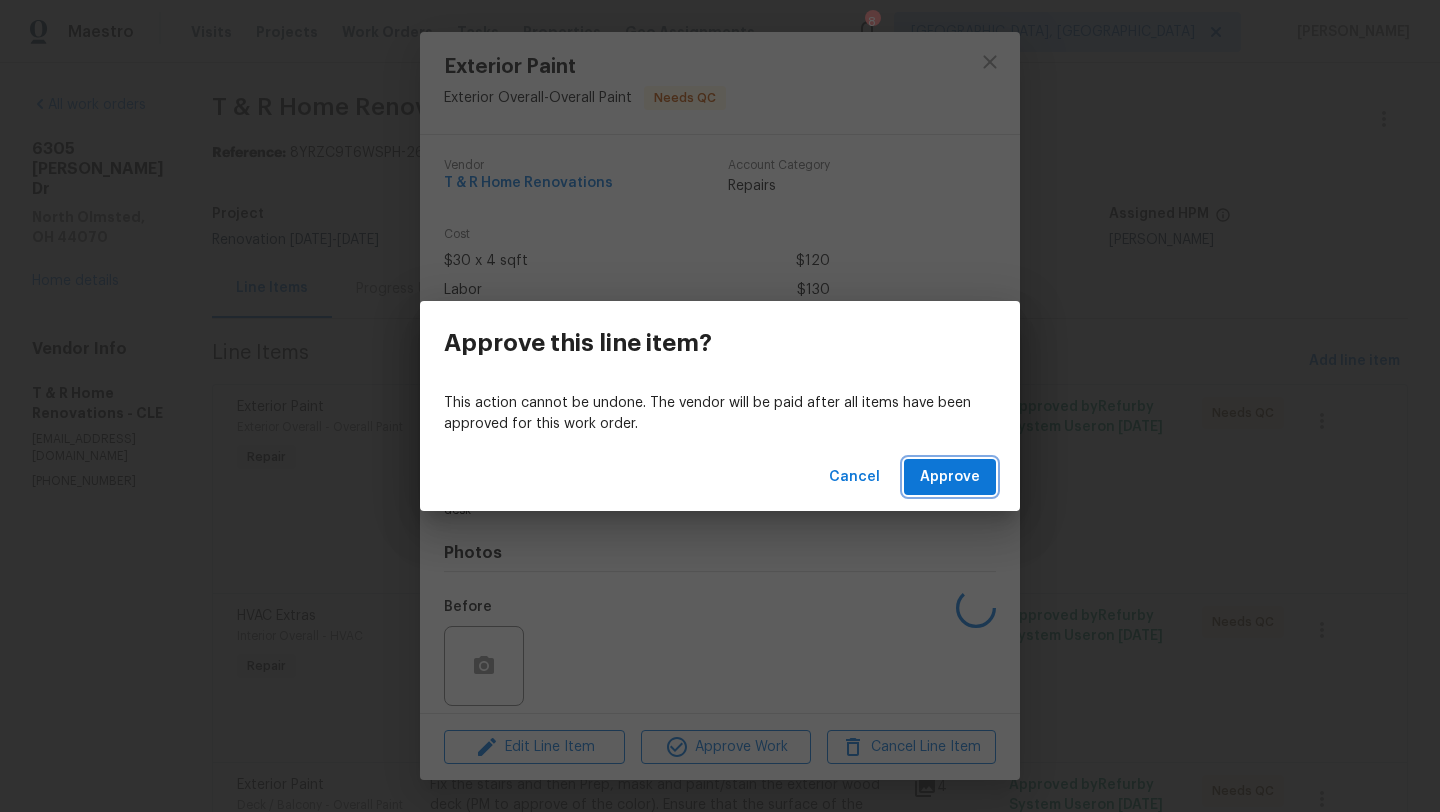 click on "Approve" at bounding box center (950, 477) 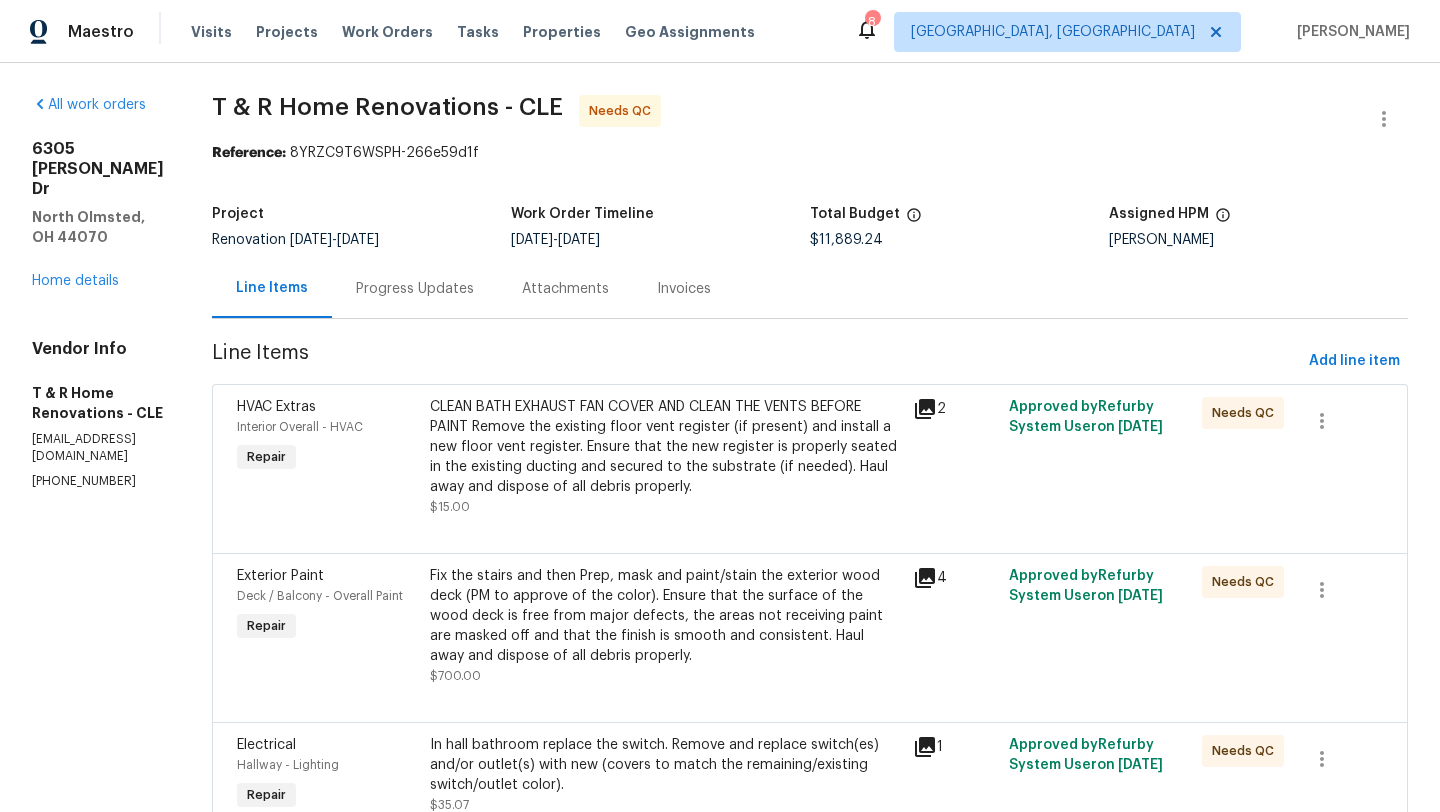 click on "CLEAN BATH EXHAUST FAN COVER AND CLEAN THE VENTS BEFORE PAINT Remove the existing floor vent register (if present) and install a new floor vent register. Ensure that the new register is properly seated in the existing ducting and secured to the substrate (if needed). Haul away and dispose of all debris properly." at bounding box center (665, 447) 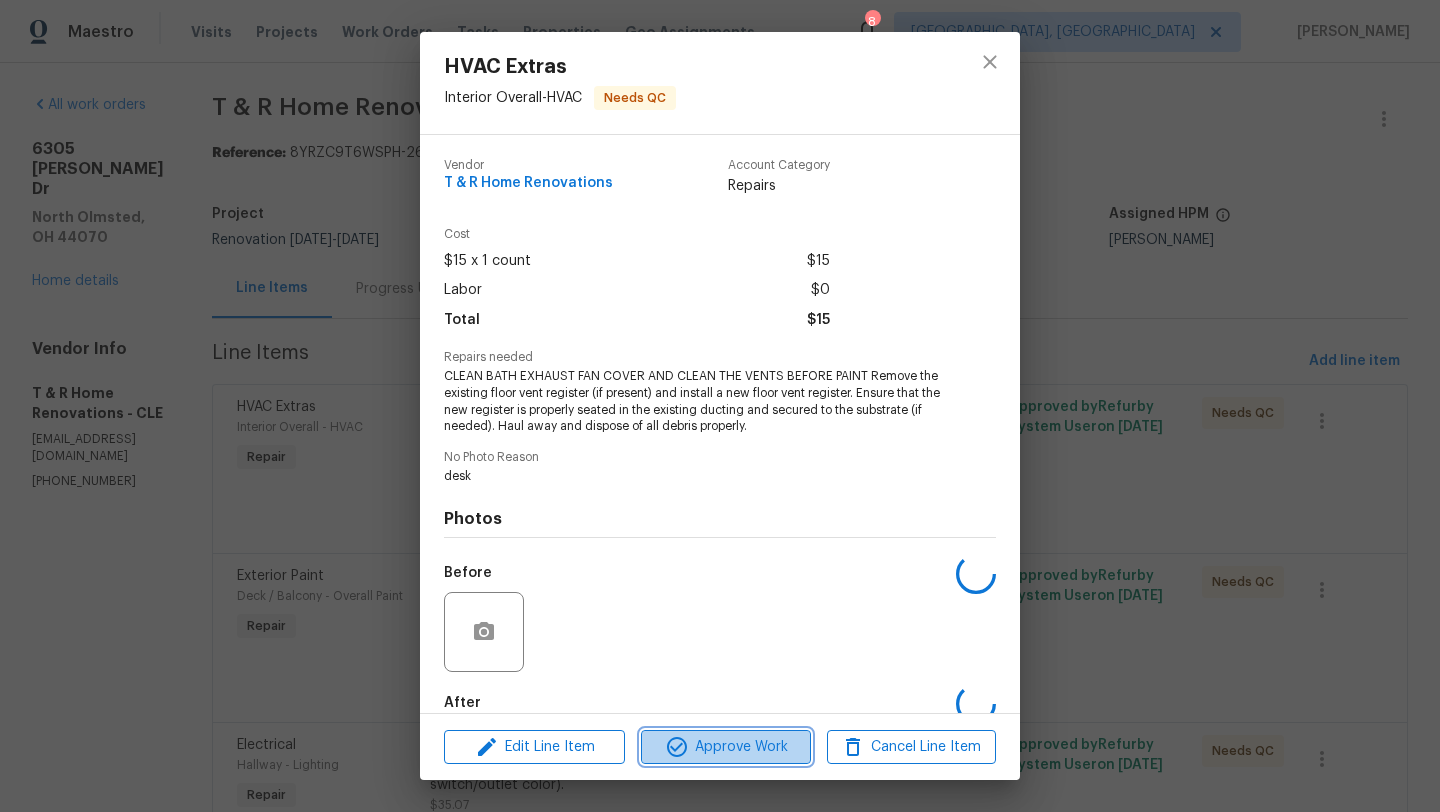 click on "Approve Work" at bounding box center [725, 747] 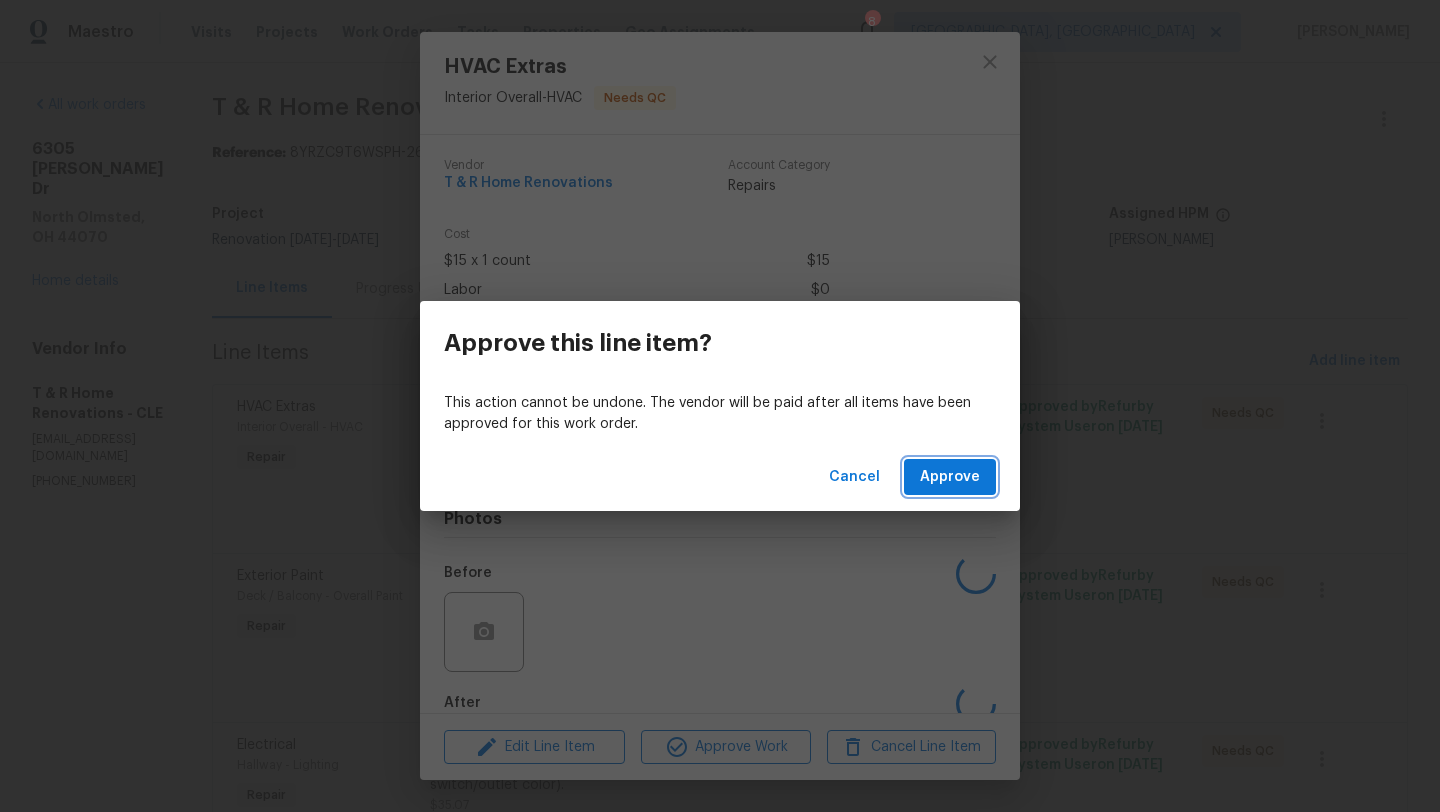 click on "Approve" at bounding box center (950, 477) 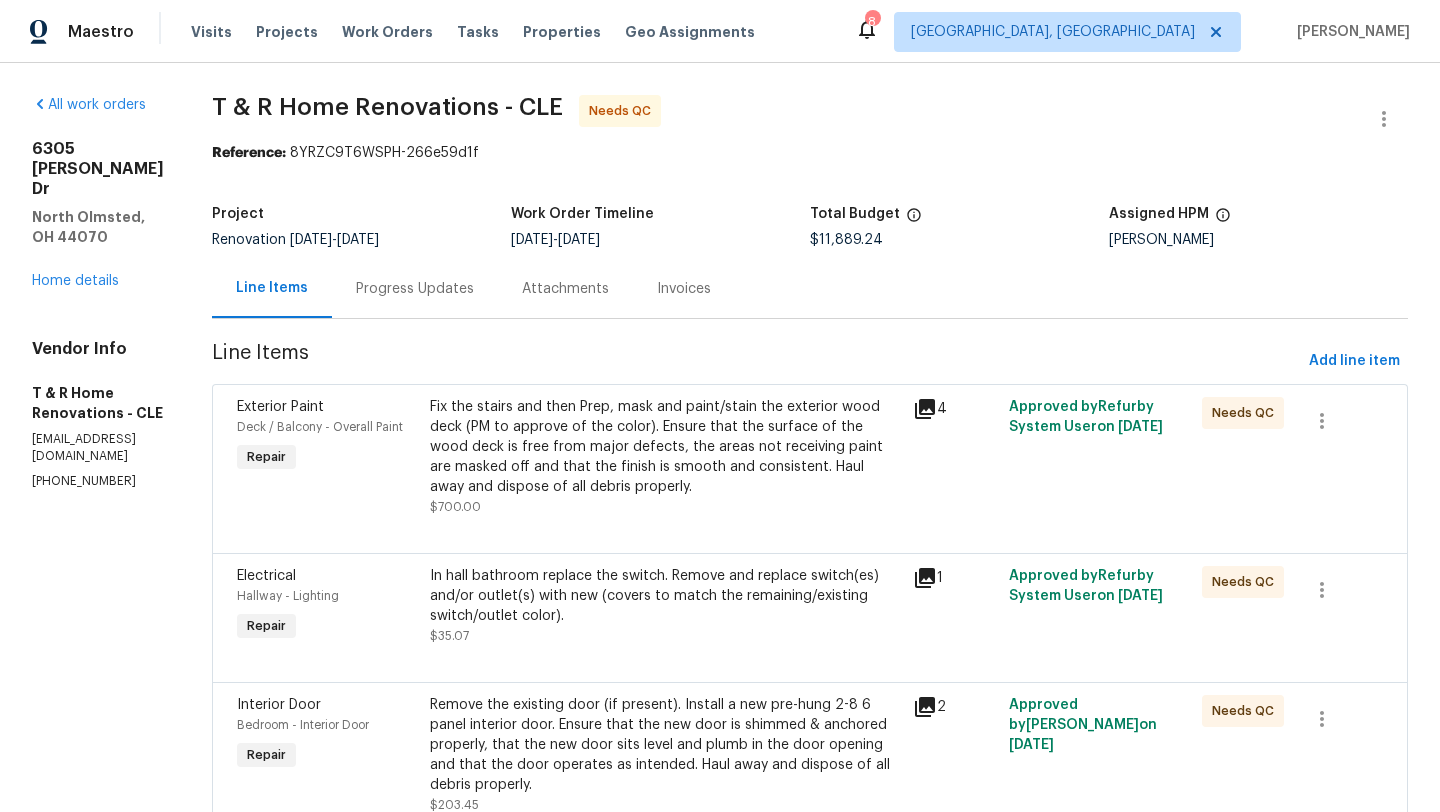 click on "Fix the stairs and then Prep, mask and paint/stain the exterior wood deck  (PM to approve of the color). Ensure that the surface of the wood deck is free from major defects, the areas not receiving paint are masked off and that the finish is smooth and consistent. Haul away and dispose of all debris properly." at bounding box center (665, 447) 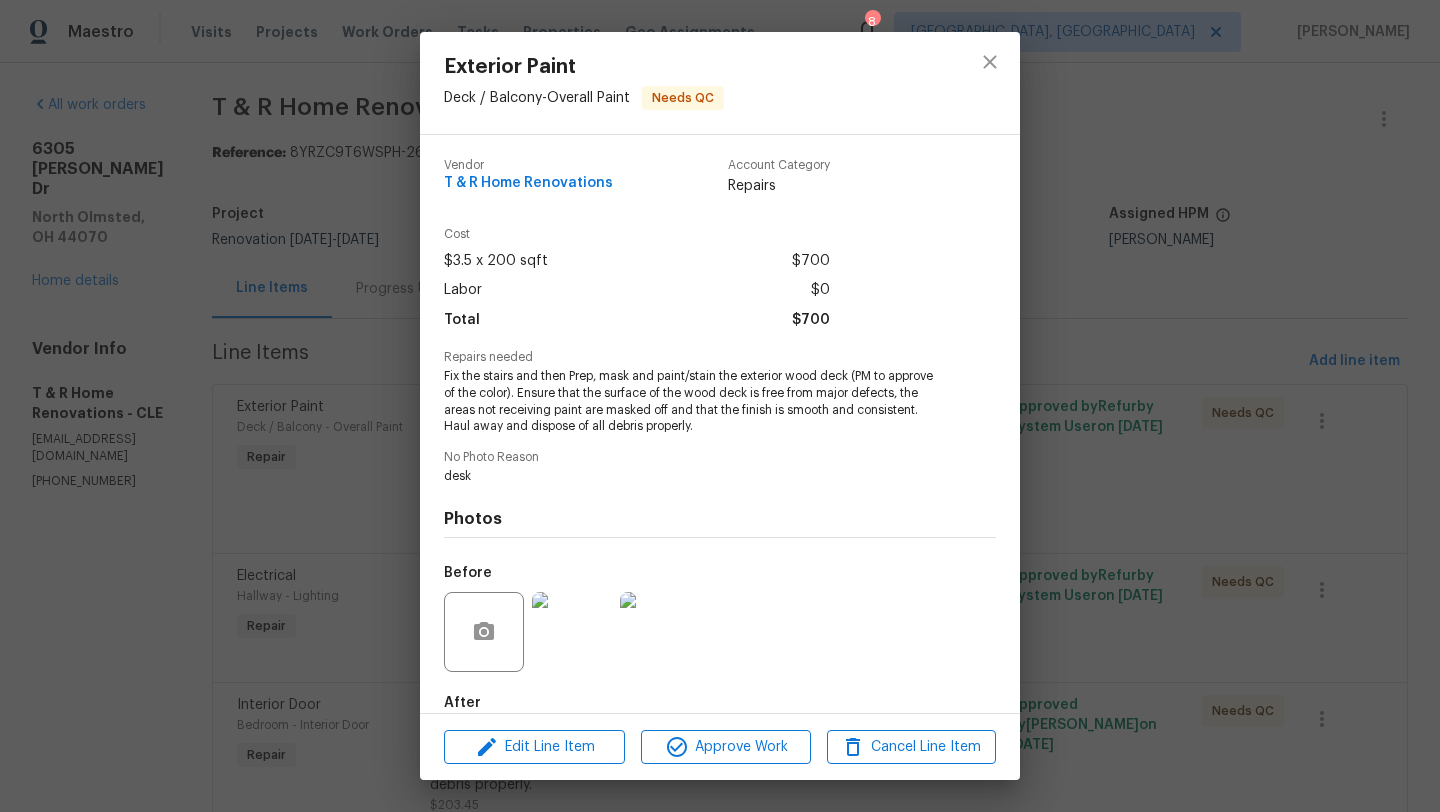 scroll, scrollTop: 109, scrollLeft: 0, axis: vertical 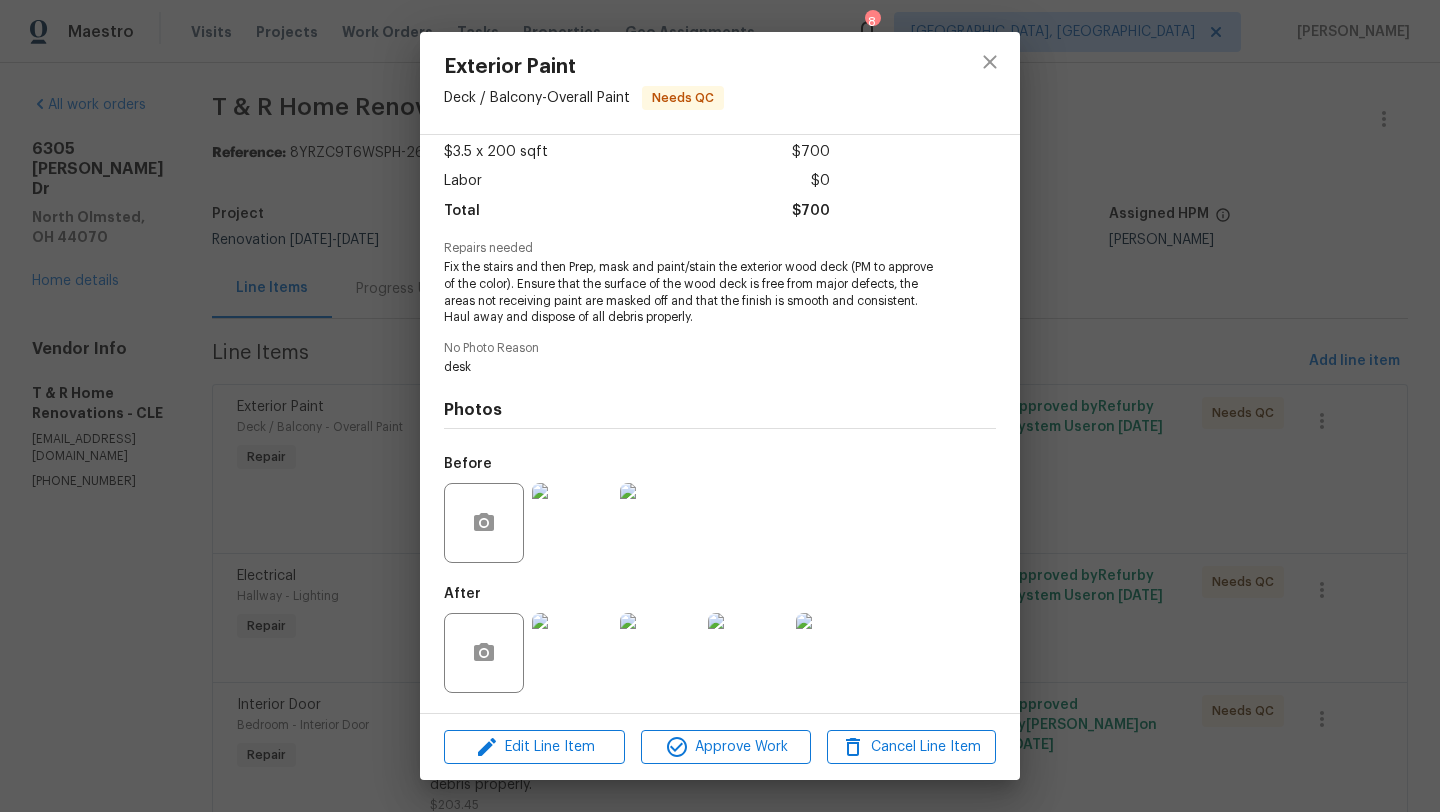 click at bounding box center (572, 653) 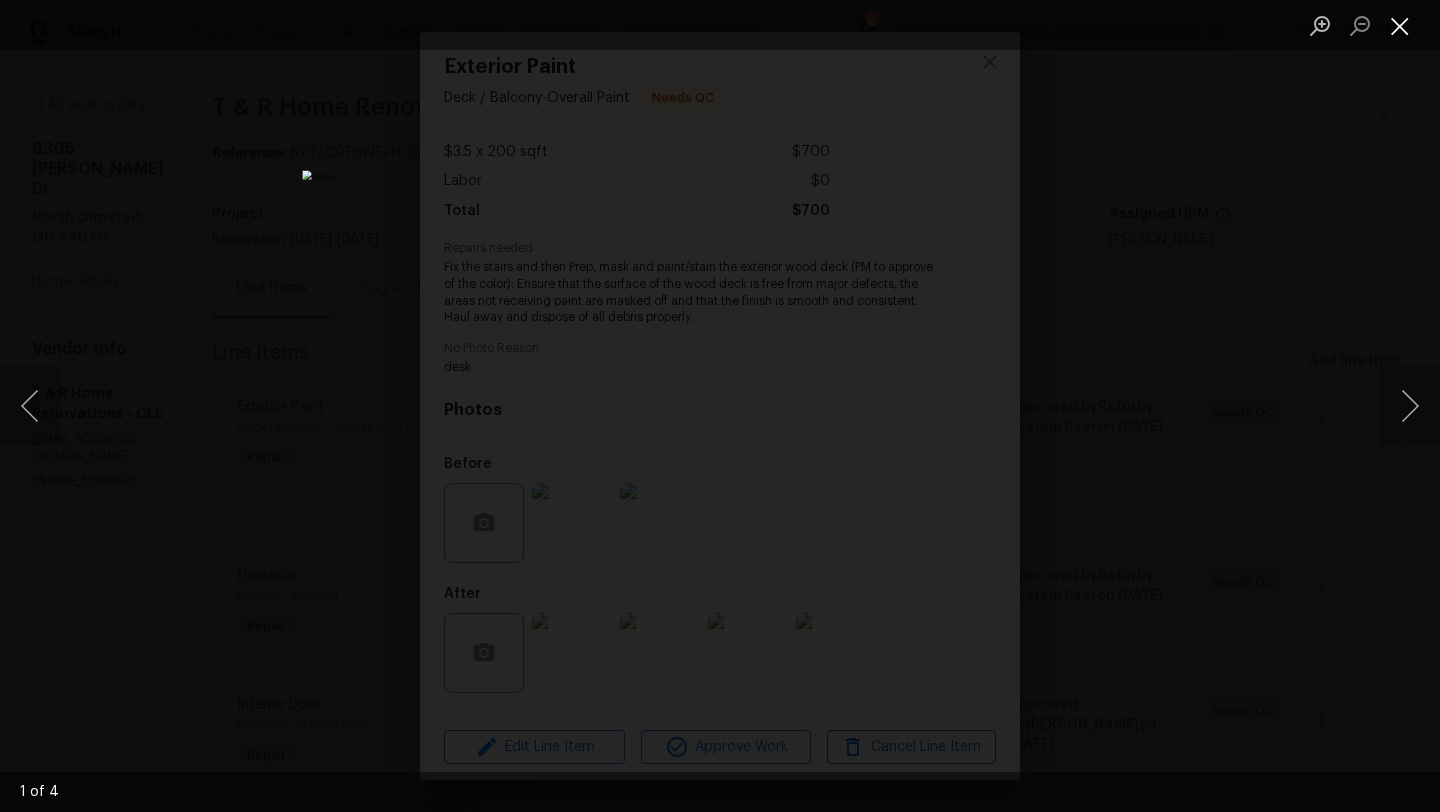 click at bounding box center [1400, 25] 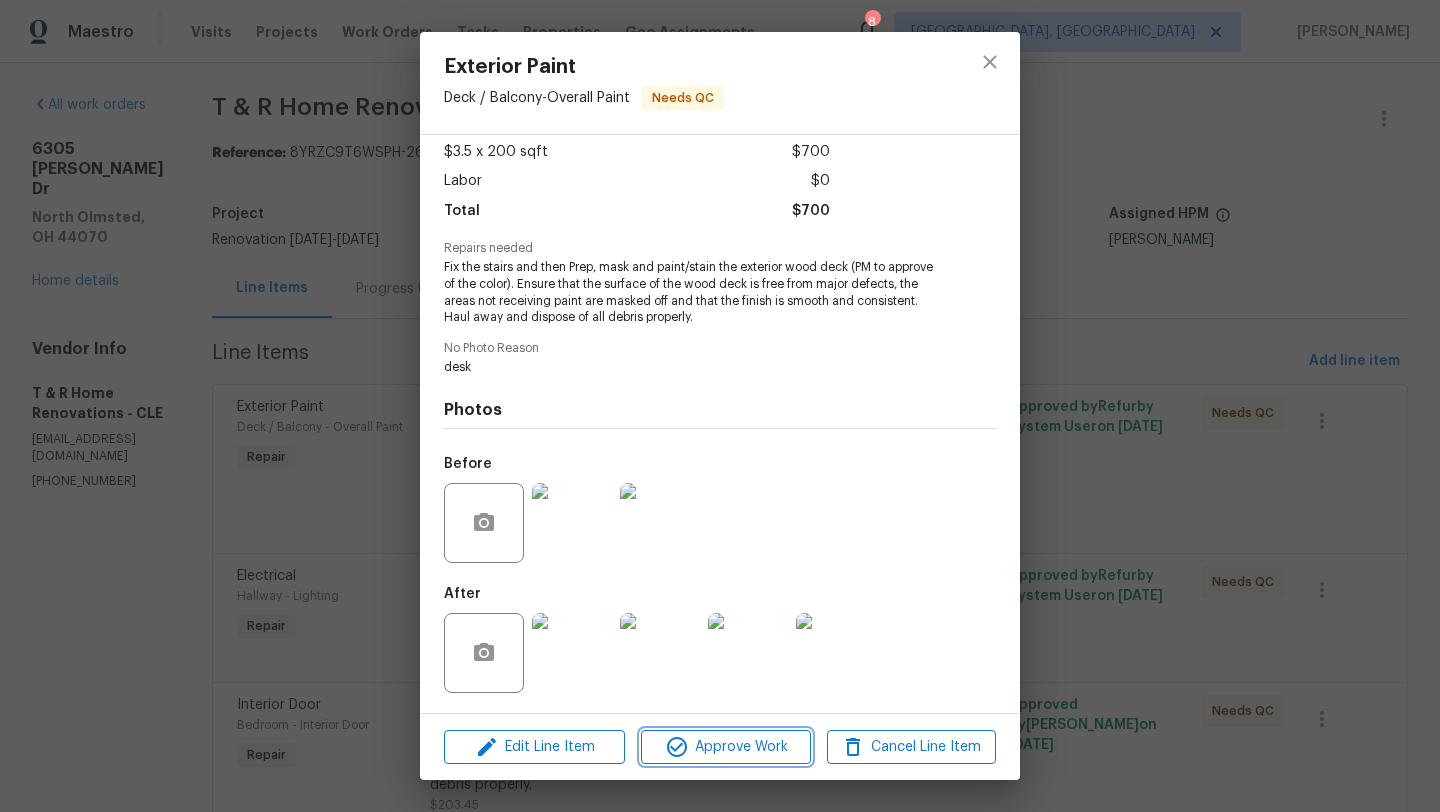 click on "Approve Work" at bounding box center (725, 747) 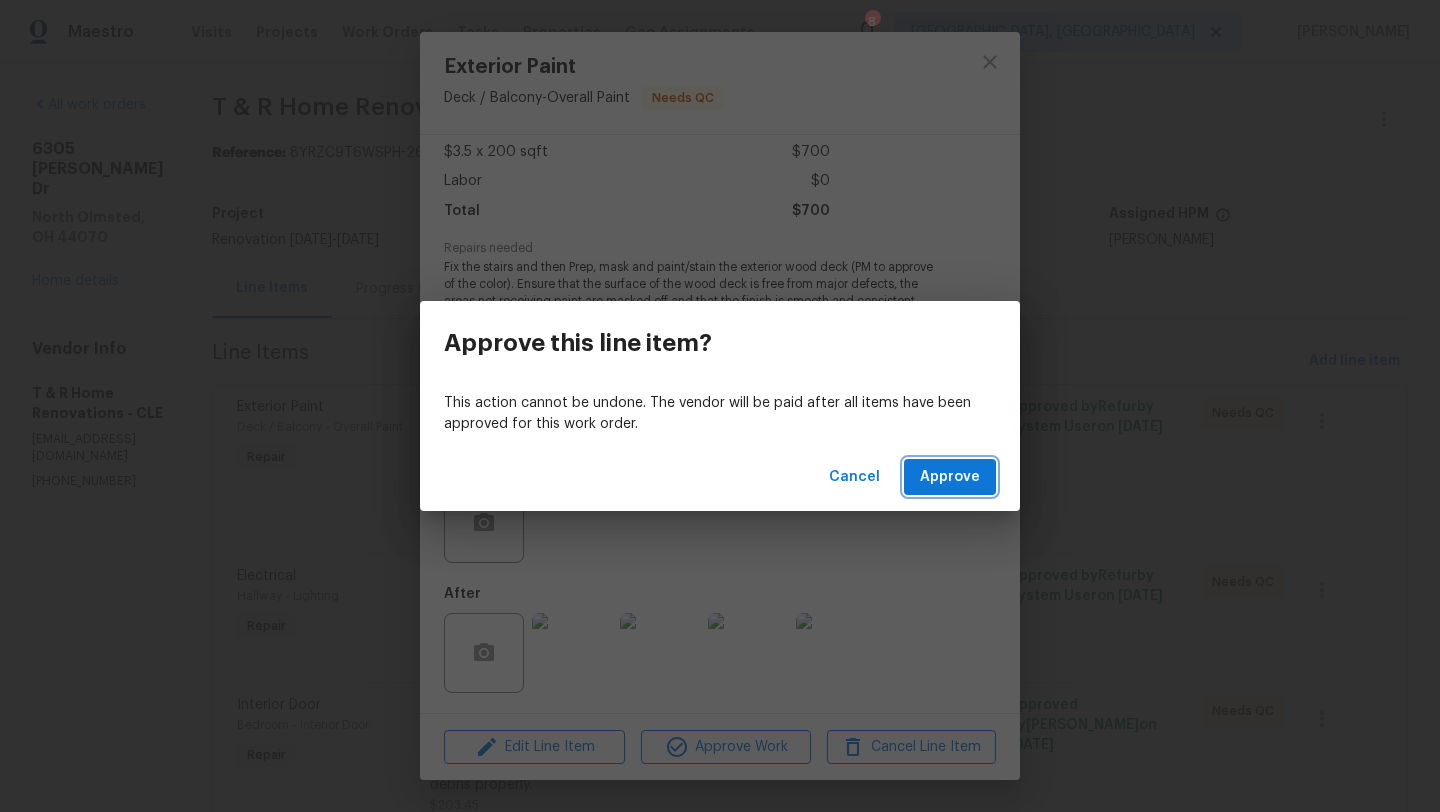 click on "Approve" at bounding box center [950, 477] 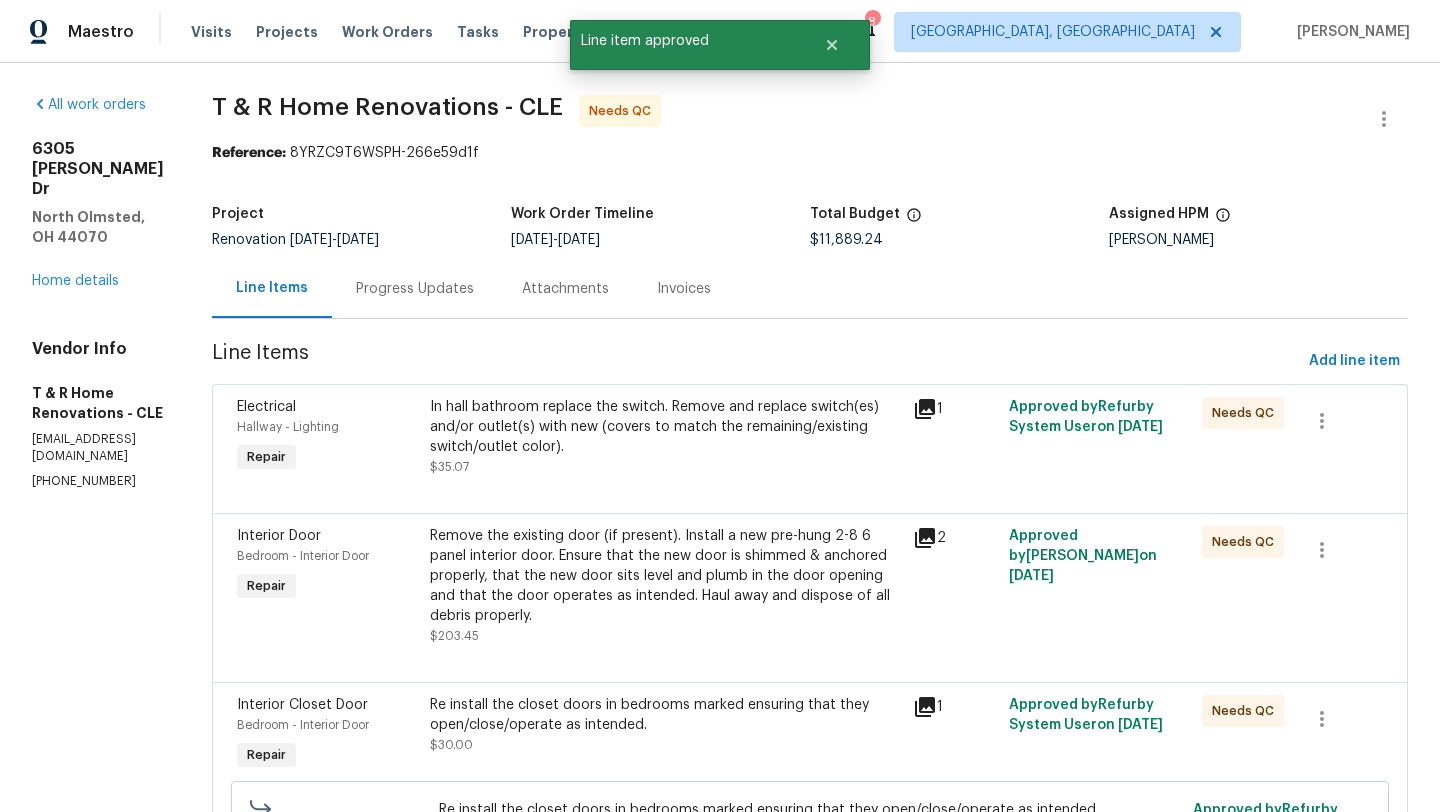 click on "In hall bathroom replace the switch. Remove and replace switch(es) and/or outlet(s) with new (covers to match the remaining/existing switch/outlet color)." at bounding box center (665, 427) 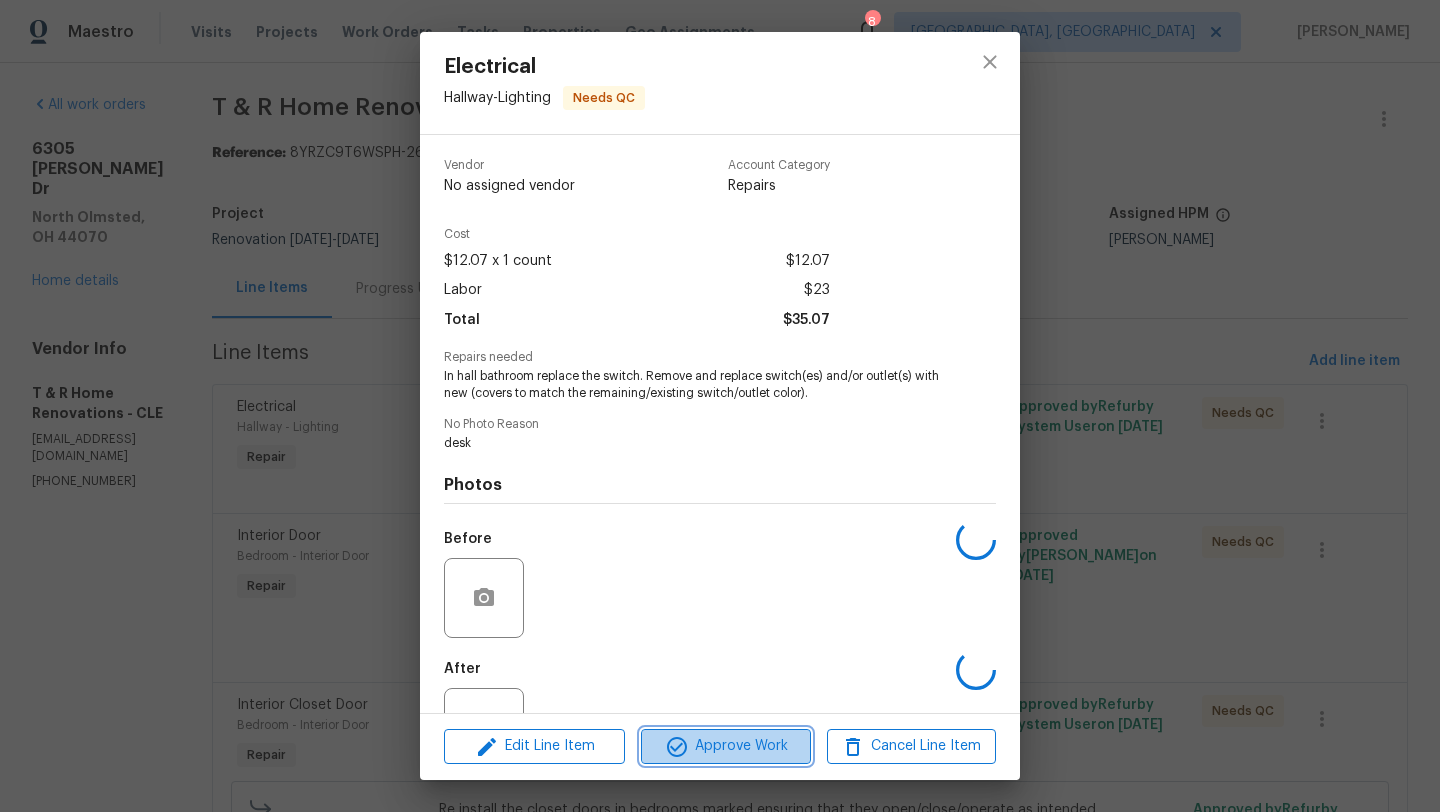 click 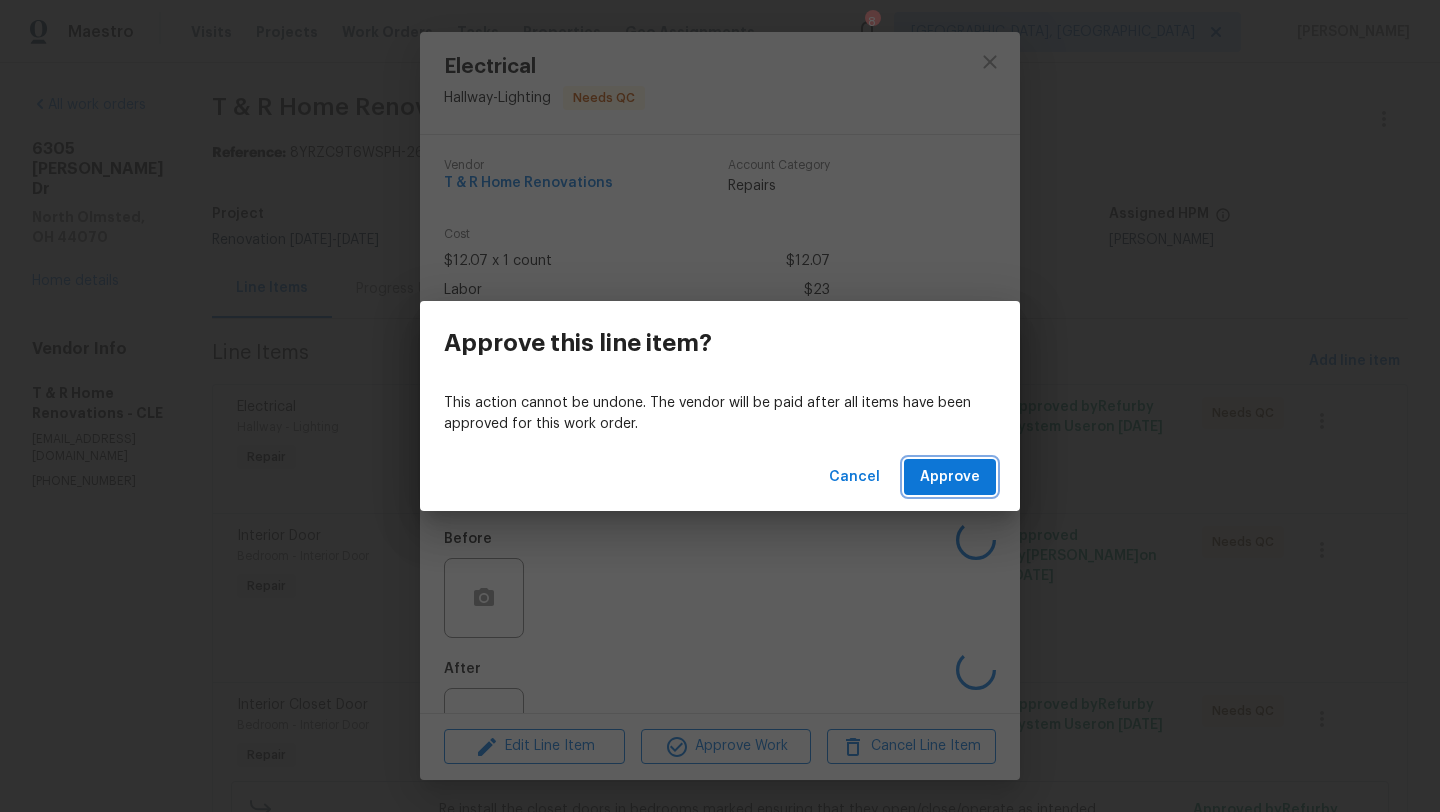click on "Approve" at bounding box center [950, 477] 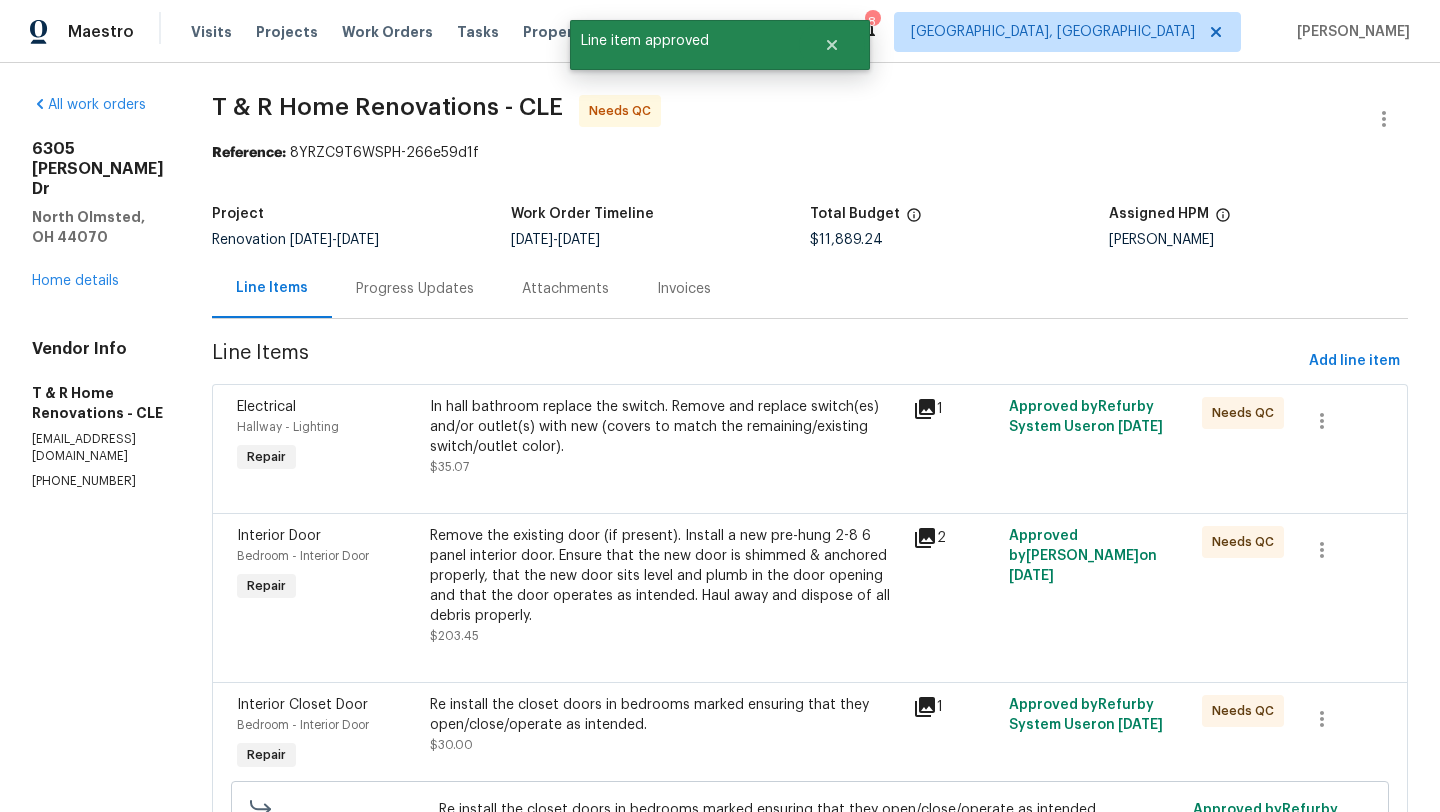 click on "In hall bathroom replace the switch. Remove and replace switch(es) and/or outlet(s) with new (covers to match the remaining/existing switch/outlet color)." at bounding box center [665, 427] 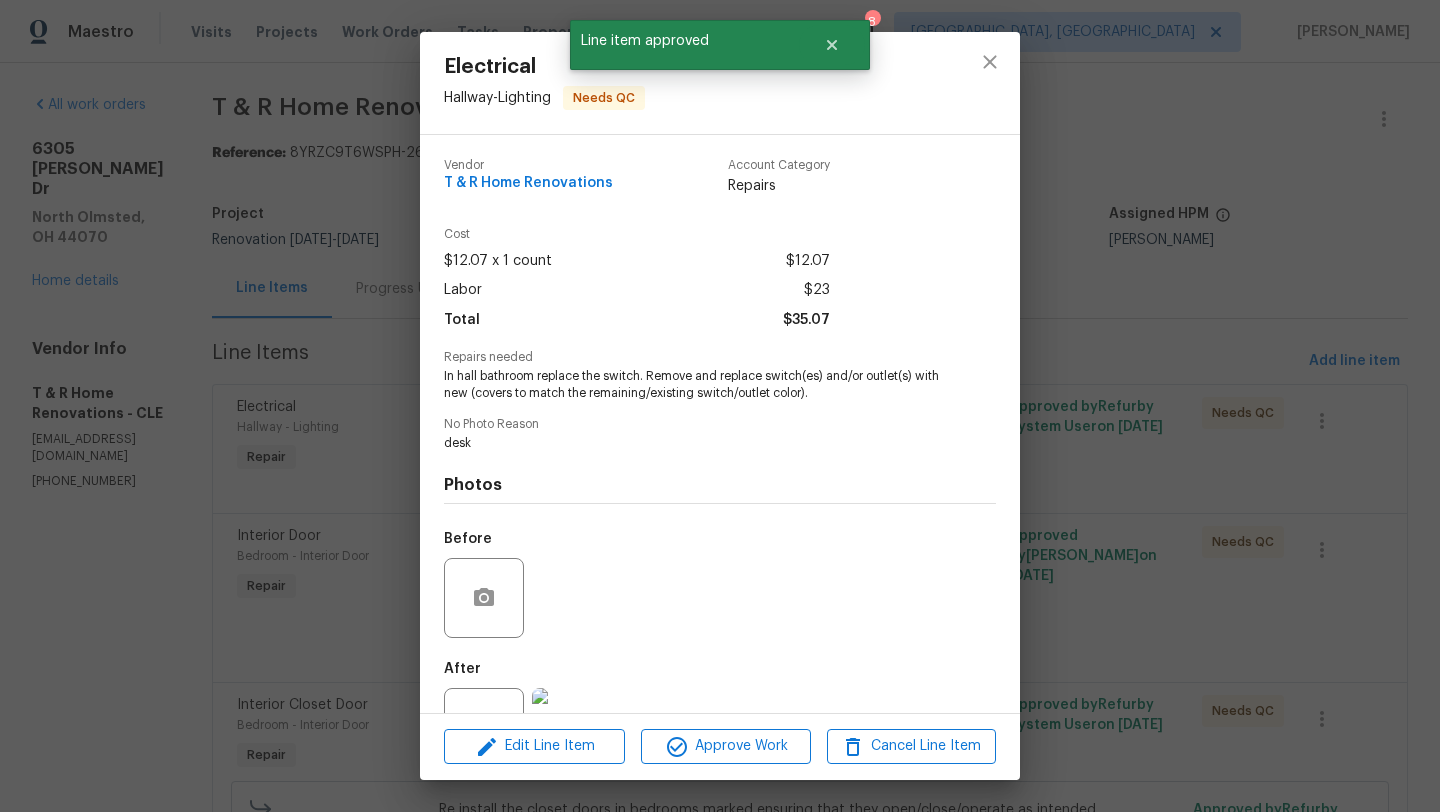 click on "Edit Line Item  Approve Work  Cancel Line Item" at bounding box center (720, 746) 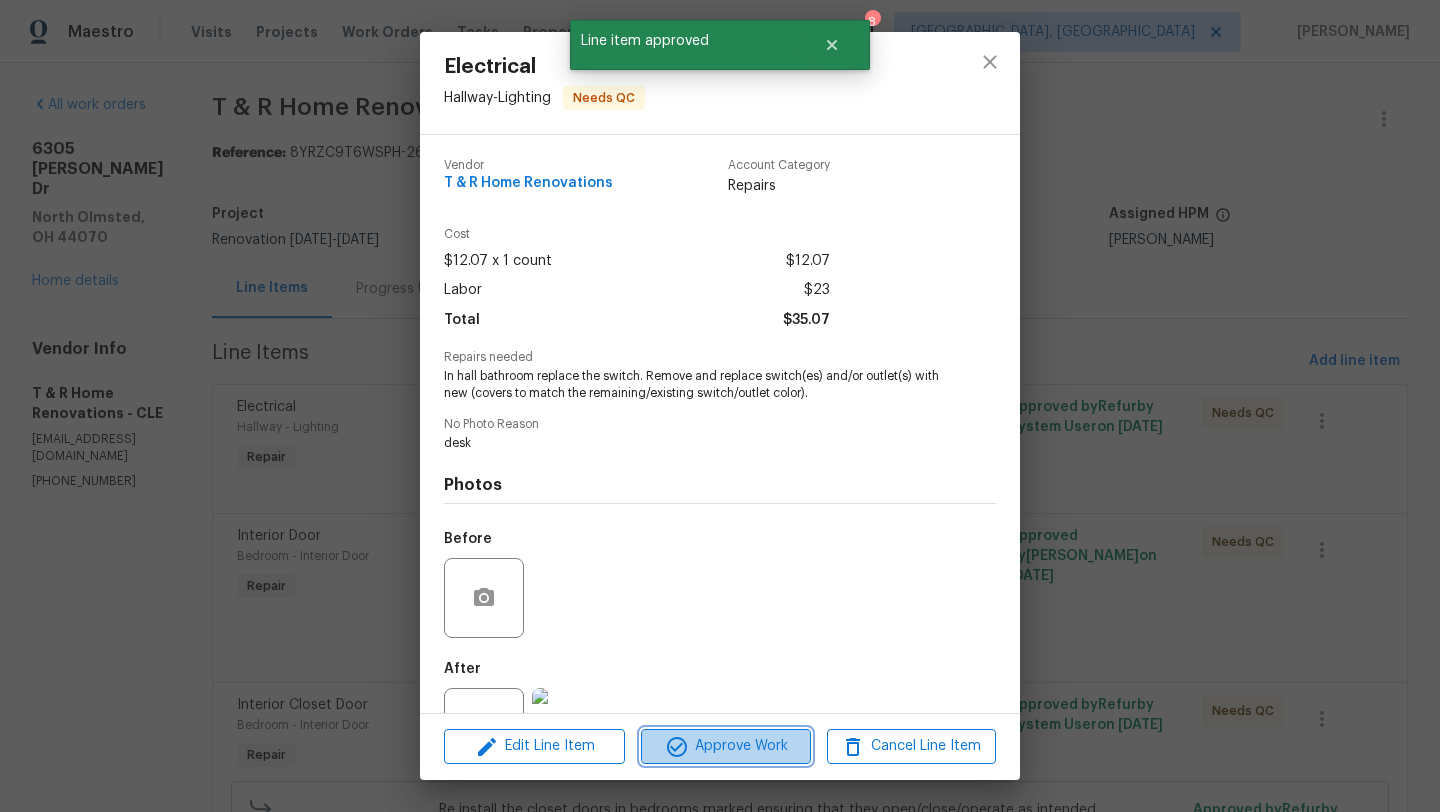 click on "Approve Work" at bounding box center (725, 746) 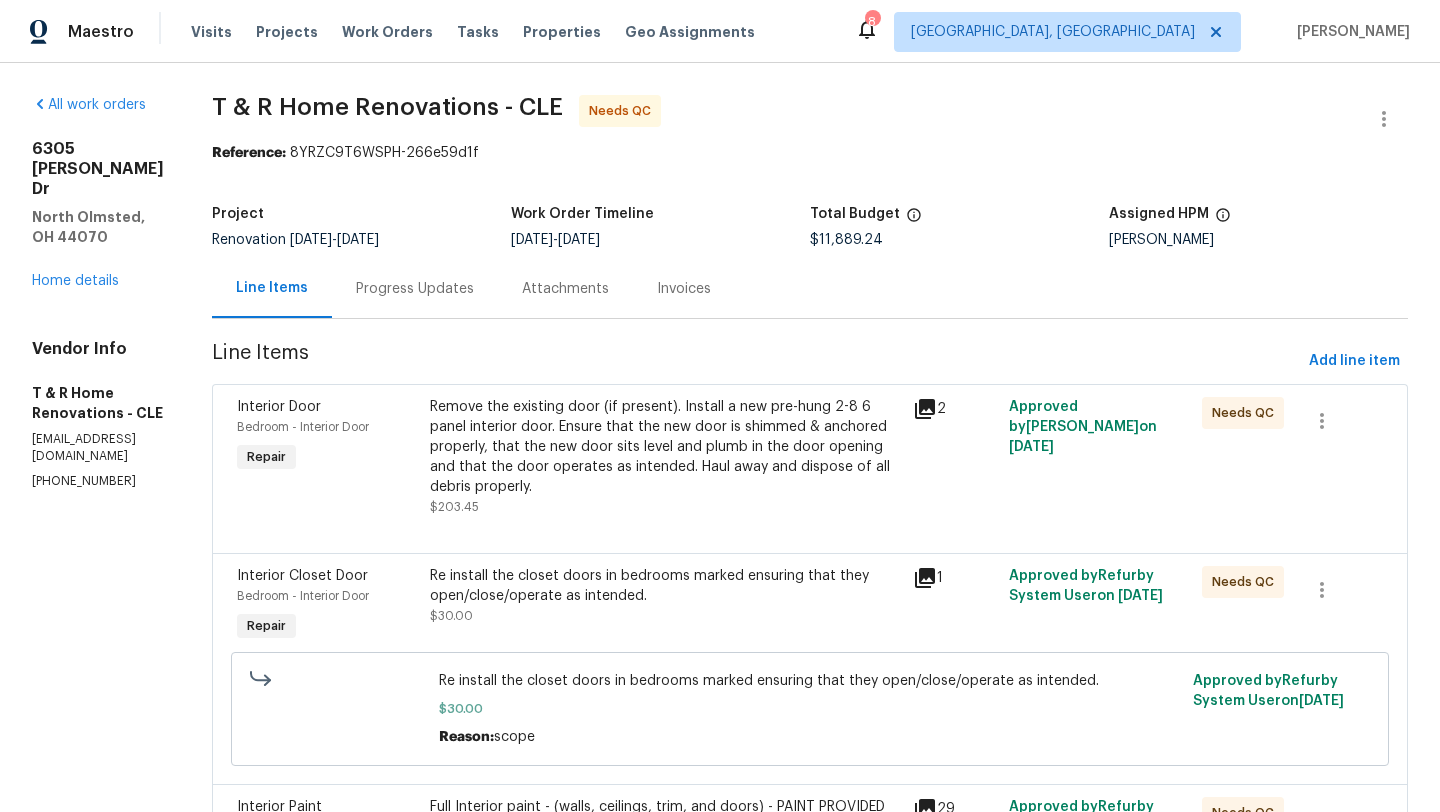 click on "Remove the existing door (if present). Install a new pre-hung 2-8 6 panel interior door. Ensure that the new door is shimmed & anchored properly, that the new door sits level and plumb in the door opening and that the door operates as intended. Haul away and dispose of all debris properly." at bounding box center [665, 447] 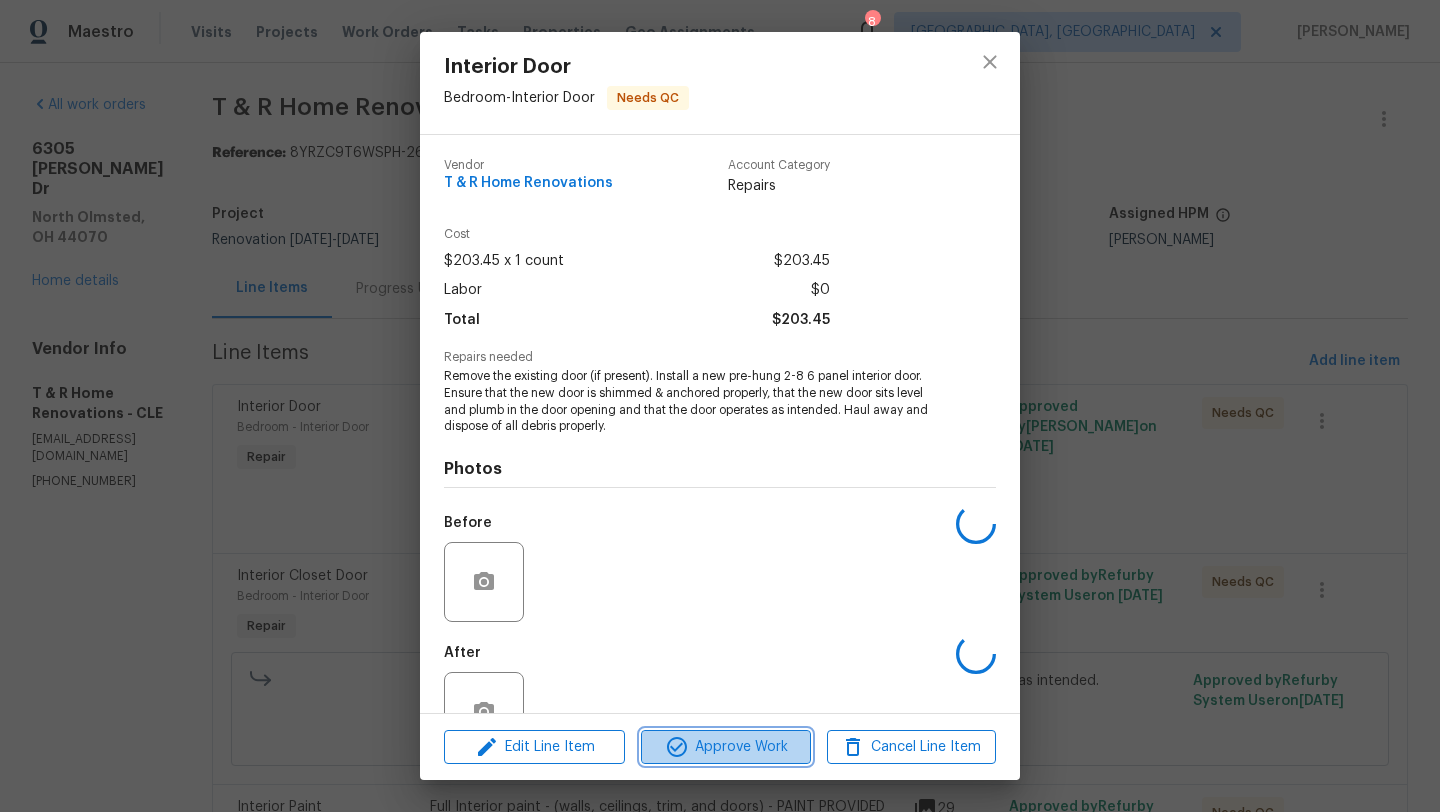 click on "Approve Work" at bounding box center [725, 747] 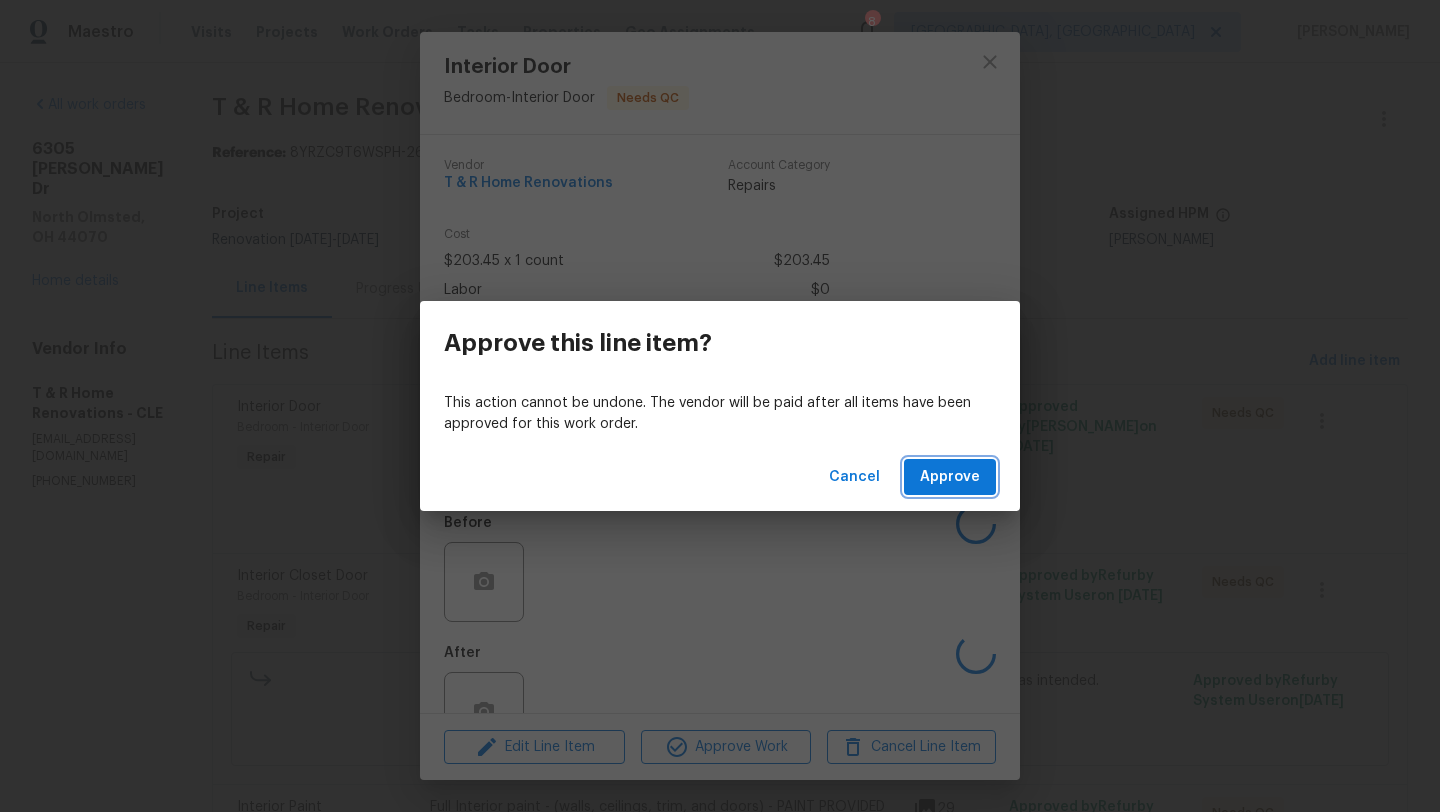 click on "Approve" at bounding box center [950, 477] 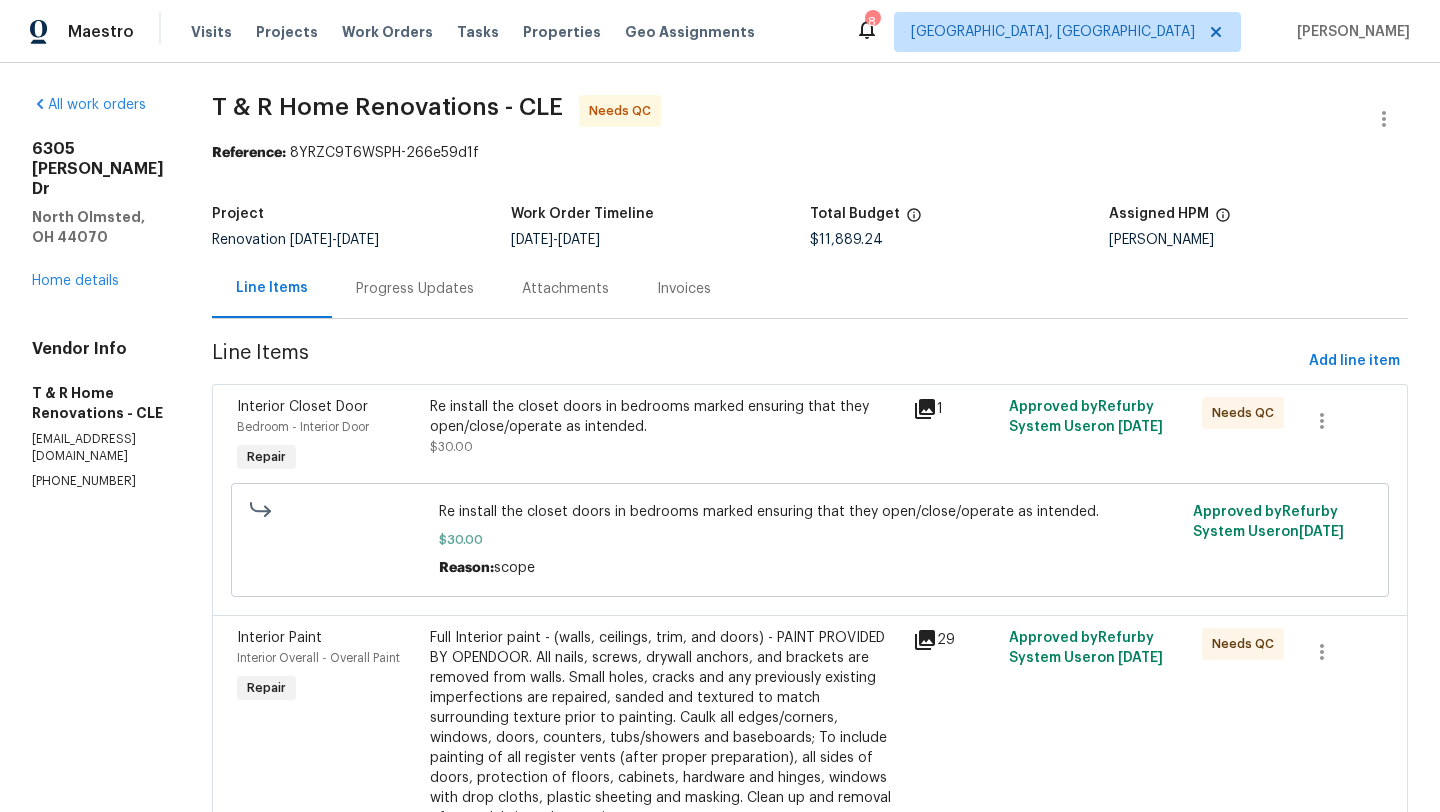 click on "Re install the closet doors in bedrooms marked ensuring that they open/close/operate as intended. $30.00" at bounding box center [665, 427] 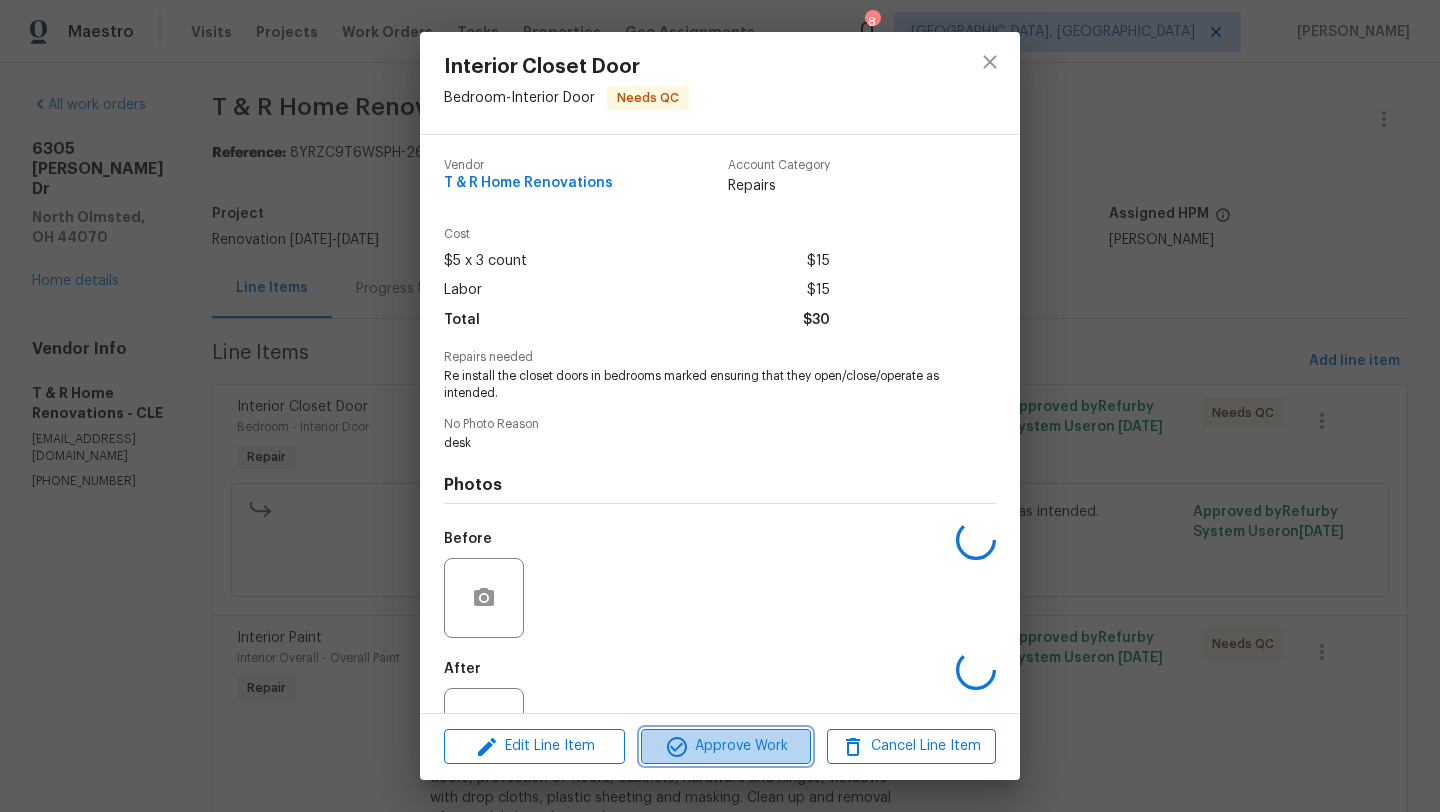 click on "Approve Work" at bounding box center [725, 746] 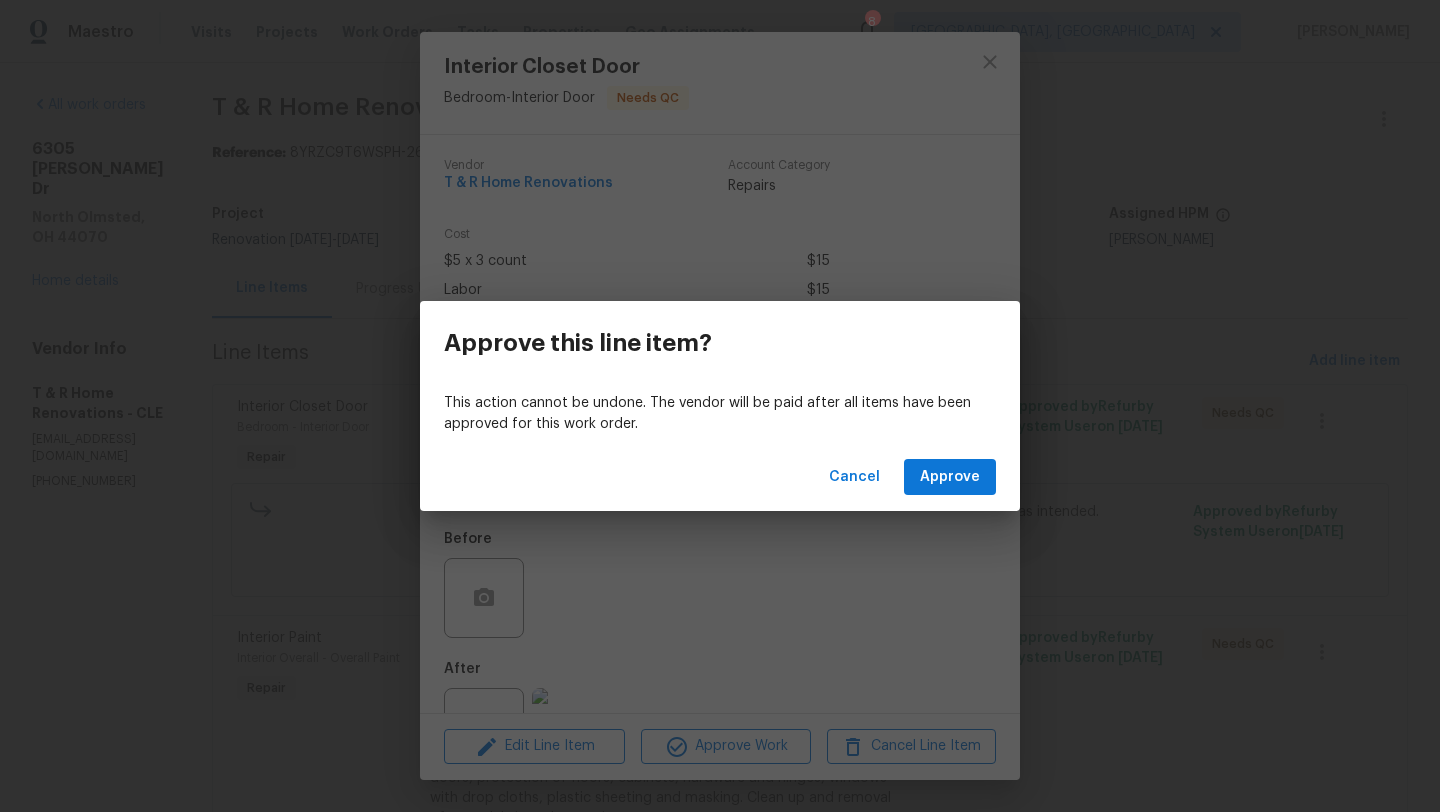 click on "Cancel Approve" at bounding box center [720, 477] 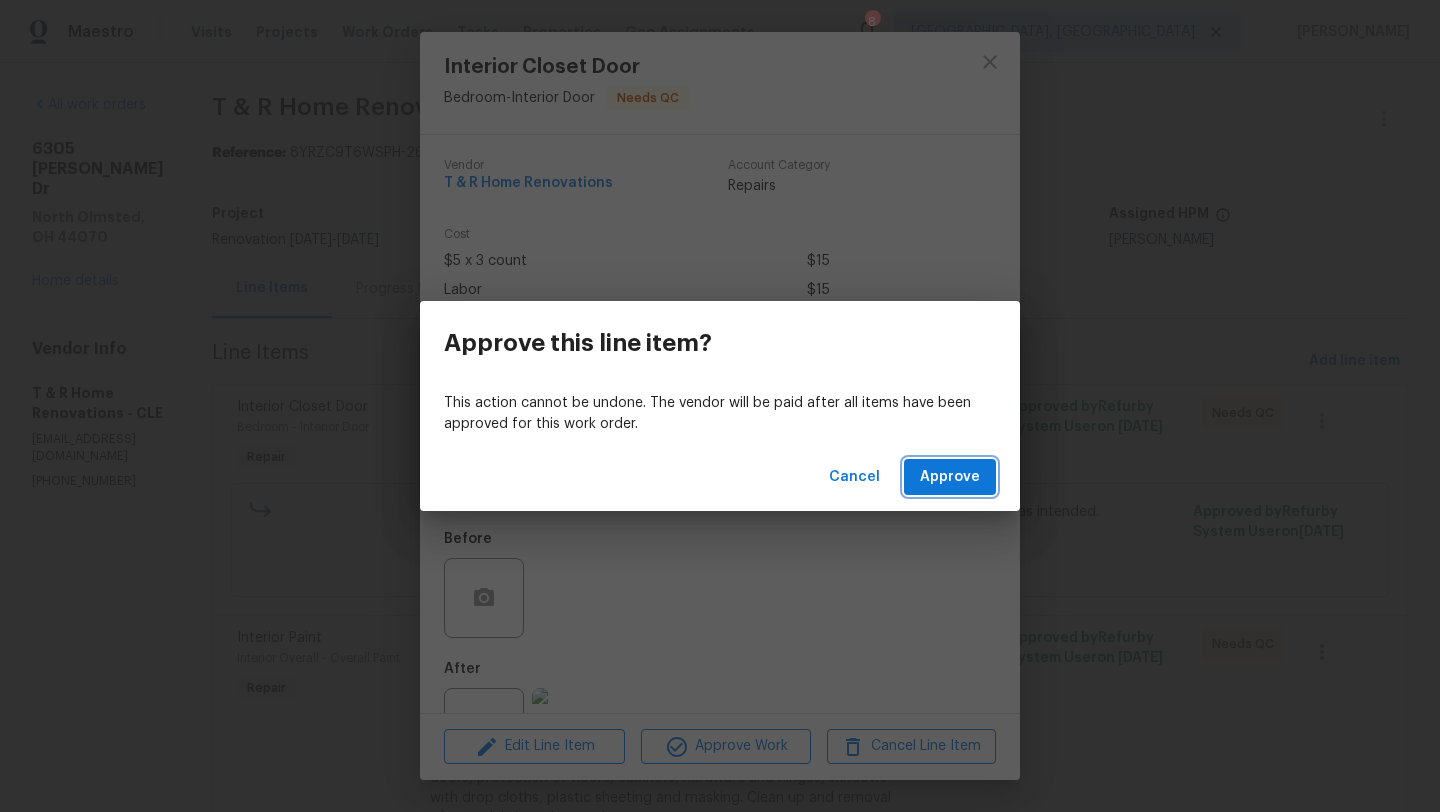 click on "Approve" at bounding box center [950, 477] 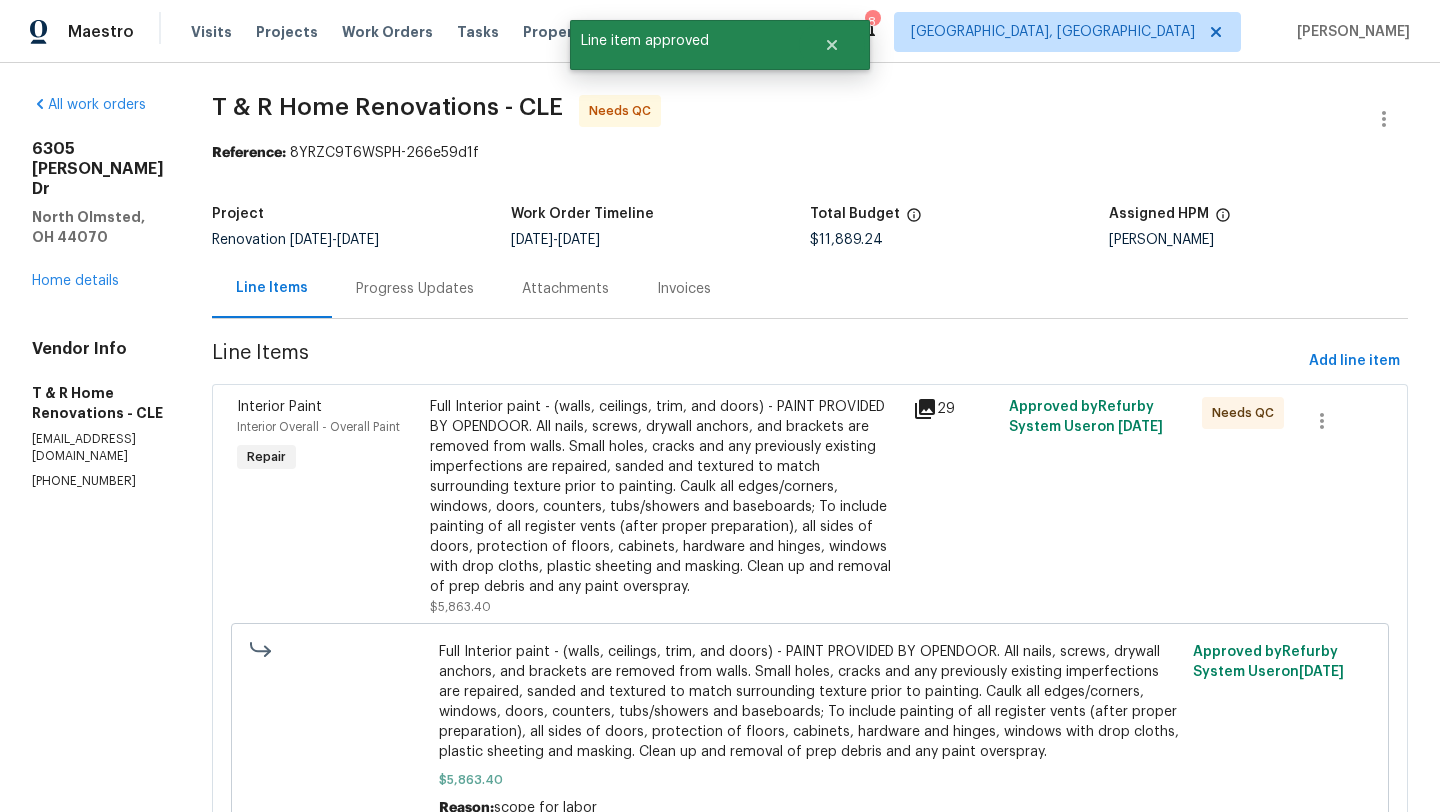 click on "Full Interior paint - (walls, ceilings, trim, and doors) - PAINT PROVIDED BY OPENDOOR. All nails, screws, drywall anchors, and brackets are removed from walls. Small holes, cracks and any previously existing imperfections are repaired, sanded and textured to match surrounding texture prior to painting. Caulk all edges/corners, windows, doors, counters, tubs/showers and baseboards; To include painting of all register vents (after proper preparation), all sides of doors, protection of floors, cabinets, hardware and hinges, windows with drop cloths, plastic sheeting and masking. Clean up and removal of prep debris and any paint overspray." at bounding box center (665, 497) 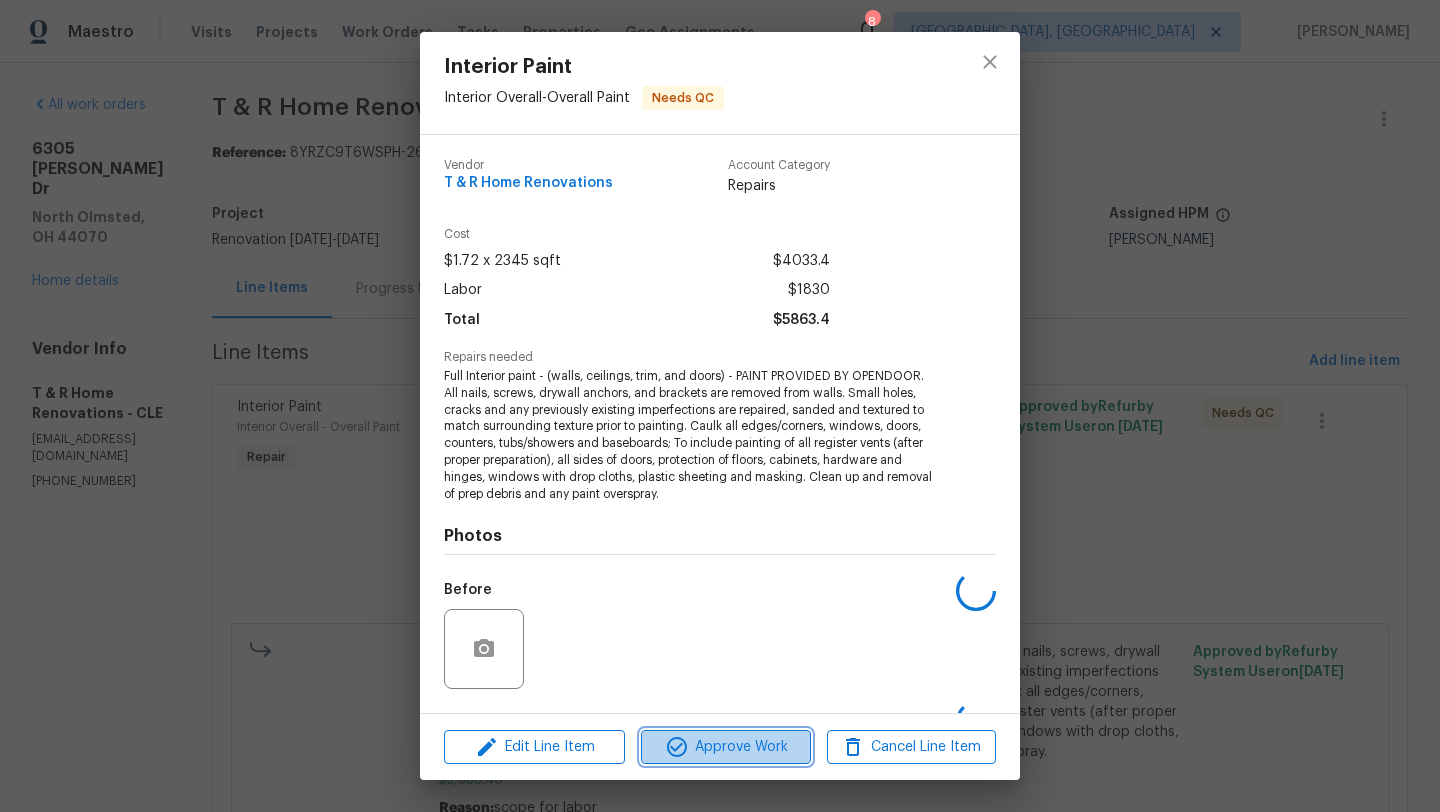 click on "Approve Work" at bounding box center (725, 747) 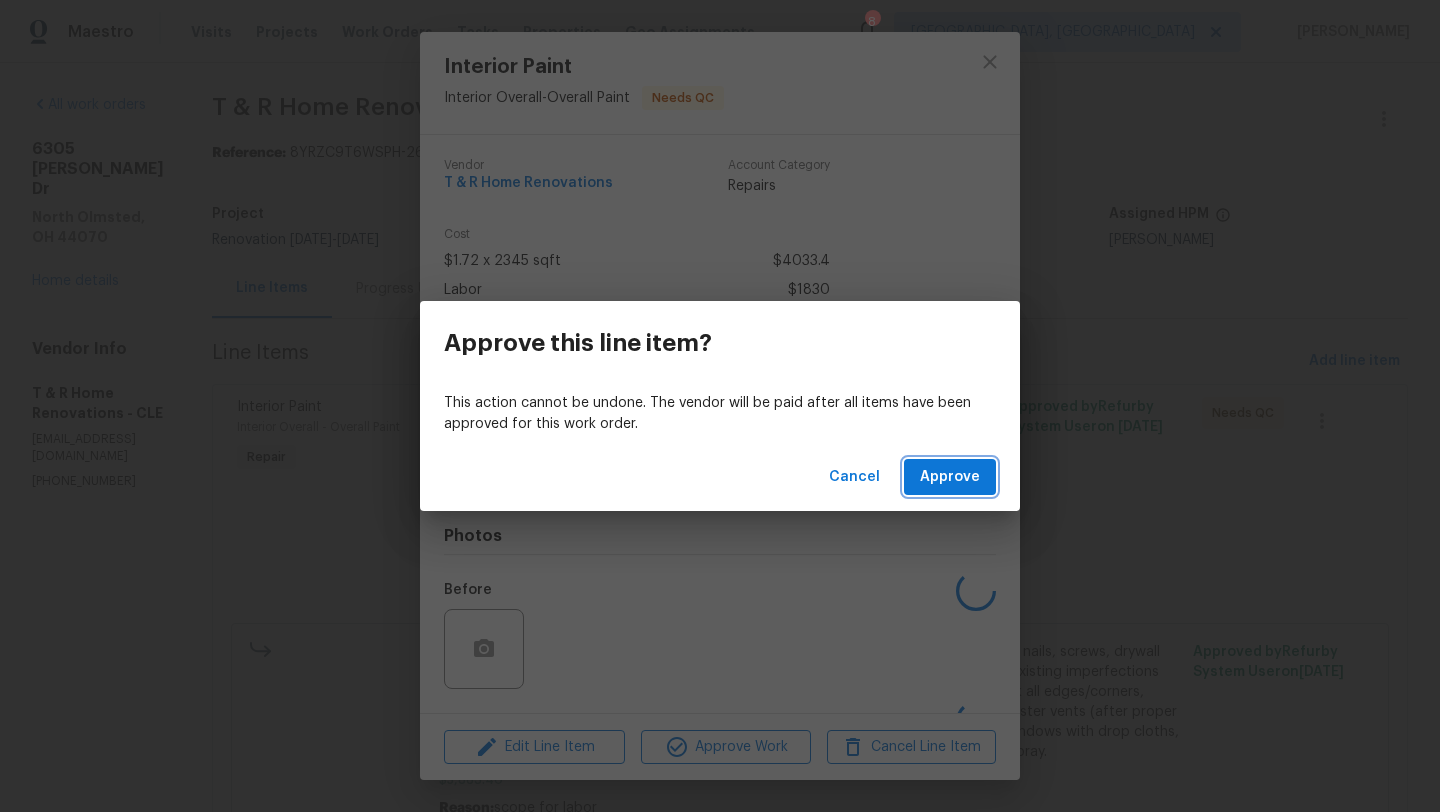 click on "Approve" at bounding box center [950, 477] 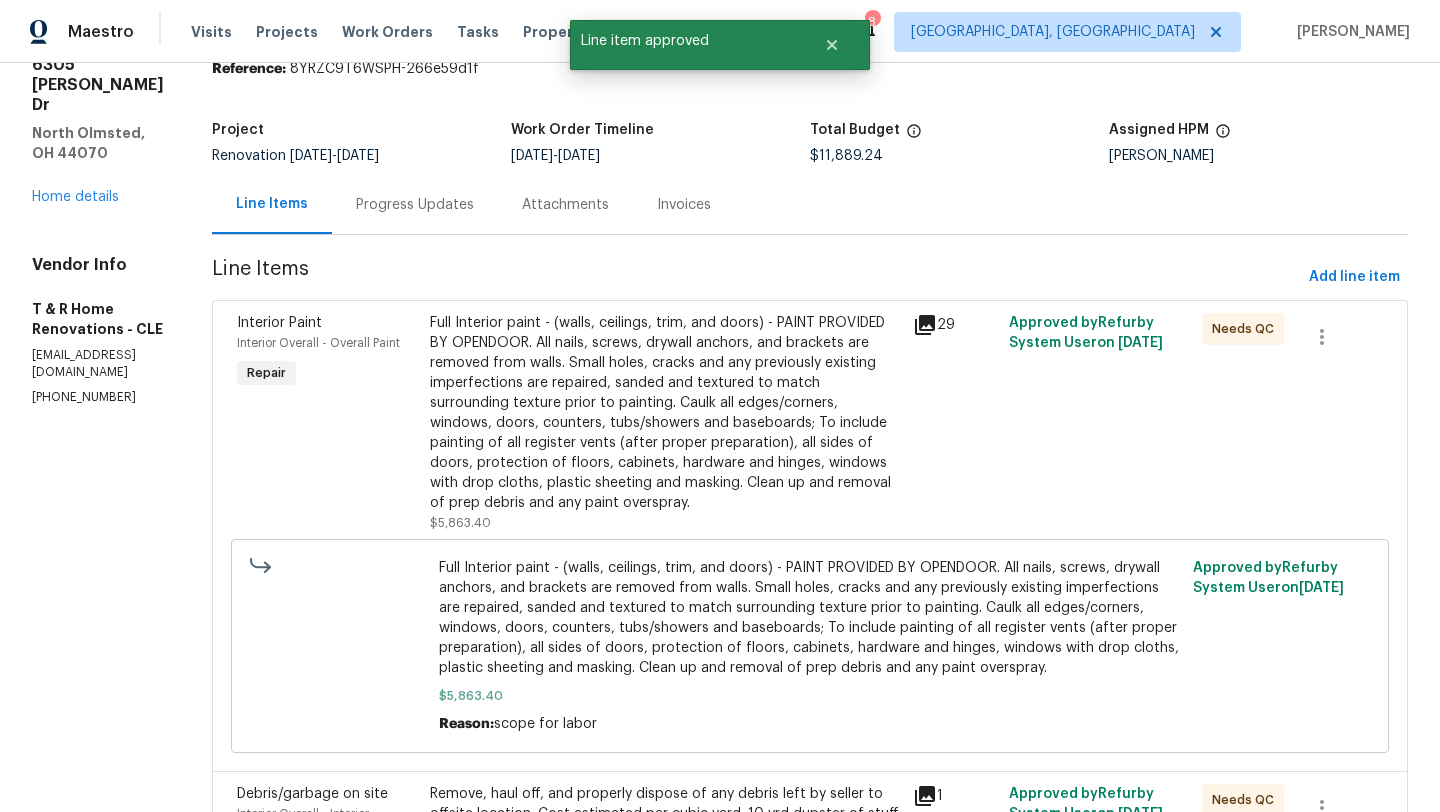 scroll, scrollTop: 86, scrollLeft: 0, axis: vertical 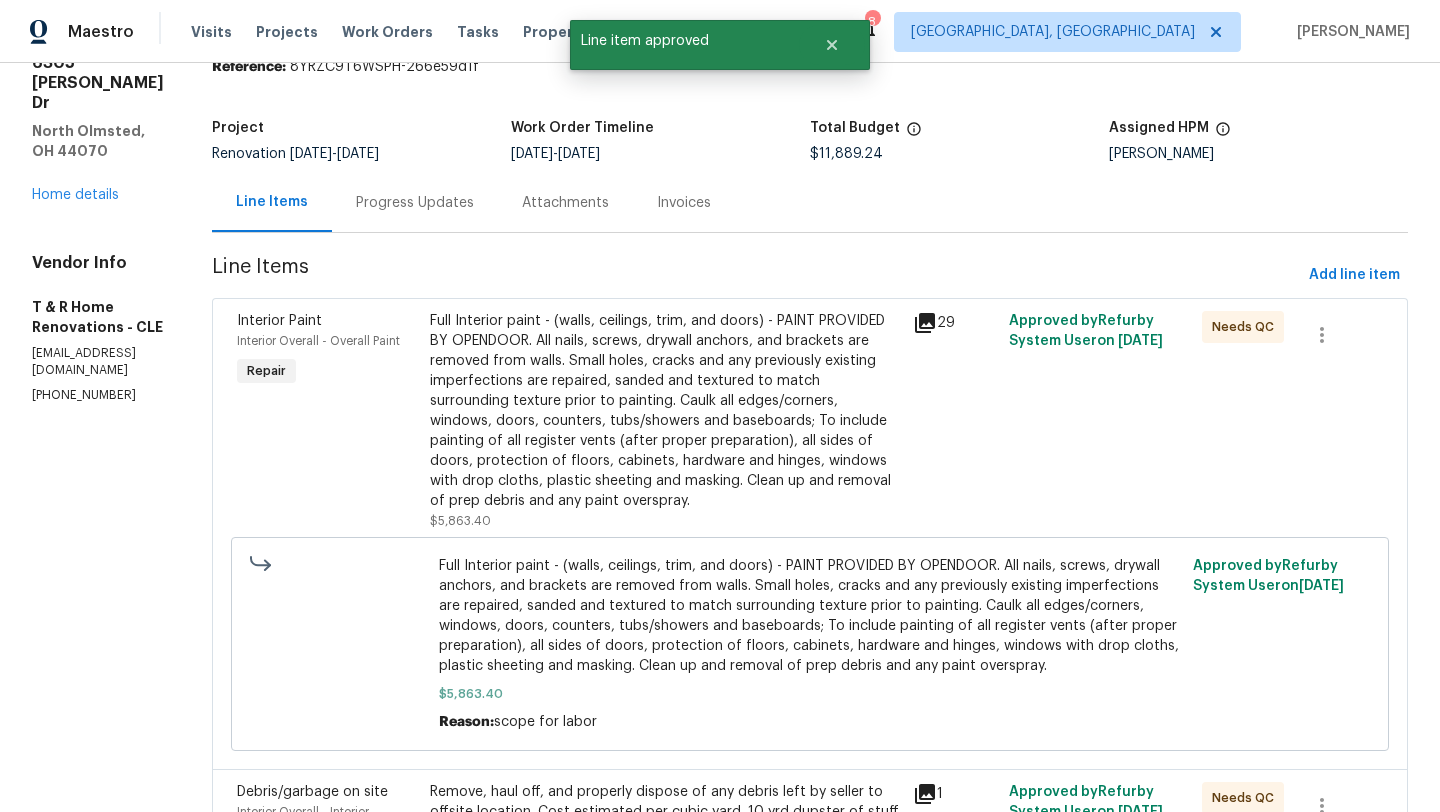 click on "Full Interior paint - (walls, ceilings, trim, and doors) - PAINT PROVIDED BY OPENDOOR. All nails, screws, drywall anchors, and brackets are removed from walls. Small holes, cracks and any previously existing imperfections are repaired, sanded and textured to match surrounding texture prior to painting. Caulk all edges/corners, windows, doors, counters, tubs/showers and baseboards; To include painting of all register vents (after proper preparation), all sides of doors, protection of floors, cabinets, hardware and hinges, windows with drop cloths, plastic sheeting and masking. Clean up and removal of prep debris and any paint overspray." at bounding box center [665, 411] 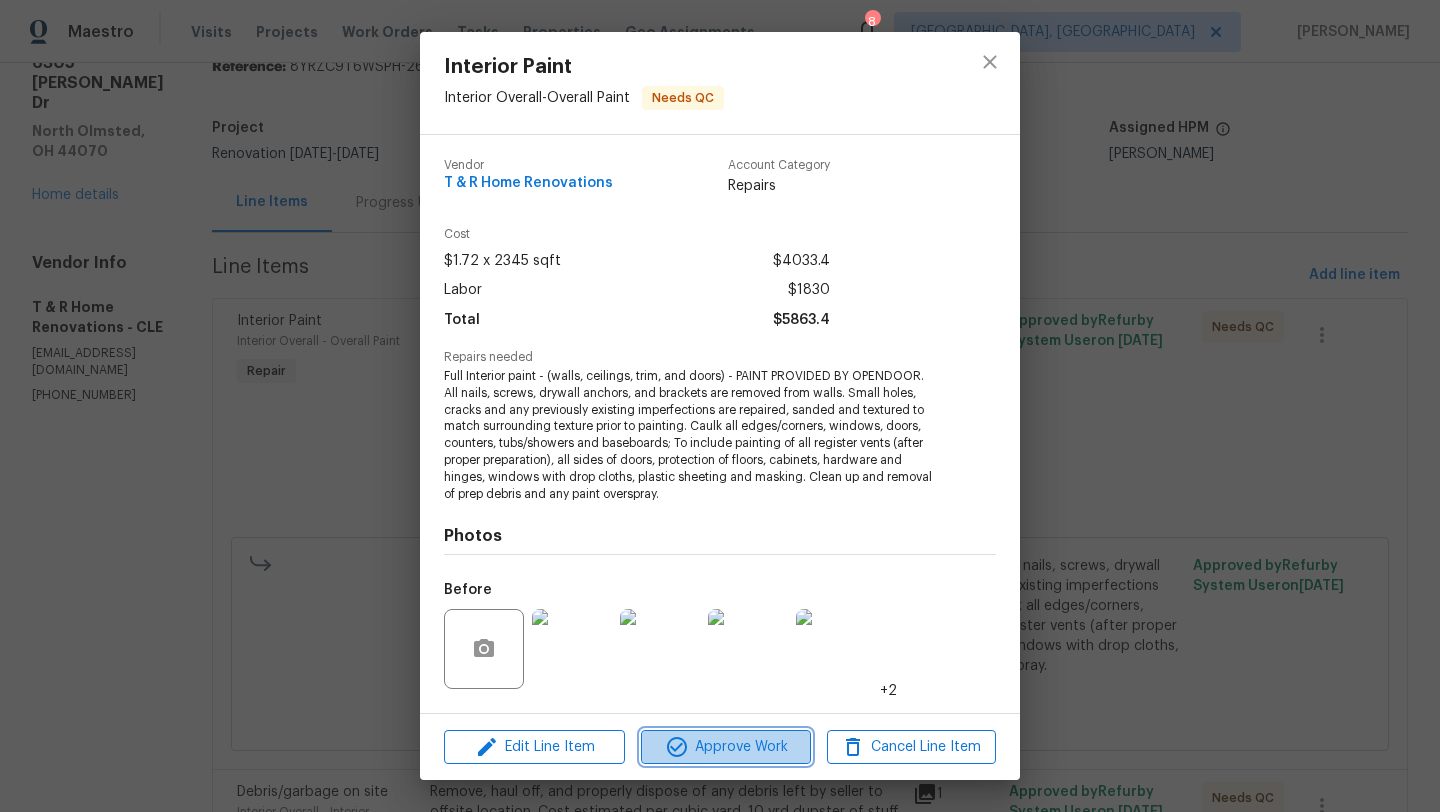 click 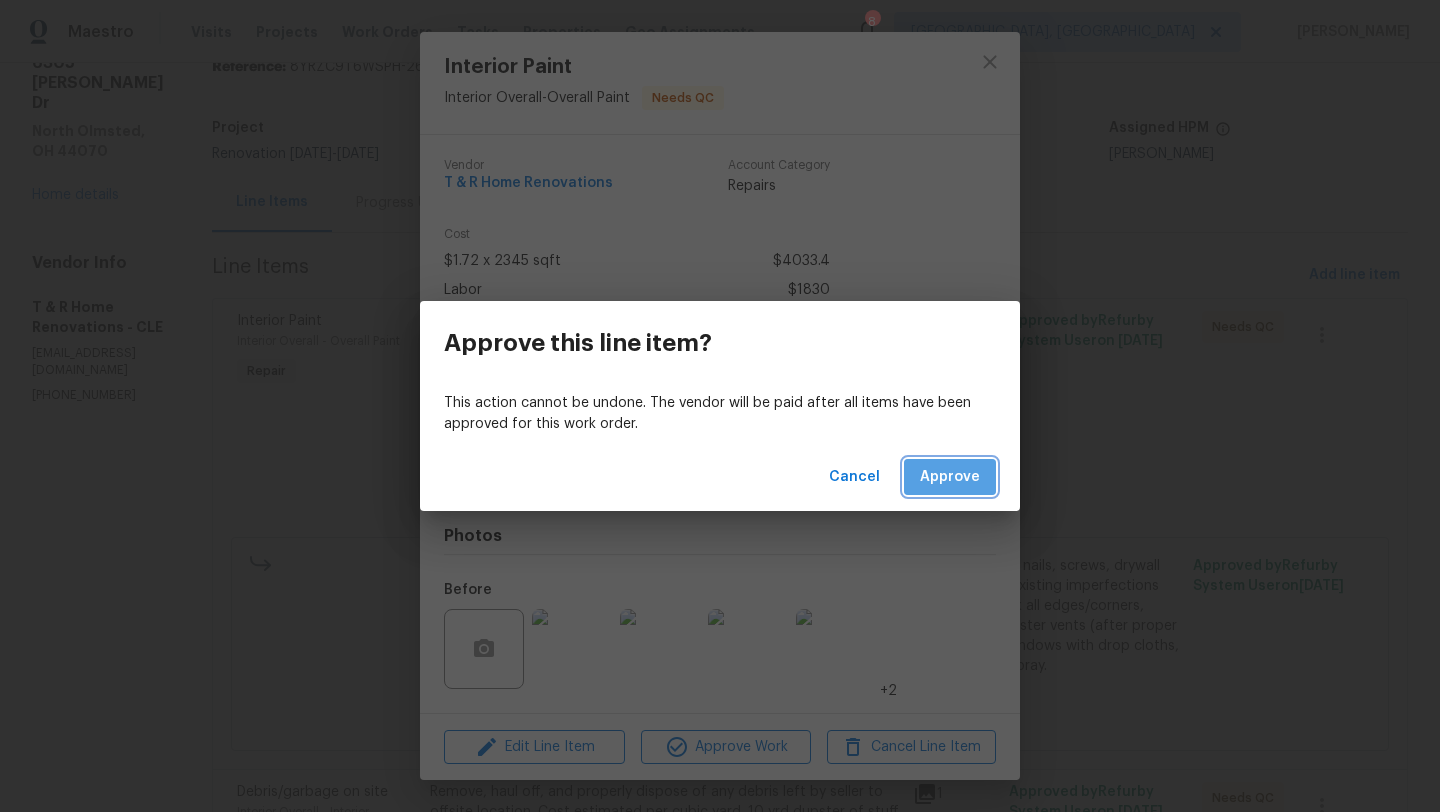 click on "Approve" at bounding box center [950, 477] 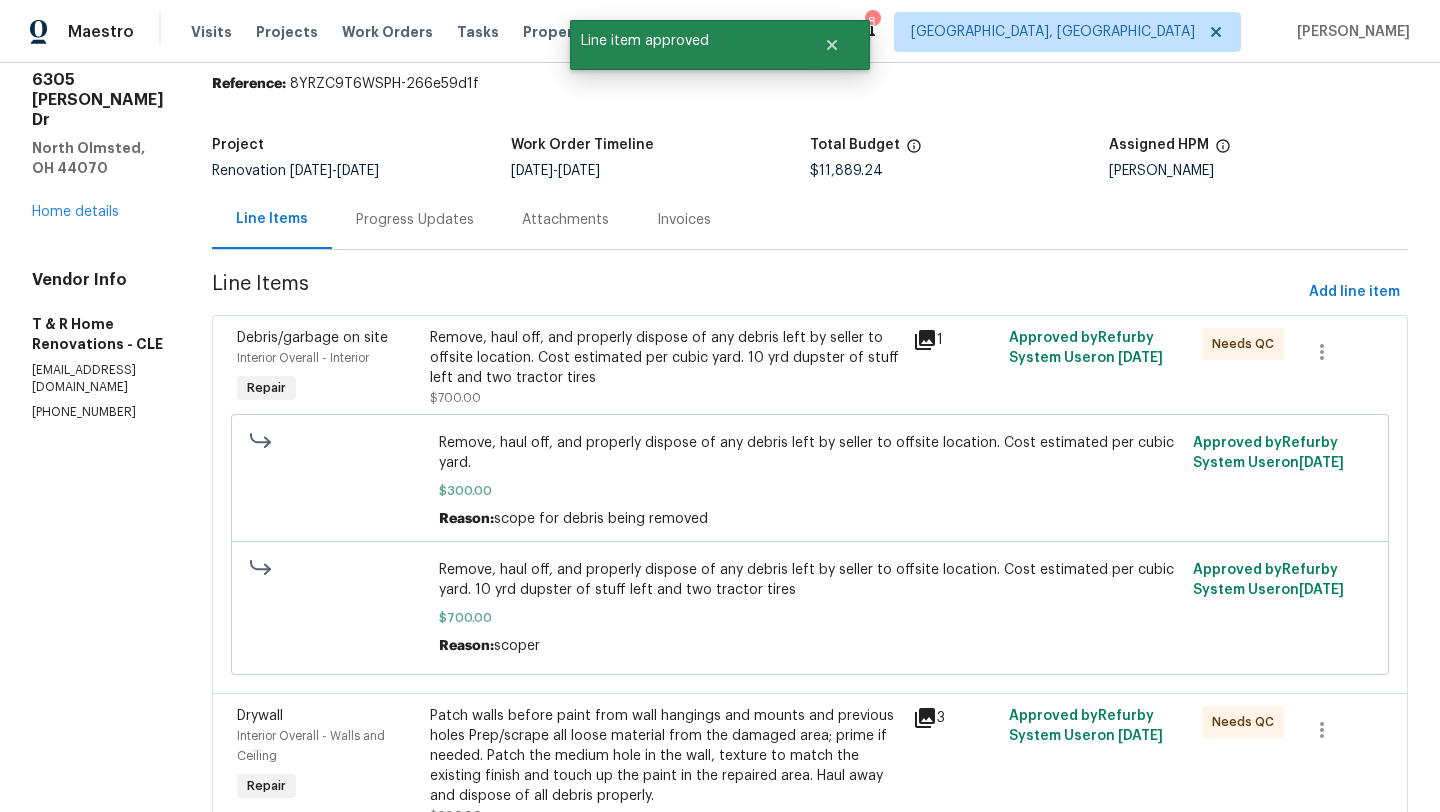 scroll, scrollTop: 92, scrollLeft: 0, axis: vertical 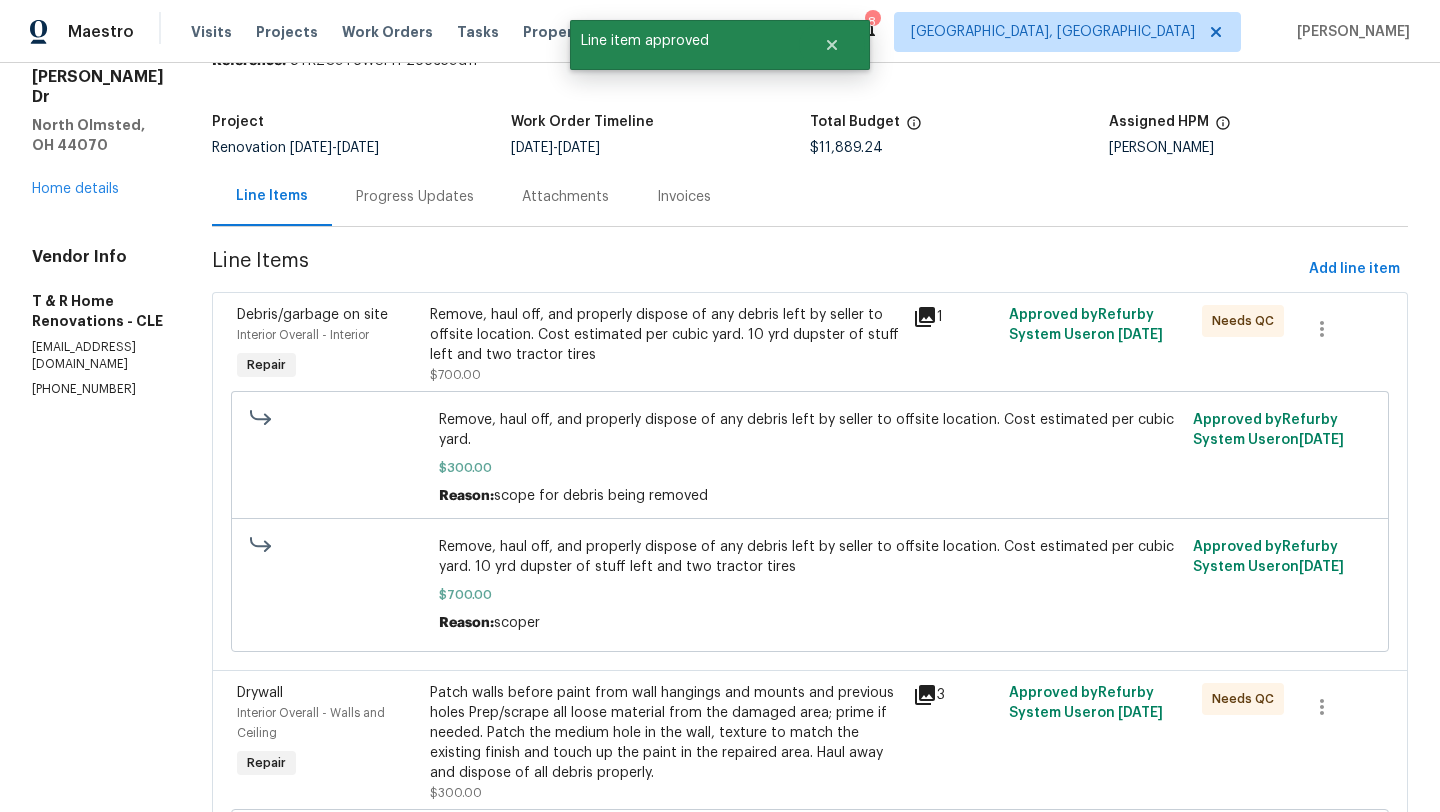 click on "Remove, haul off, and properly dispose of any debris left by seller to offsite location. Cost estimated per cubic yard. 10 yrd dupster of stuff left and two tractor tires" at bounding box center (665, 335) 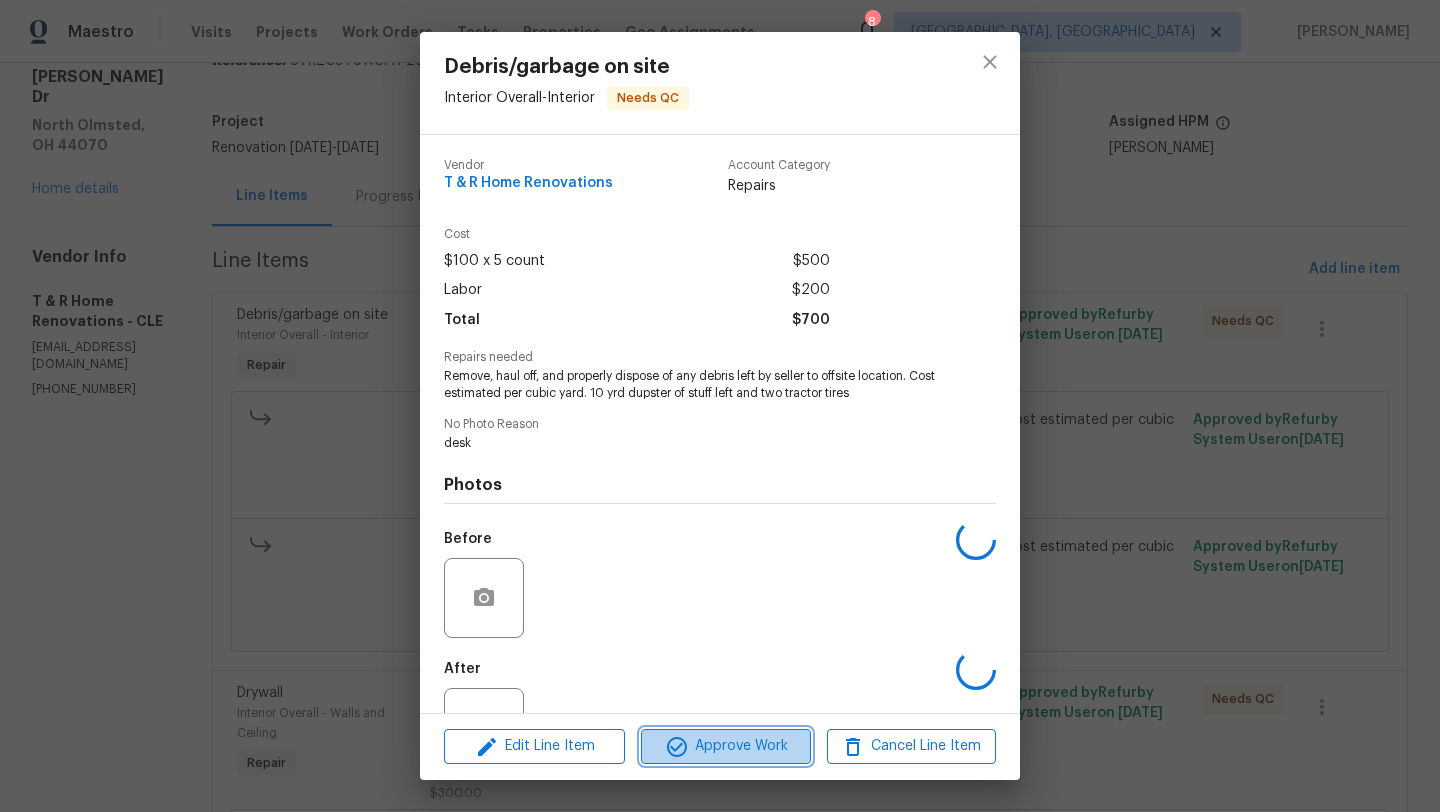 click on "Approve Work" at bounding box center [725, 746] 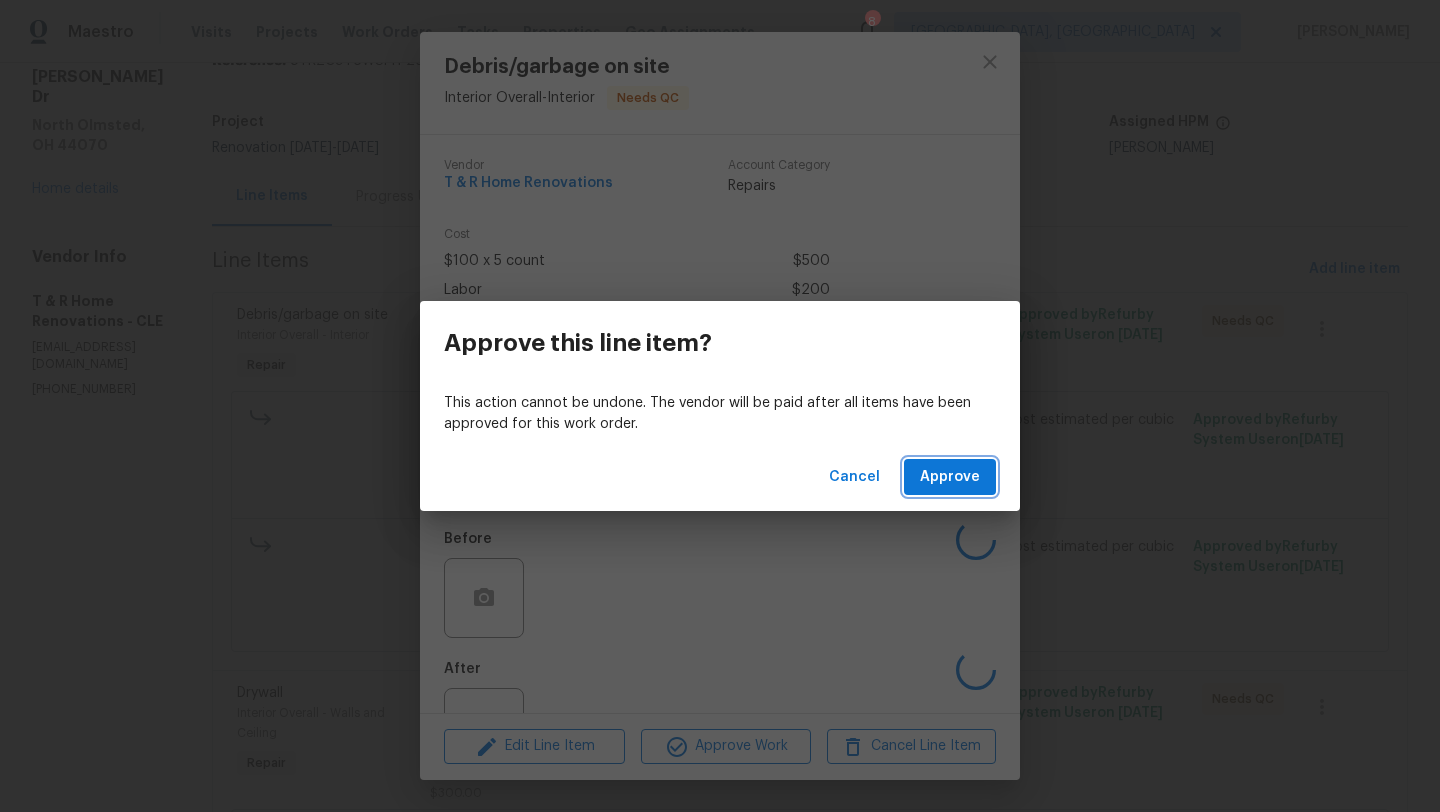 click on "Approve" at bounding box center [950, 477] 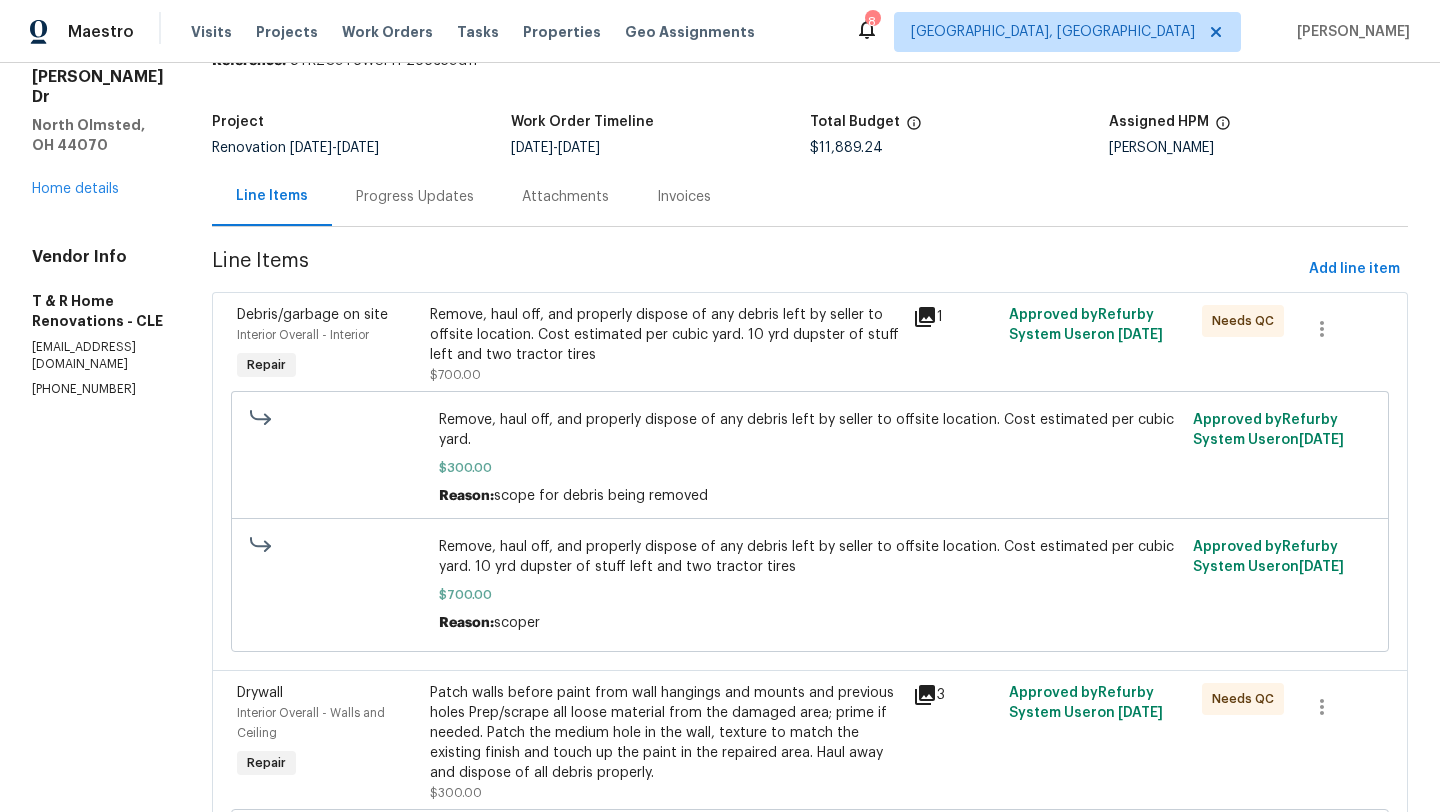 scroll, scrollTop: 0, scrollLeft: 0, axis: both 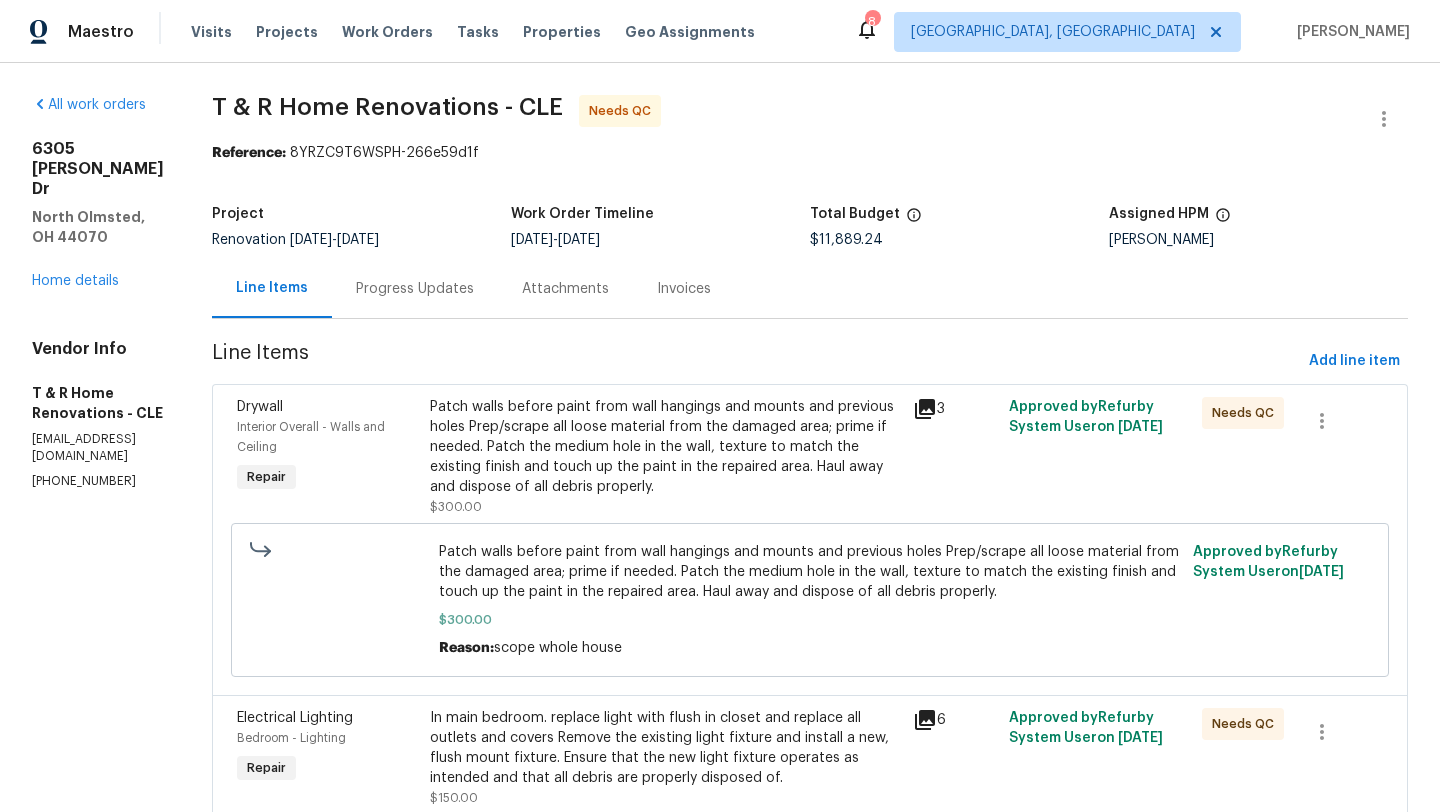 click on "Patch walls before paint from wall hangings and mounts and previous holes  Prep/scrape all loose material from the damaged area; prime if needed. Patch the medium hole in the wall, texture to match the existing finish and touch up the paint in the repaired area. Haul away and dispose of all debris properly." at bounding box center [665, 447] 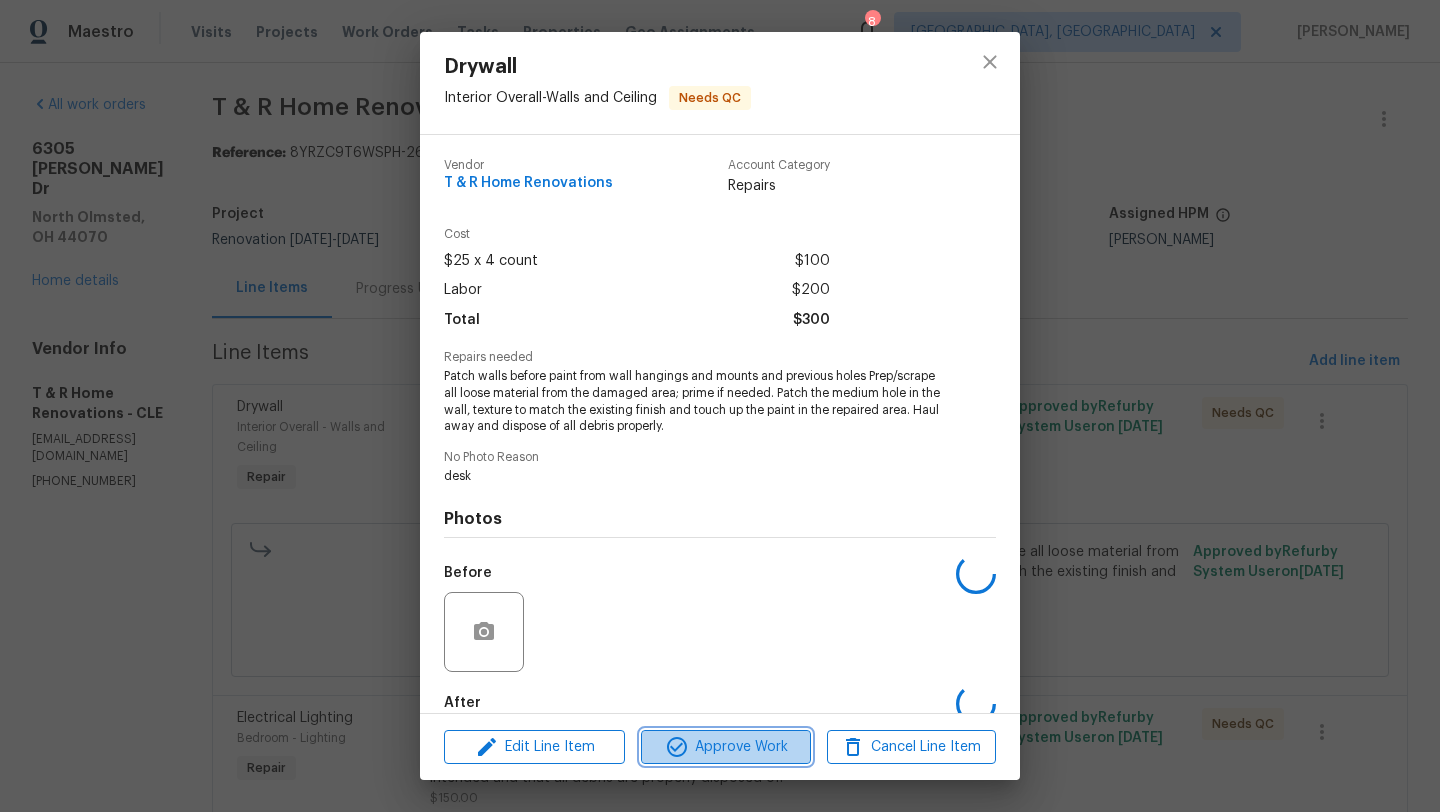click on "Approve Work" at bounding box center (725, 747) 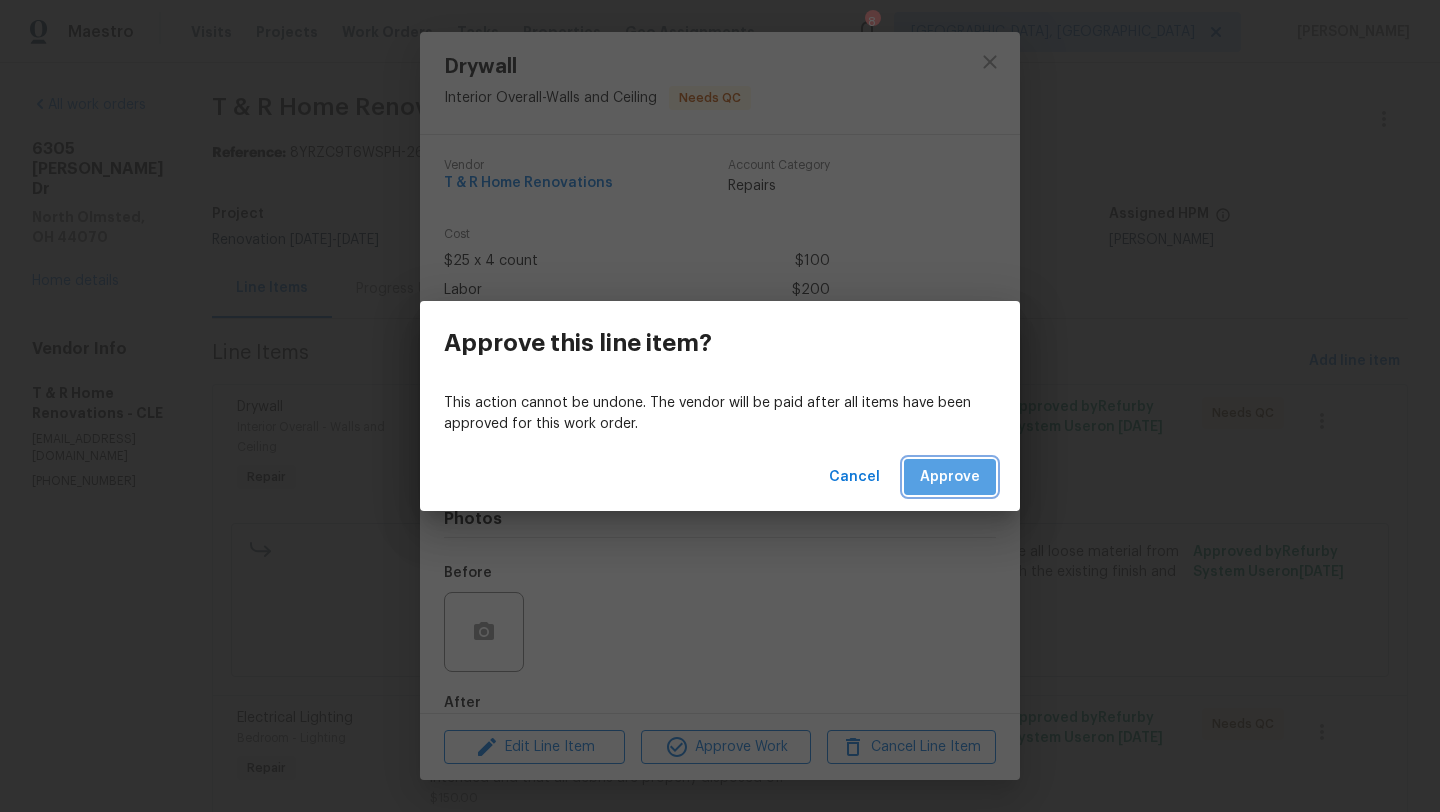 click on "Approve" at bounding box center (950, 477) 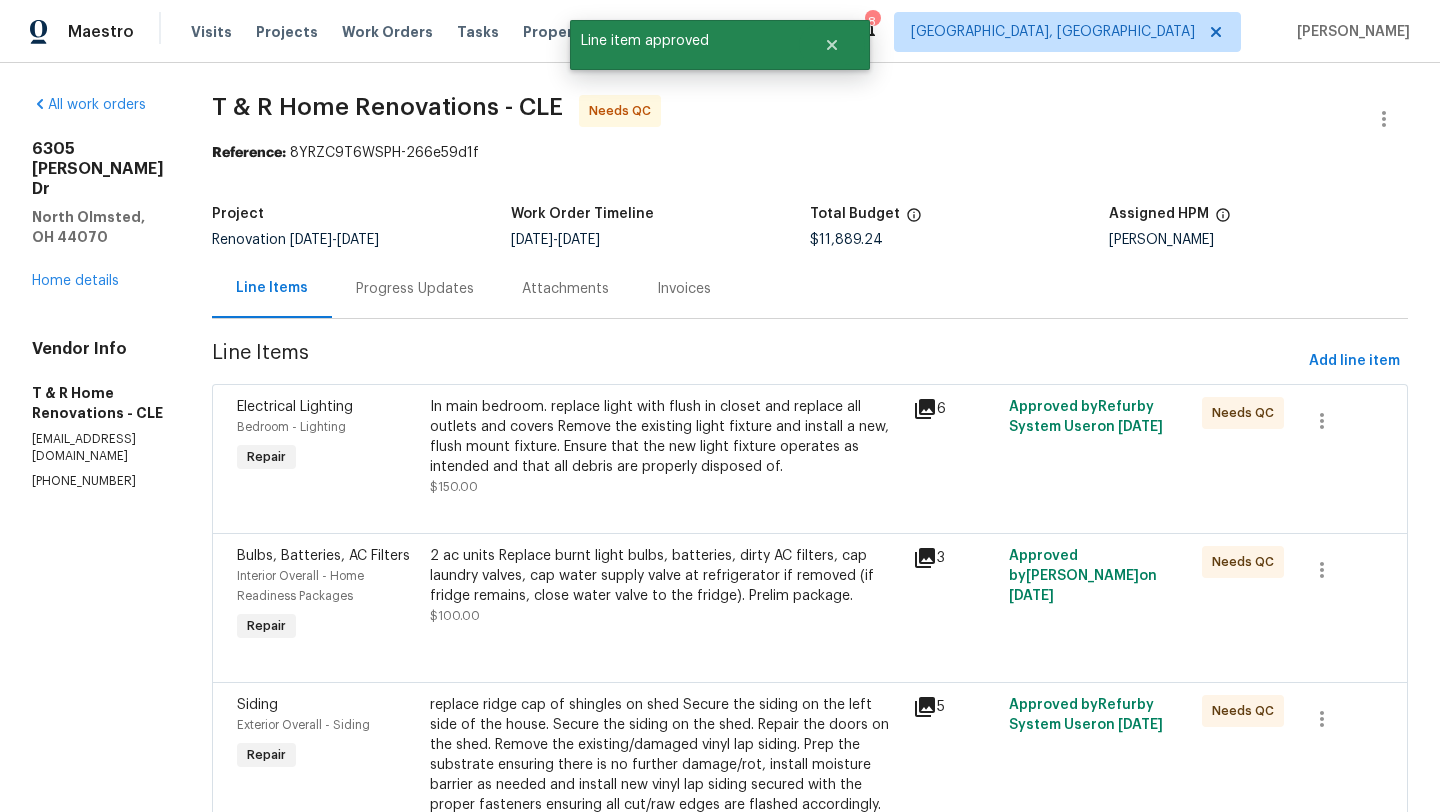 click on "In main bedroom. replace light with flush in closet and replace all outlets and covers Remove the existing light fixture and install a new, flush mount fixture. Ensure that the new light fixture operates as intended and that all debris are properly disposed of." at bounding box center [665, 437] 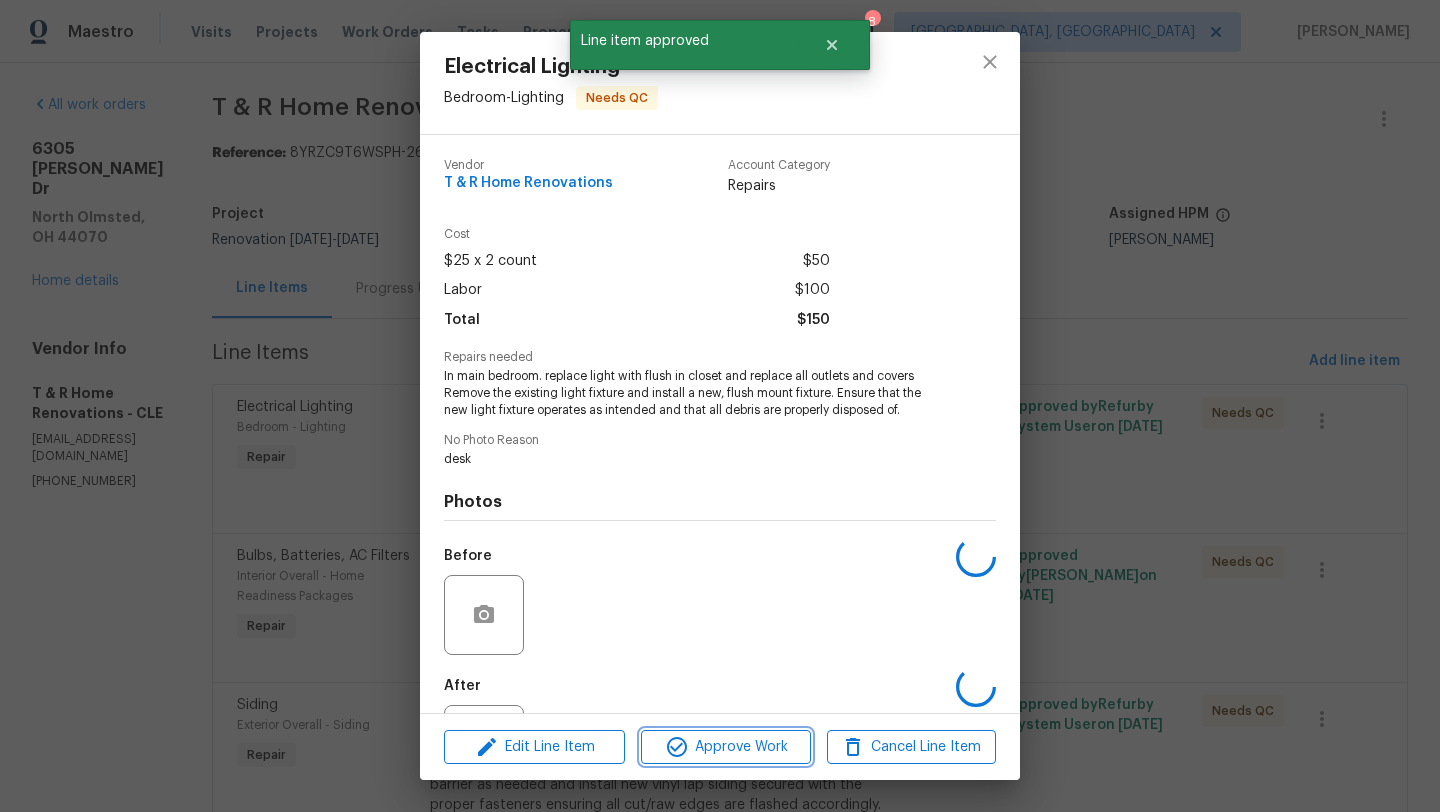 click 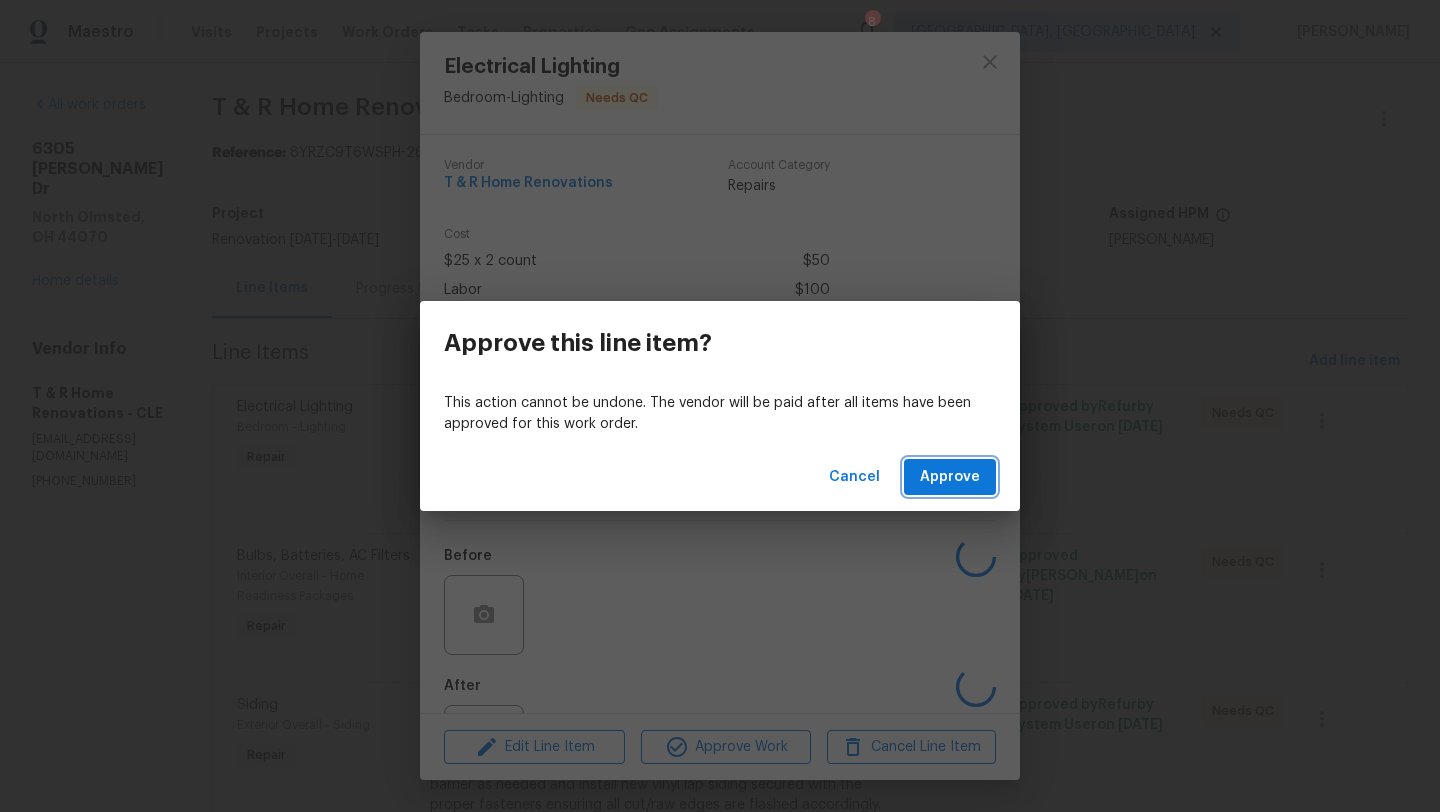 click on "Approve" at bounding box center (950, 477) 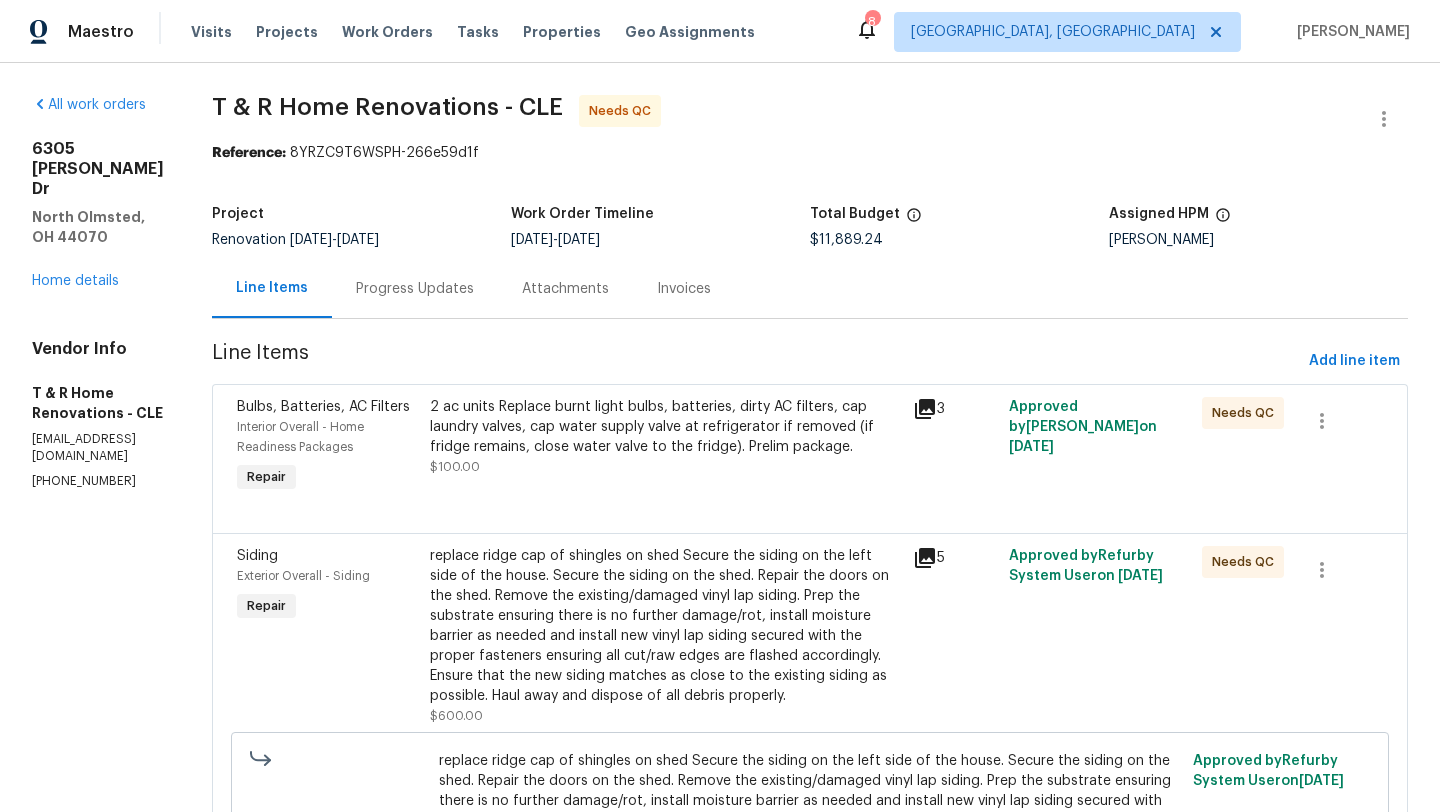 click on "2 ac units Replace burnt light bulbs, batteries, dirty AC filters, cap laundry valves, cap water supply valve at refrigerator if removed (if fridge remains, close water valve to the fridge). Prelim package." at bounding box center (665, 427) 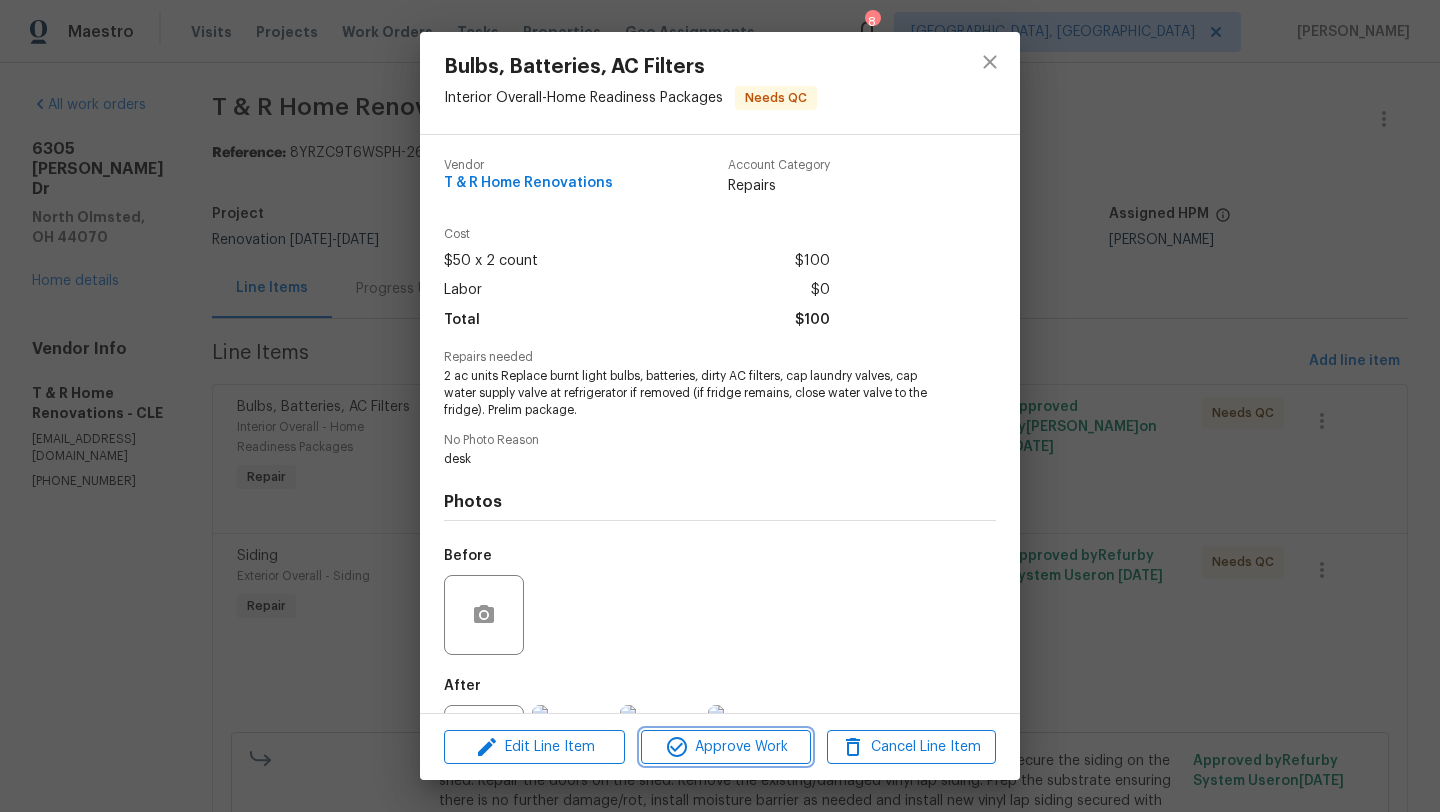 click 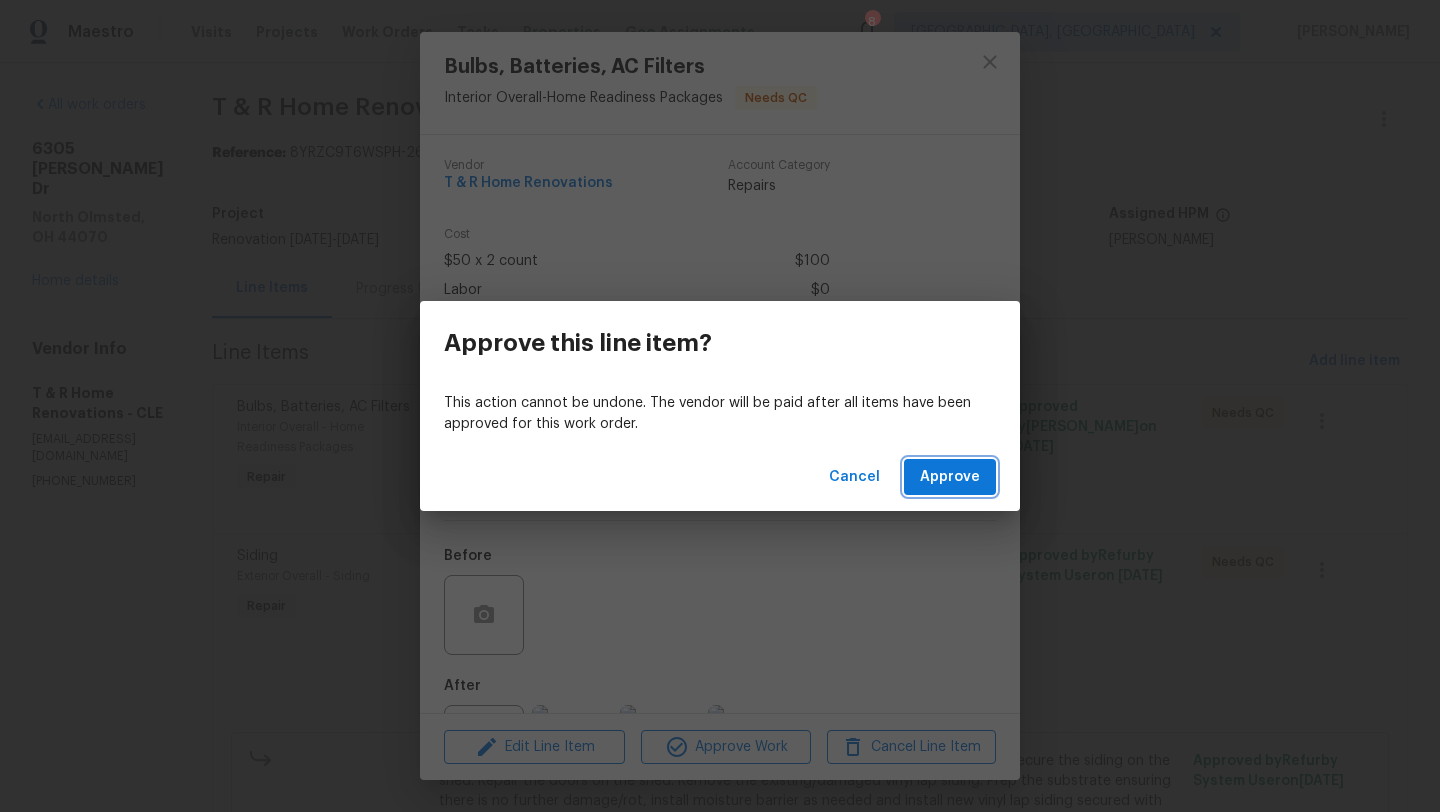 click on "Approve" at bounding box center [950, 477] 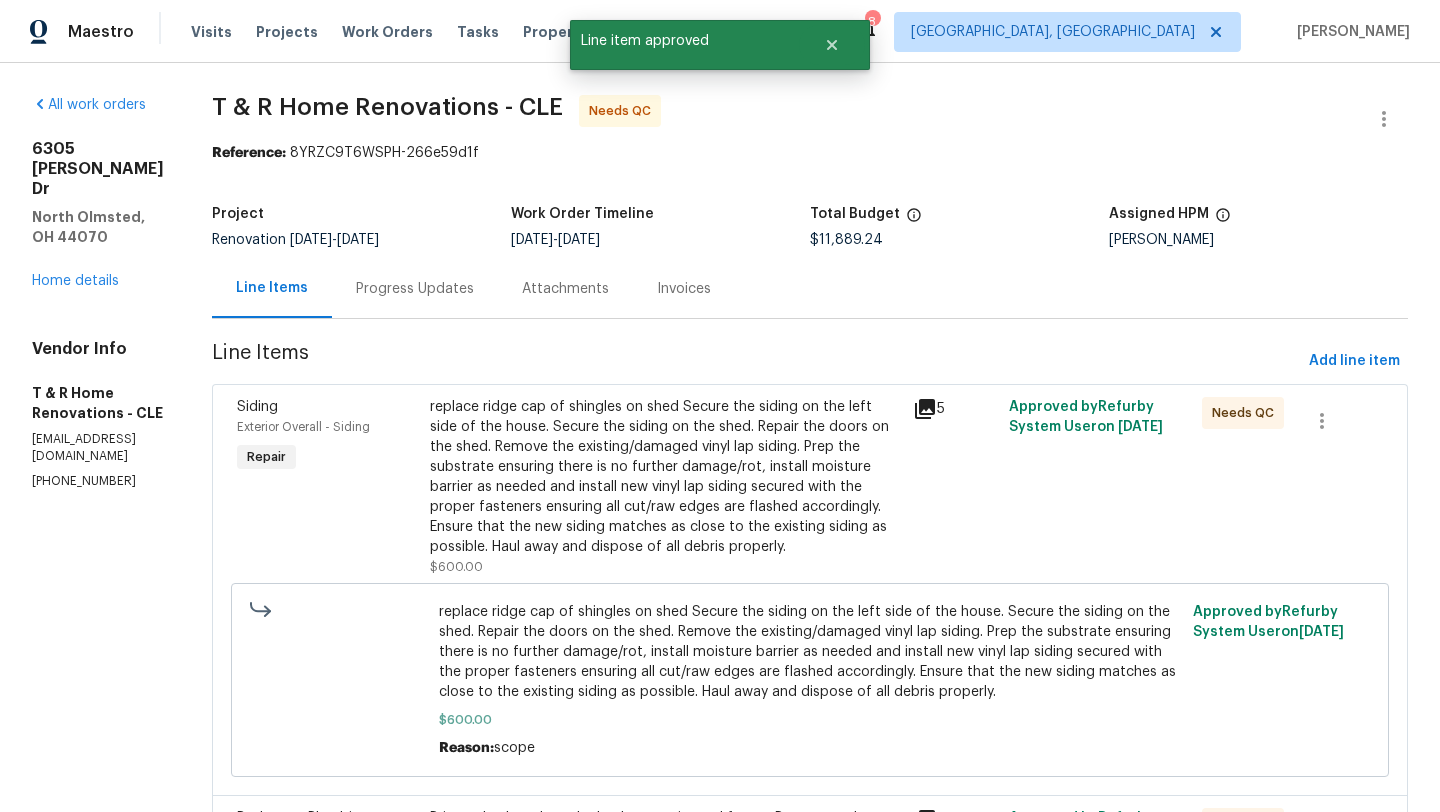 click on "replace ridge cap of shingles on shed Secure the siding on the left side of the house. Secure the siding on the shed. Repair the doors on the shed. Remove the existing/damaged vinyl lap siding. Prep the substrate ensuring there is no further damage/rot, install moisture barrier as needed and install new vinyl lap siding secured with the proper fasteners ensuring all cut/raw edges are flashed accordingly. Ensure that the new siding matches as close to the existing siding as possible. Haul away and dispose of all debris properly." at bounding box center (665, 477) 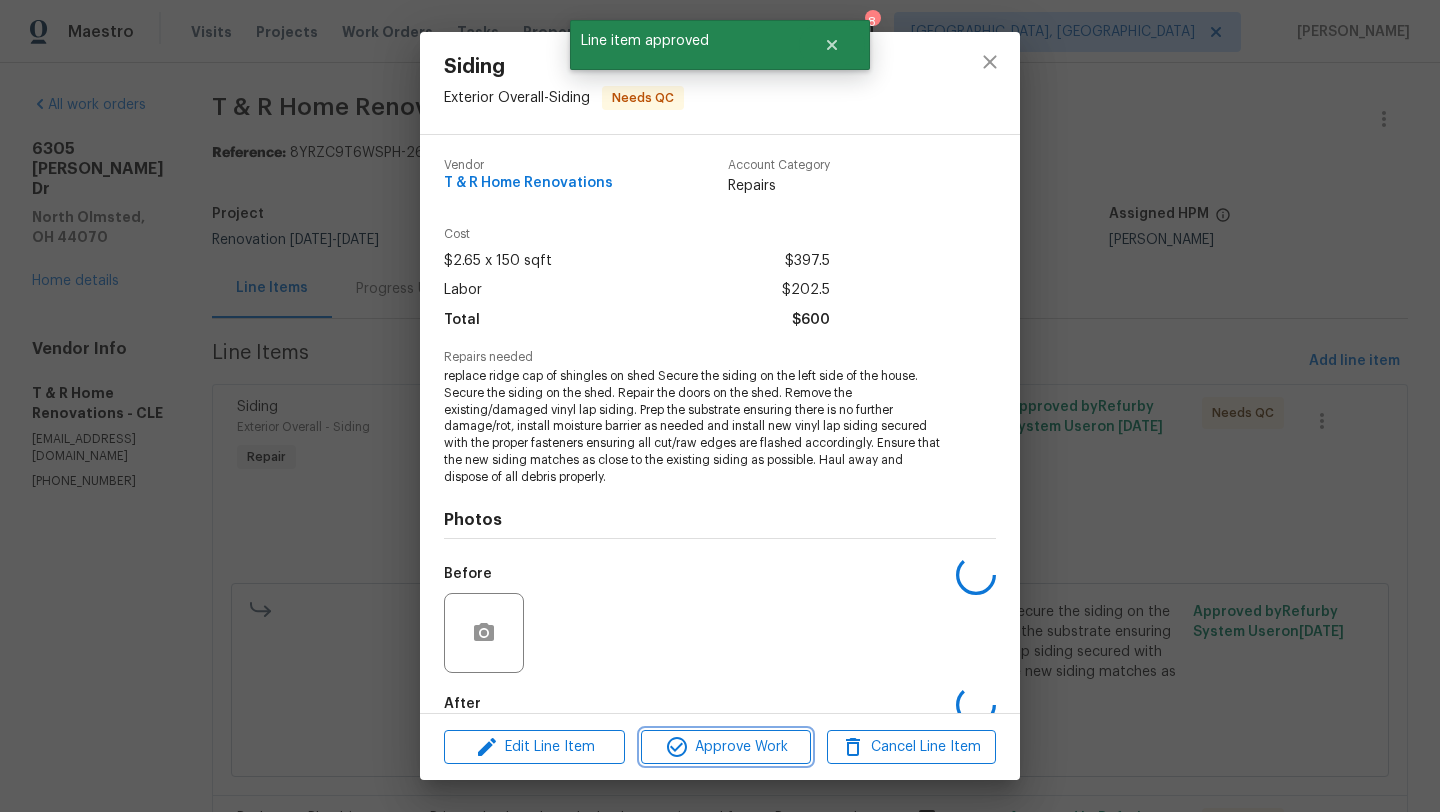 click 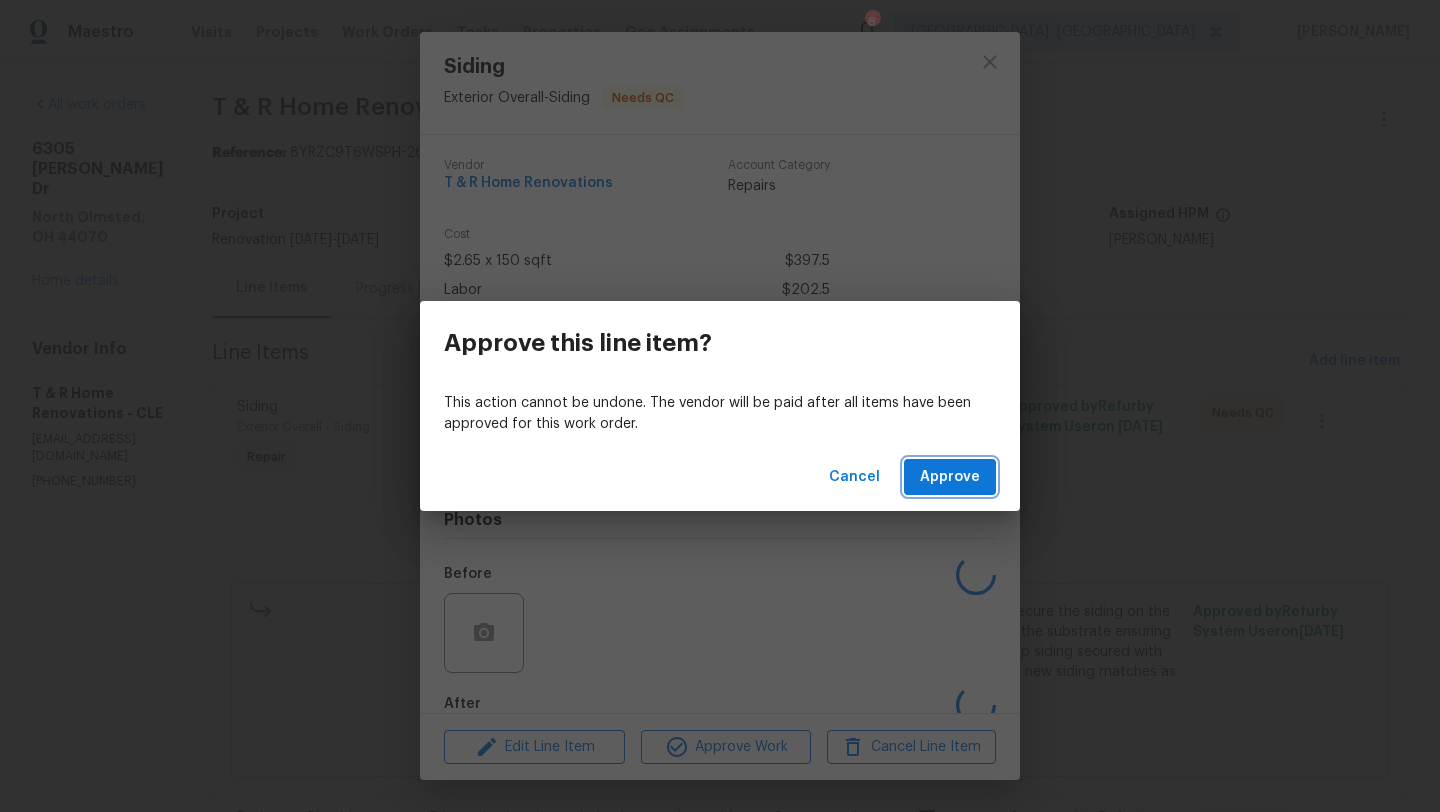 click on "Approve" at bounding box center (950, 477) 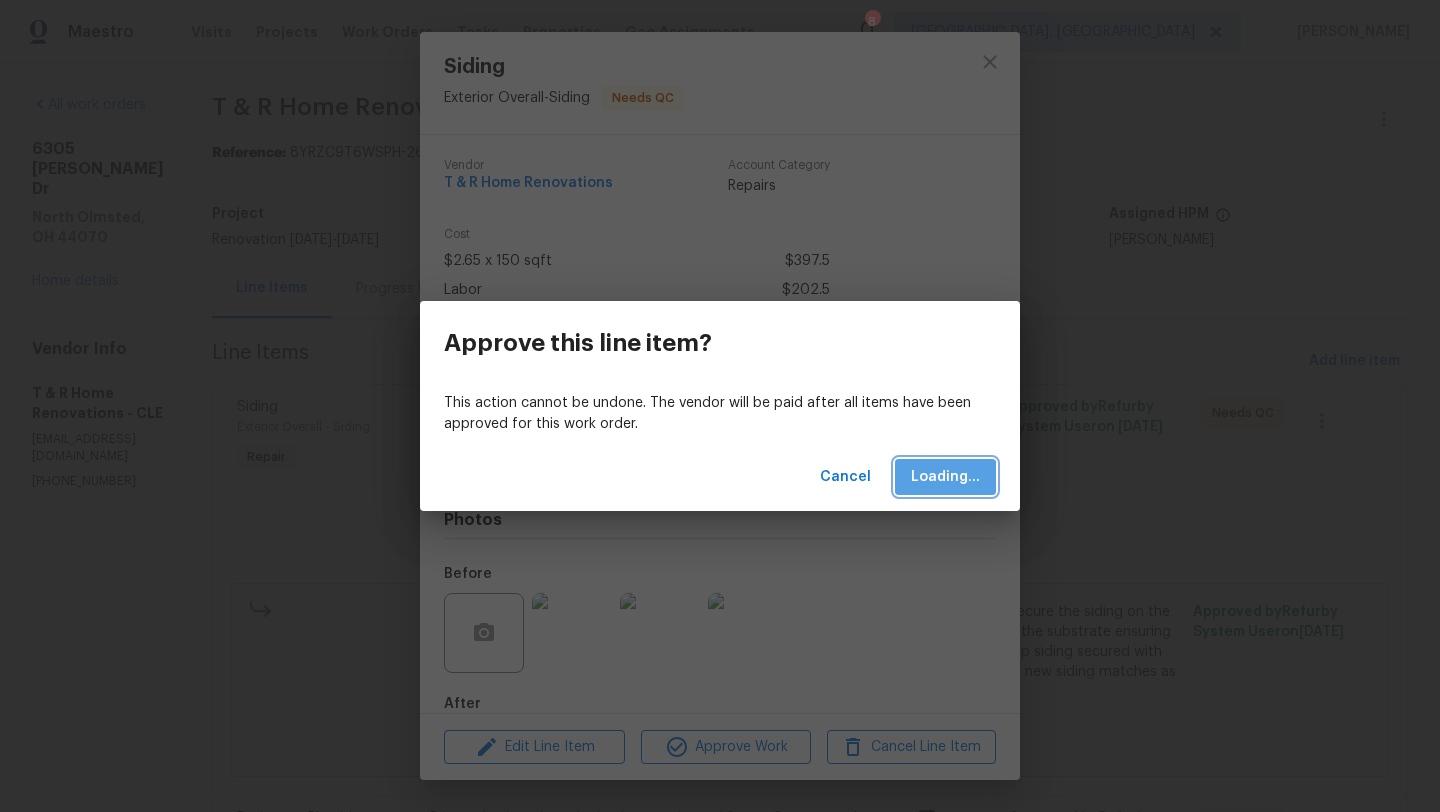 click on "Loading..." at bounding box center (945, 477) 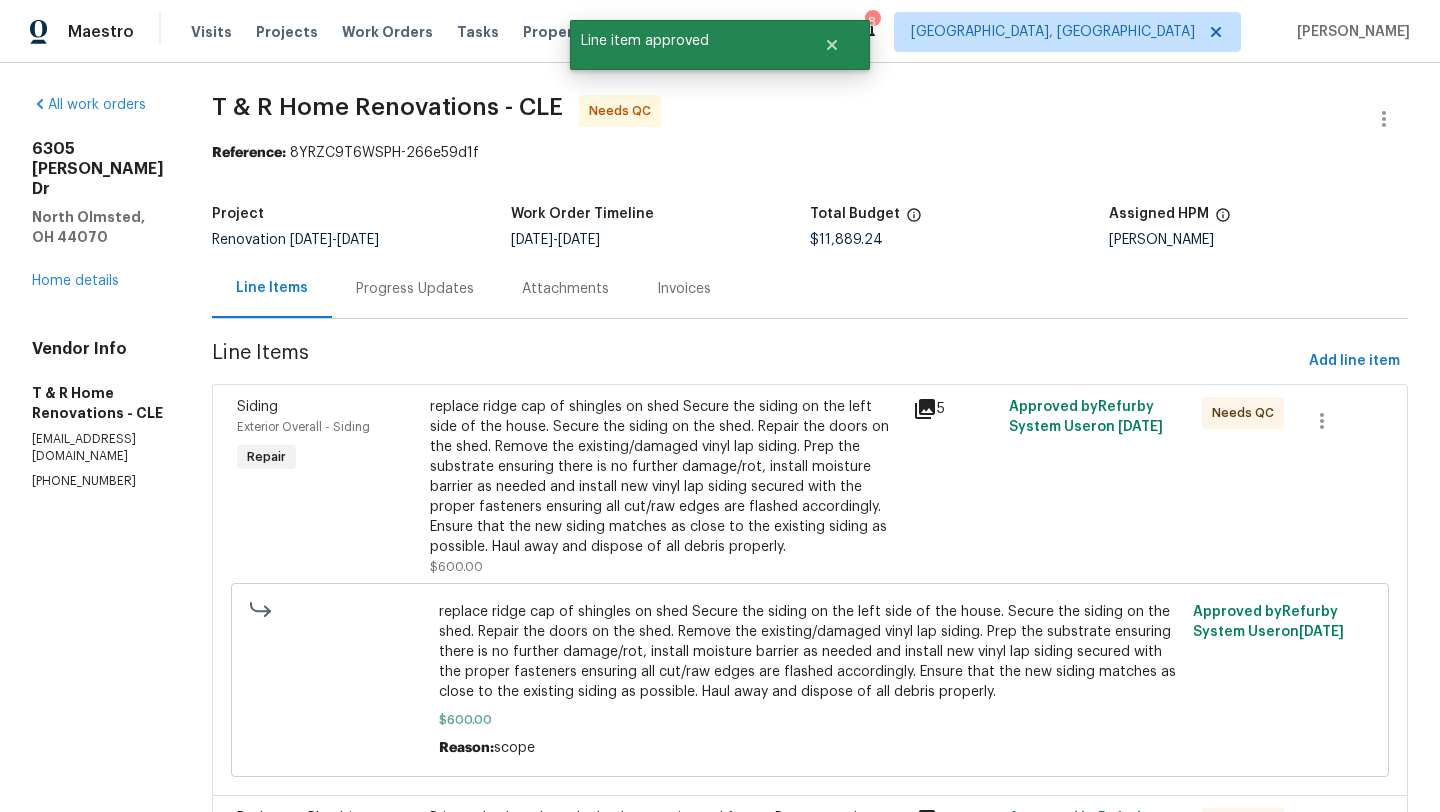 click on "replace ridge cap of shingles on shed Secure the siding on the left side of the house. Secure the siding on the shed. Repair the doors on the shed. Remove the existing/damaged vinyl lap siding. Prep the substrate ensuring there is no further damage/rot, install moisture barrier as needed and install new vinyl lap siding secured with the proper fasteners ensuring all cut/raw edges are flashed accordingly. Ensure that the new siding matches as close to the existing siding as possible. Haul away and dispose of all debris properly." at bounding box center (665, 477) 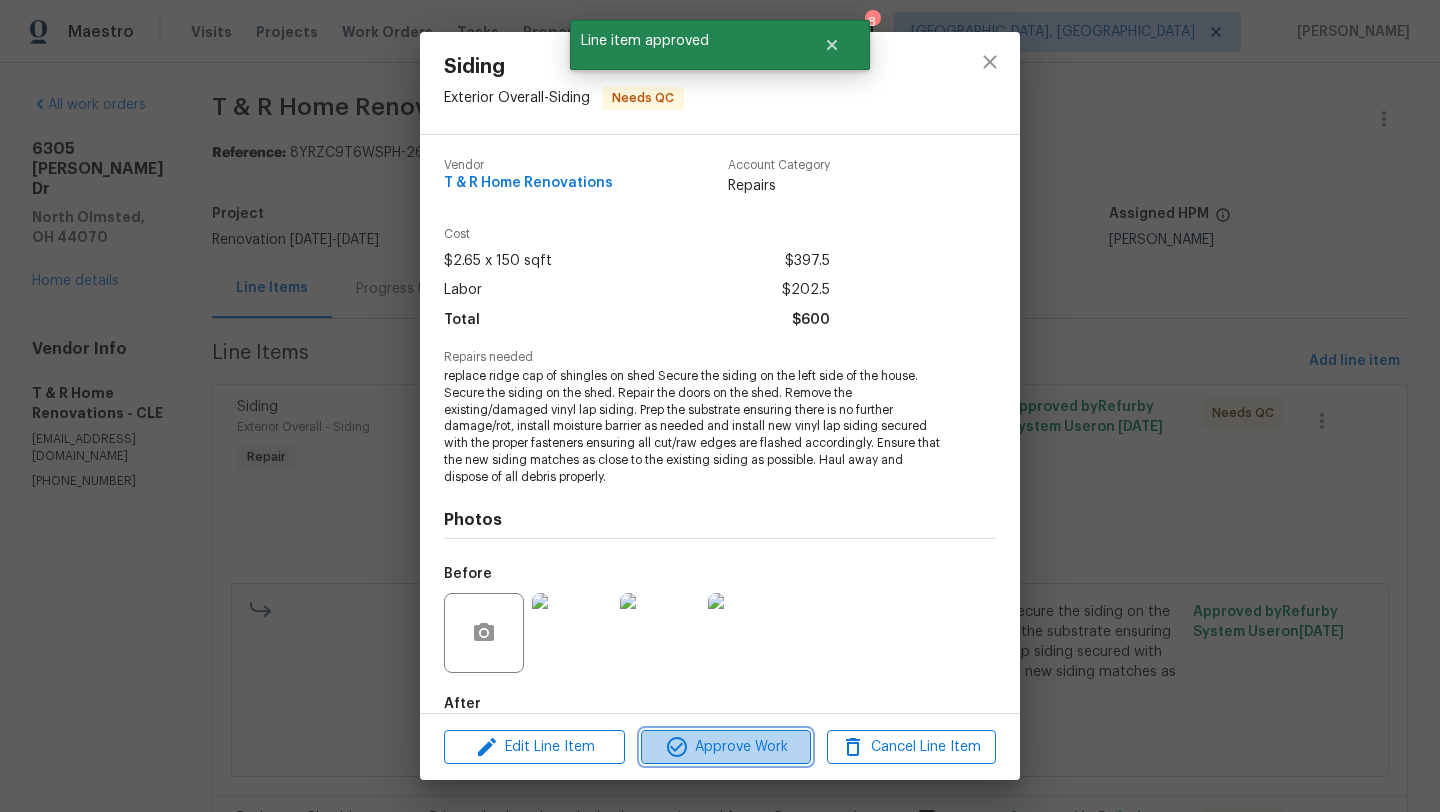 click on "Approve Work" at bounding box center [725, 747] 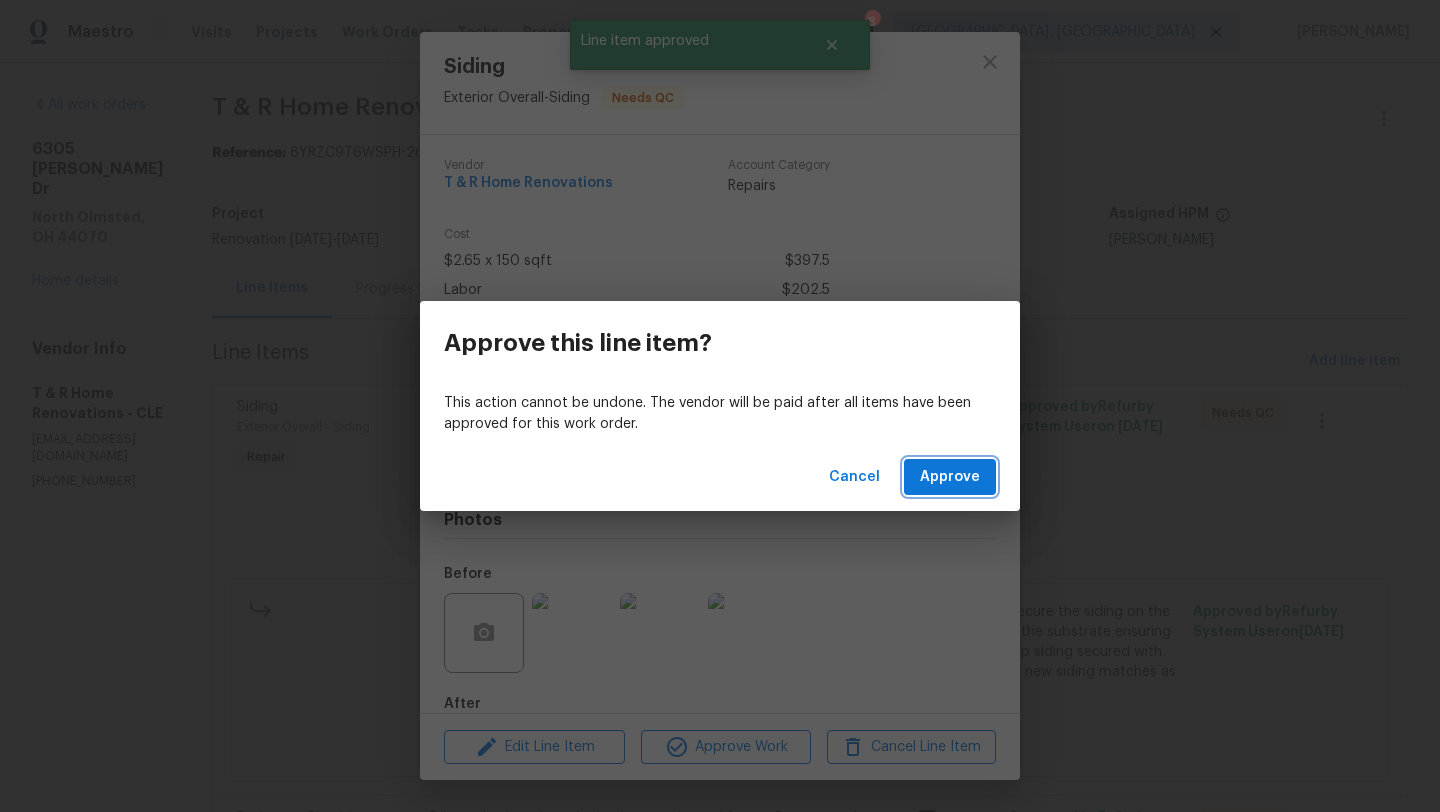 click on "Approve" at bounding box center [950, 477] 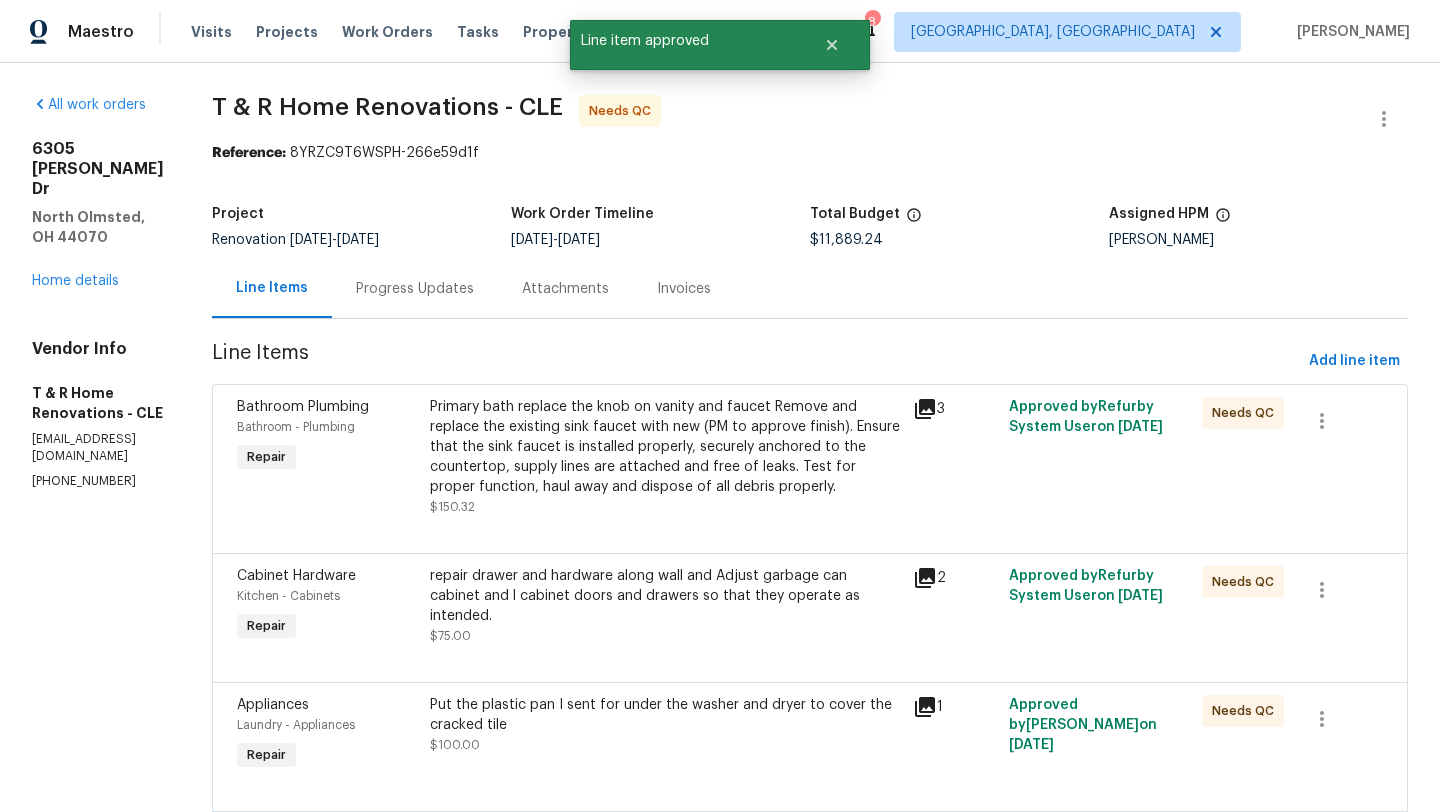 click on "Primary bath replace the knob on vanity  and faucet Remove and replace the existing sink faucet with new (PM to approve finish). Ensure that the sink faucet is installed properly, securely anchored to the countertop, supply lines are attached and free of leaks. Test for proper function, haul away and dispose of all debris properly." at bounding box center (665, 447) 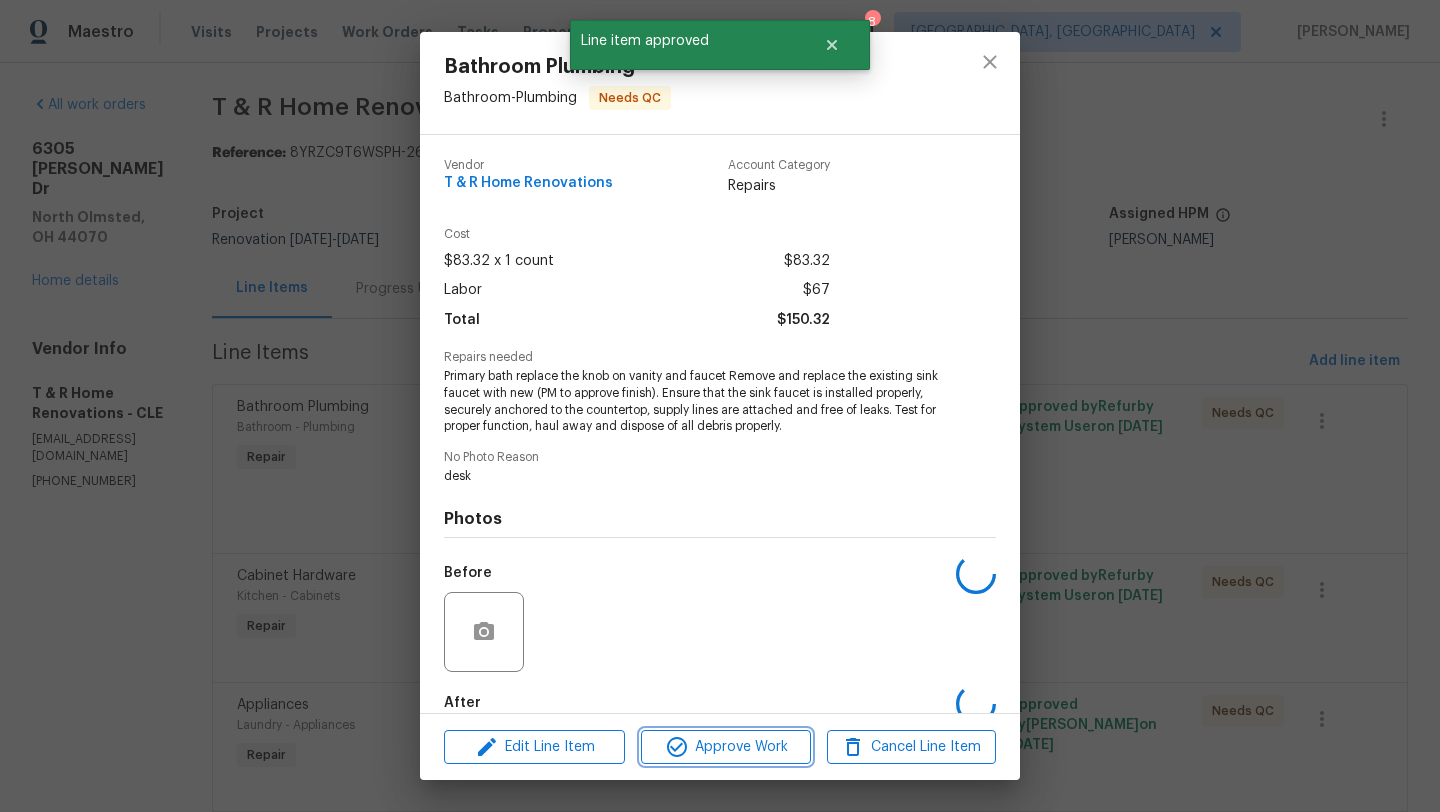 click on "Approve Work" at bounding box center [725, 747] 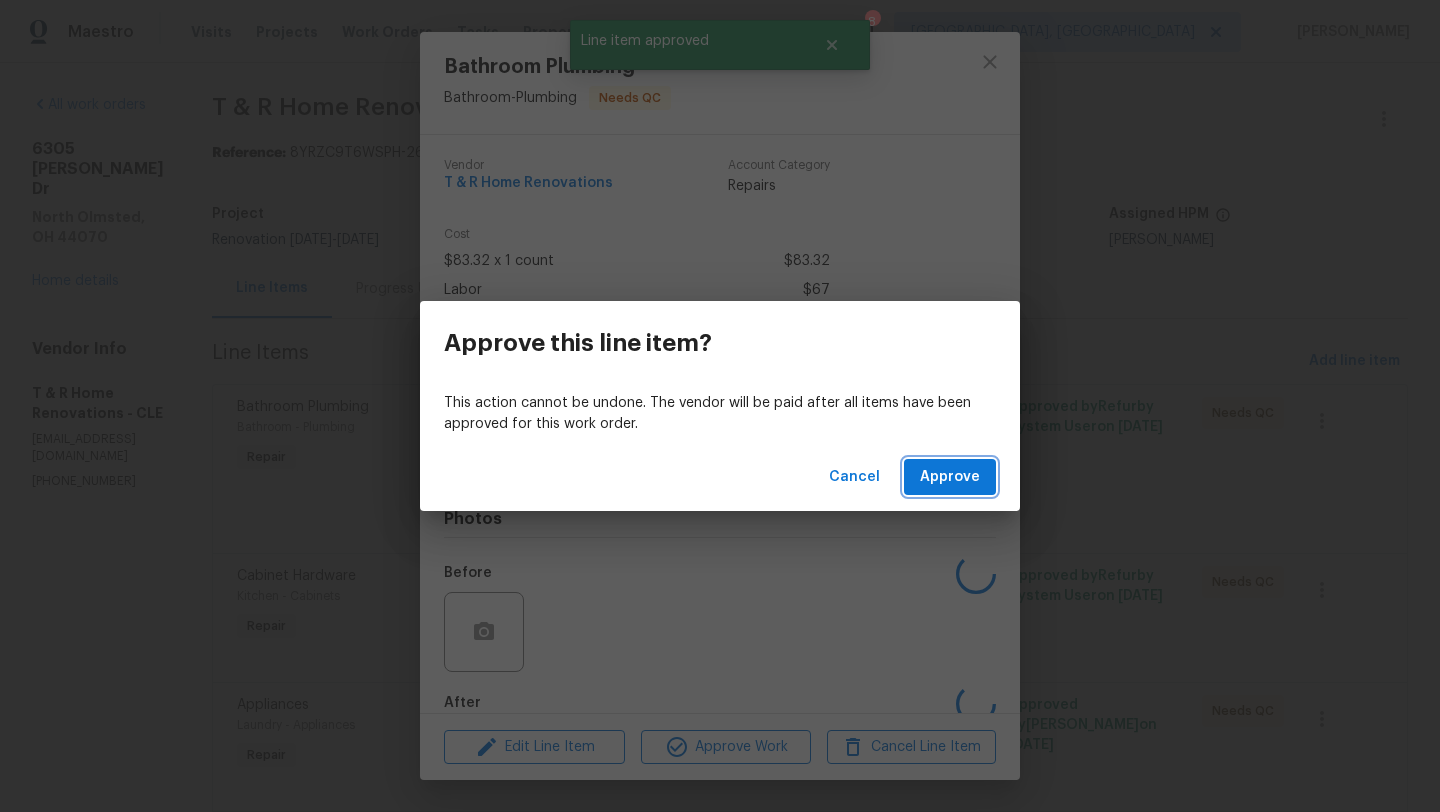 click on "Approve" at bounding box center [950, 477] 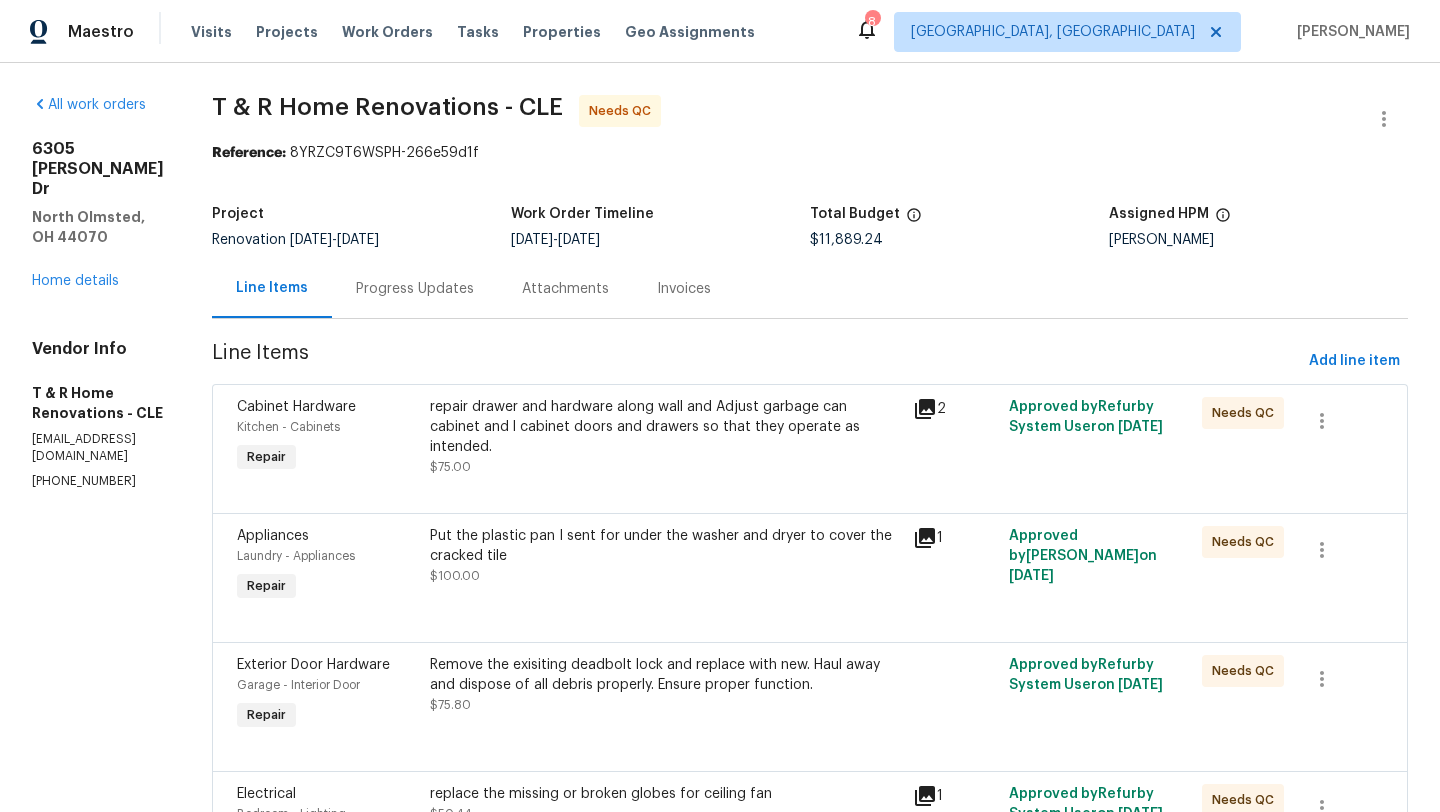 click on "repair drawer and hardware along wall  and Adjust garbage can cabinet and l cabinet doors and drawers so that they operate as intended." at bounding box center (665, 427) 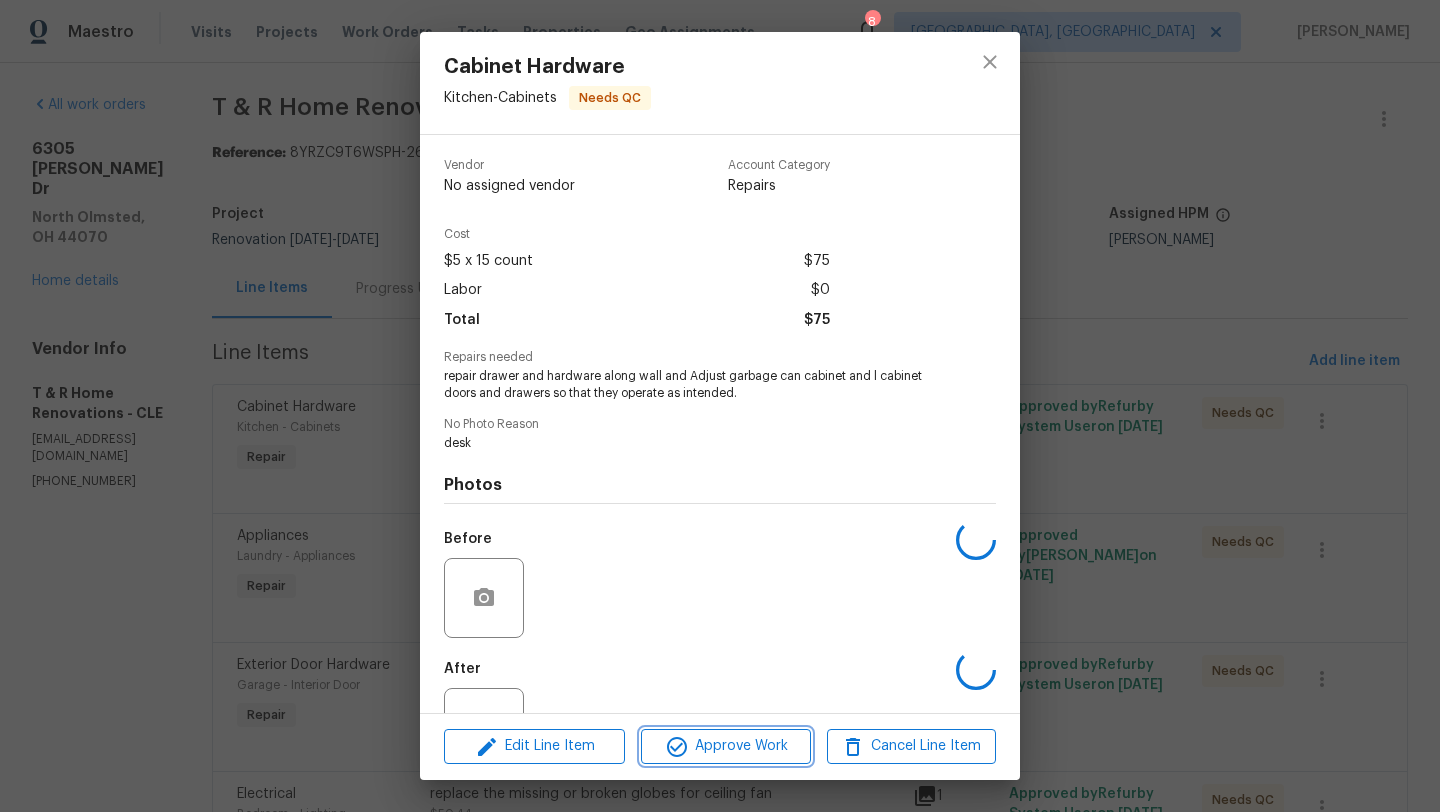 click on "Approve Work" at bounding box center [725, 746] 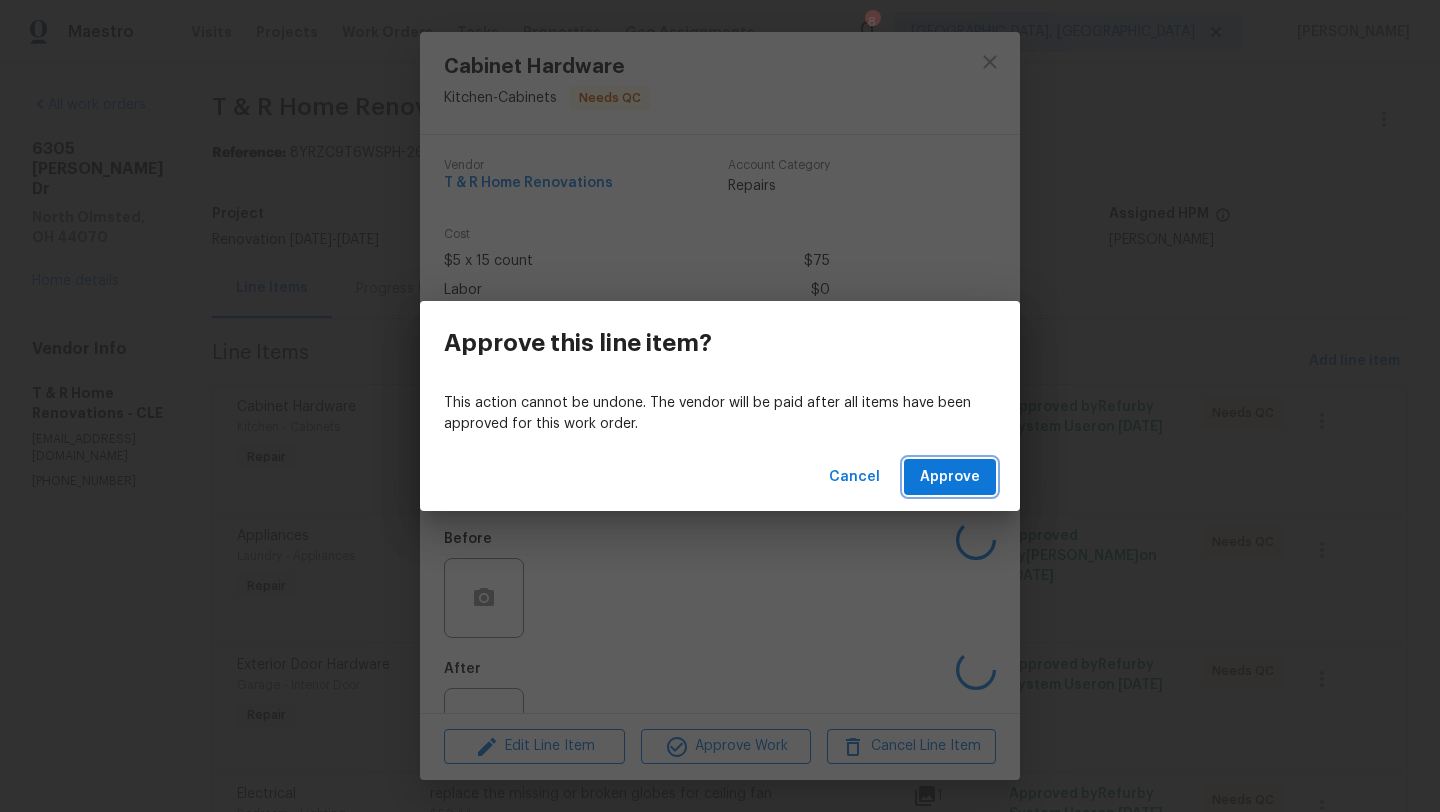 click on "Approve" at bounding box center [950, 477] 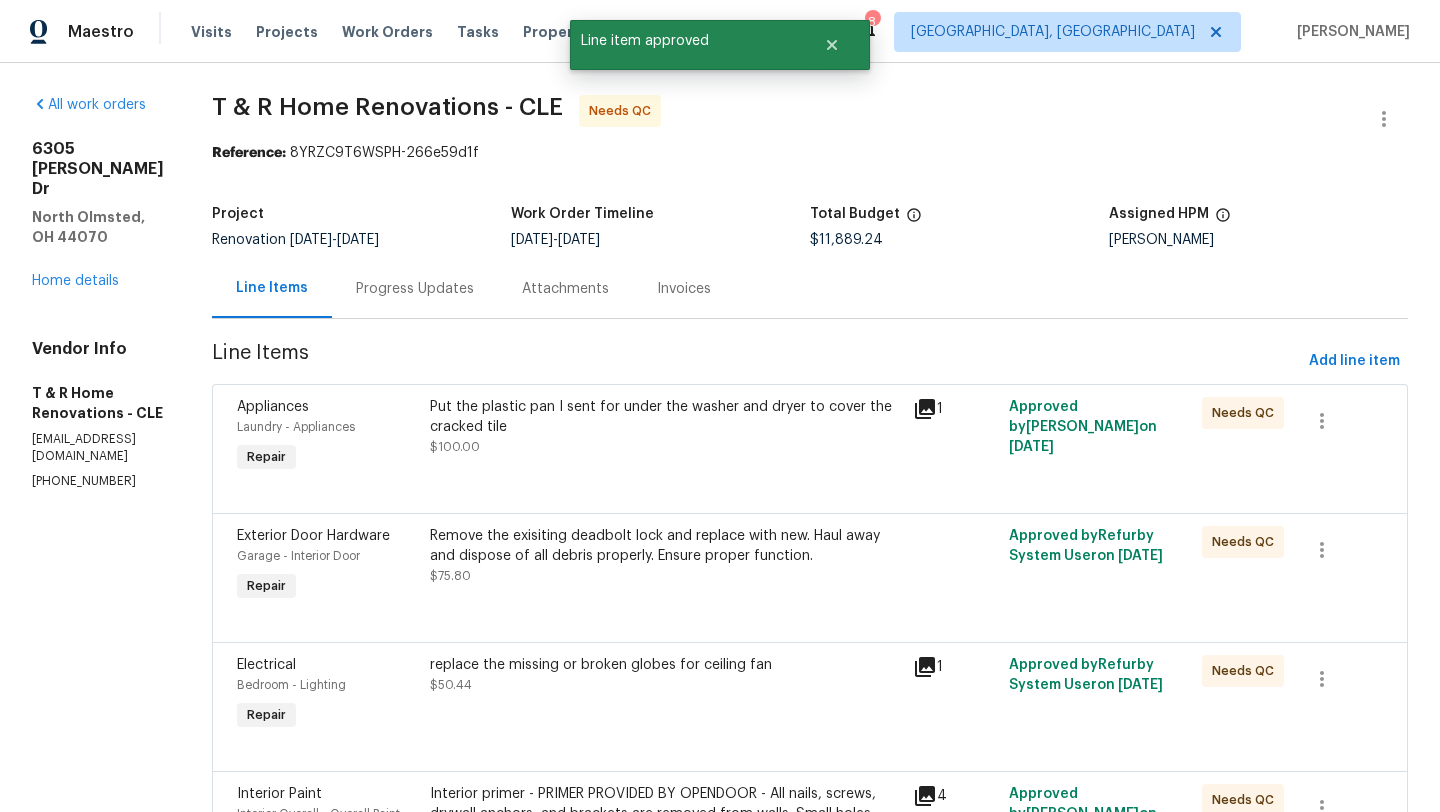 click on "Put the plastic pan I sent for under the washer and dryer to cover the cracked tile $100.00" at bounding box center [665, 427] 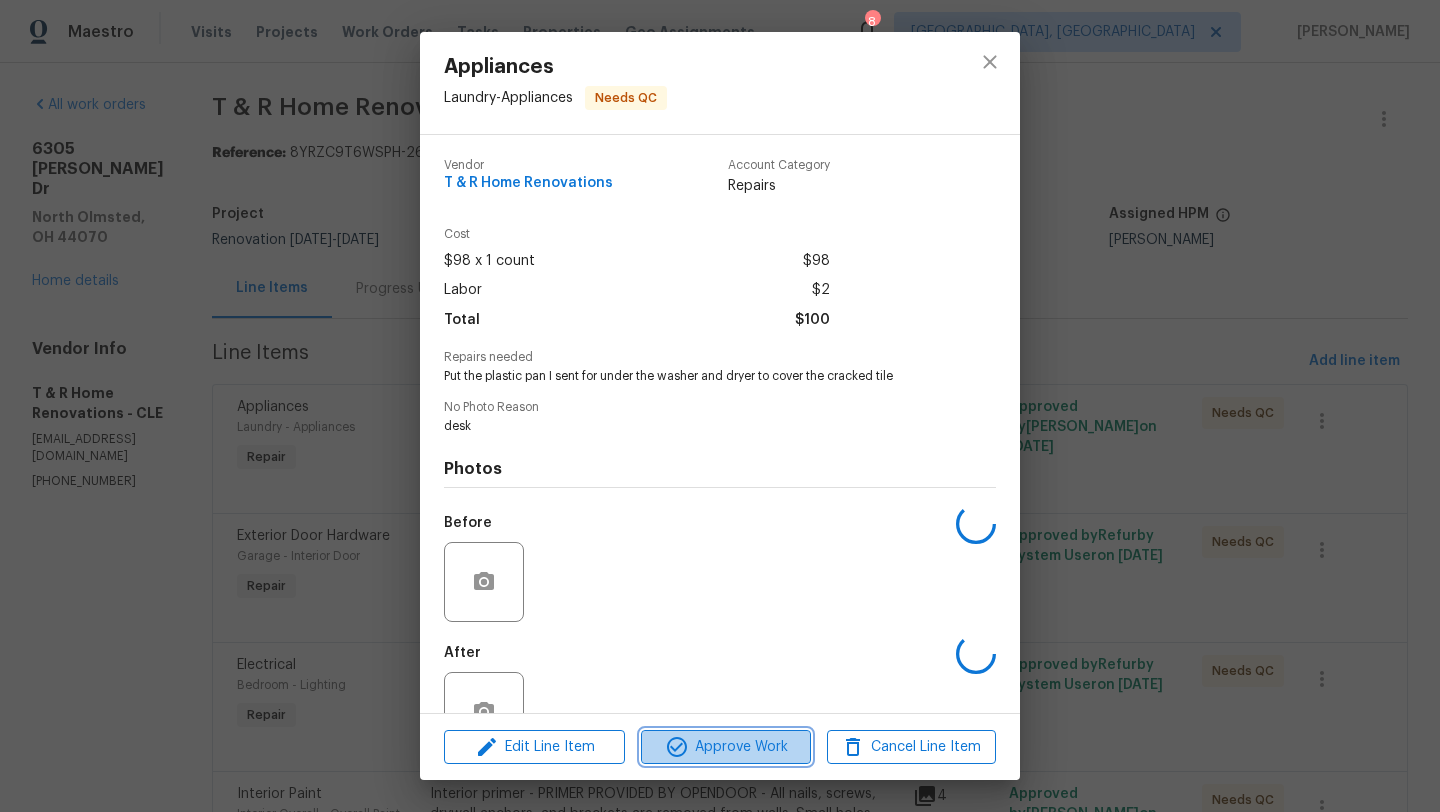 click on "Approve Work" at bounding box center (725, 747) 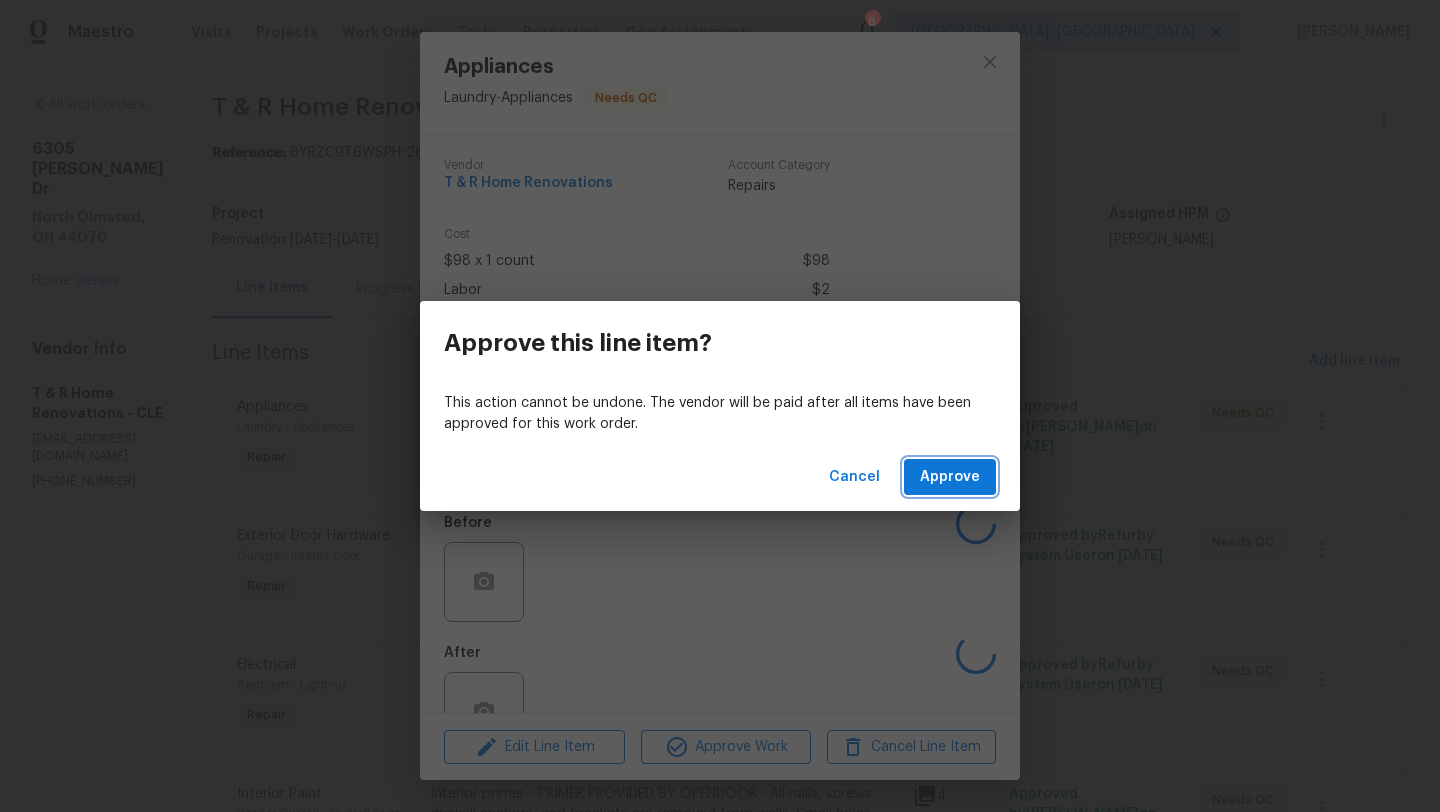 click on "Approve" at bounding box center [950, 477] 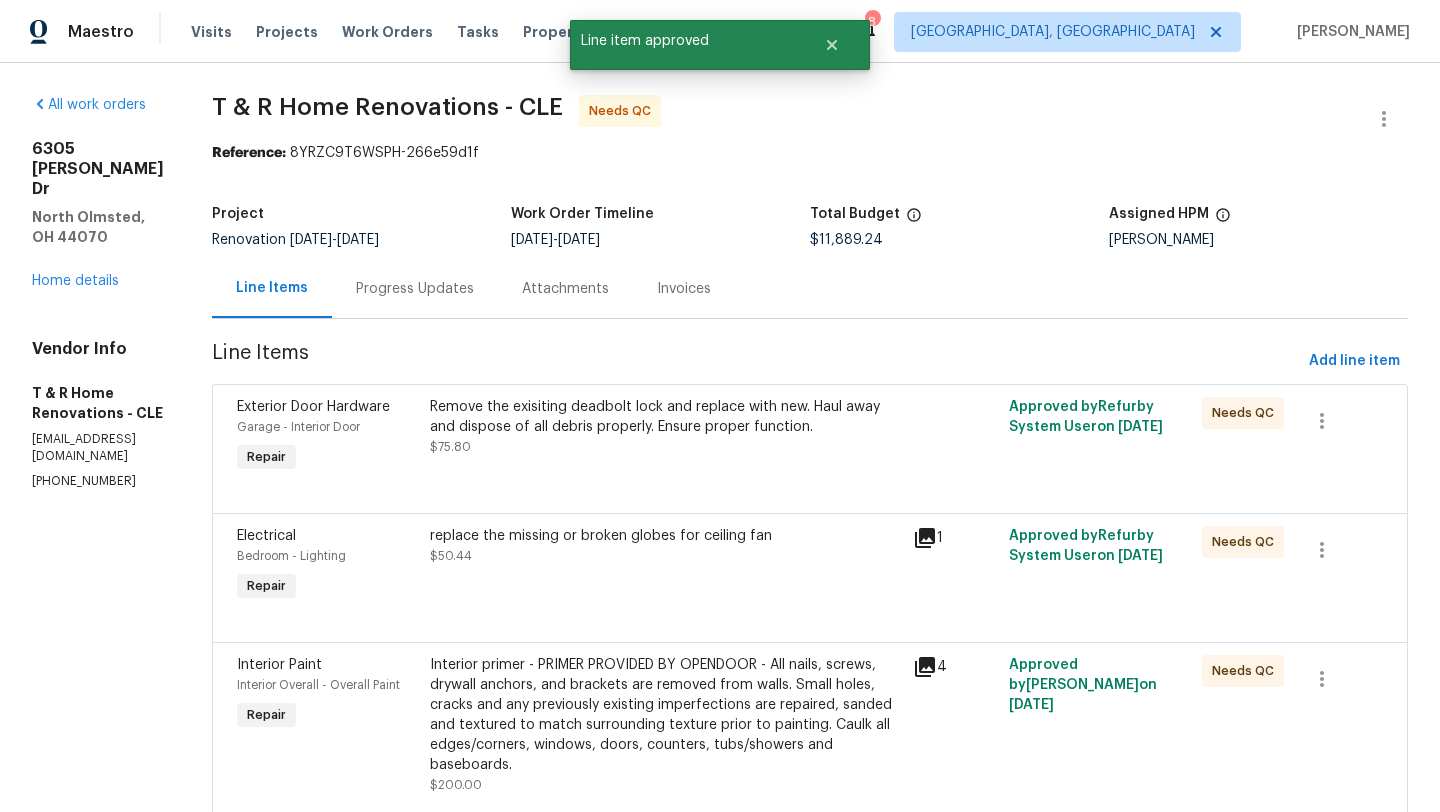 click on "Remove the exisiting deadbolt lock and replace with new. Haul away and dispose of all debris properly. Ensure proper function." at bounding box center (665, 417) 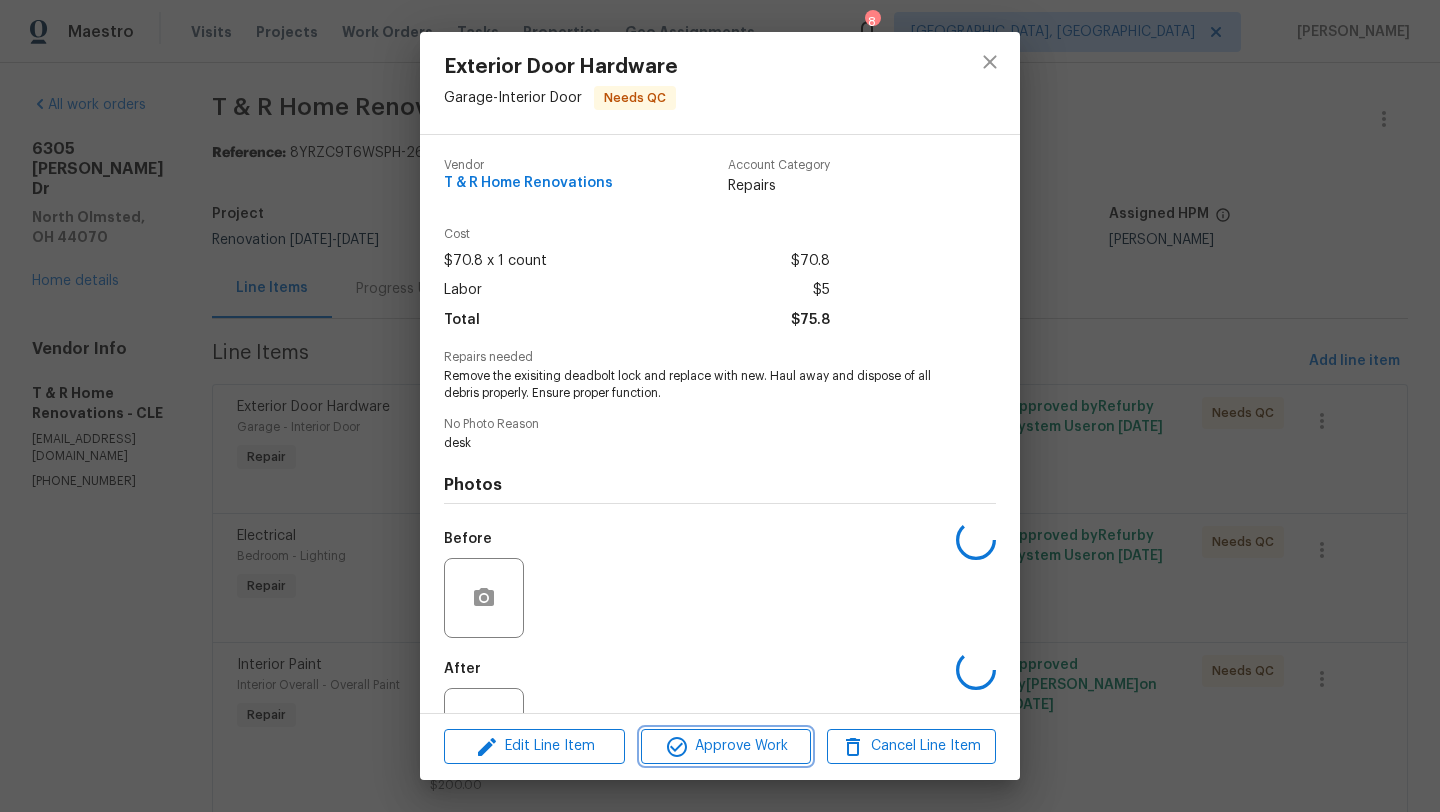 click on "Approve Work" at bounding box center [725, 746] 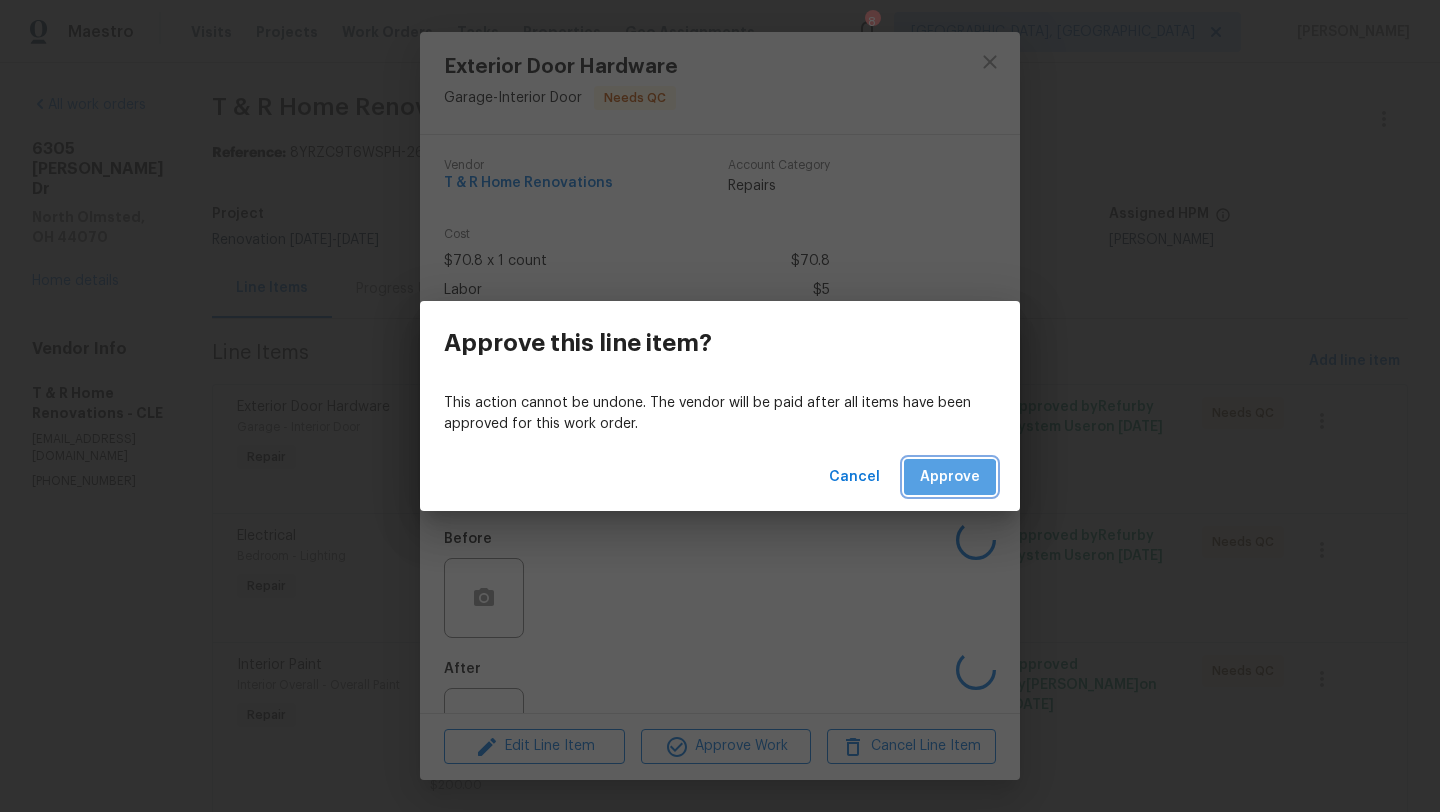 click on "Approve" at bounding box center (950, 477) 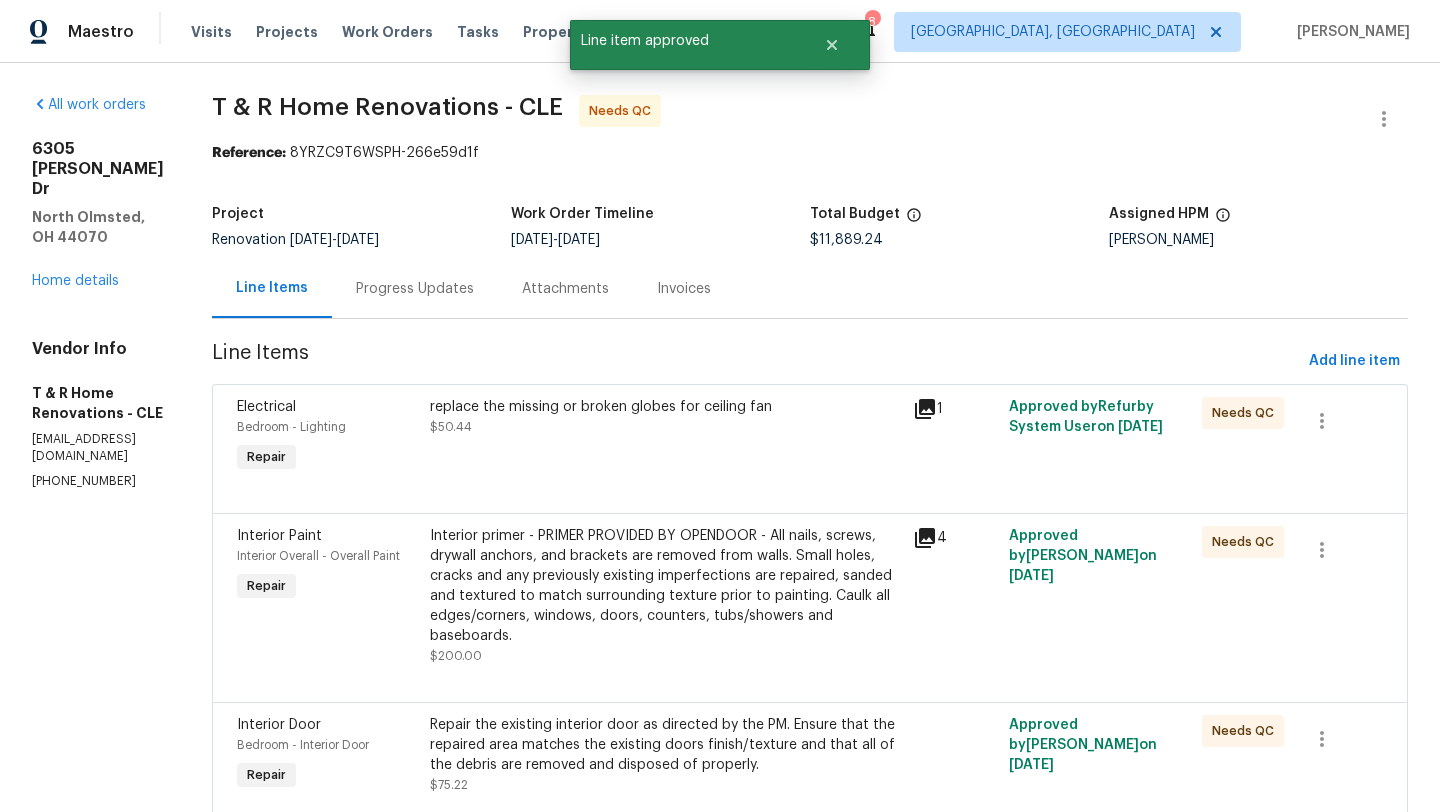 click on "replace the missing or broken globes for ceiling fan $50.44" at bounding box center (665, 417) 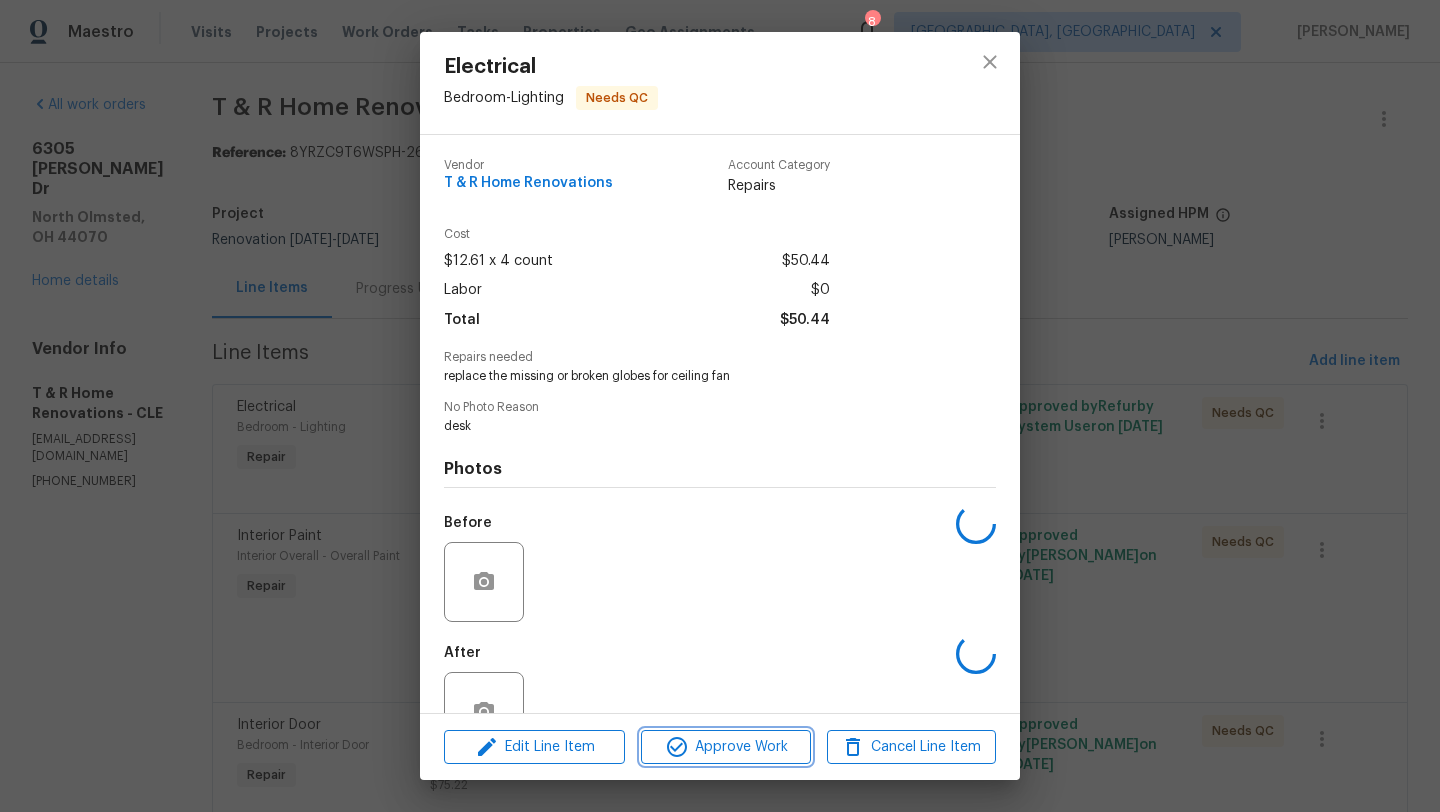 click 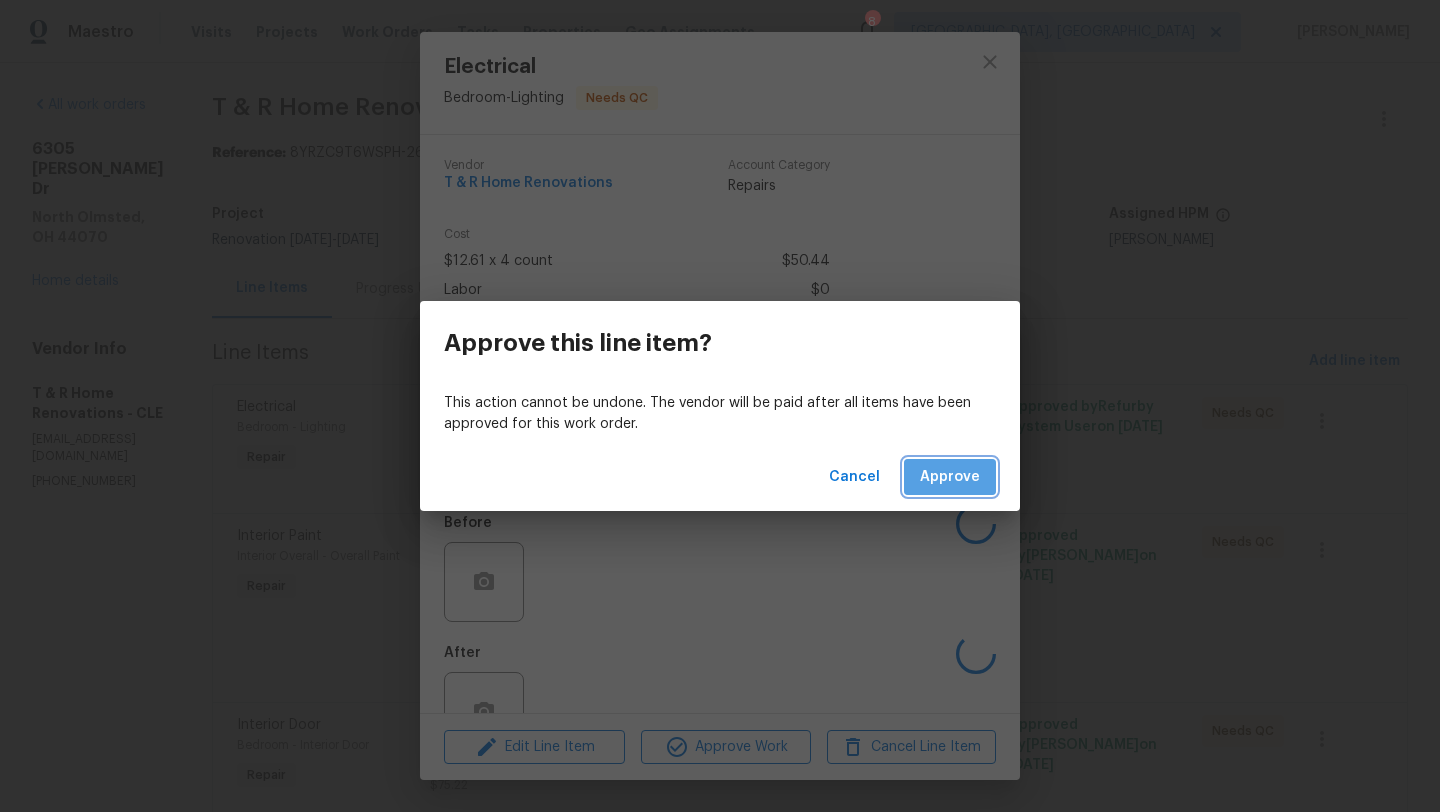 click on "Approve" at bounding box center (950, 477) 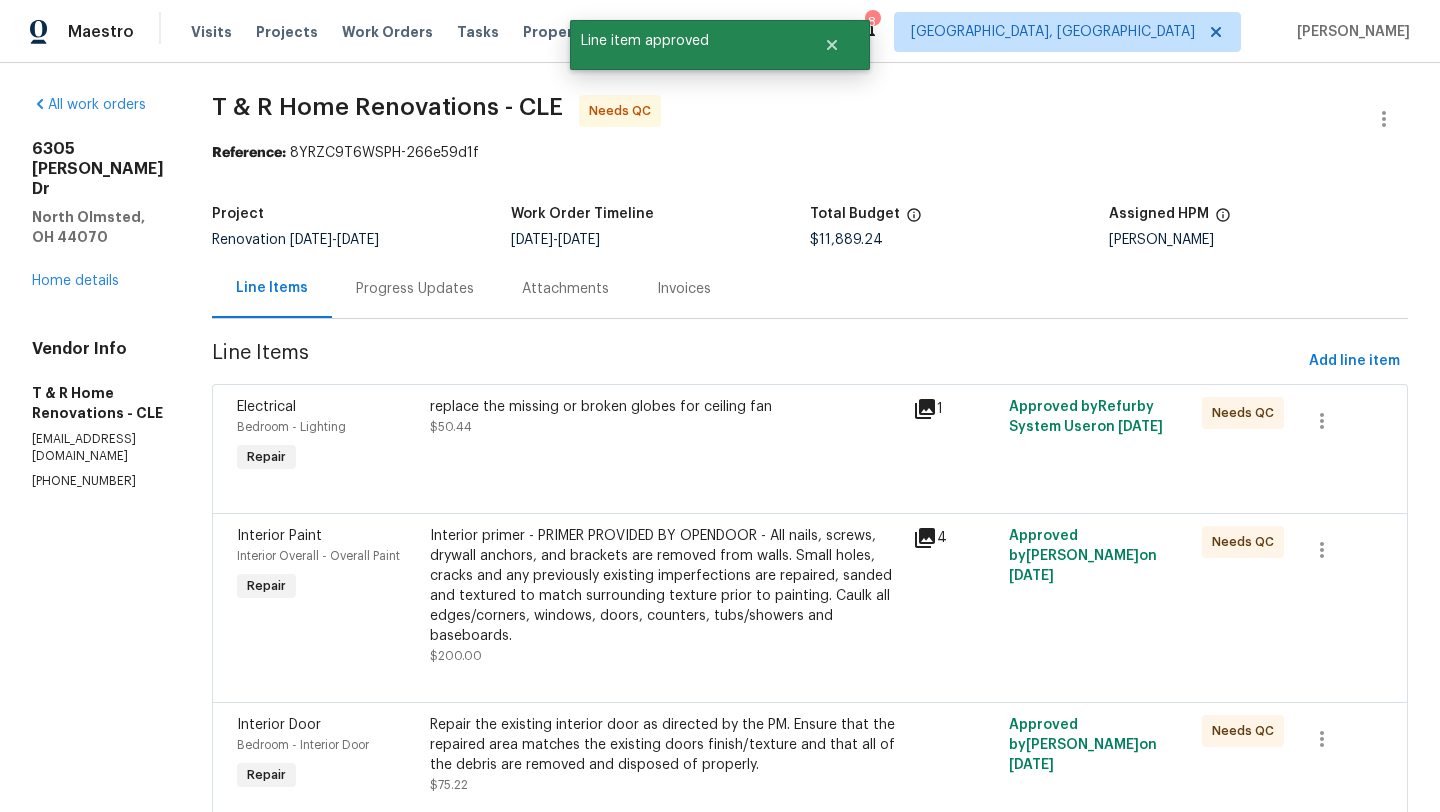 click on "Interior primer - PRIMER PROVIDED BY OPENDOOR - All nails, screws, drywall anchors, and brackets are removed from walls. Small holes, cracks and any previously existing imperfections are repaired, sanded and textured to match surrounding texture prior to painting. Caulk all edges/corners, windows, doors, counters, tubs/showers and baseboards." at bounding box center (665, 586) 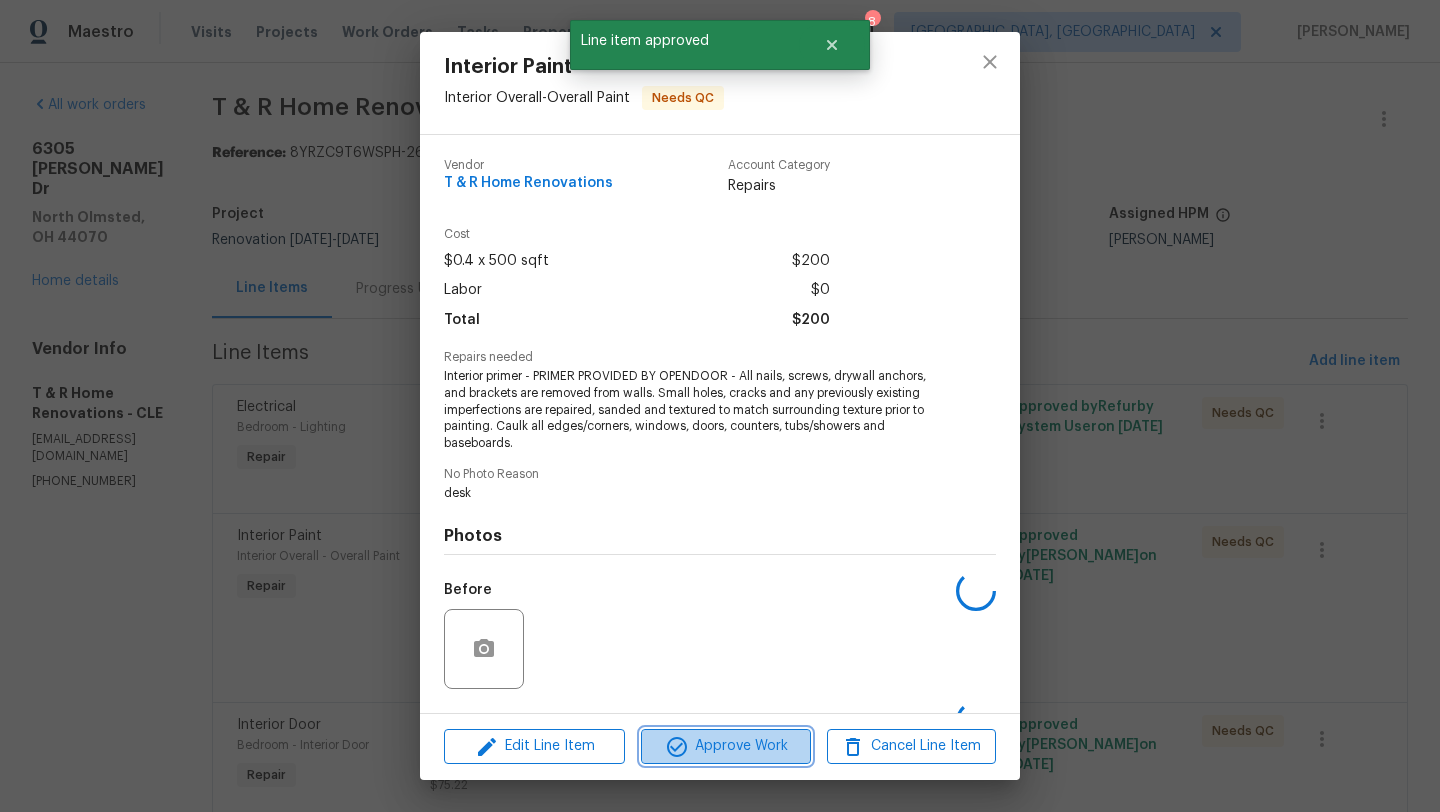 click on "Approve Work" at bounding box center [725, 746] 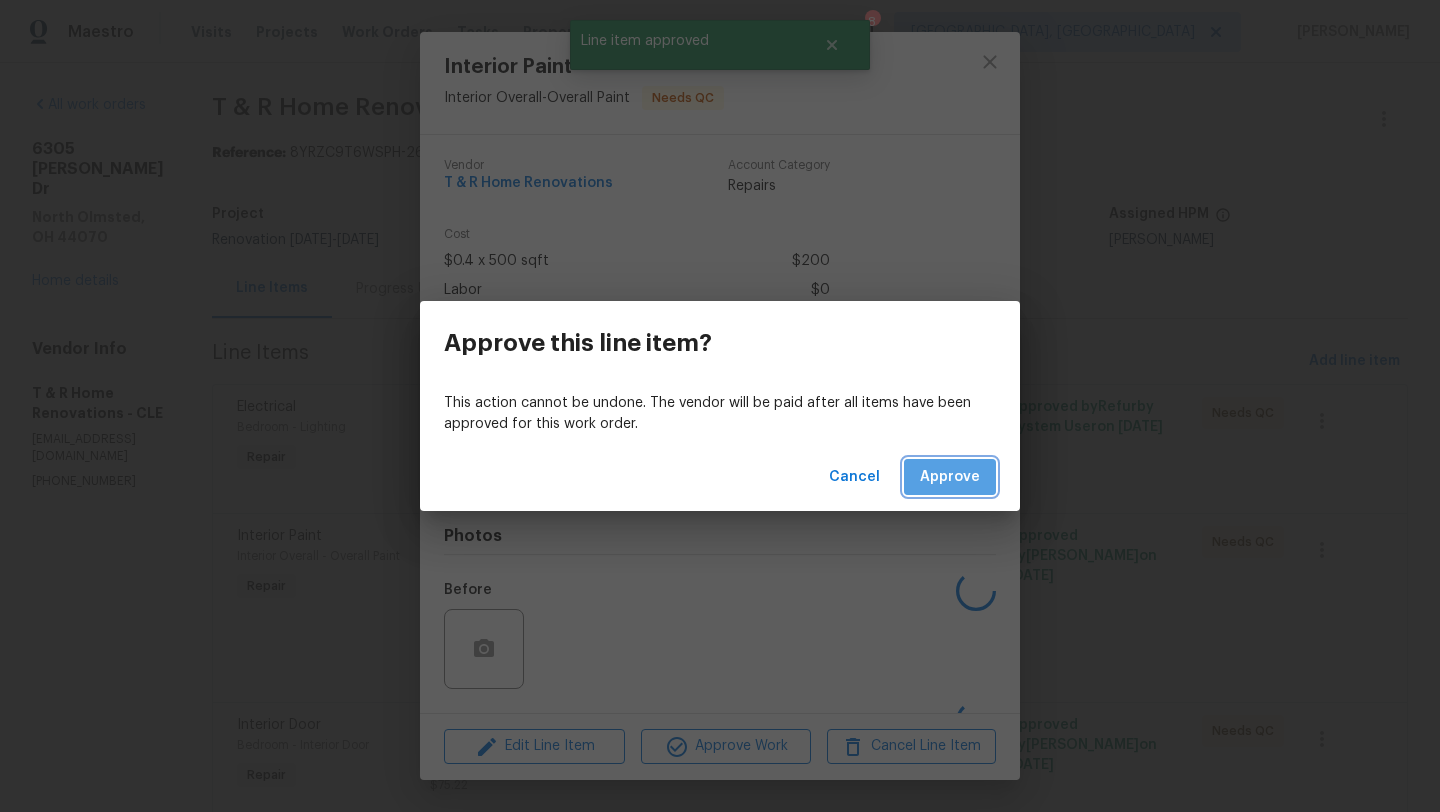 click on "Approve" at bounding box center [950, 477] 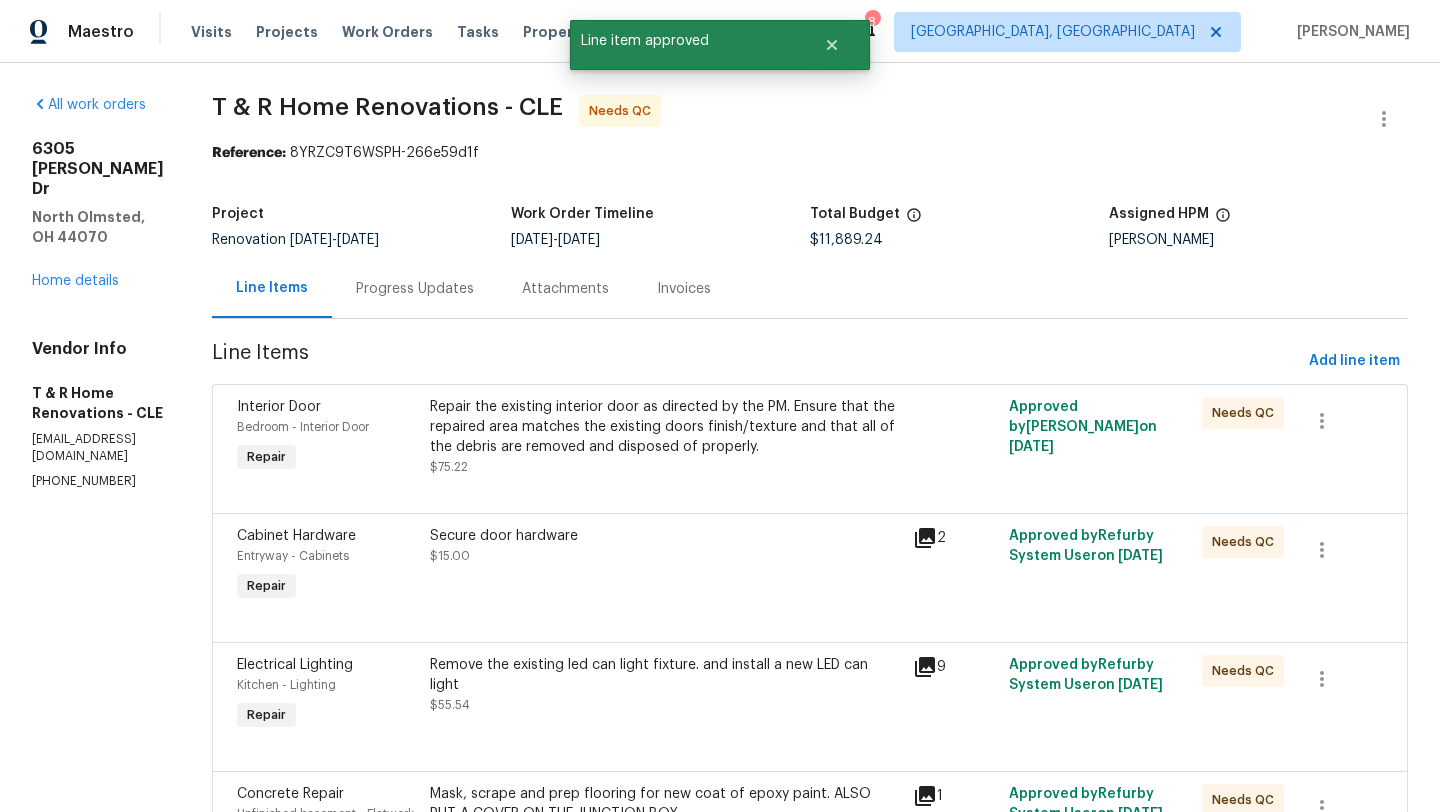 click on "Secure door hardware $15.00" at bounding box center (665, 546) 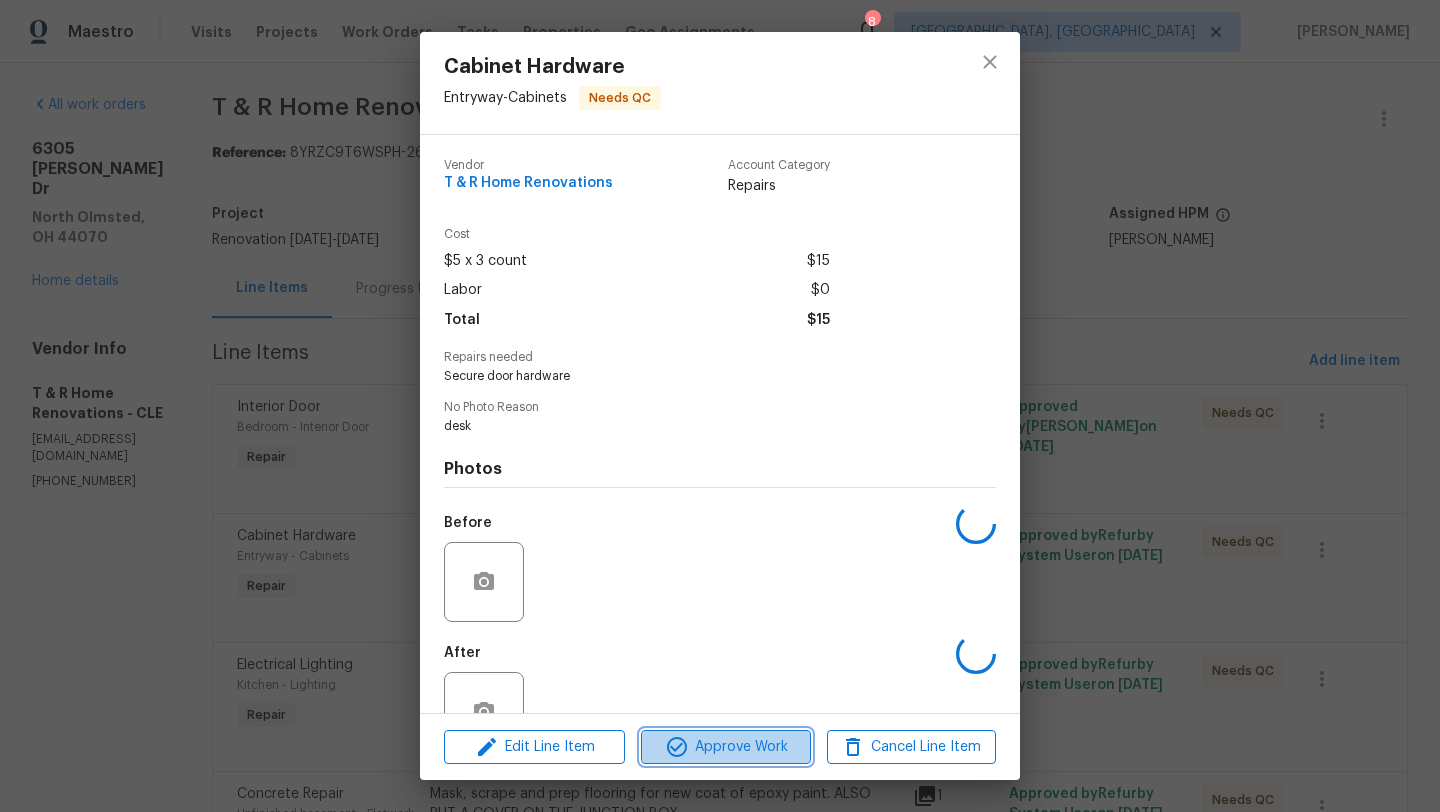 click on "Approve Work" at bounding box center [725, 747] 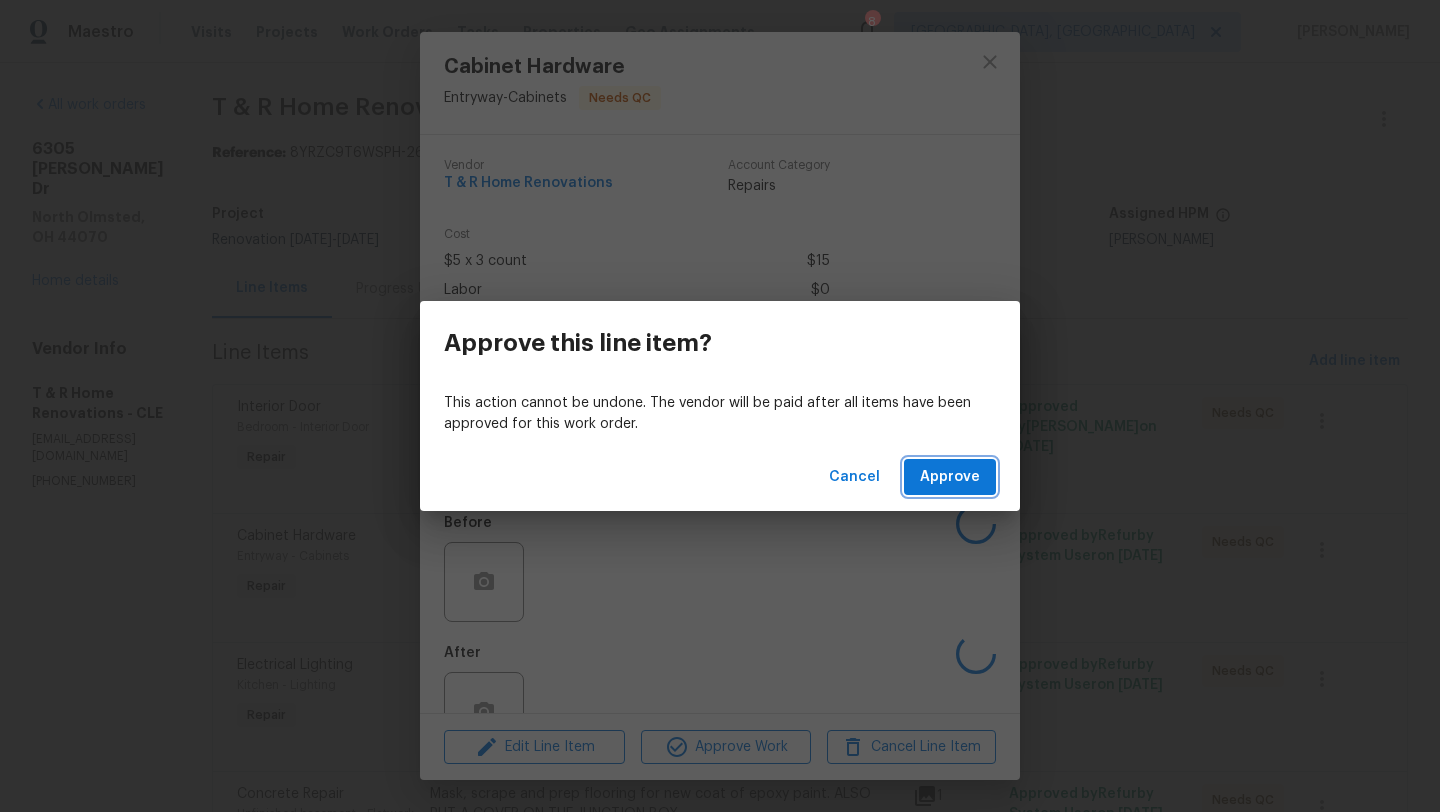 click on "Approve" at bounding box center (950, 477) 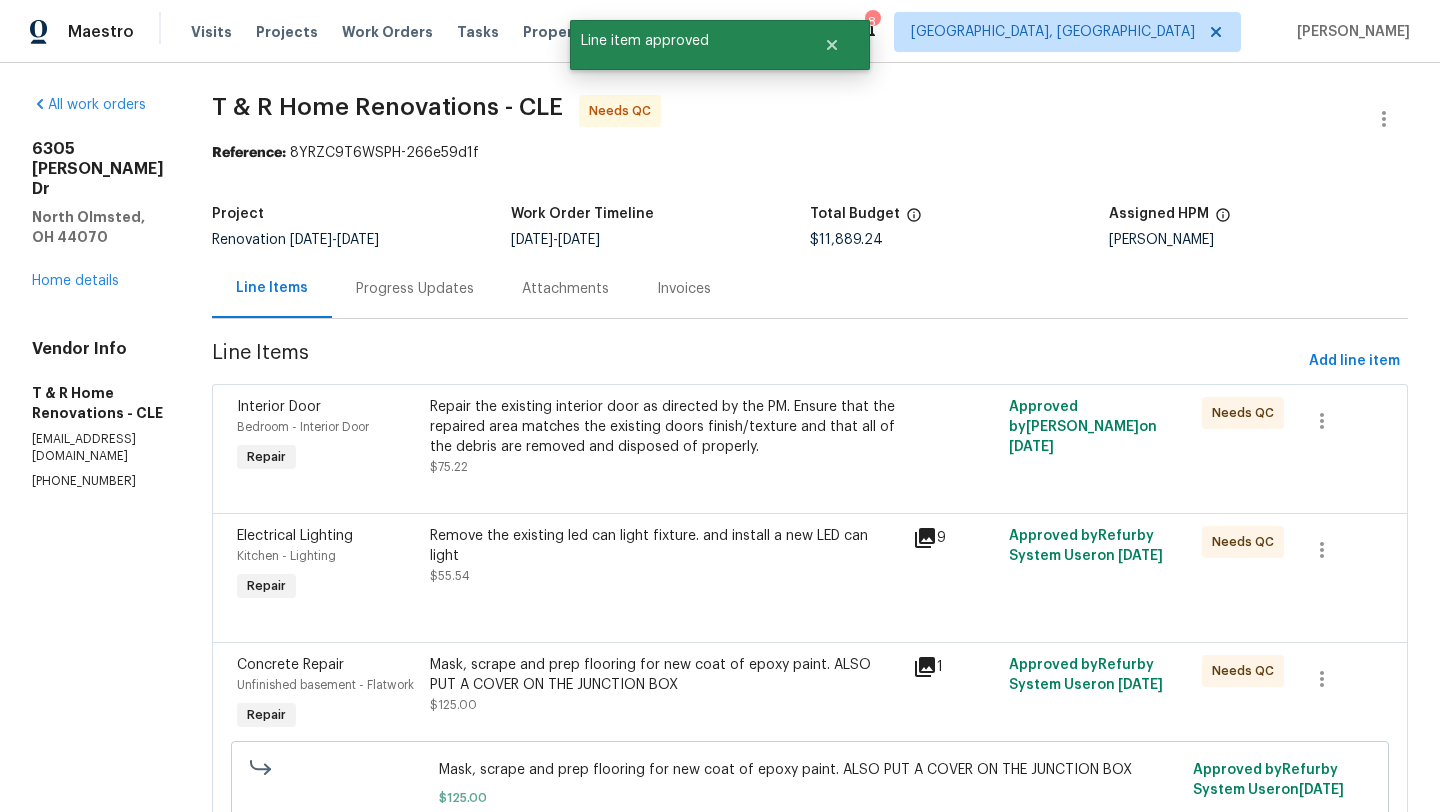 click on "Repair the existing interior door as directed by the PM. Ensure that the repaired area matches the existing doors finish/texture and that all of the debris are removed and disposed of properly." at bounding box center (665, 427) 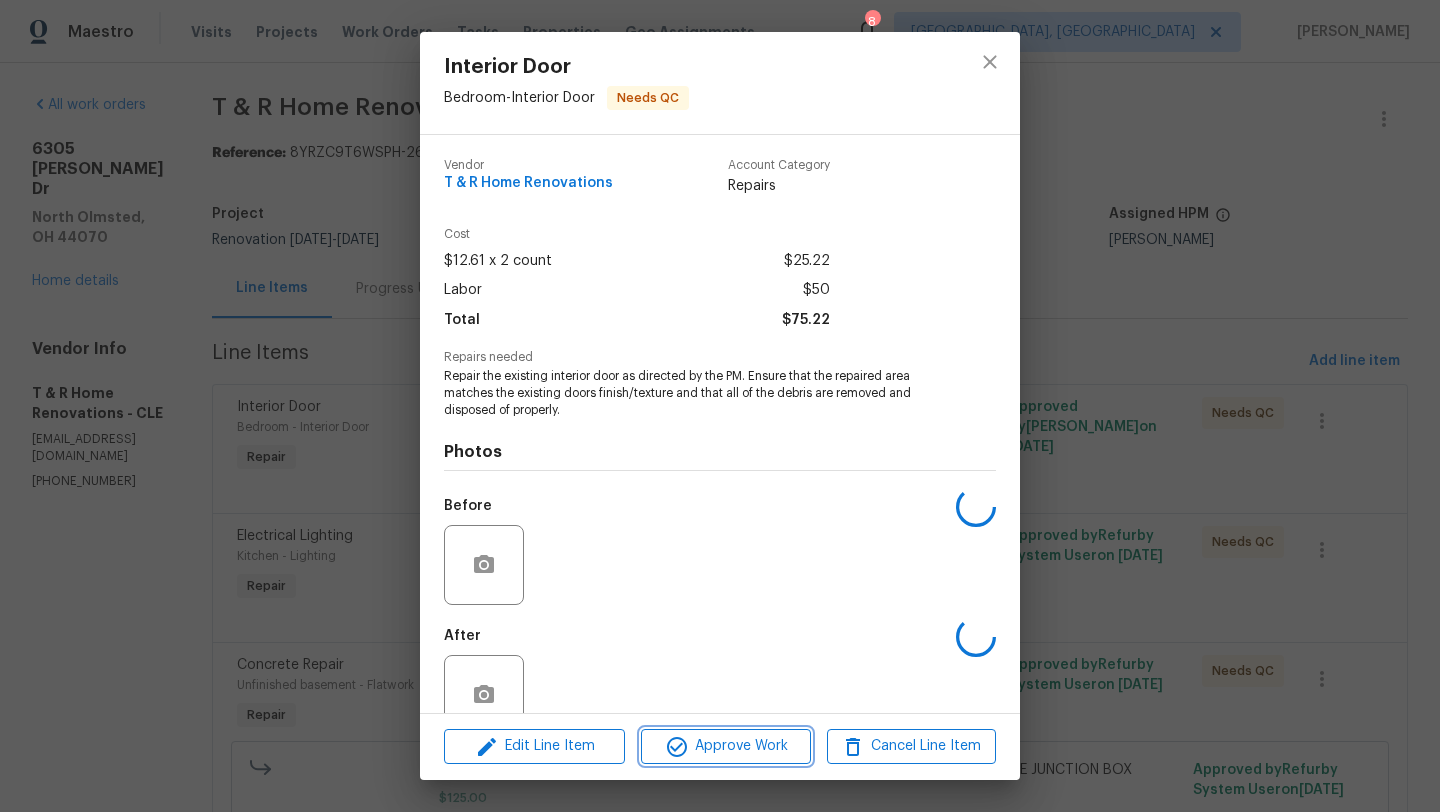 click 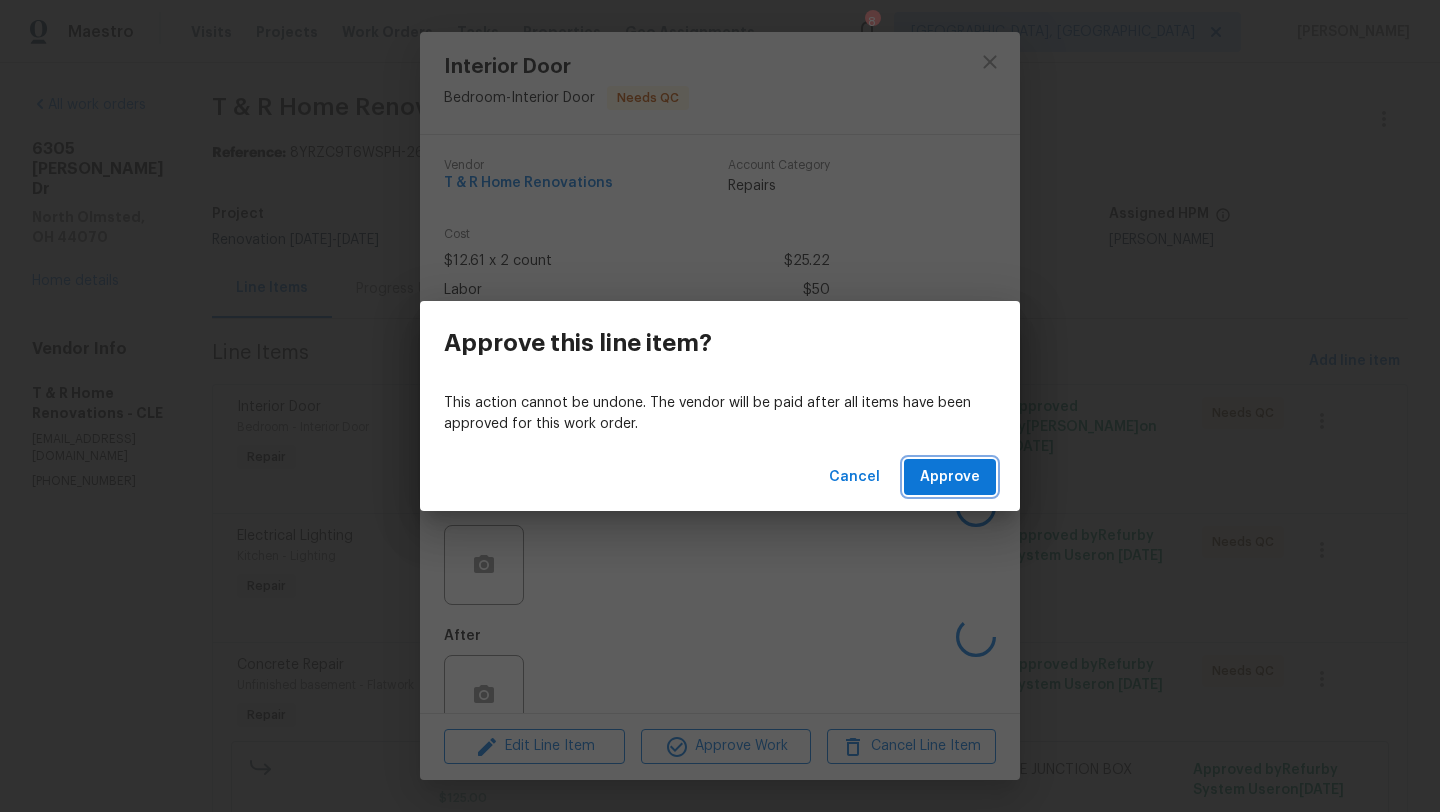 click on "Approve" at bounding box center [950, 477] 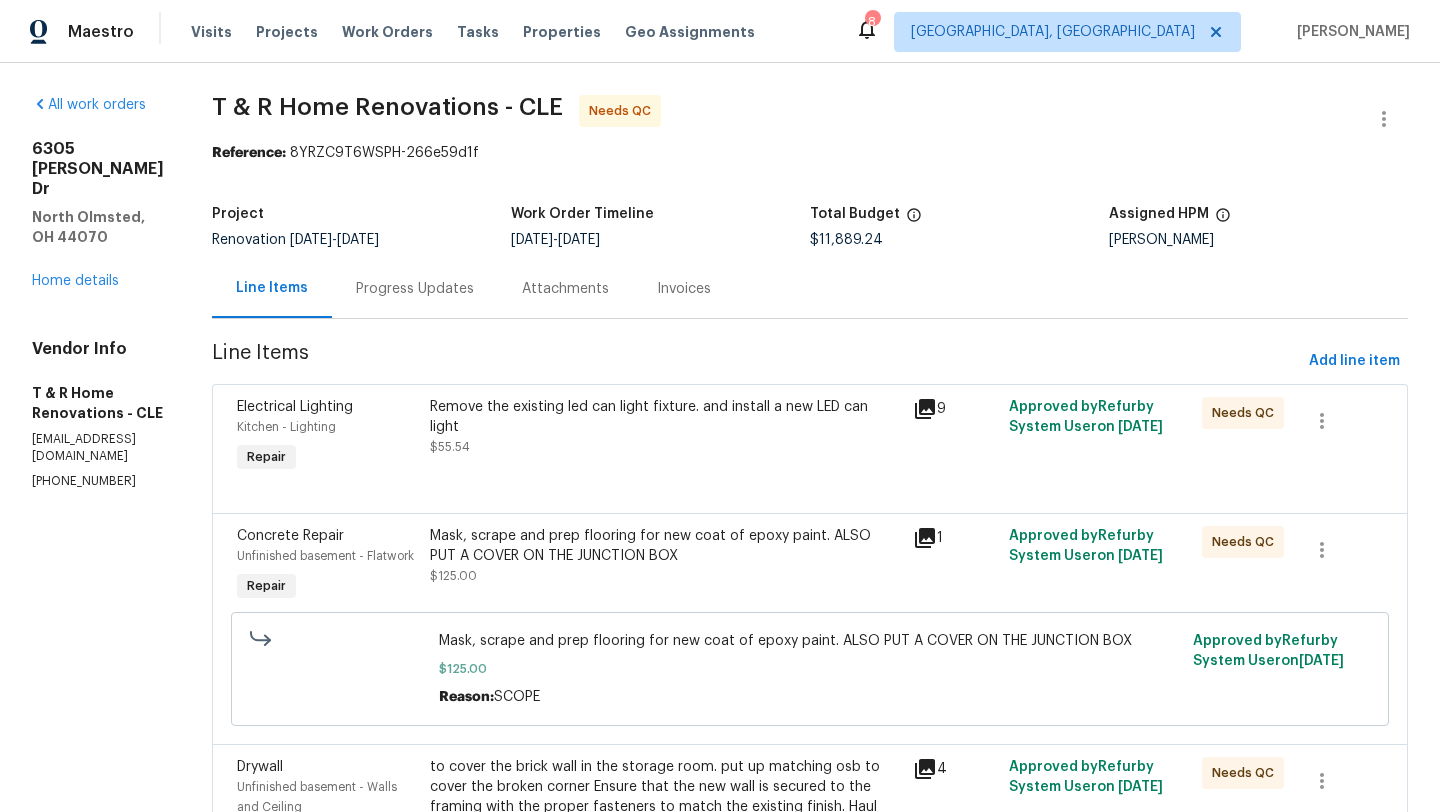 click on "Remove the existing  led can light fixture. and install a new LED can light" at bounding box center [665, 417] 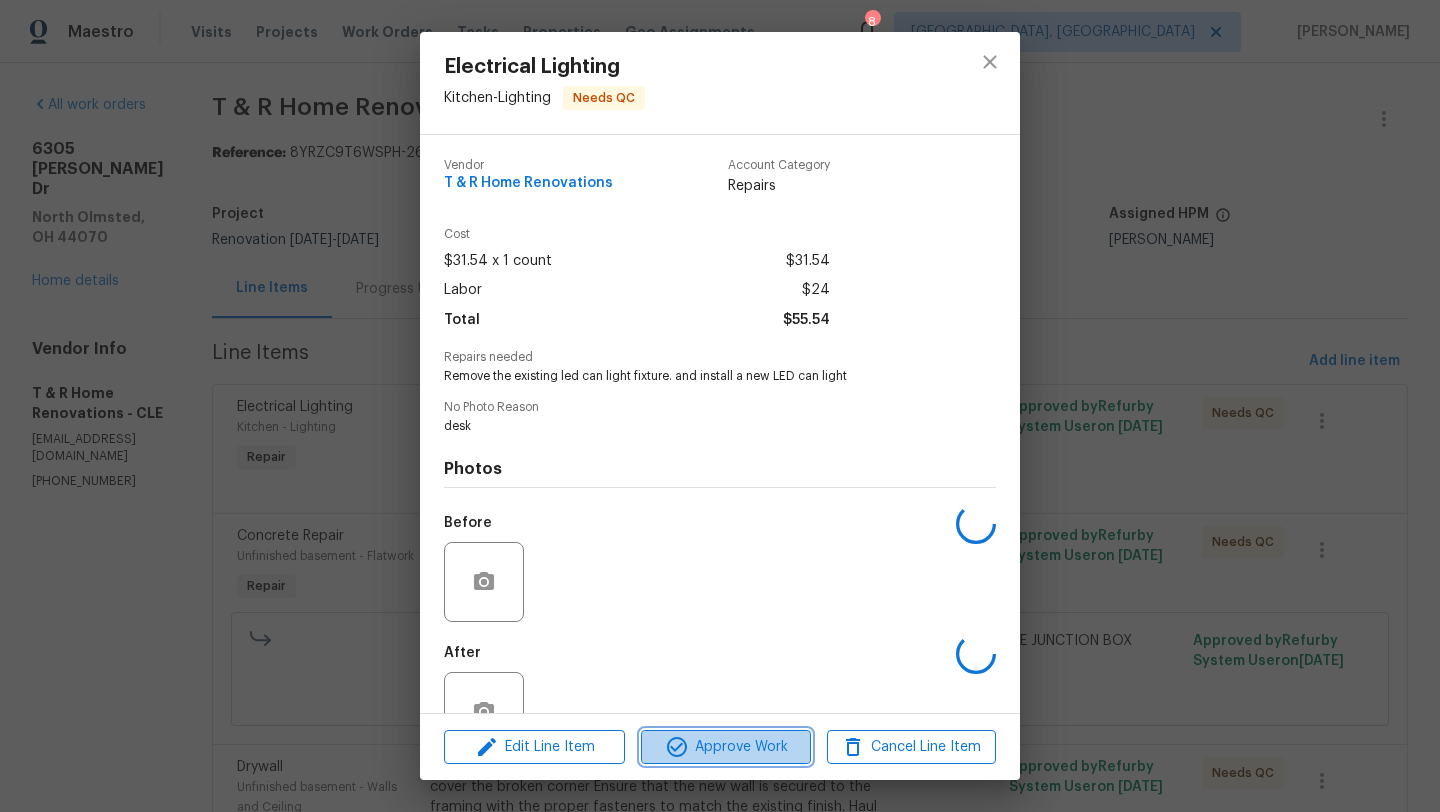 click on "Approve Work" at bounding box center [725, 747] 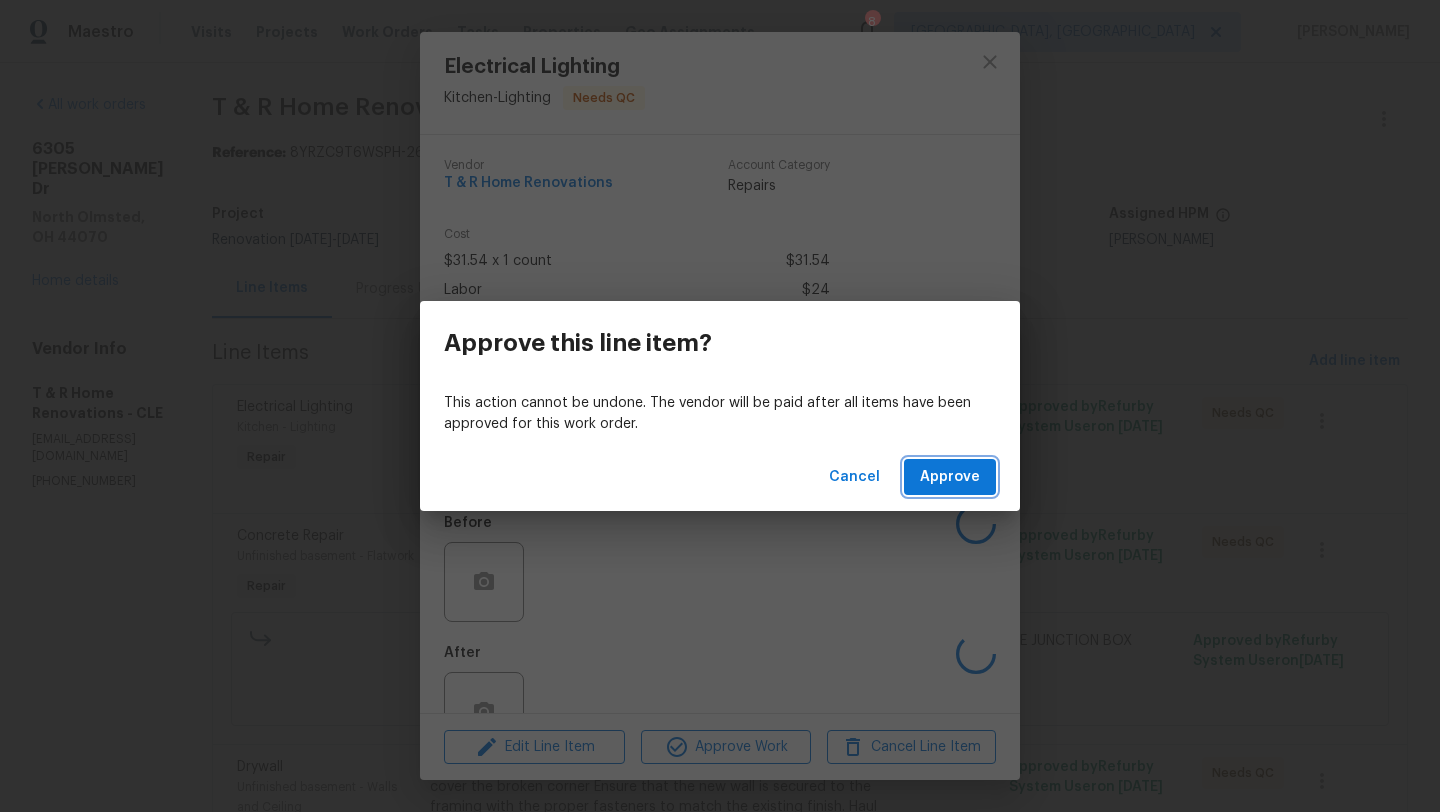 click on "Approve" at bounding box center [950, 477] 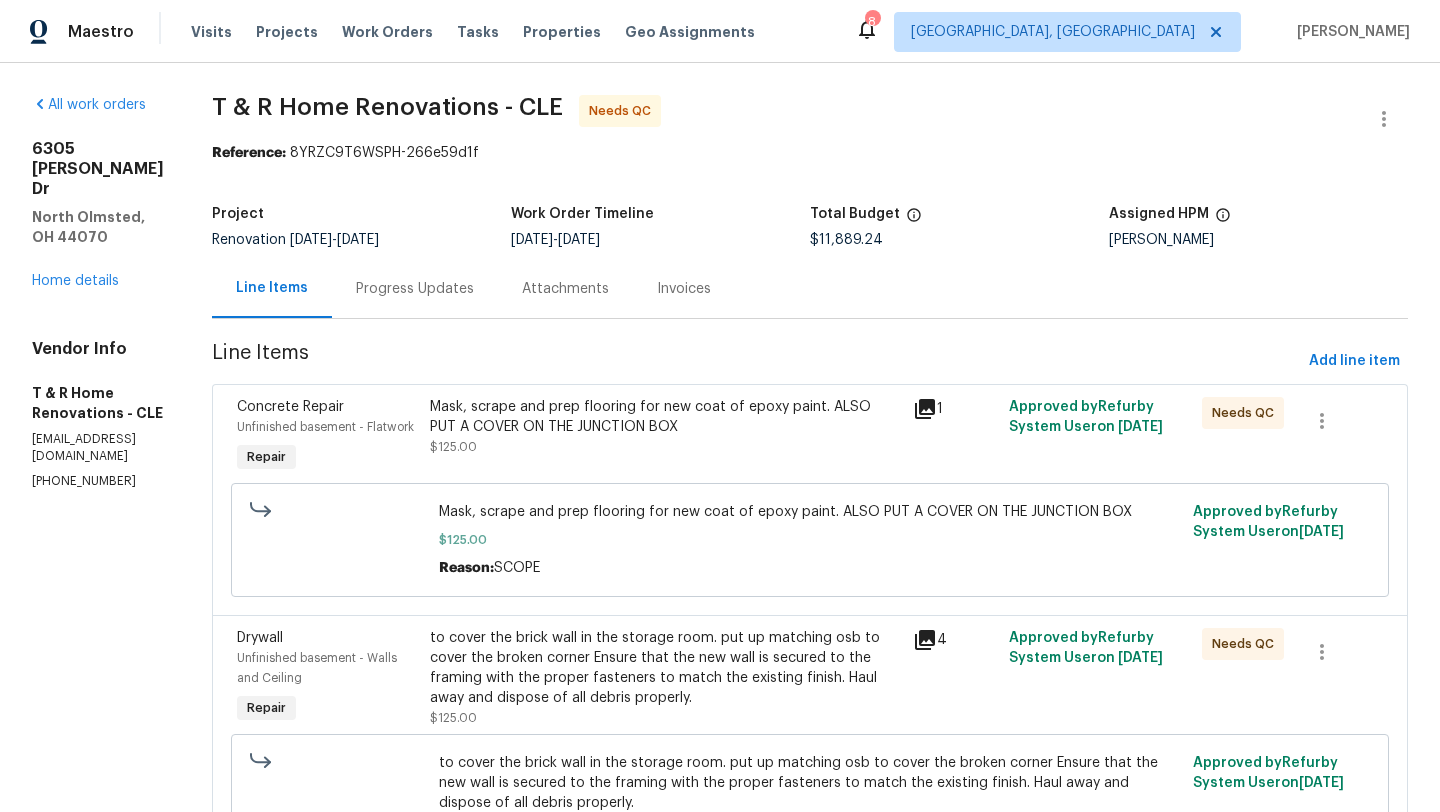 click on "Mask, scrape and prep flooring for new coat of epoxy paint. ALSO PUT A COVER ON THE JUNCTION BOX $125.00" at bounding box center [665, 427] 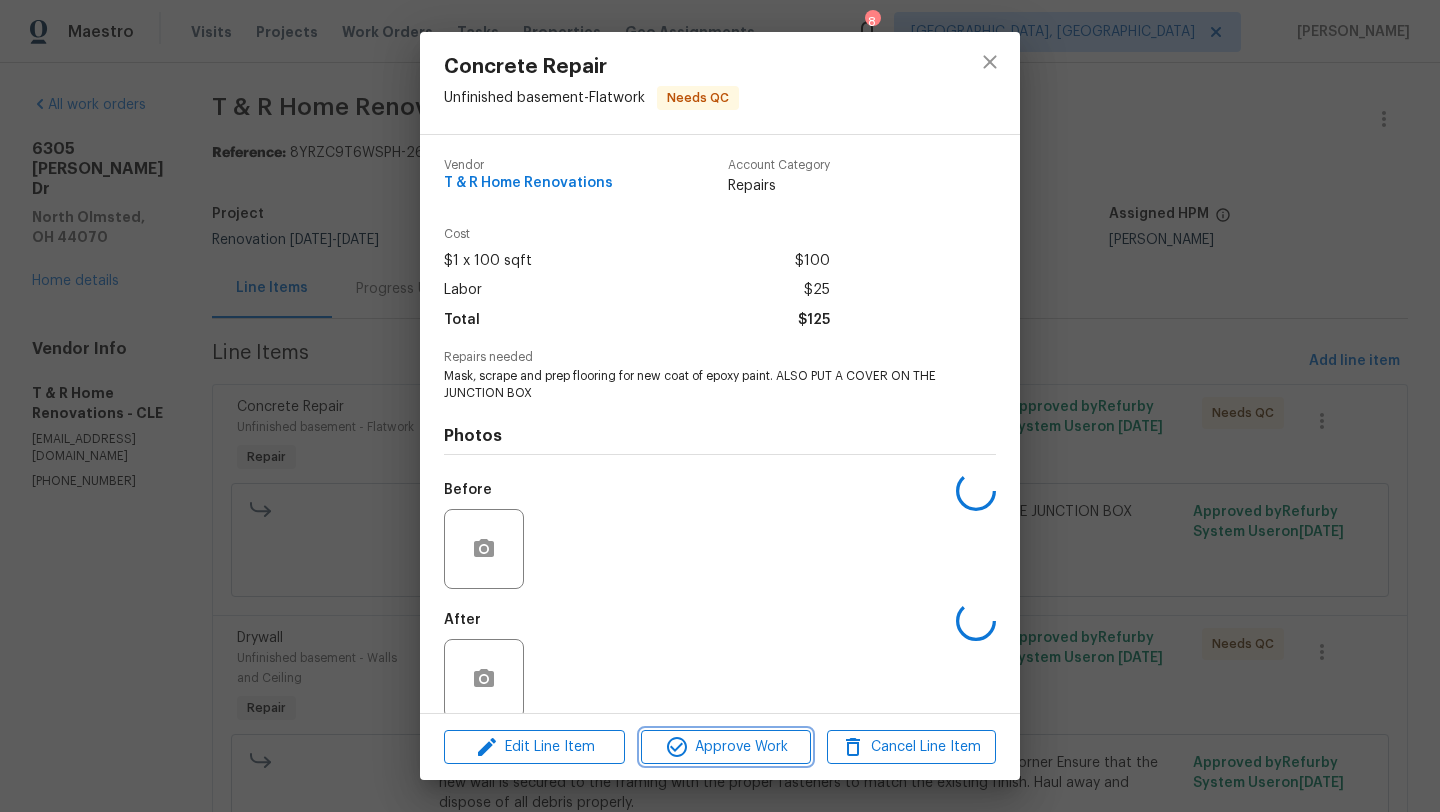 click on "Approve Work" at bounding box center (725, 747) 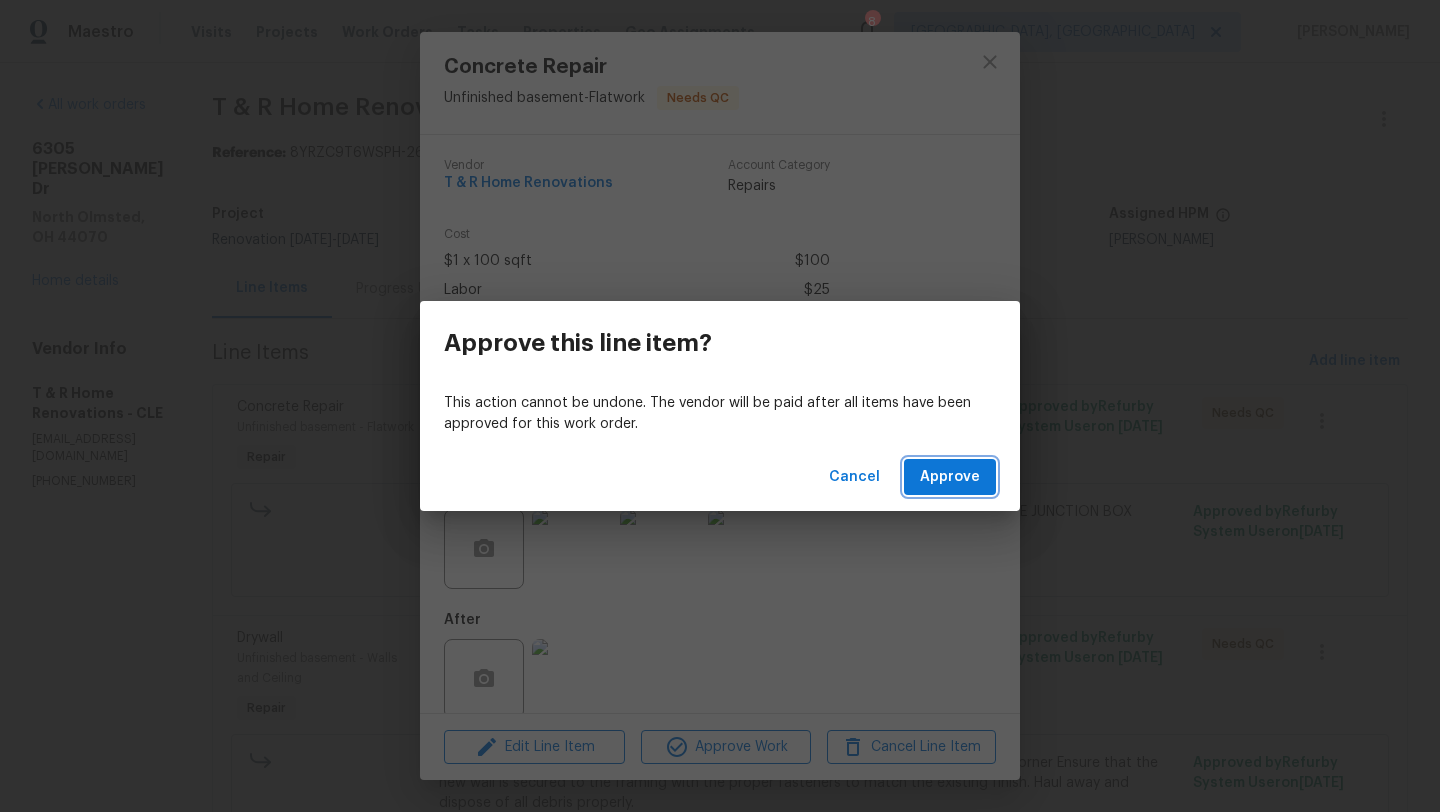 click on "Approve" at bounding box center [950, 477] 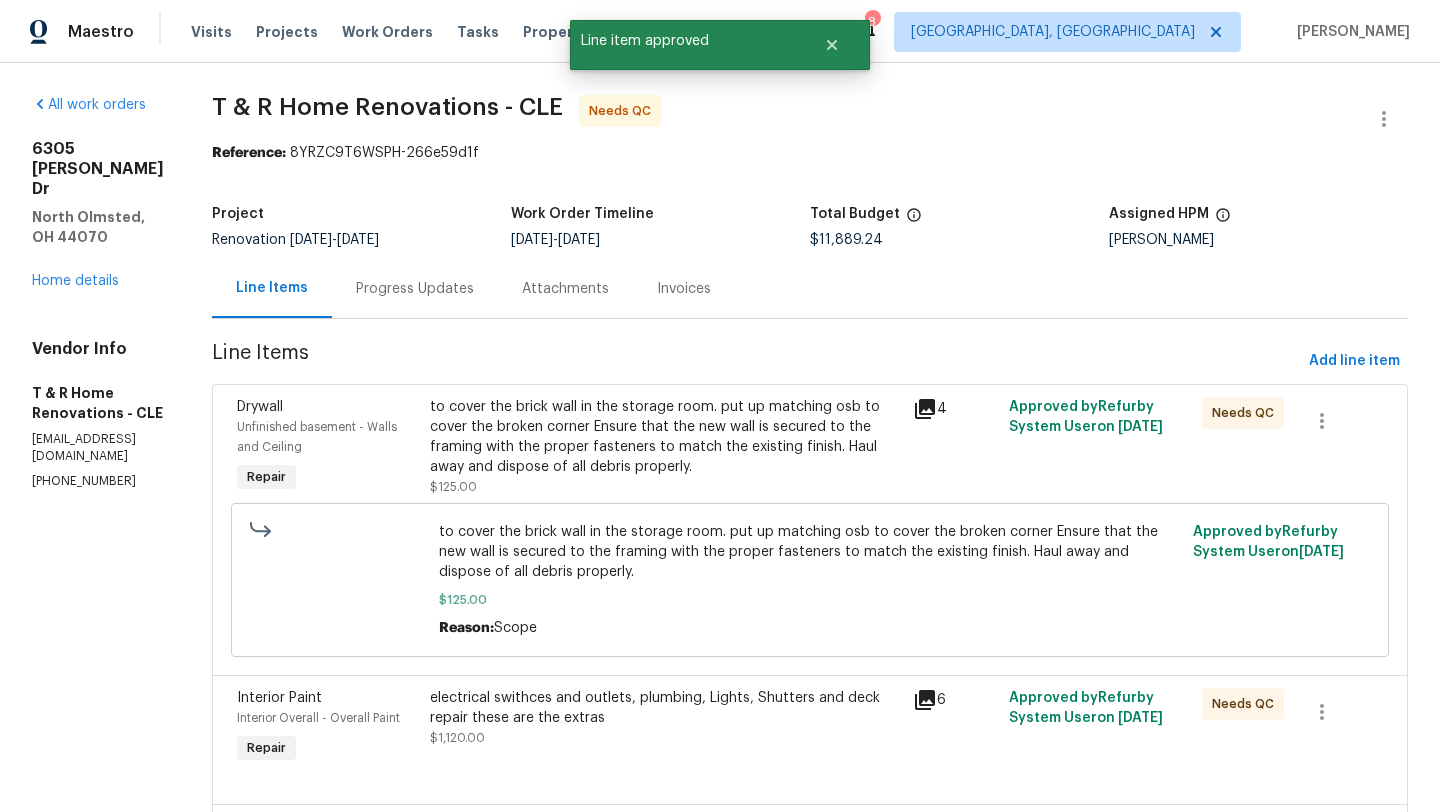 click on "to cover the brick wall in the storage room. put up matching osb to cover the broken corner  Ensure that the new wall is secured to the framing with the proper fasteners to match the existing finish. Haul away and dispose of all debris properly." at bounding box center [665, 437] 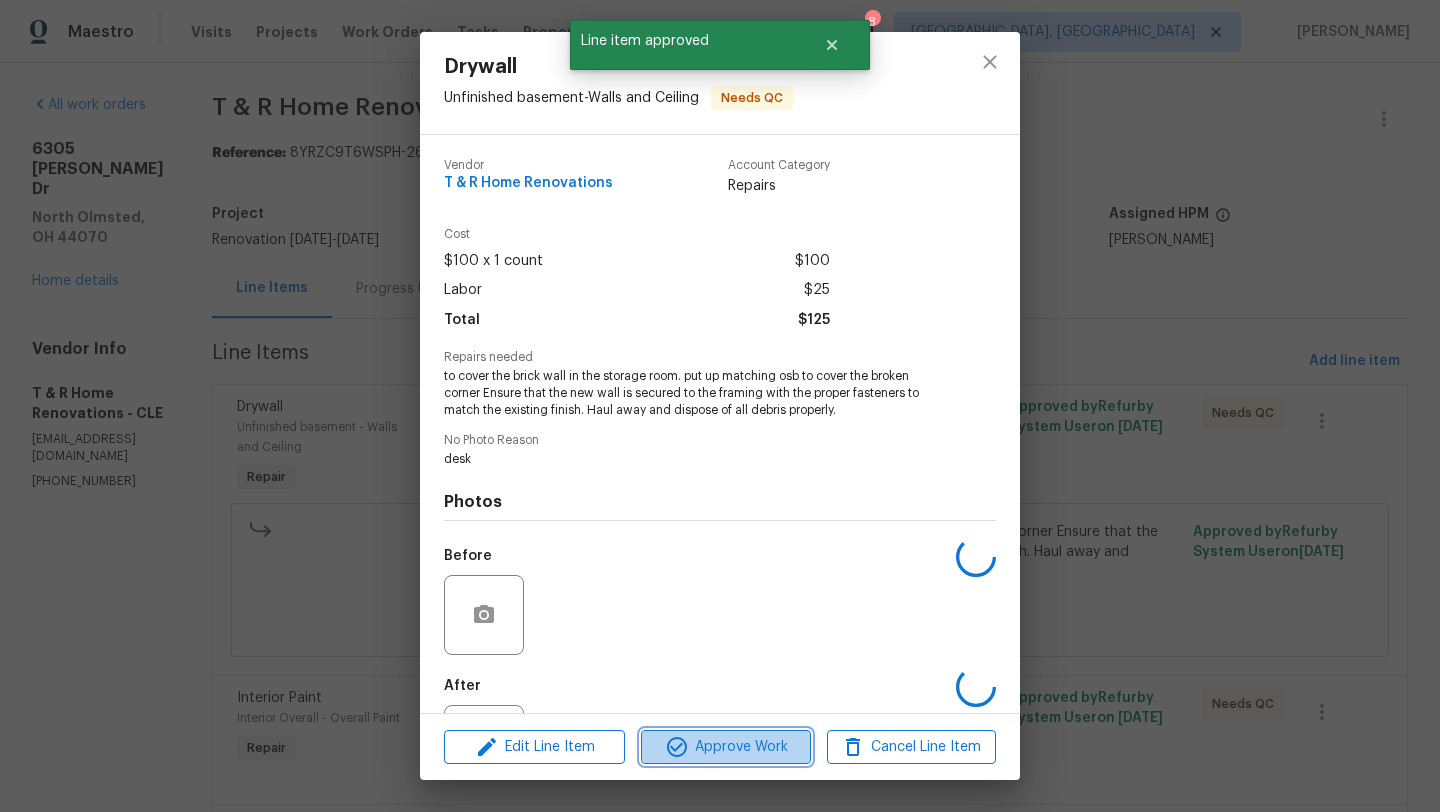 click 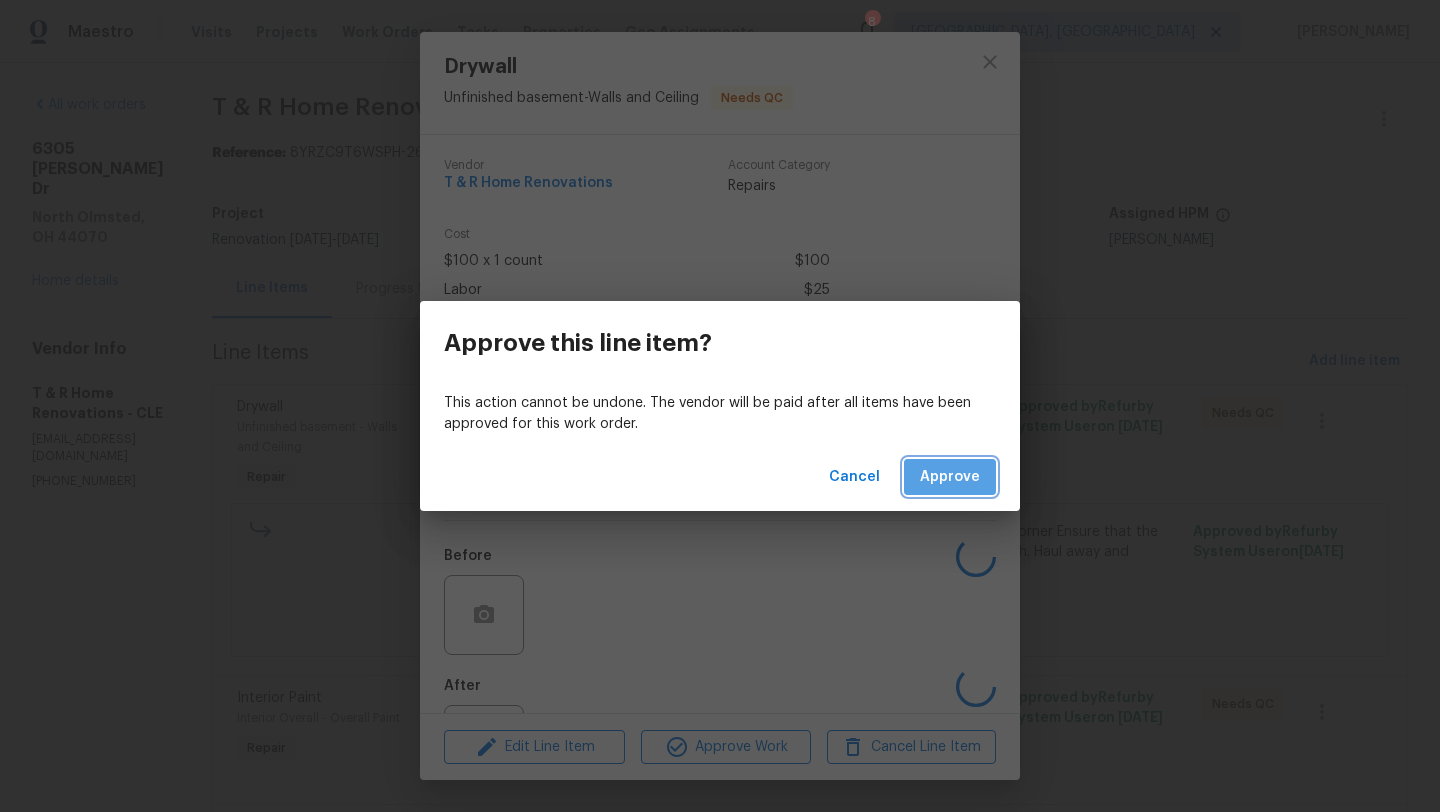 click on "Approve" at bounding box center [950, 477] 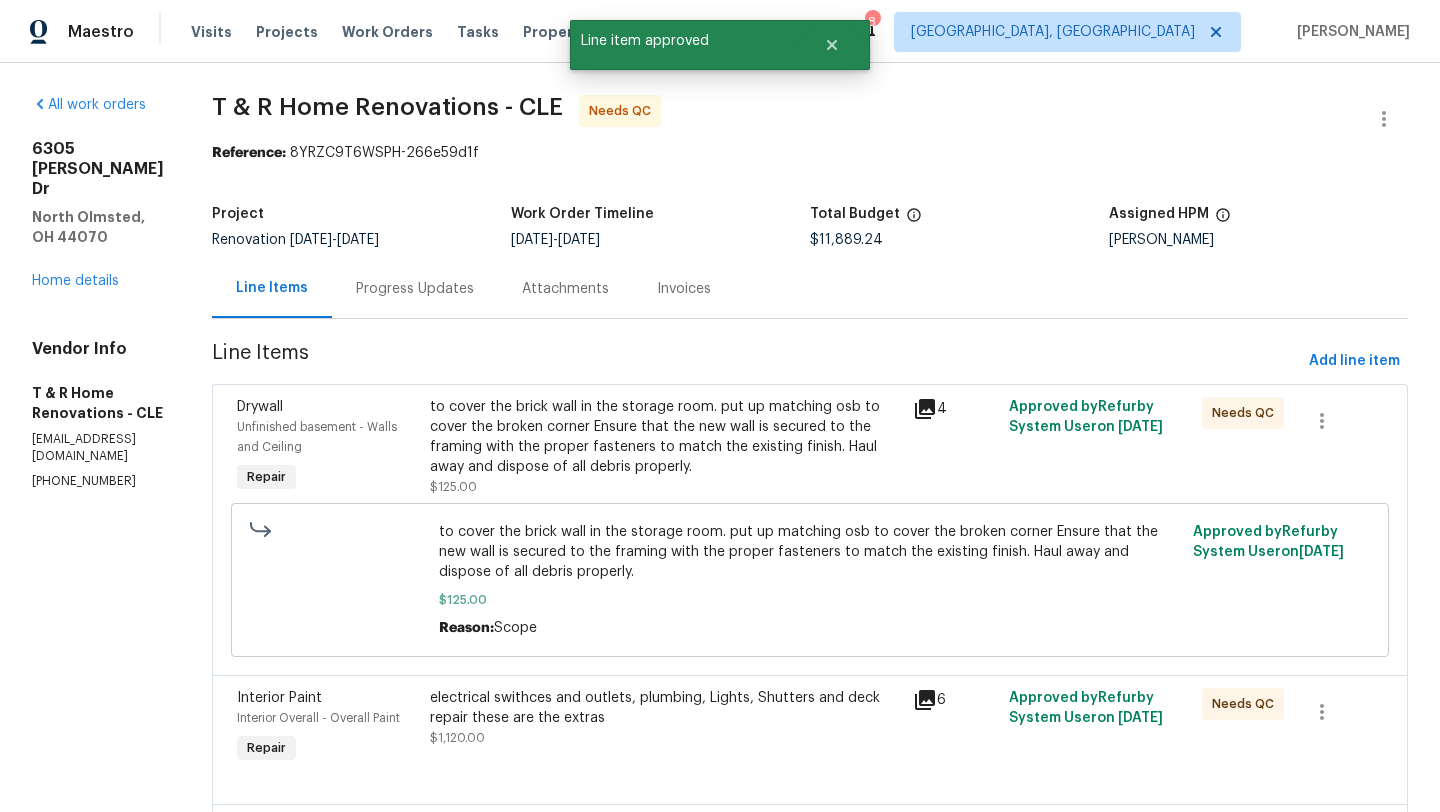 click on "to cover the brick wall in the storage room. put up matching osb to cover the broken corner  Ensure that the new wall is secured to the framing with the proper fasteners to match the existing finish. Haul away and dispose of all debris properly." at bounding box center [665, 437] 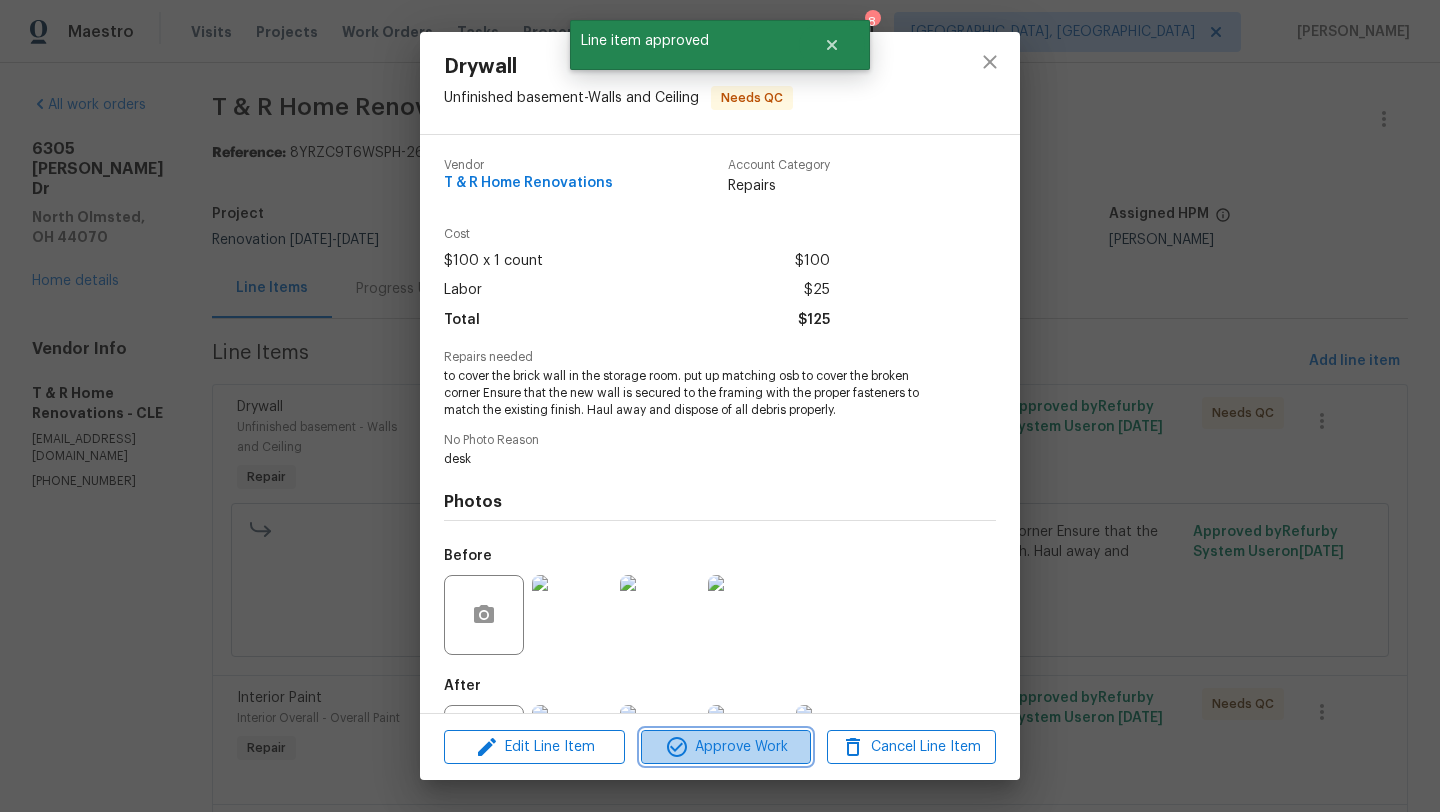 click 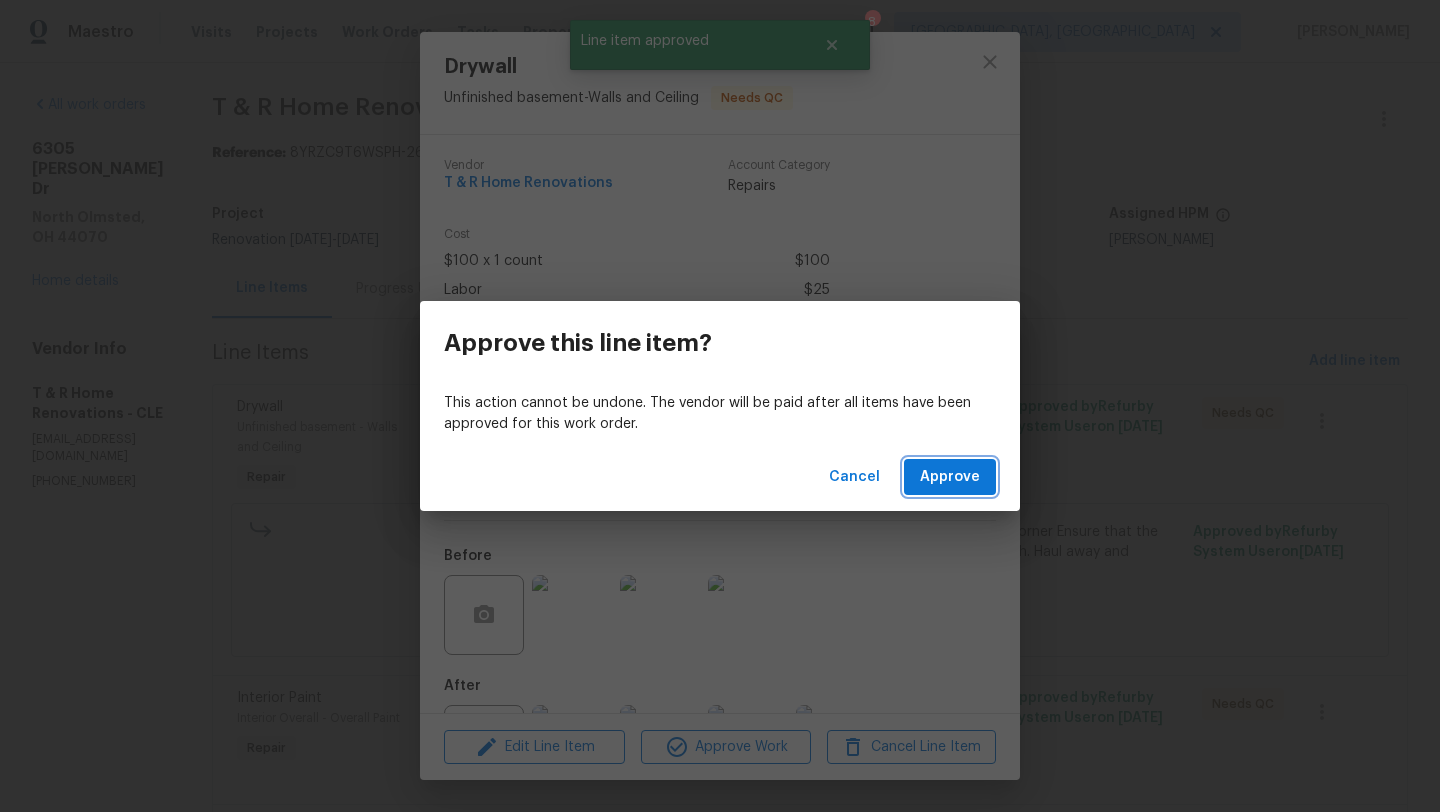 click on "Approve" at bounding box center [950, 477] 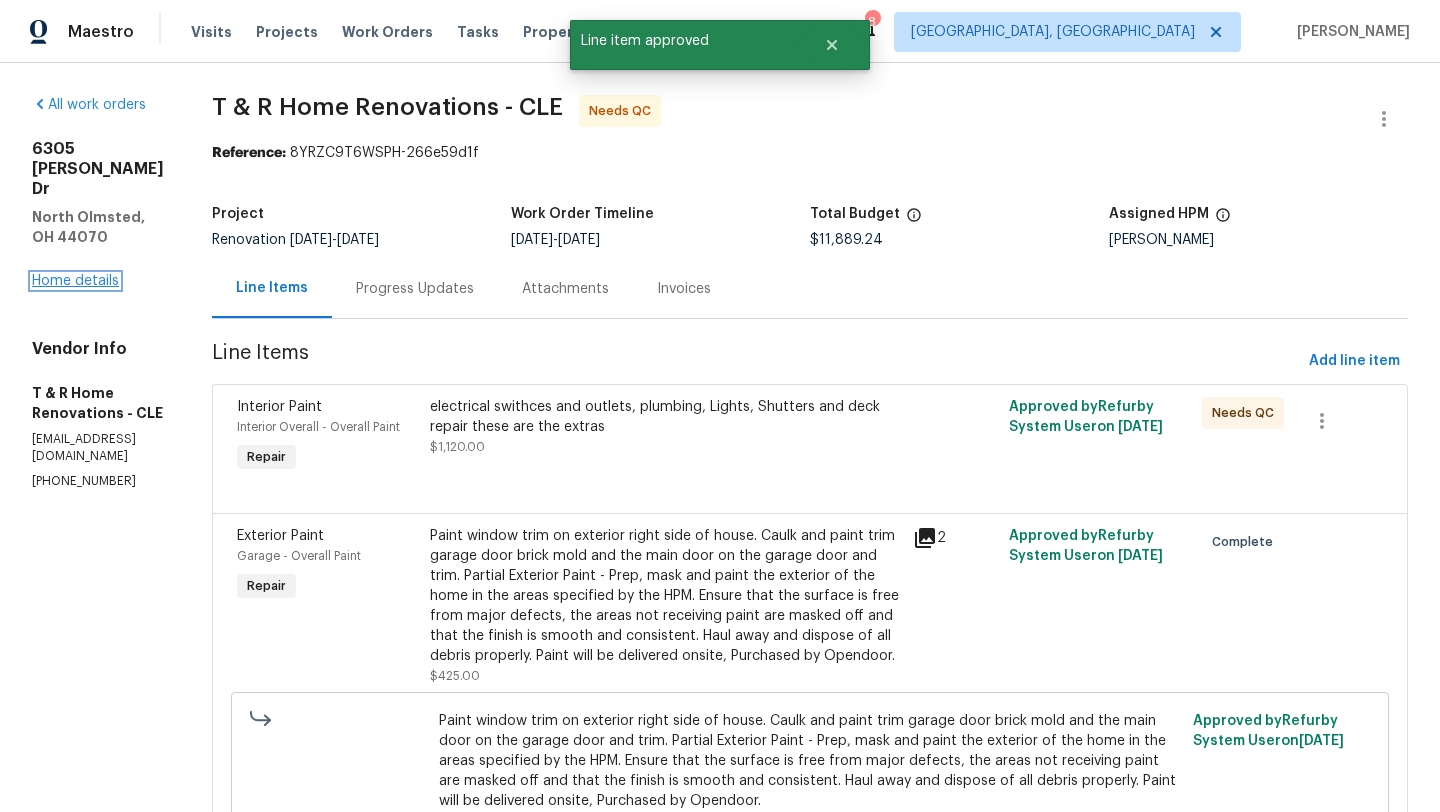 click on "Home details" at bounding box center (75, 281) 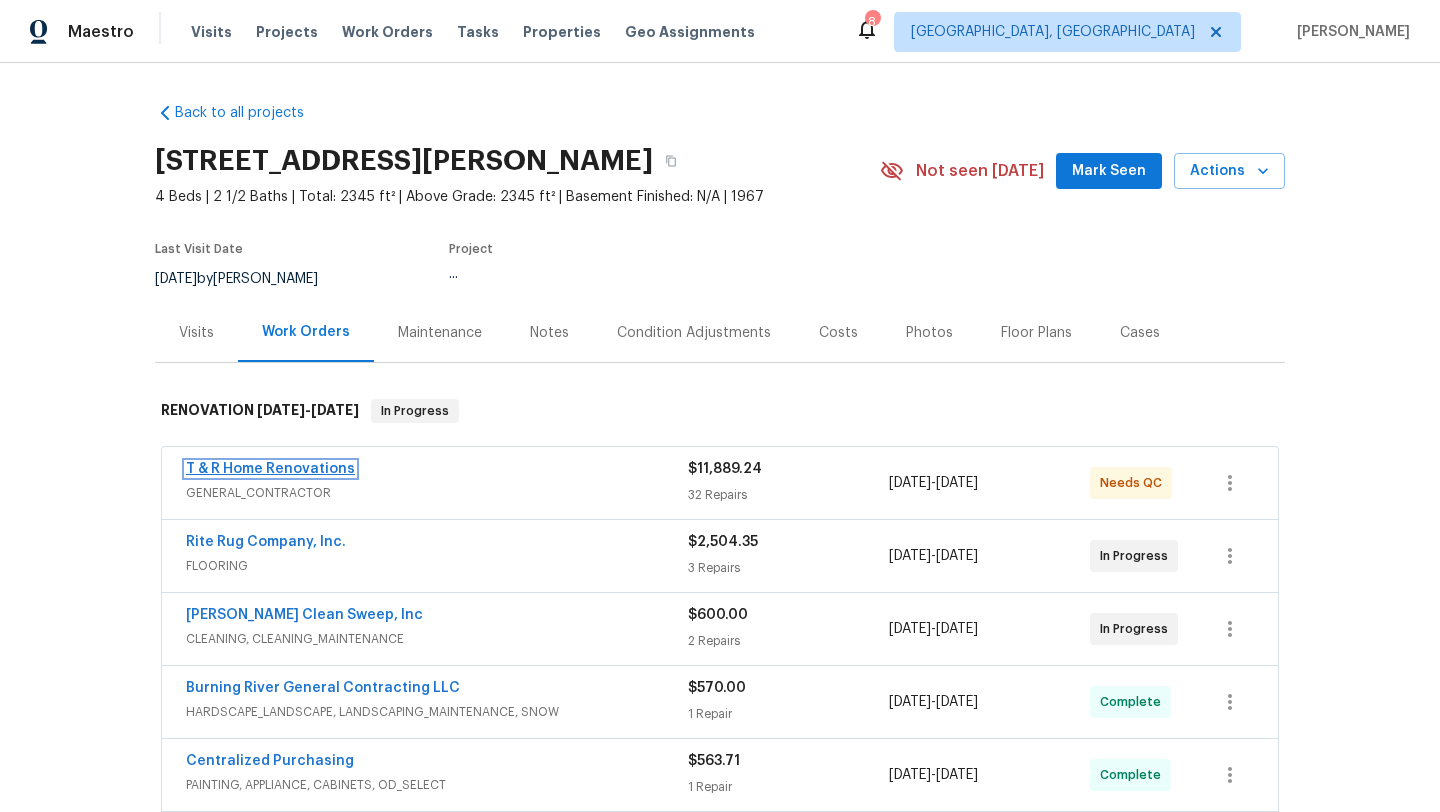 click on "T & R Home Renovations" at bounding box center (270, 469) 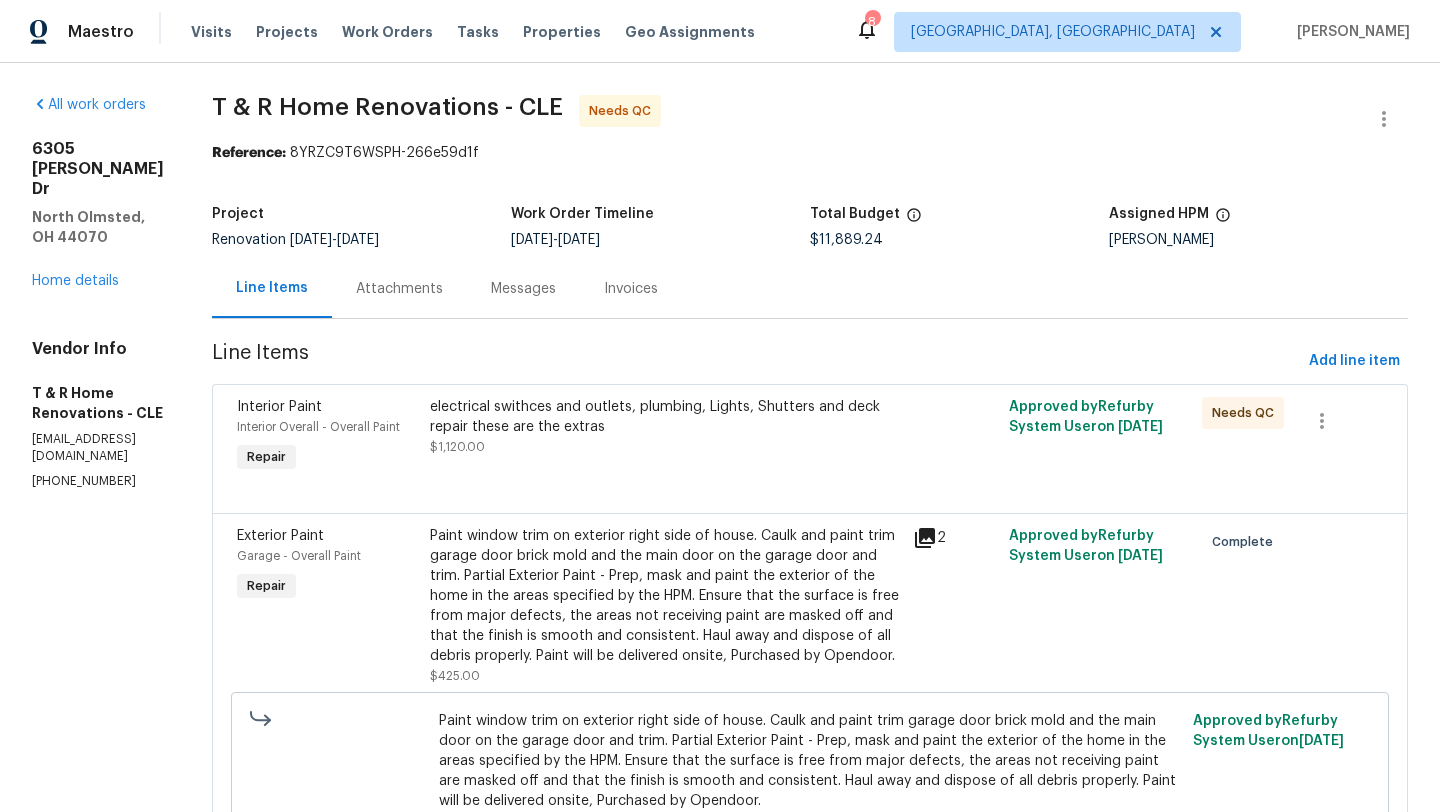 click on "electrical swithces and outlets, plumbing, Lights, Shutters and deck repair these are the extras" at bounding box center (665, 417) 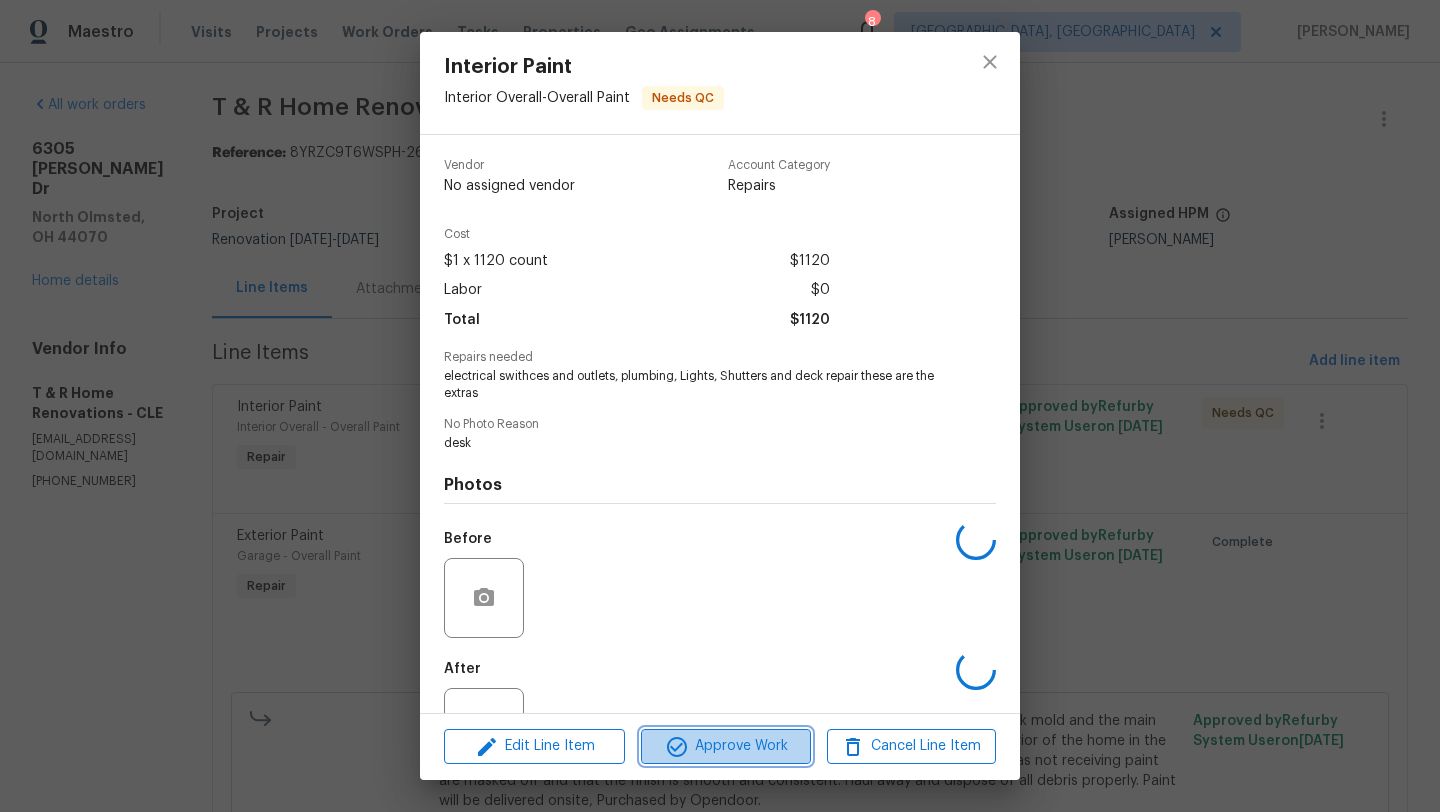 click on "Approve Work" at bounding box center [725, 746] 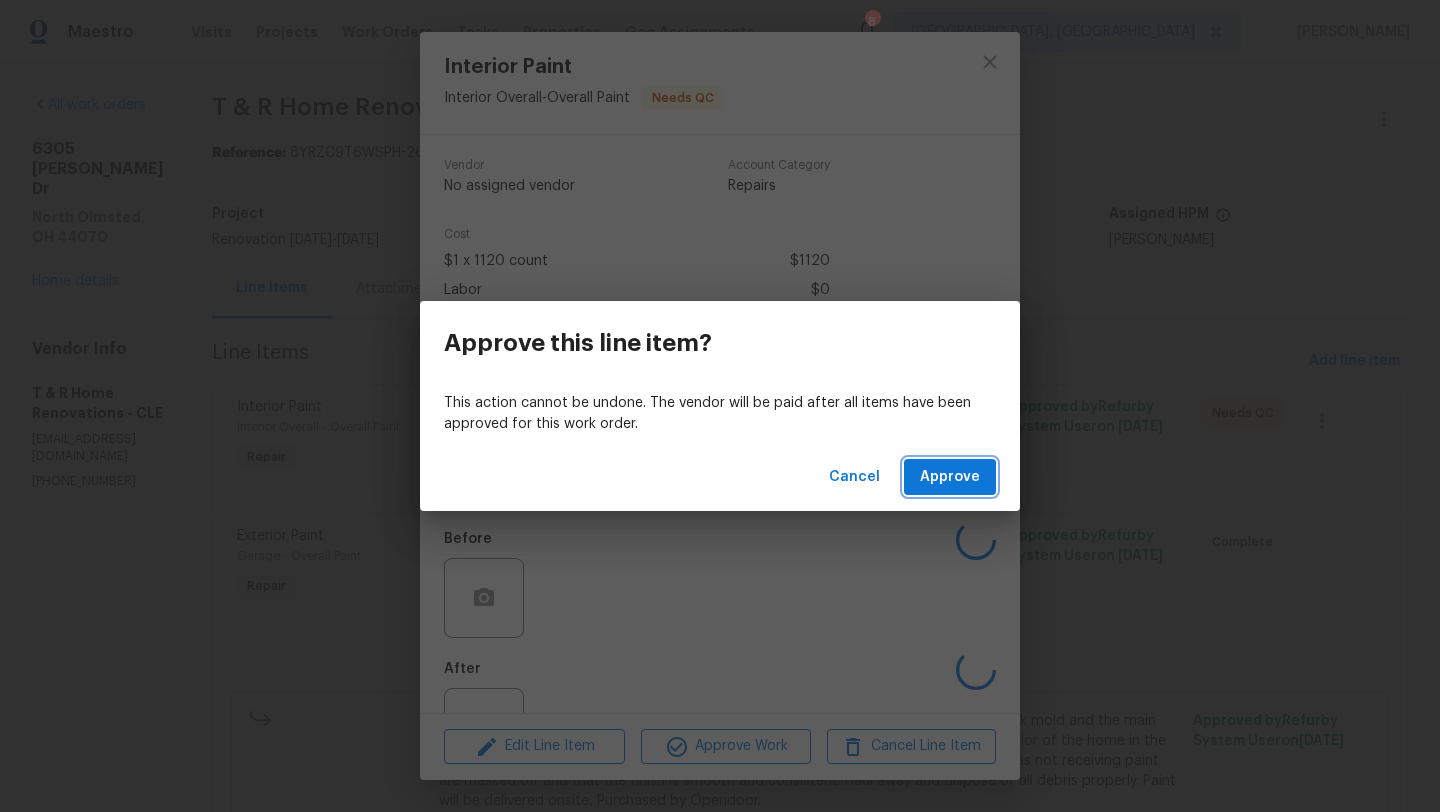 click on "Approve" at bounding box center [950, 477] 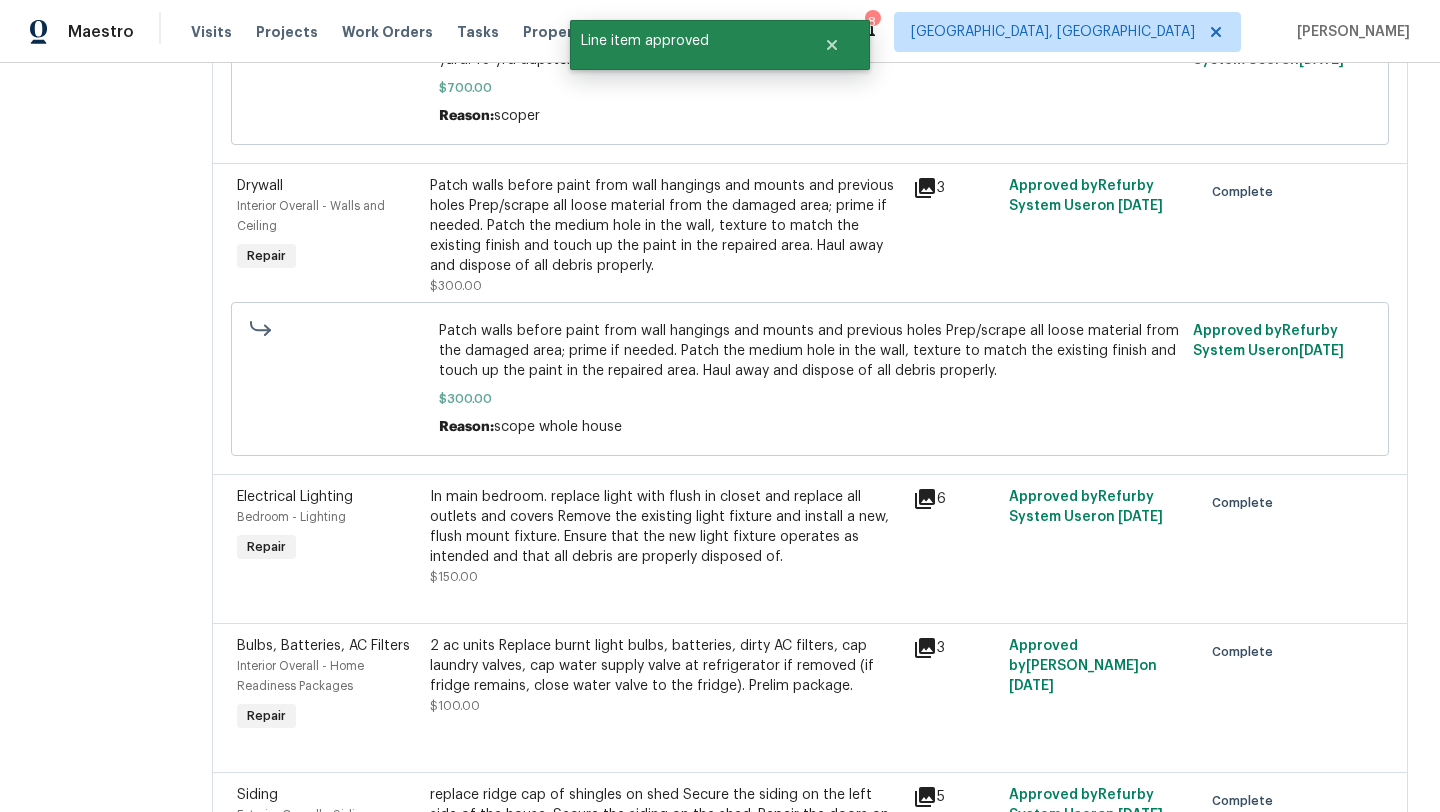 scroll, scrollTop: 2851, scrollLeft: 0, axis: vertical 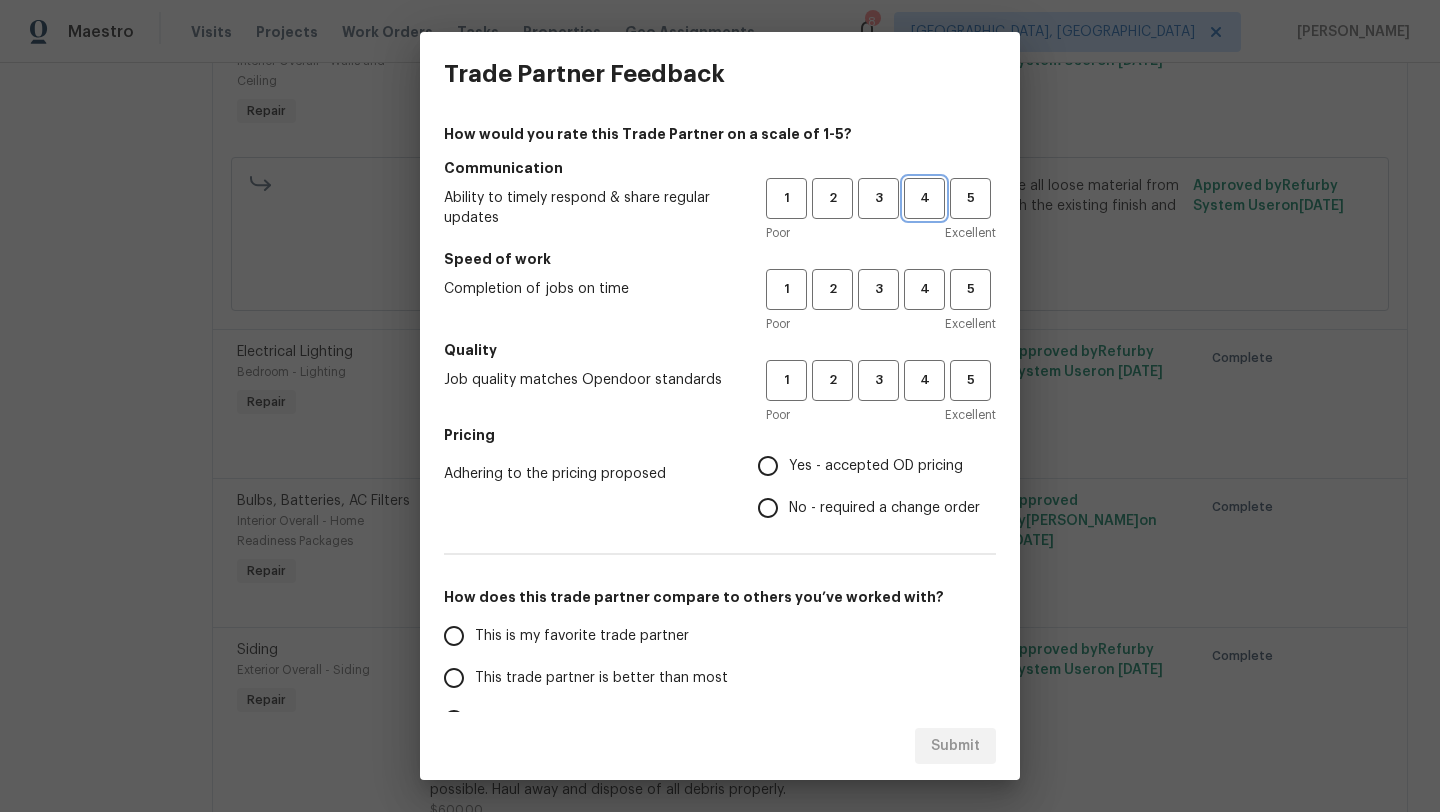 click on "4" at bounding box center (924, 198) 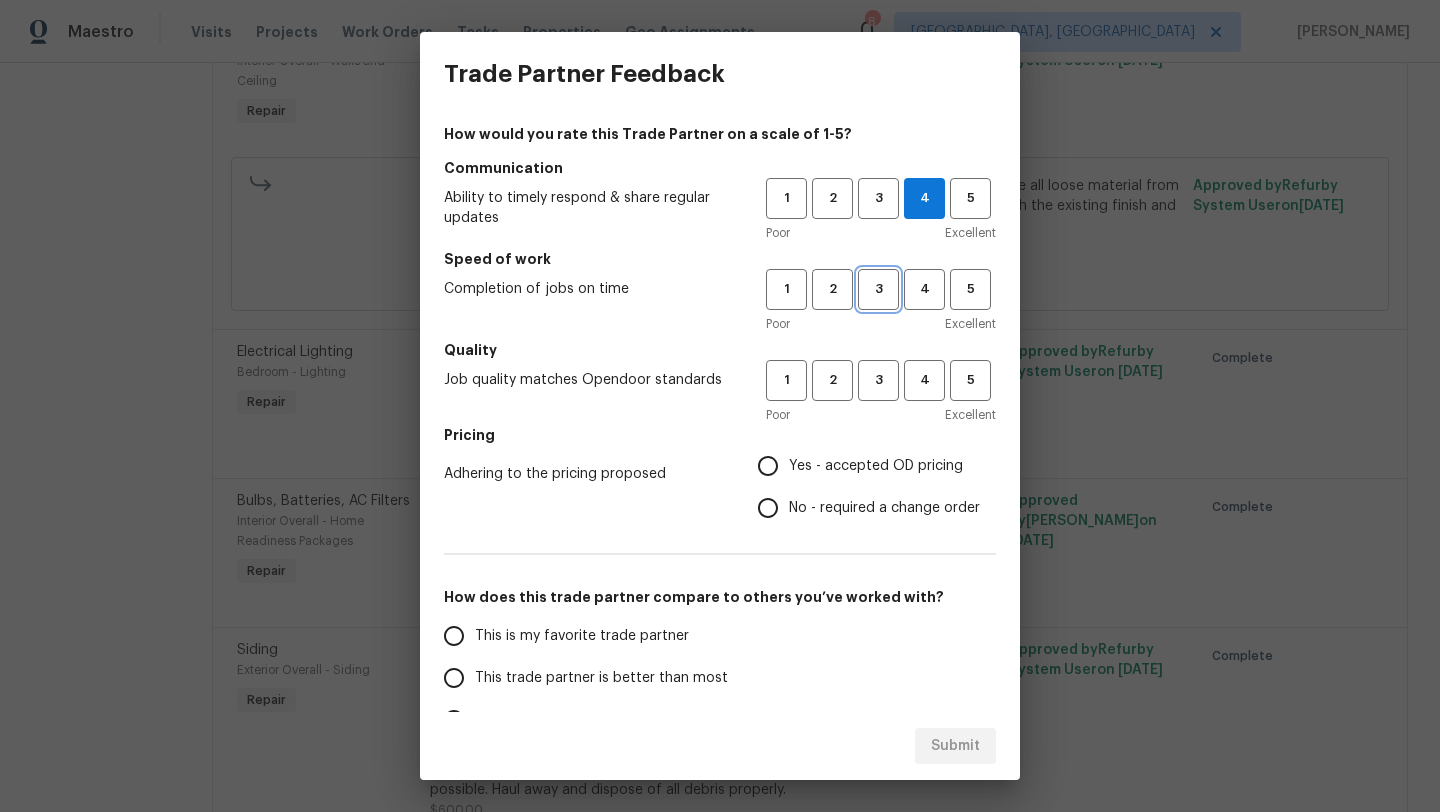 click on "3" at bounding box center (878, 289) 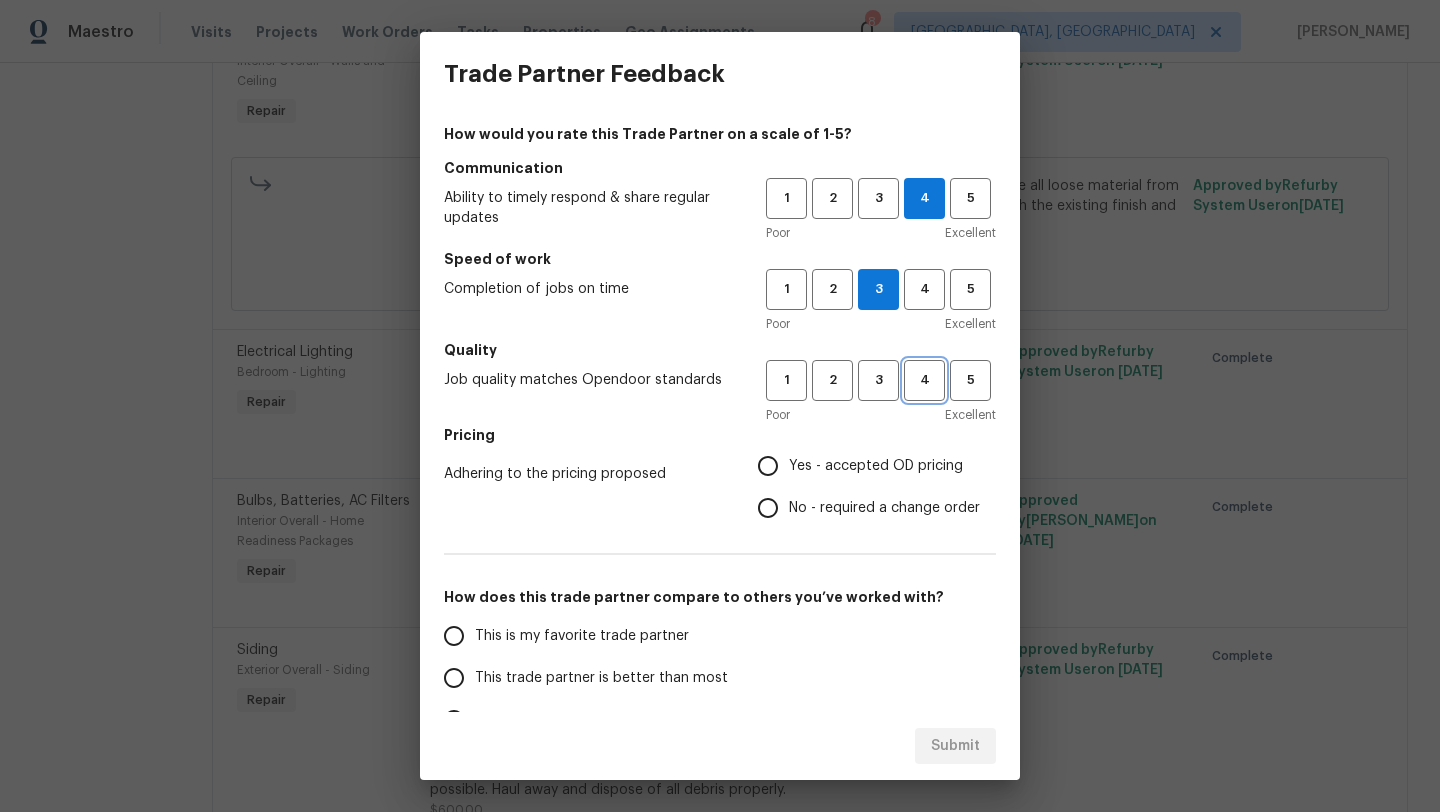 click on "4" at bounding box center (924, 380) 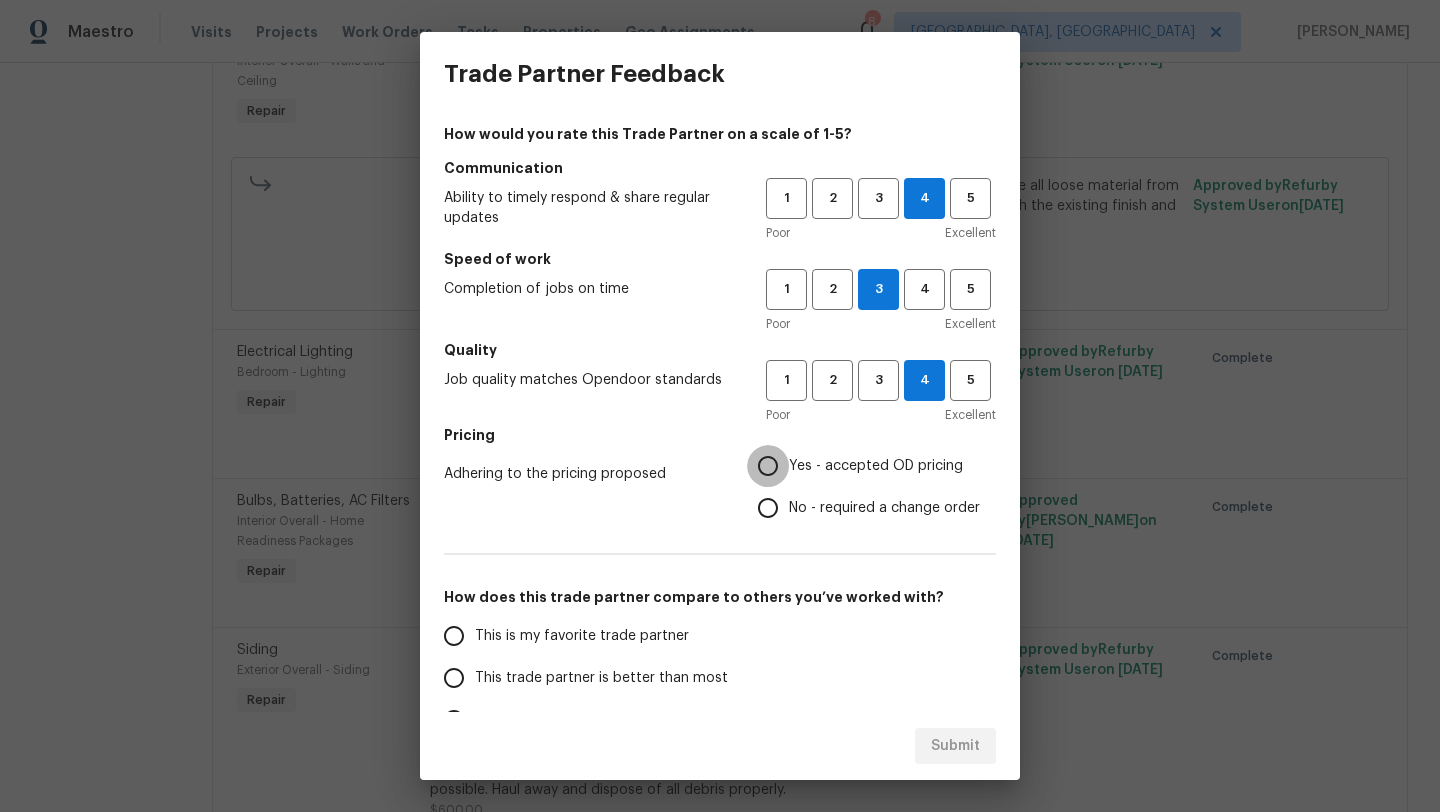 click on "Yes - accepted OD pricing" at bounding box center (768, 466) 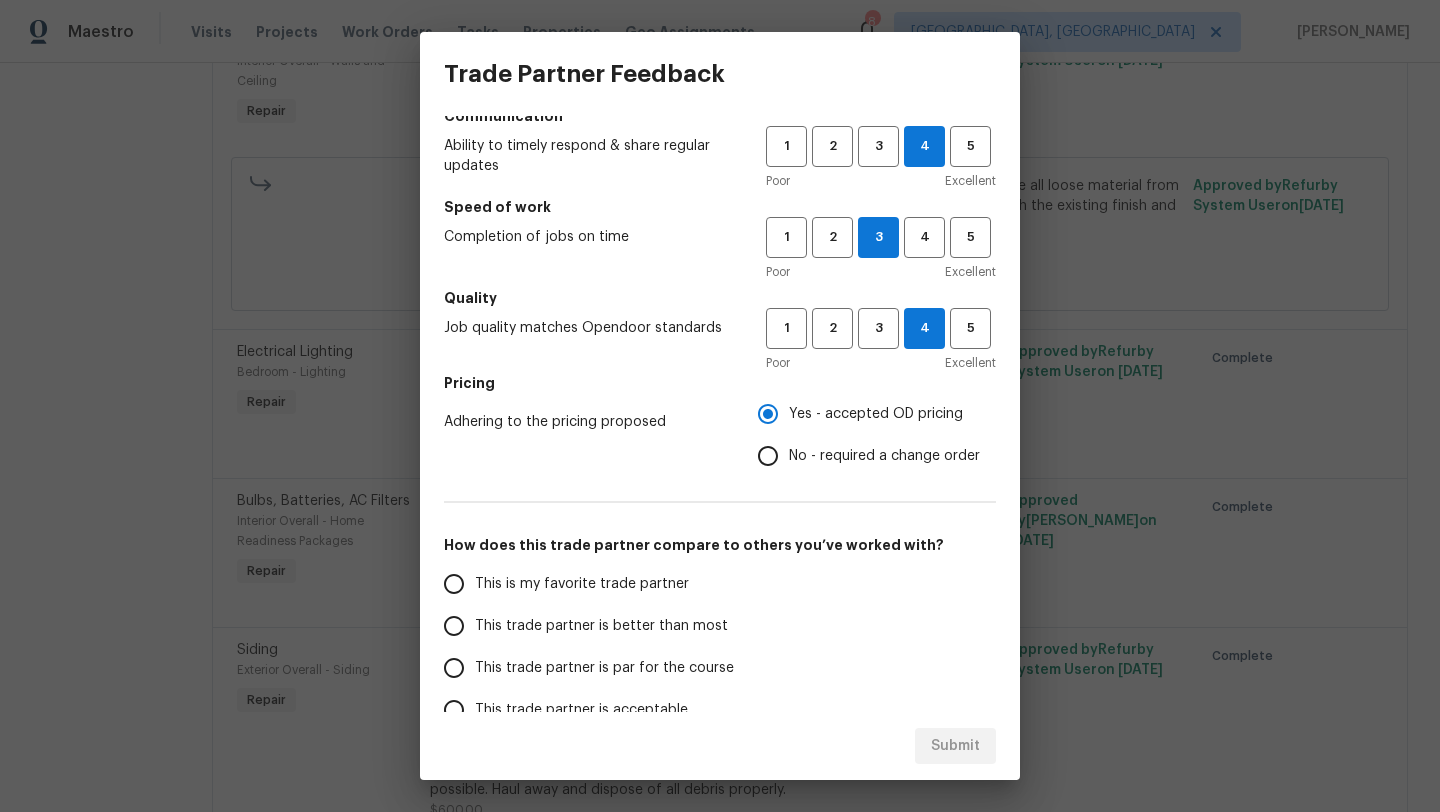 scroll, scrollTop: 63, scrollLeft: 0, axis: vertical 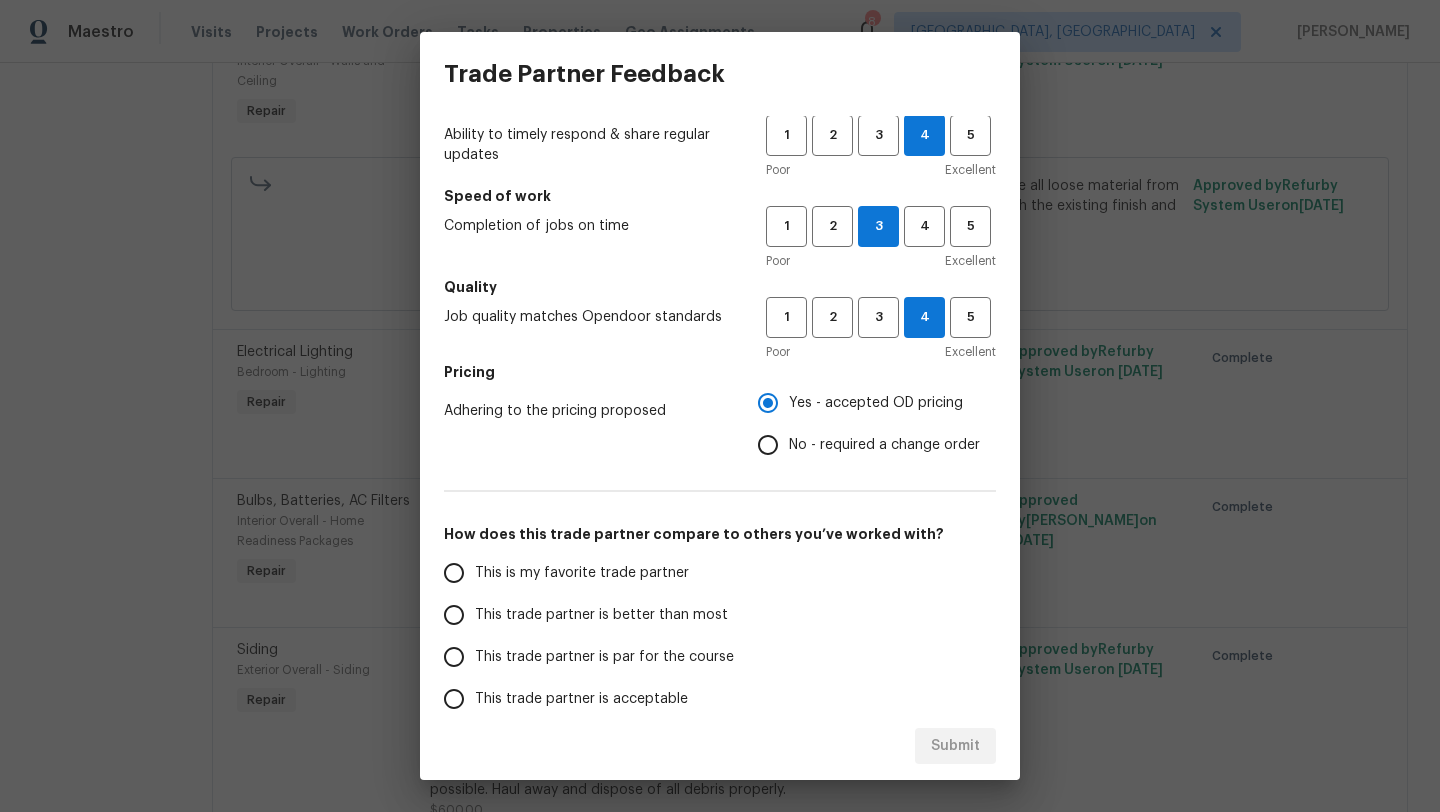 click on "This trade partner is better than most" at bounding box center (454, 615) 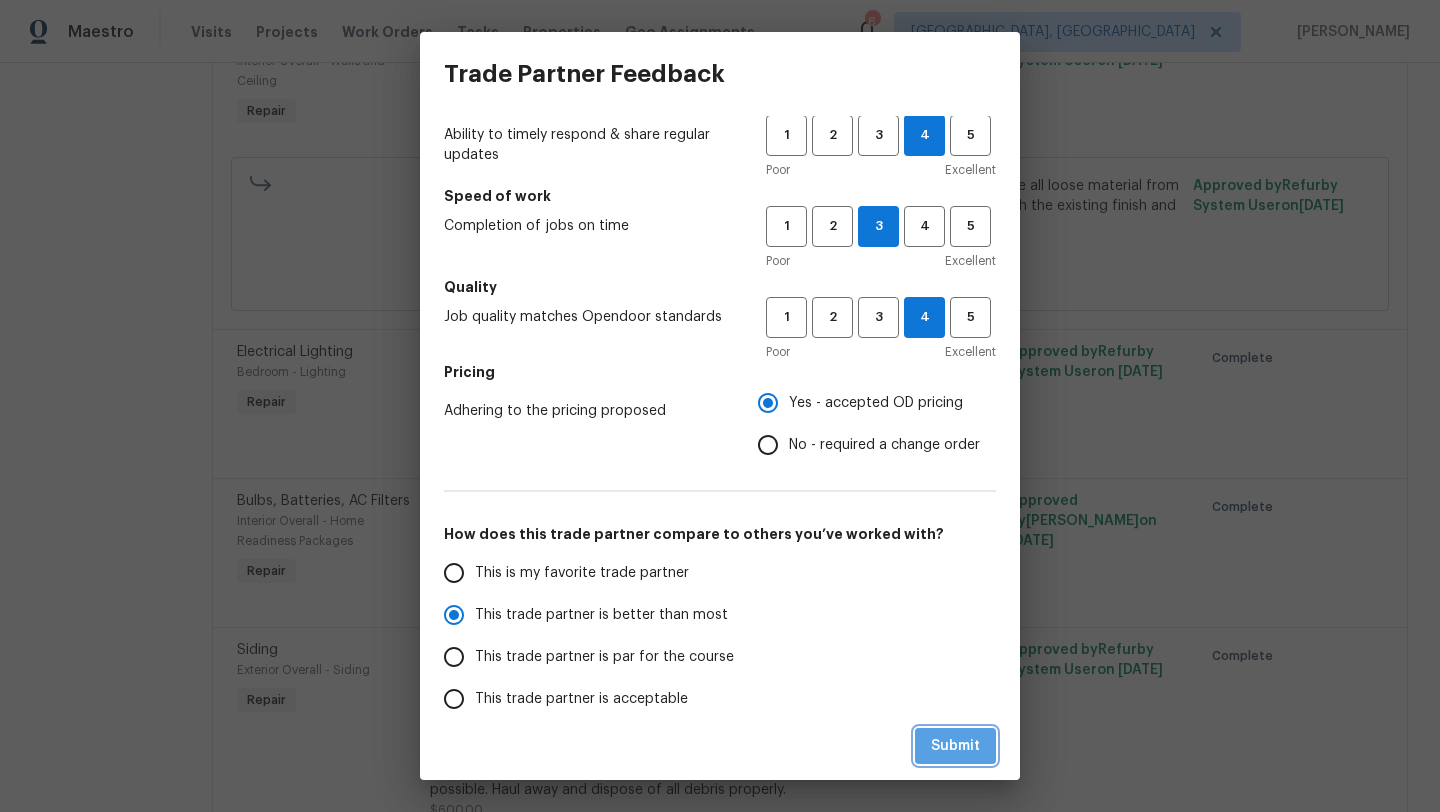 click on "Submit" at bounding box center (955, 746) 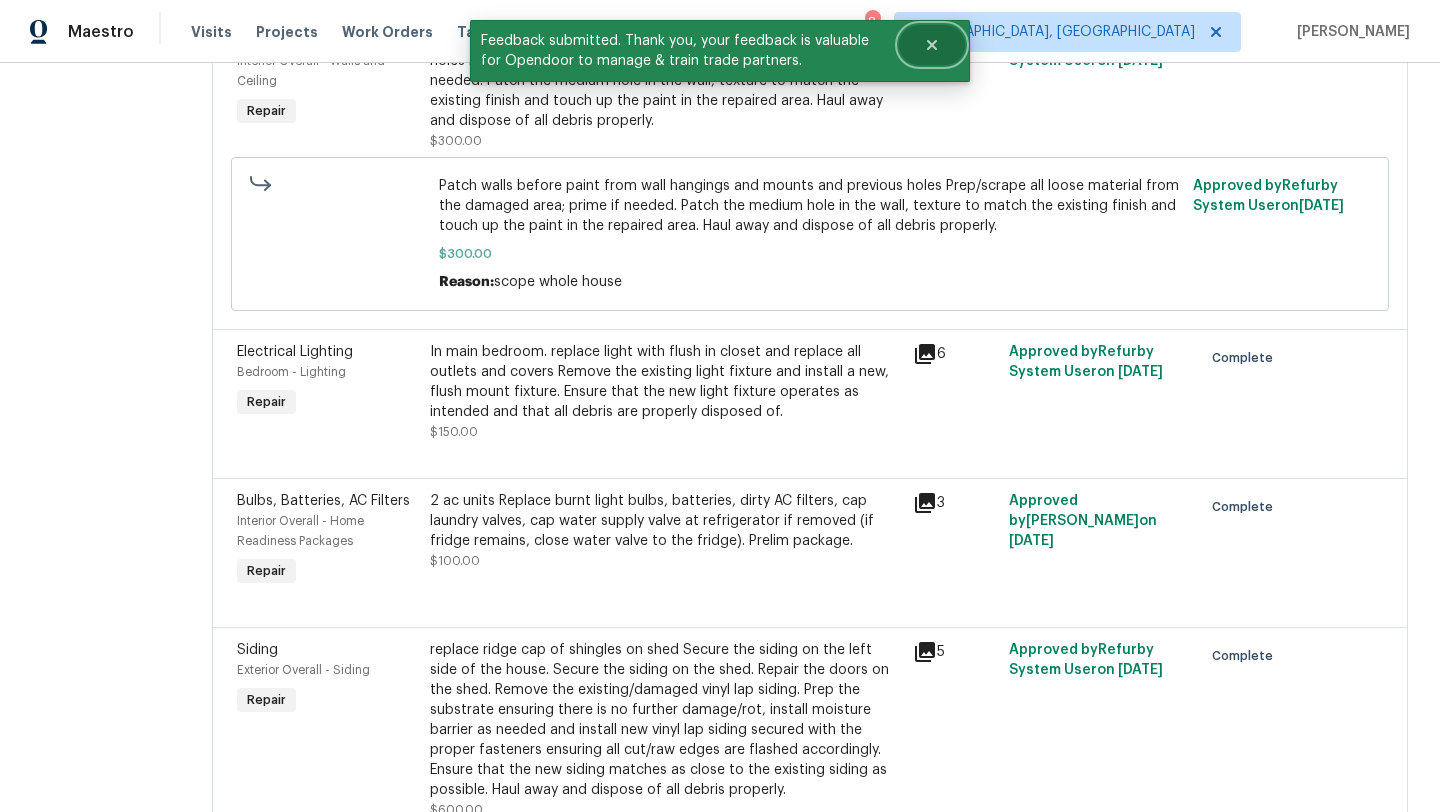 click at bounding box center (932, 45) 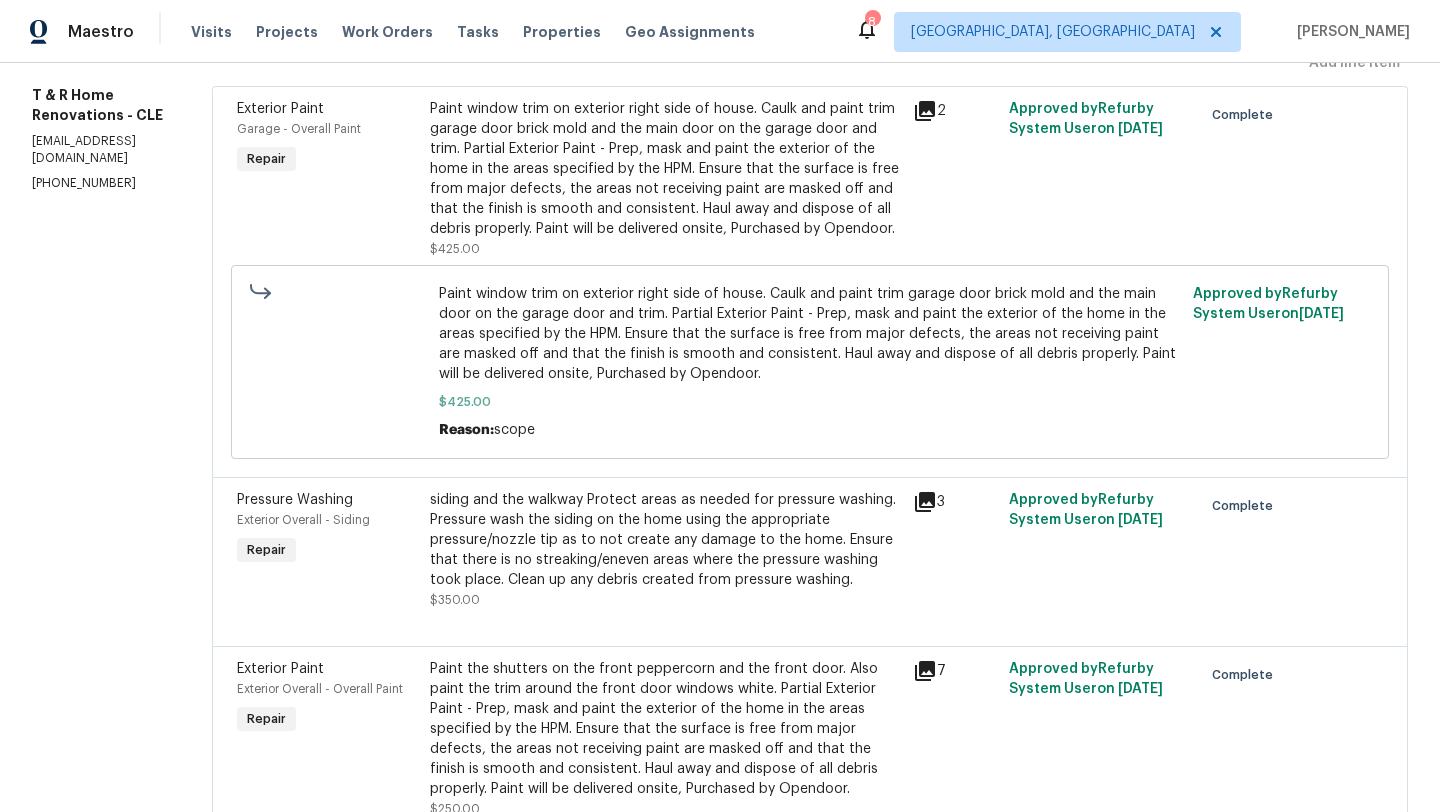 scroll, scrollTop: 0, scrollLeft: 0, axis: both 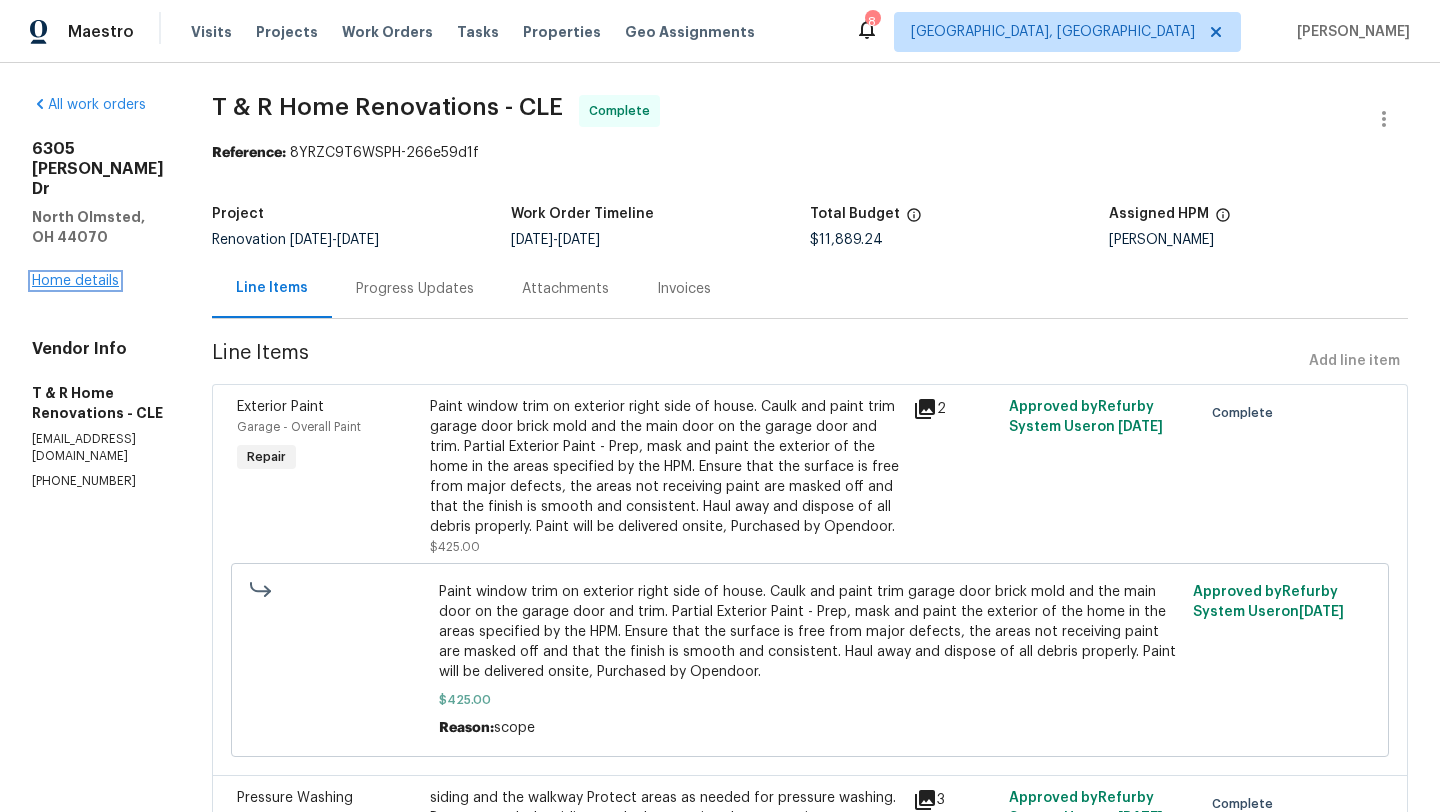 click on "Home details" at bounding box center [75, 281] 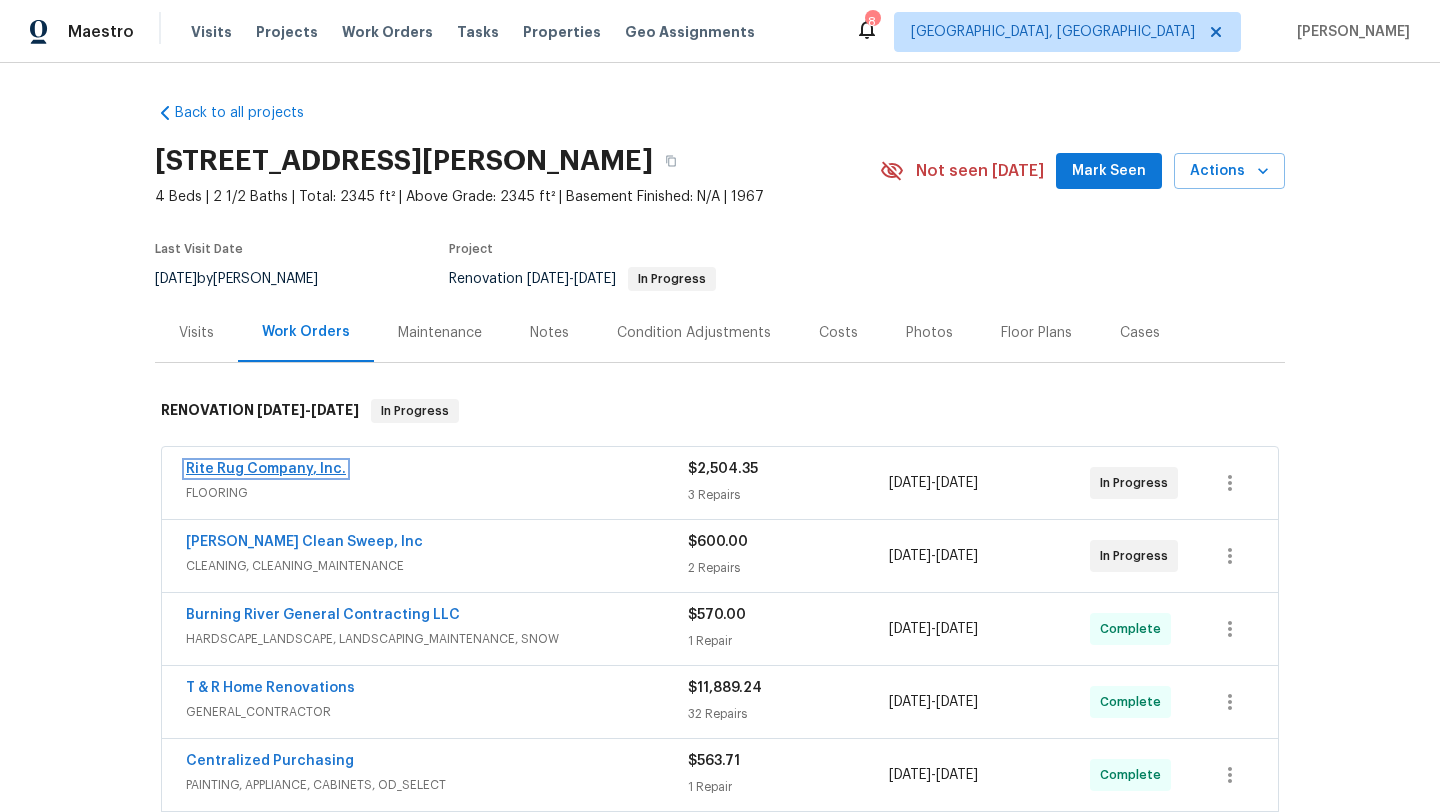click on "Rite Rug Company, Inc." at bounding box center (266, 469) 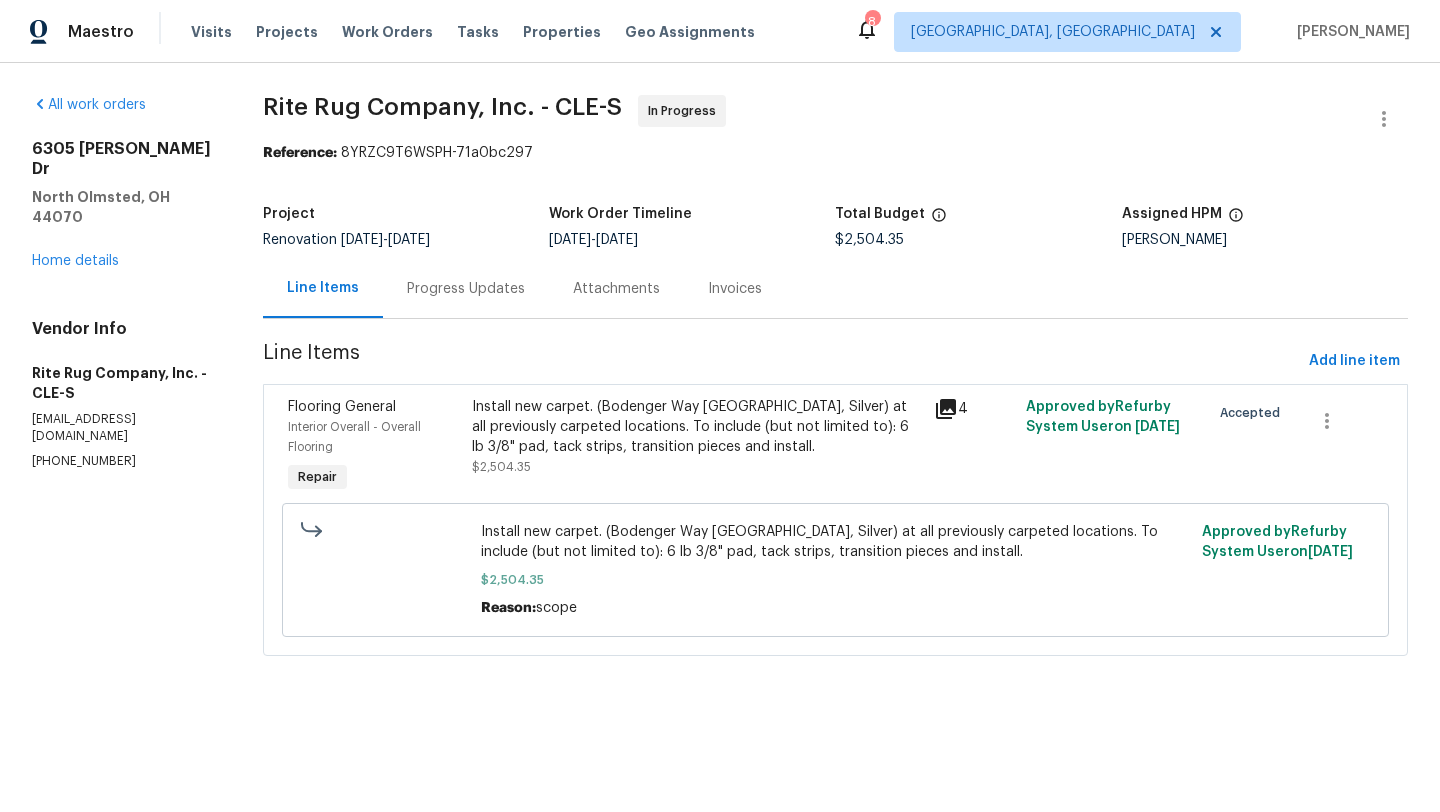 click on "Progress Updates" at bounding box center [466, 289] 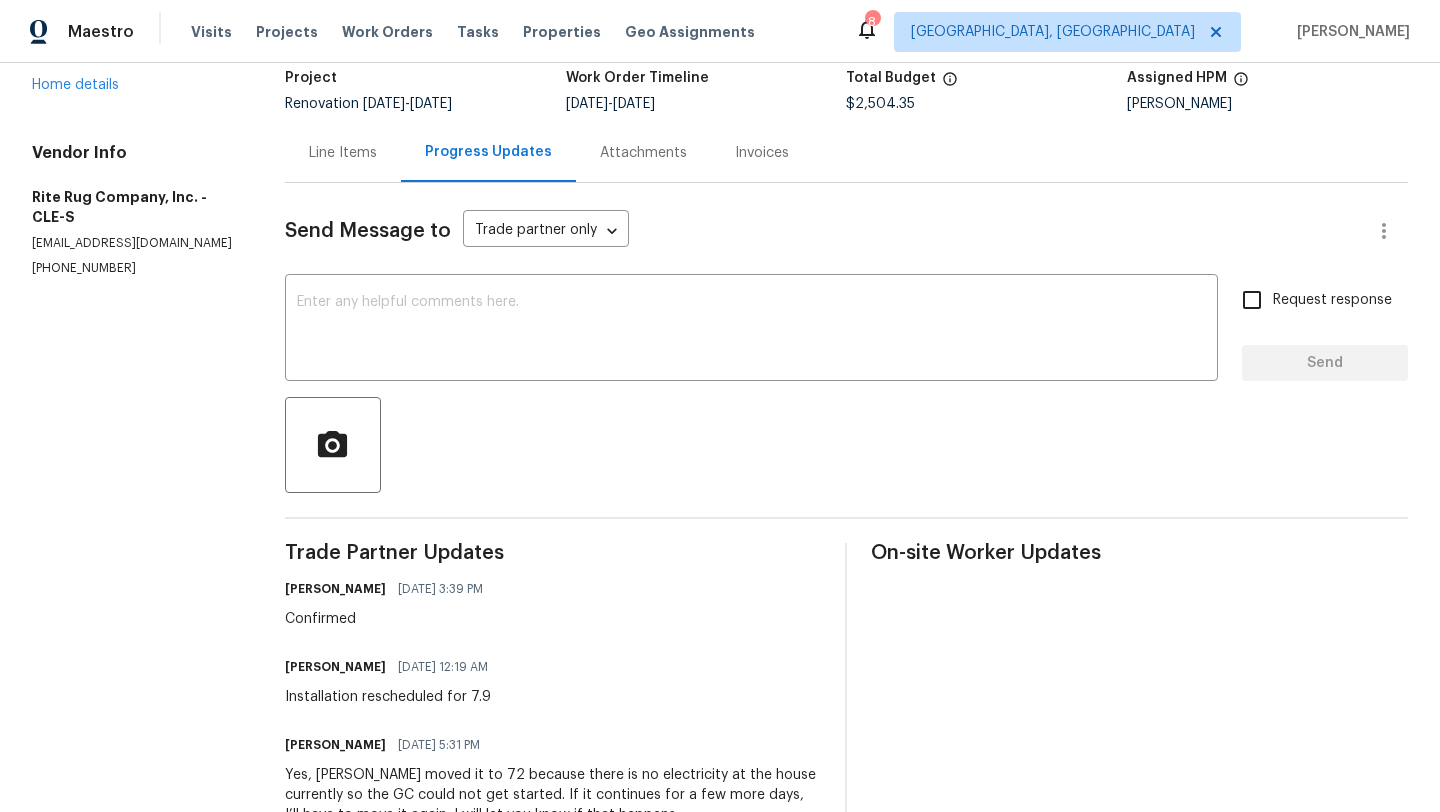 scroll, scrollTop: 209, scrollLeft: 0, axis: vertical 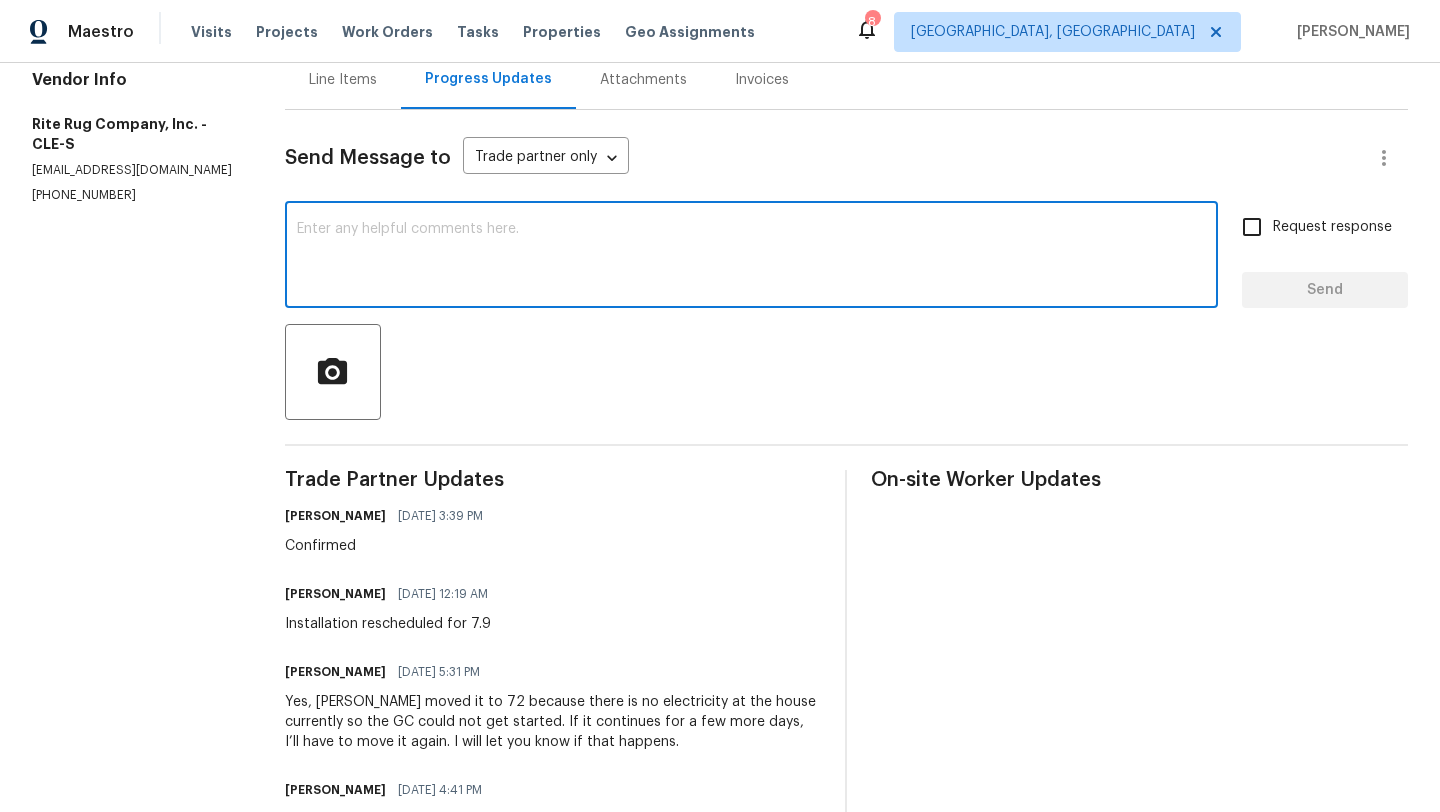 click at bounding box center [751, 257] 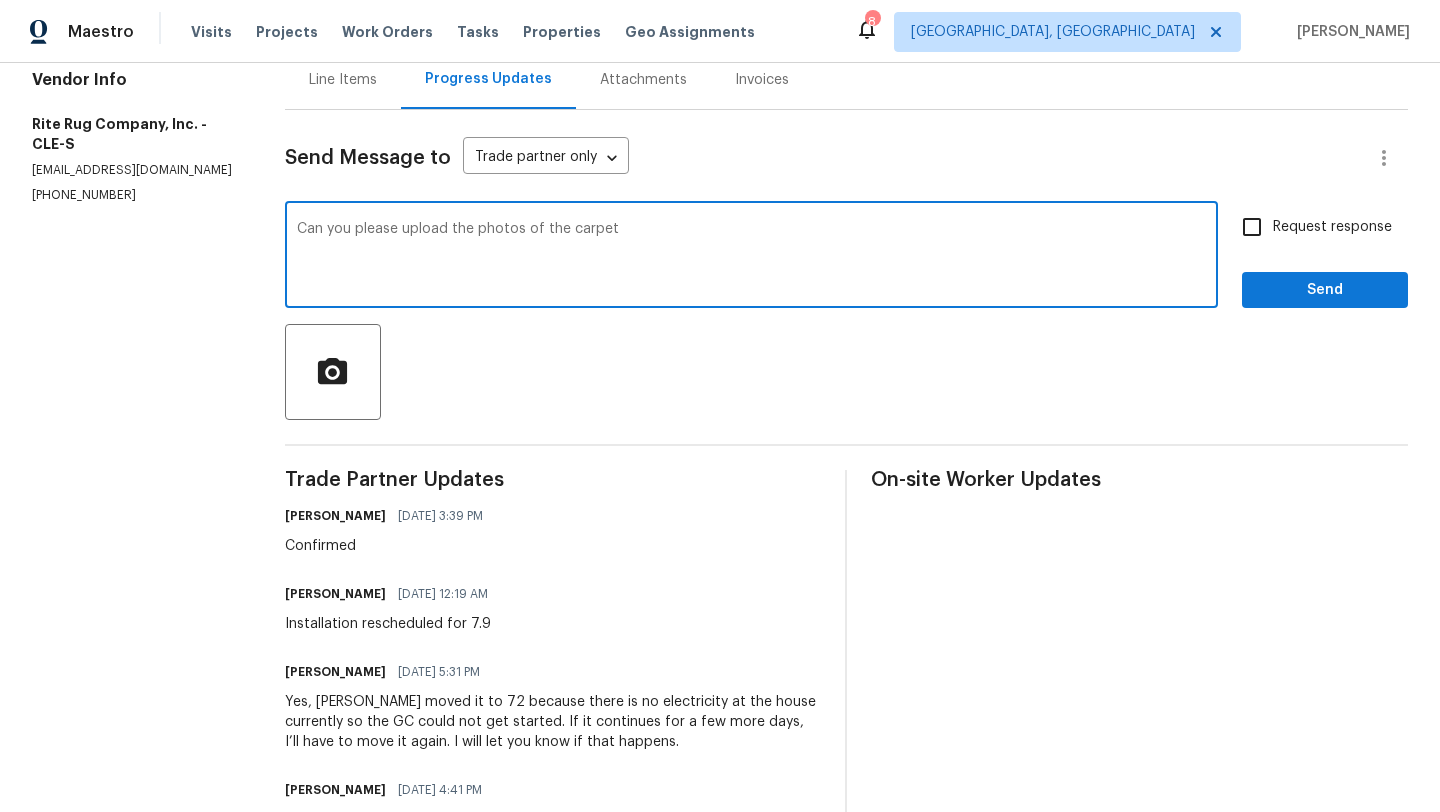 type on "Can you please upload the photos of the carpet" 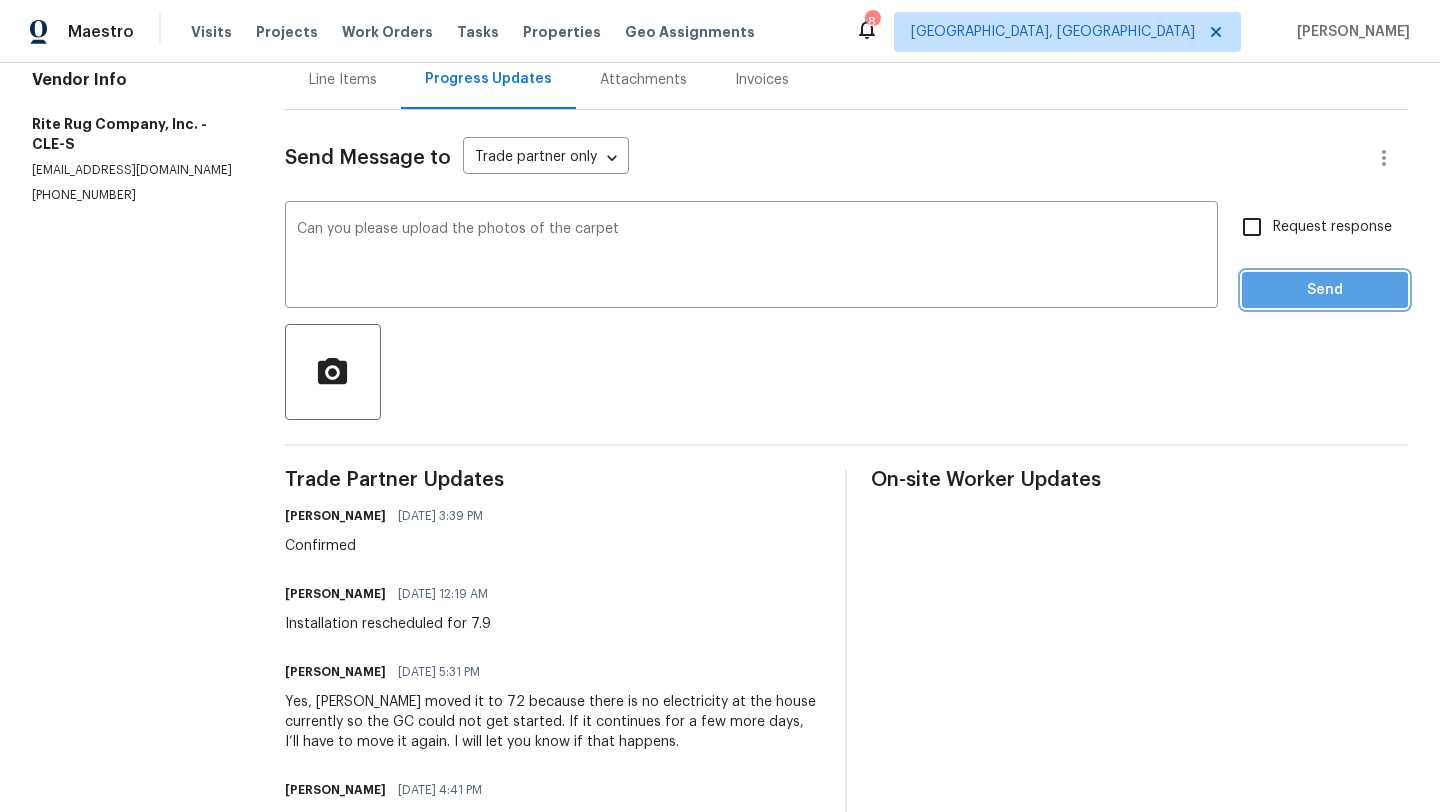 click on "Send" at bounding box center [1325, 290] 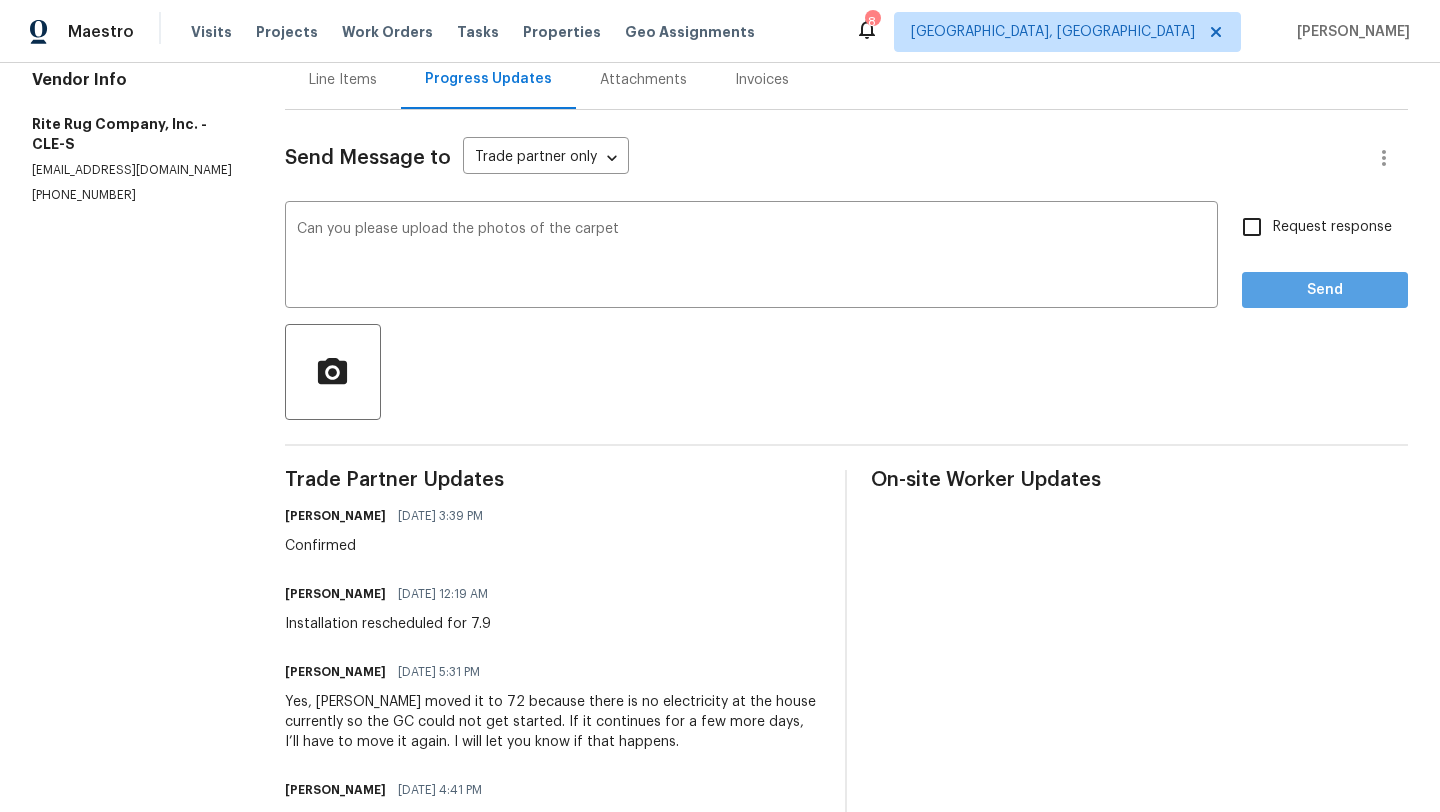 scroll, scrollTop: 0, scrollLeft: 0, axis: both 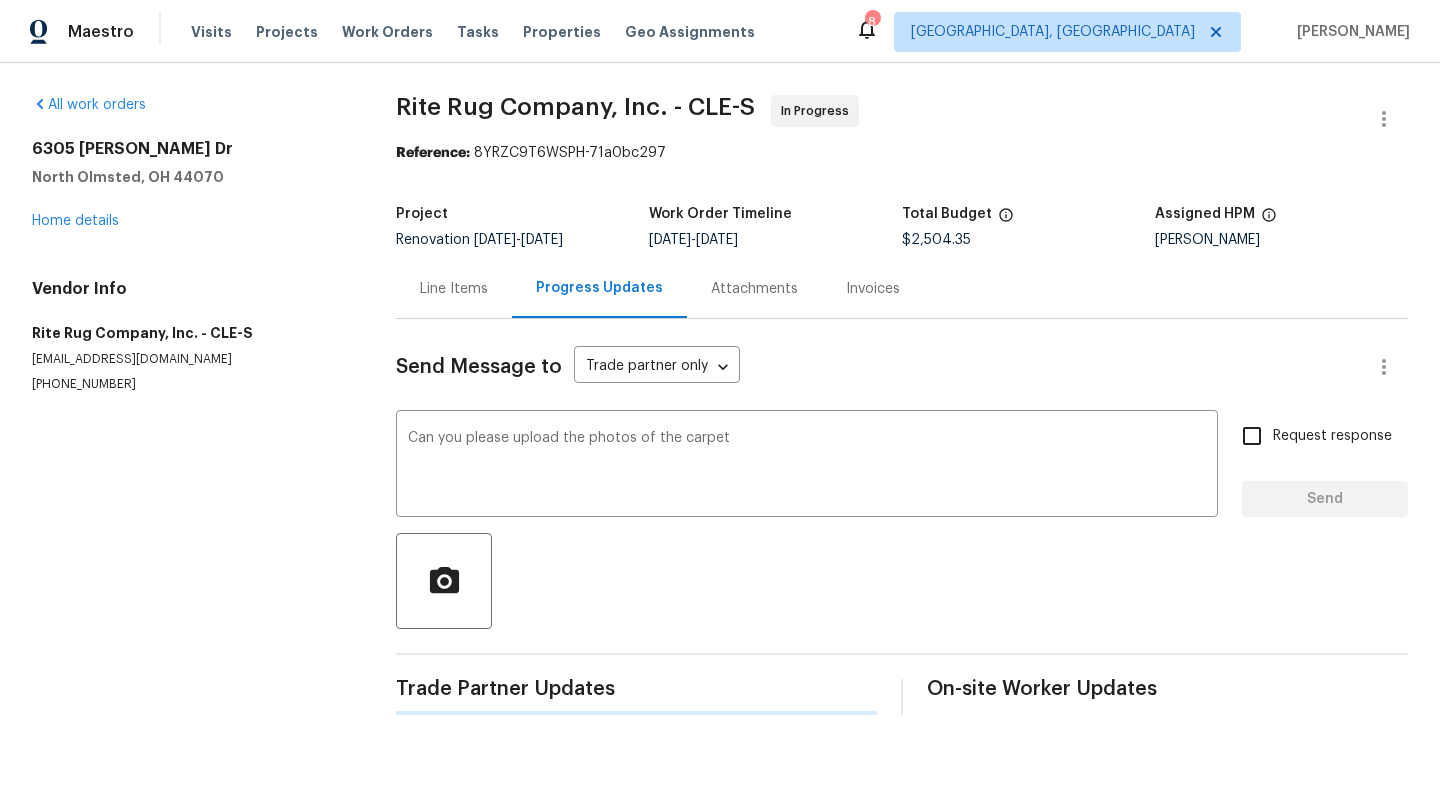 type 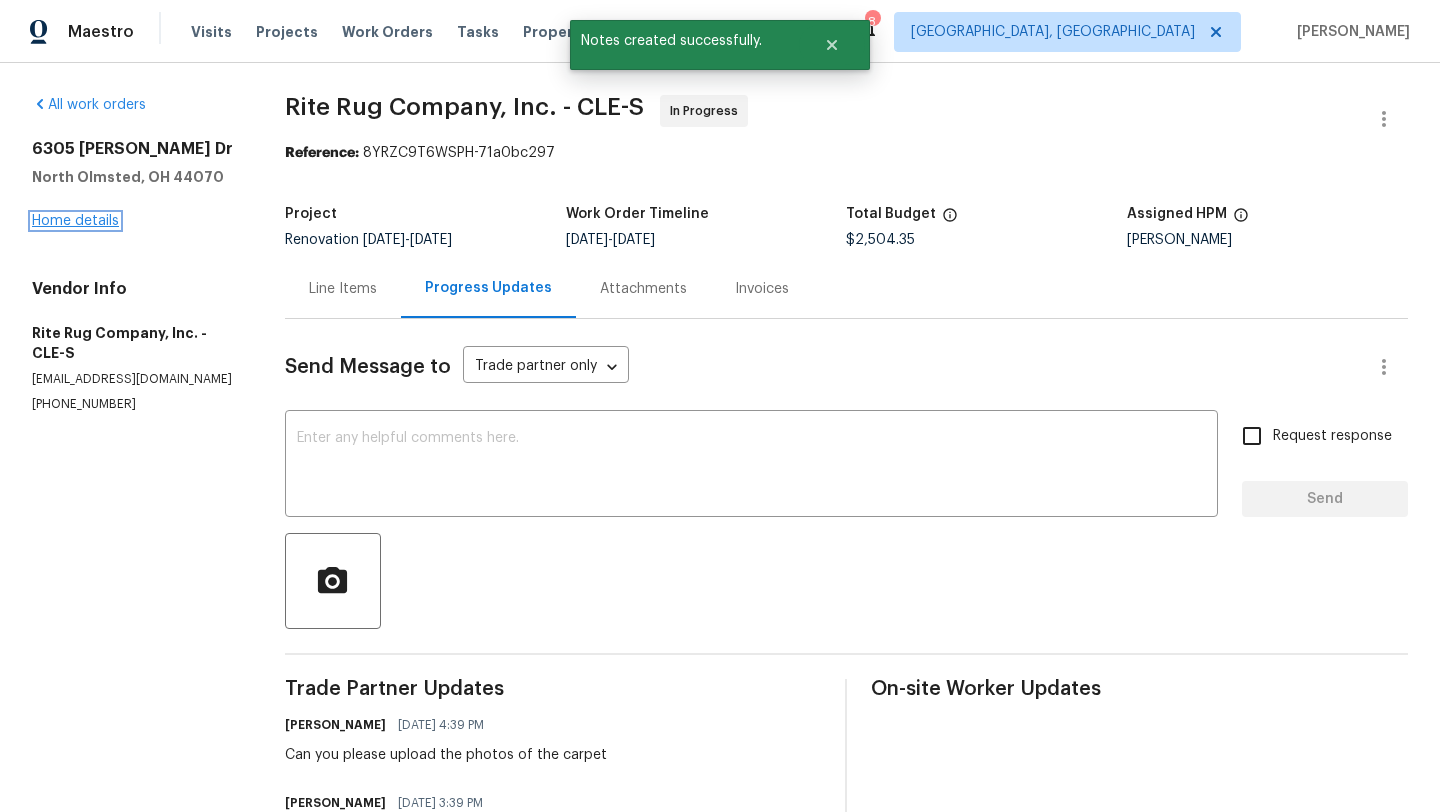 click on "Home details" at bounding box center (75, 221) 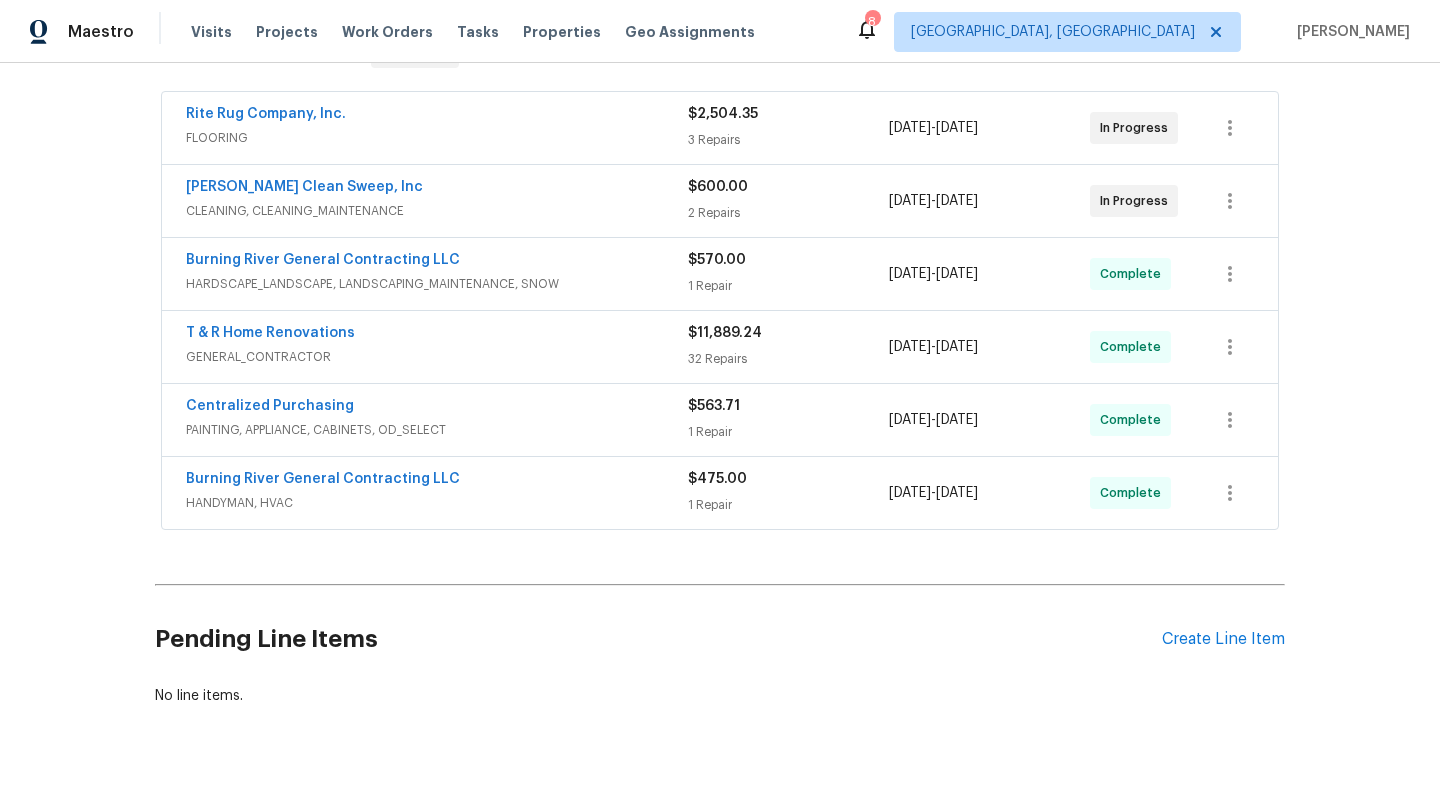 scroll, scrollTop: 385, scrollLeft: 0, axis: vertical 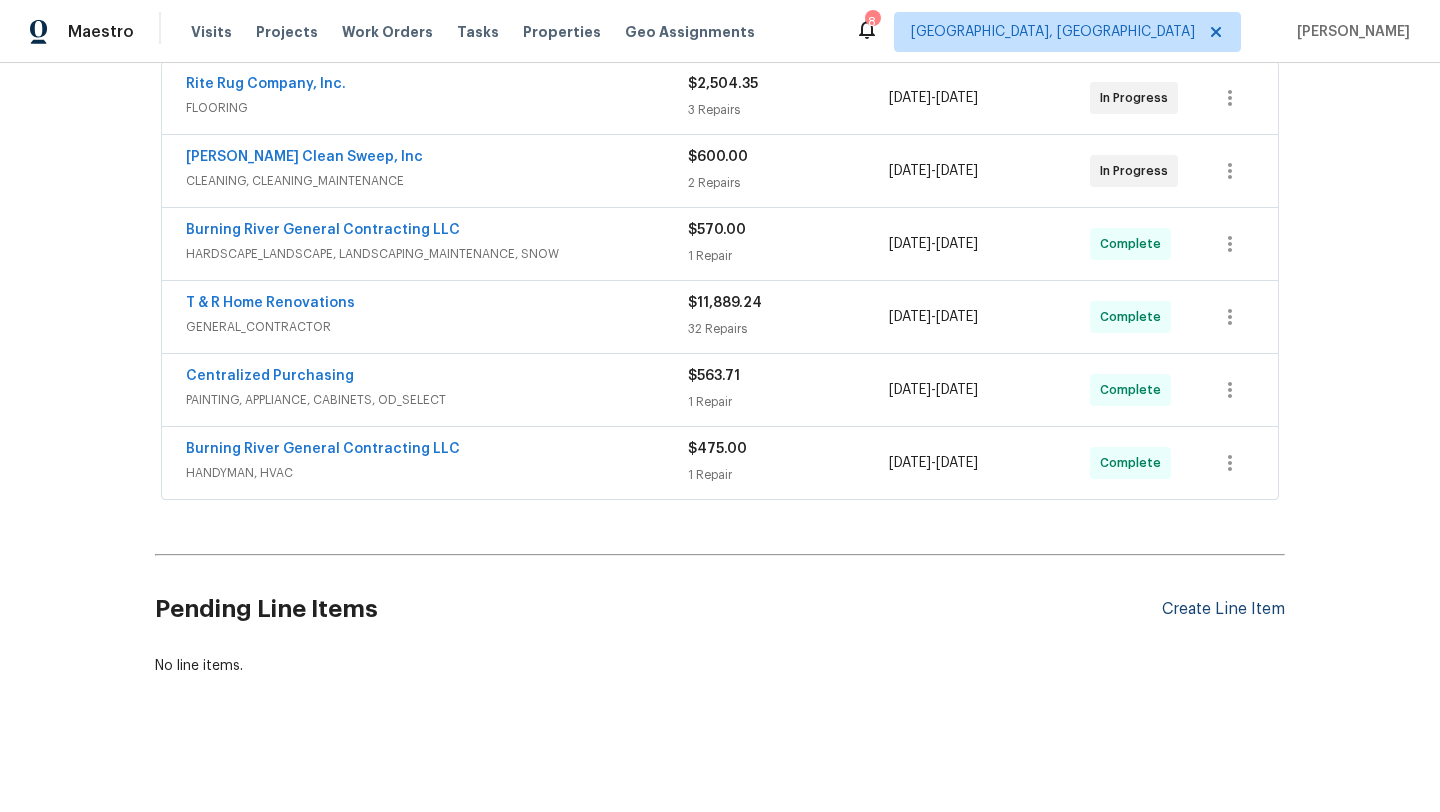 click on "Create Line Item" at bounding box center (1223, 609) 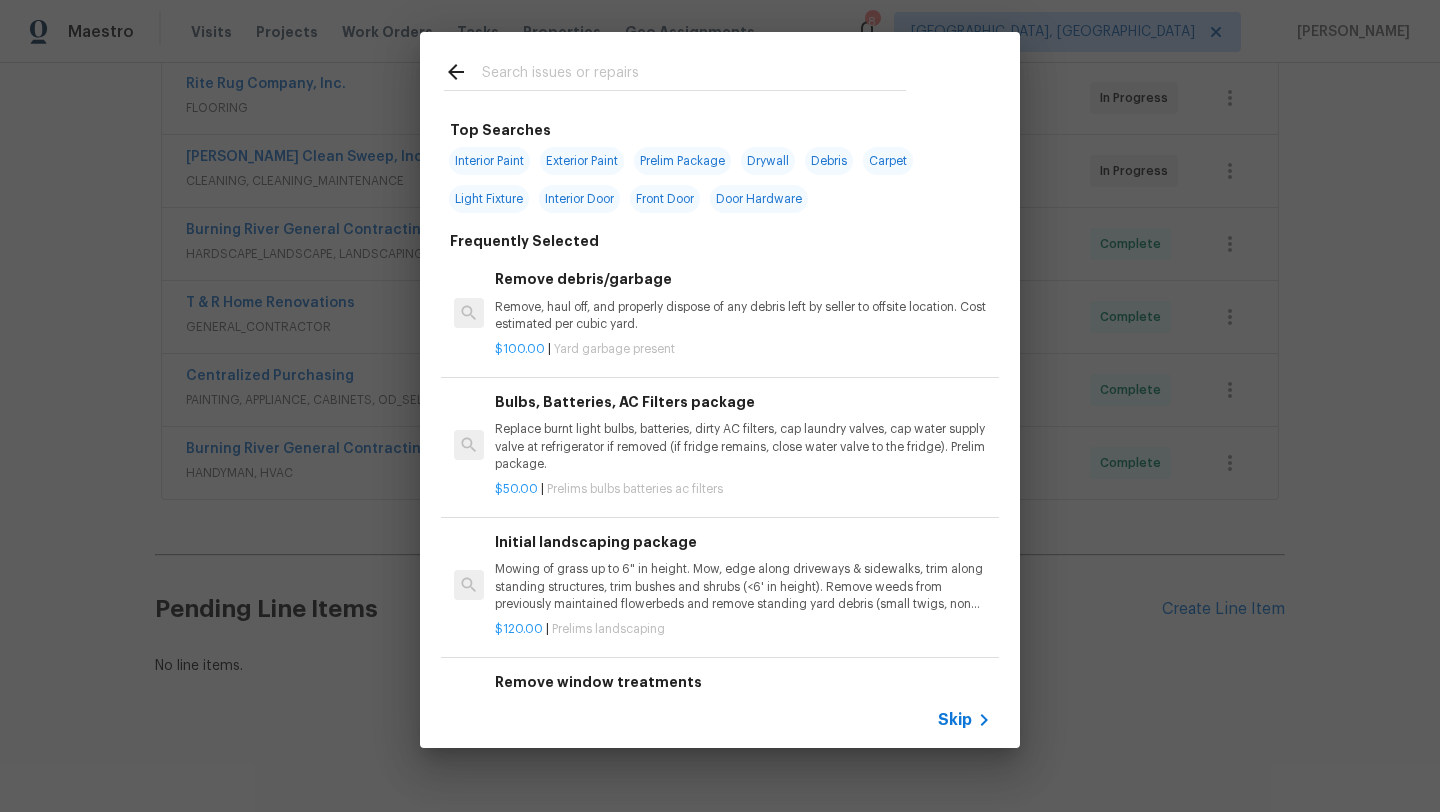 click at bounding box center (694, 75) 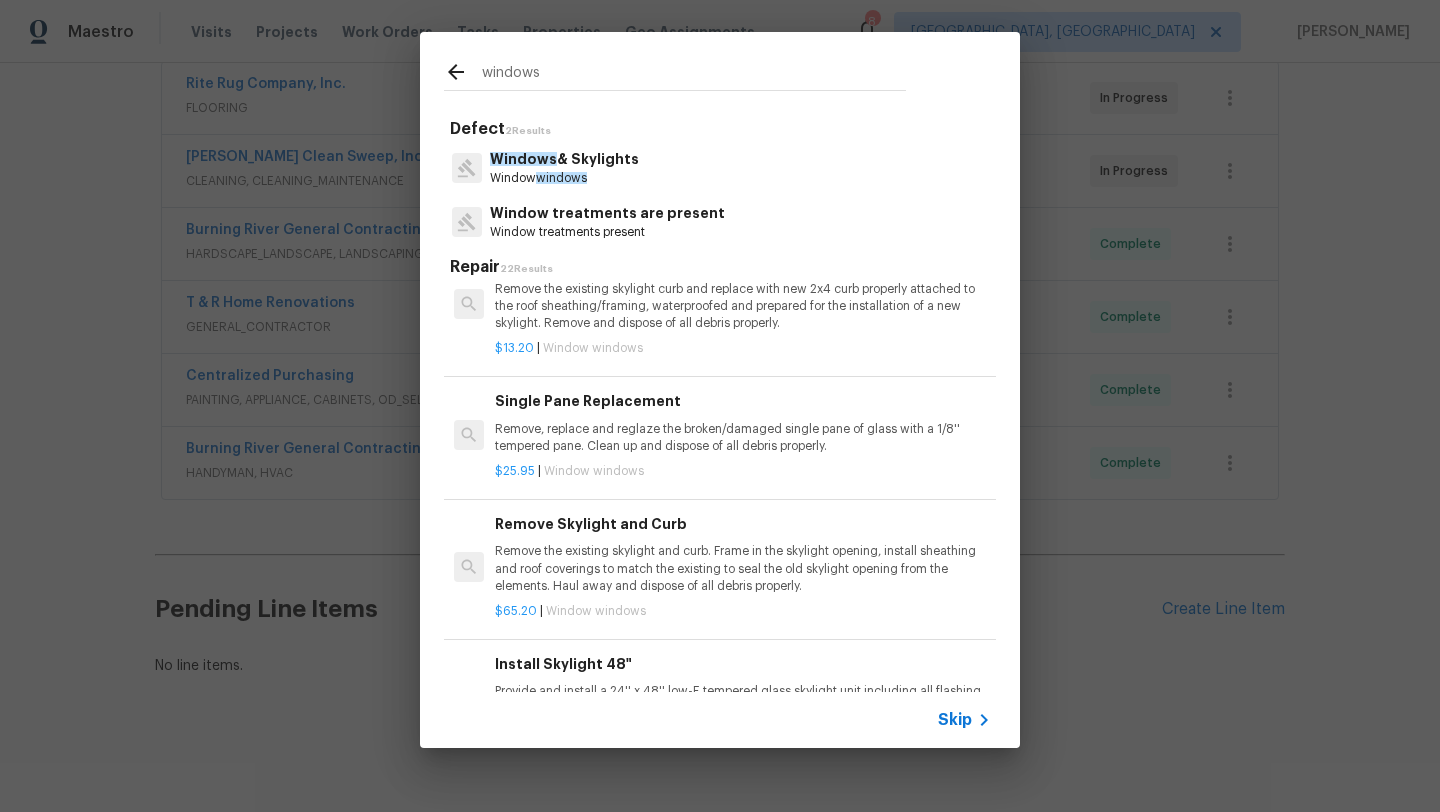 scroll, scrollTop: 886, scrollLeft: 0, axis: vertical 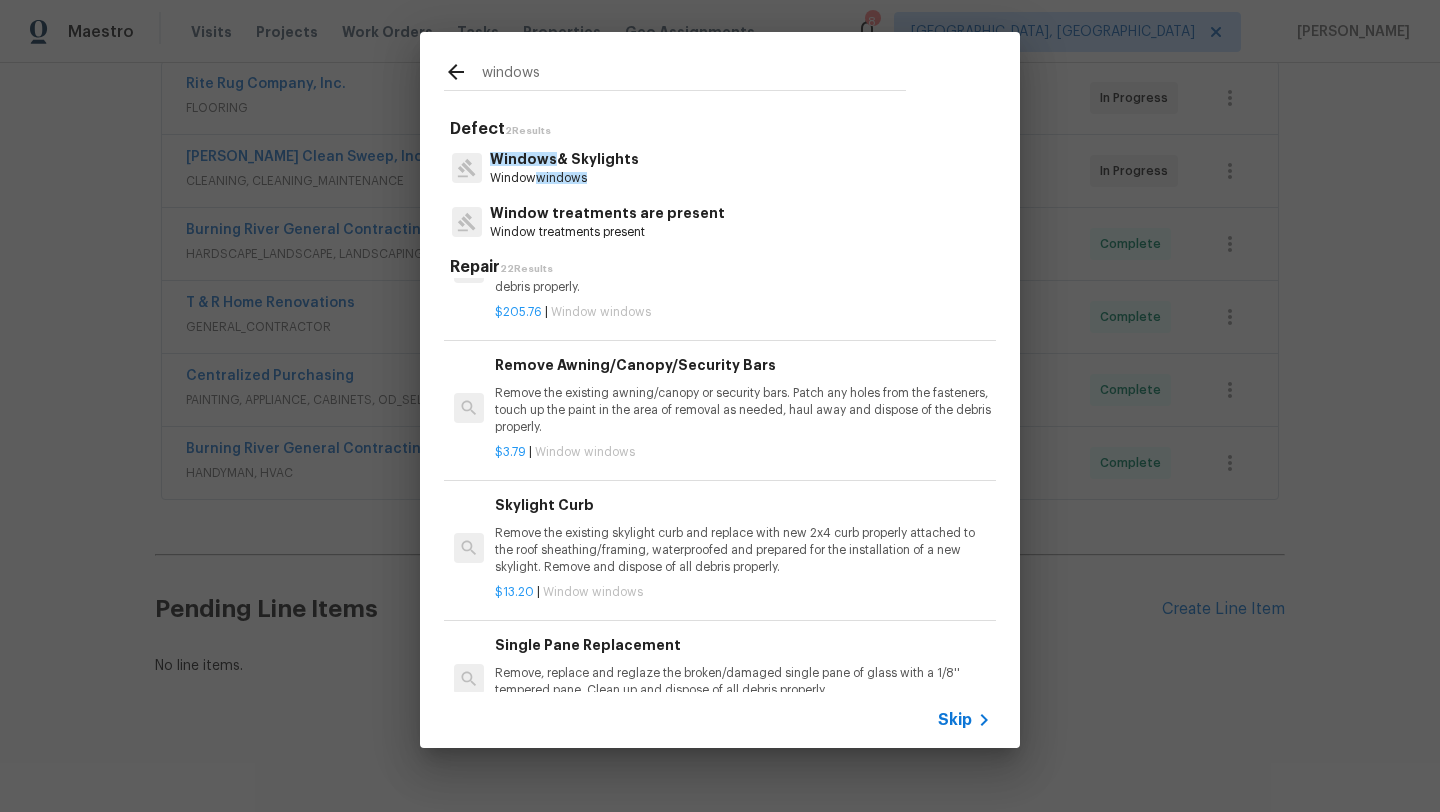 type on "windows" 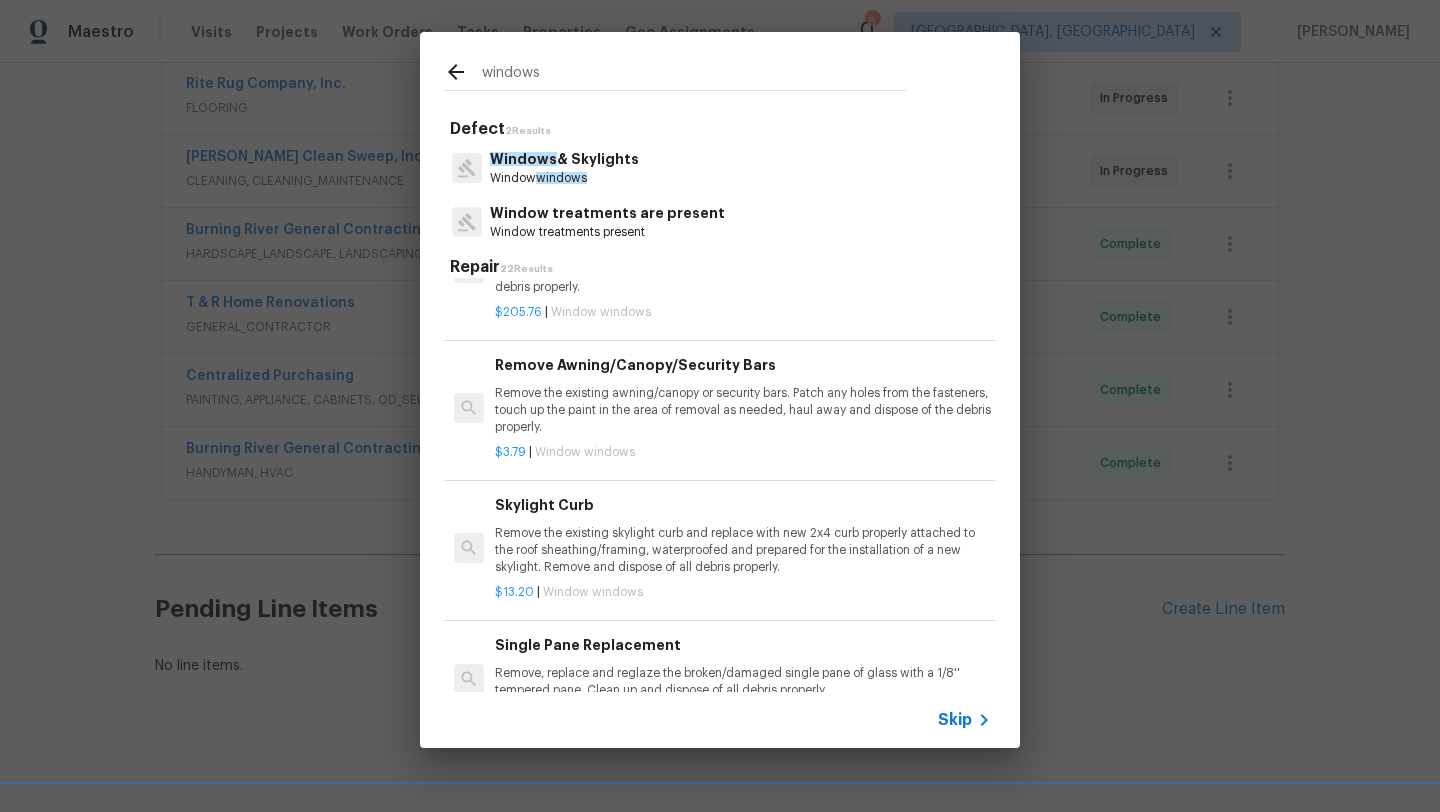 click on "Windows  & Skylights" at bounding box center (564, 159) 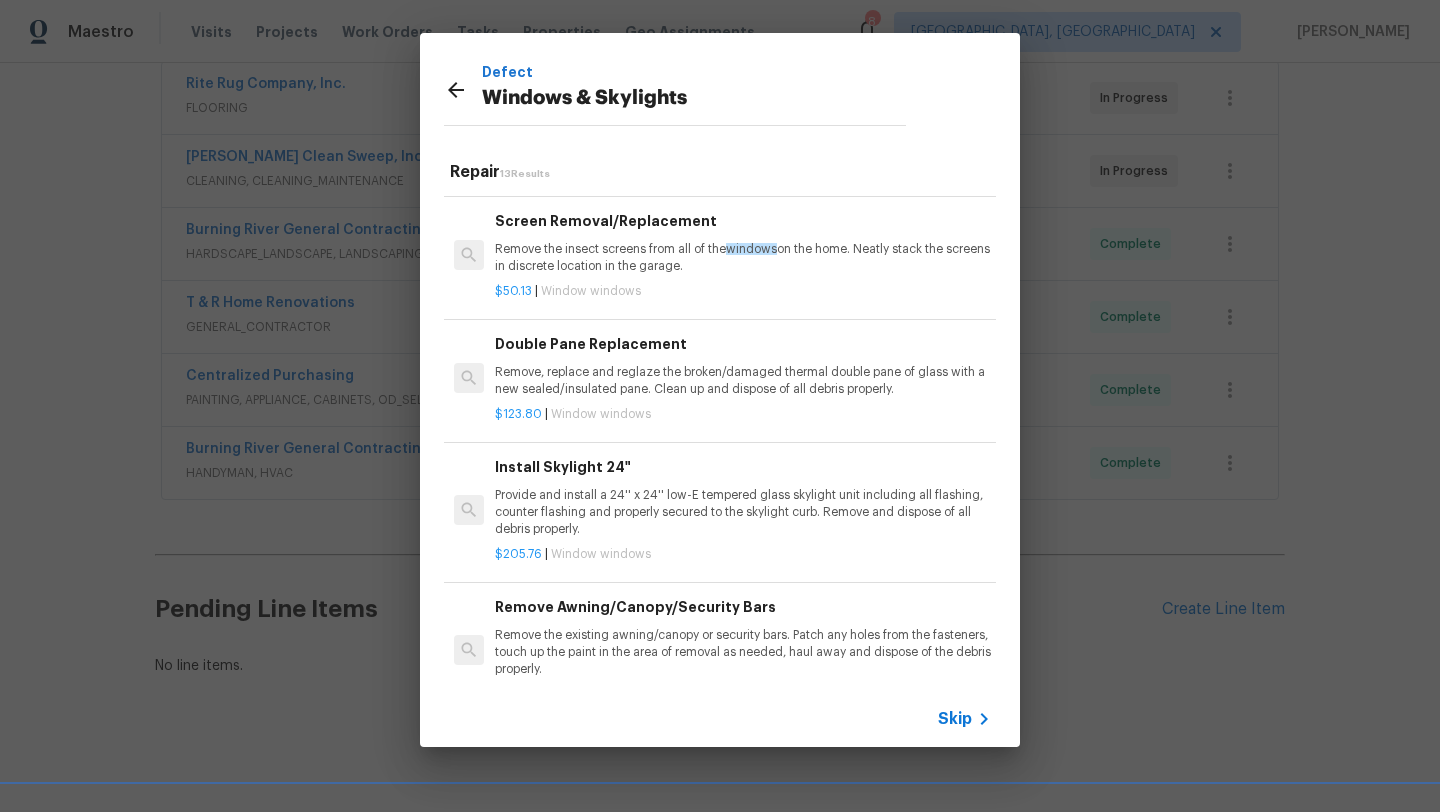 scroll, scrollTop: 544, scrollLeft: 0, axis: vertical 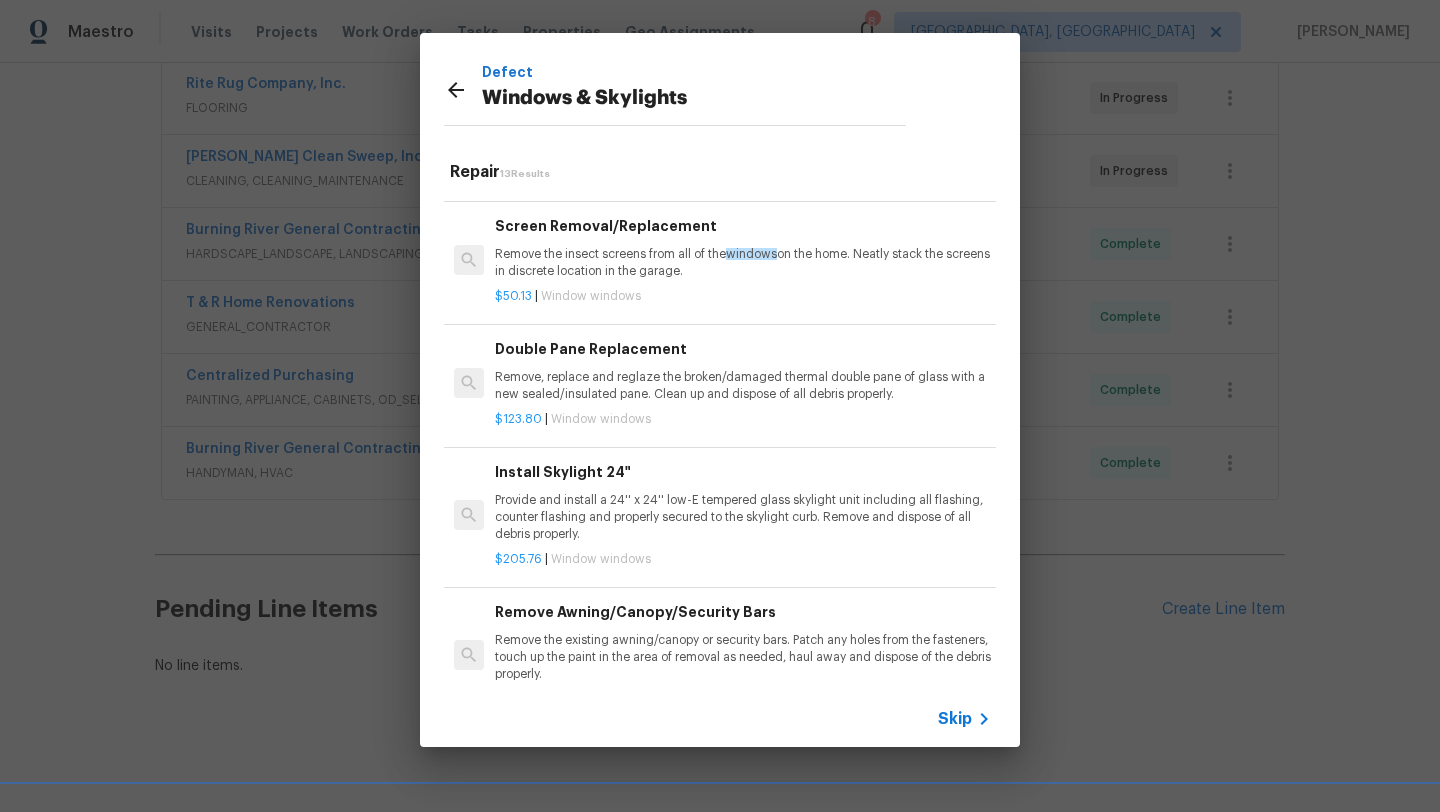 click on "Remove, replace and reglaze the broken/damaged thermal double pane of glass with a new sealed/insulated pane. Clean up and dispose of all debris properly." at bounding box center [743, 386] 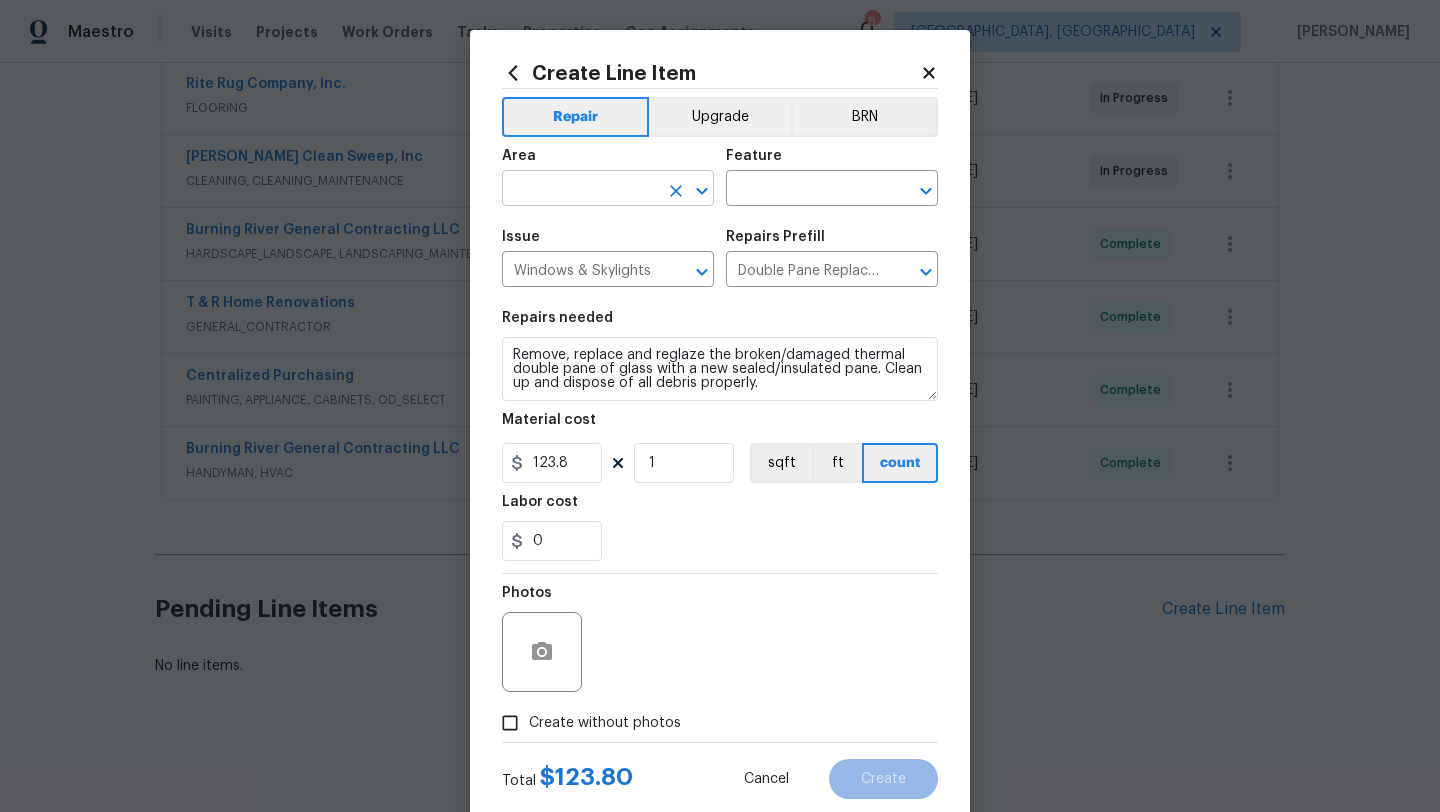 click at bounding box center (580, 190) 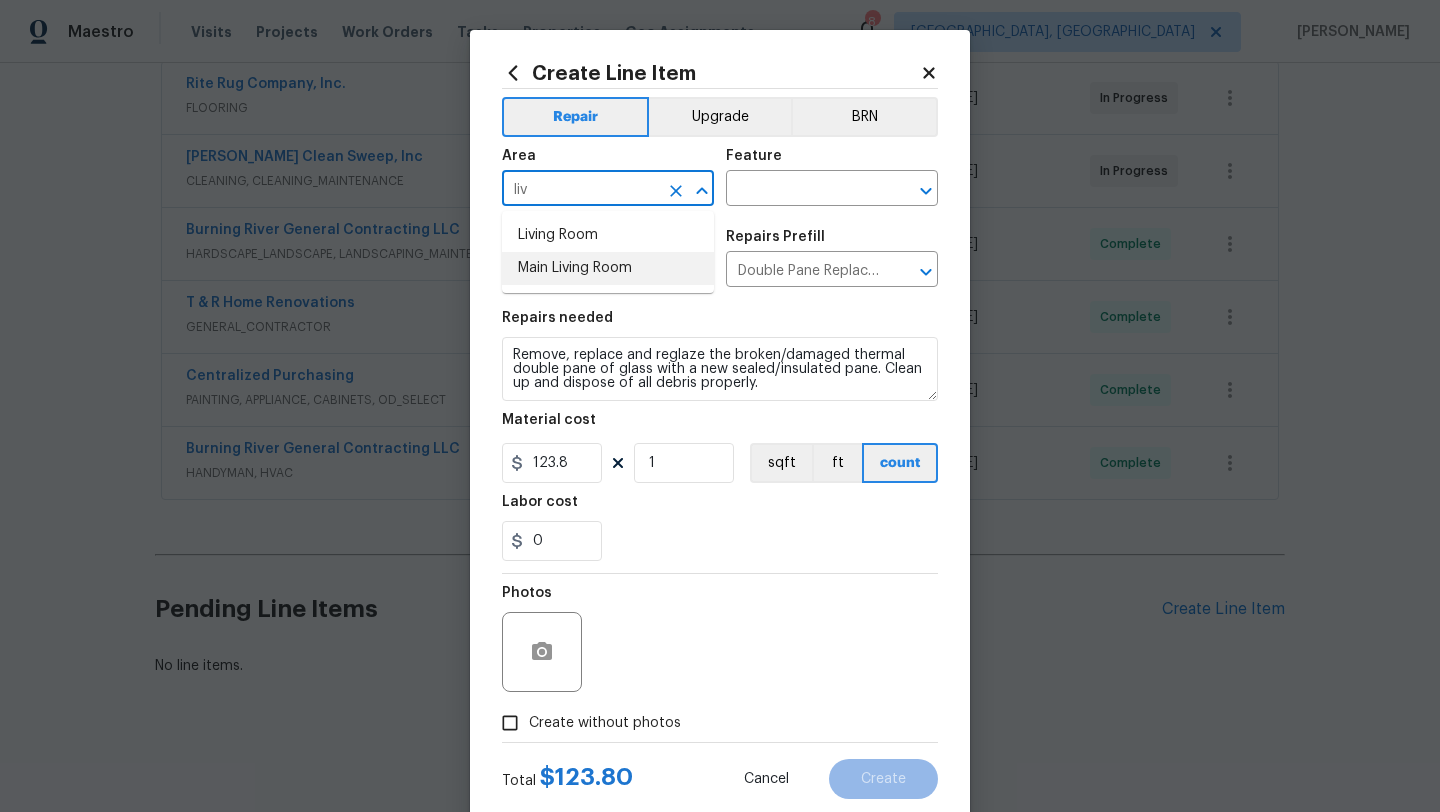 click on "Main Living Room" at bounding box center [608, 268] 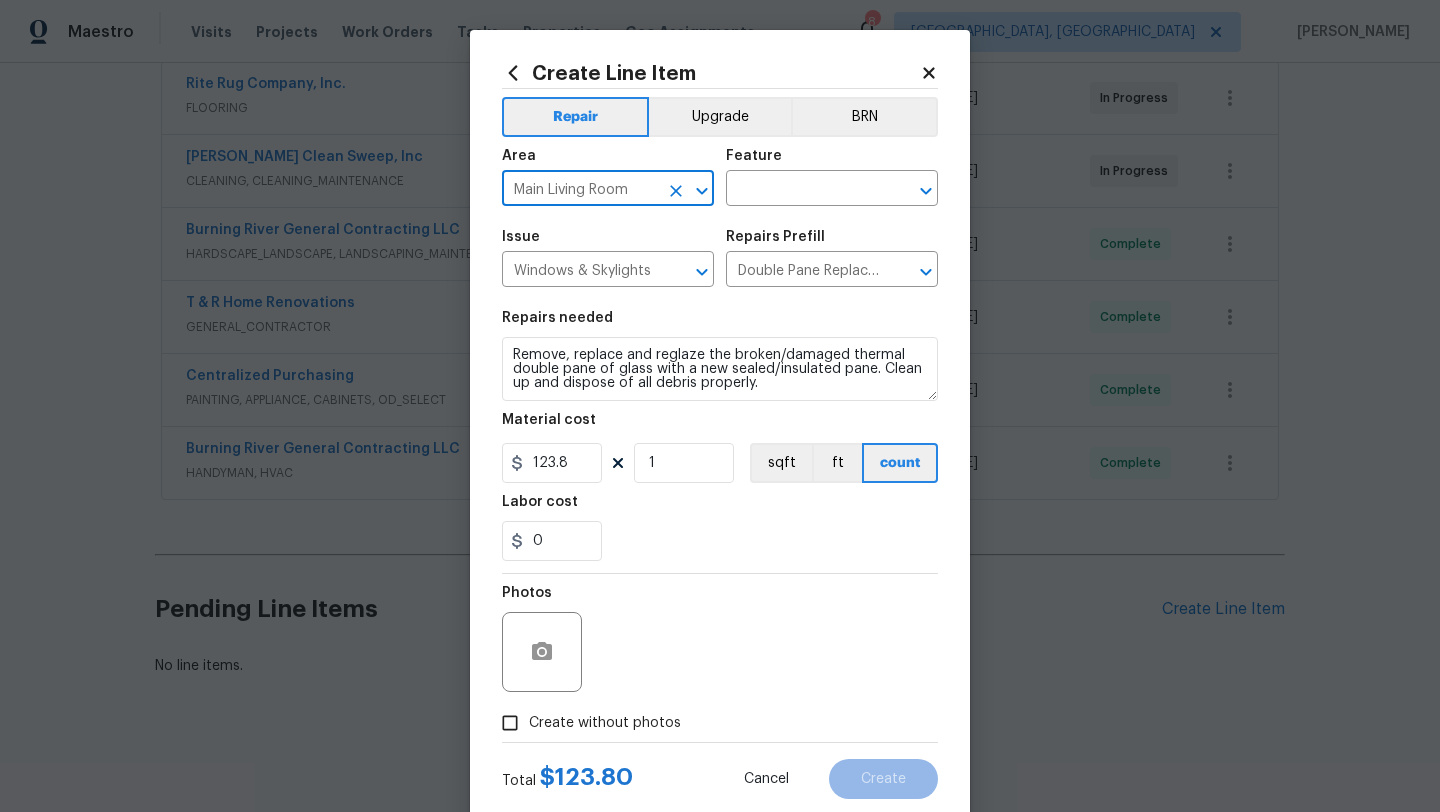 type on "Main Living Room" 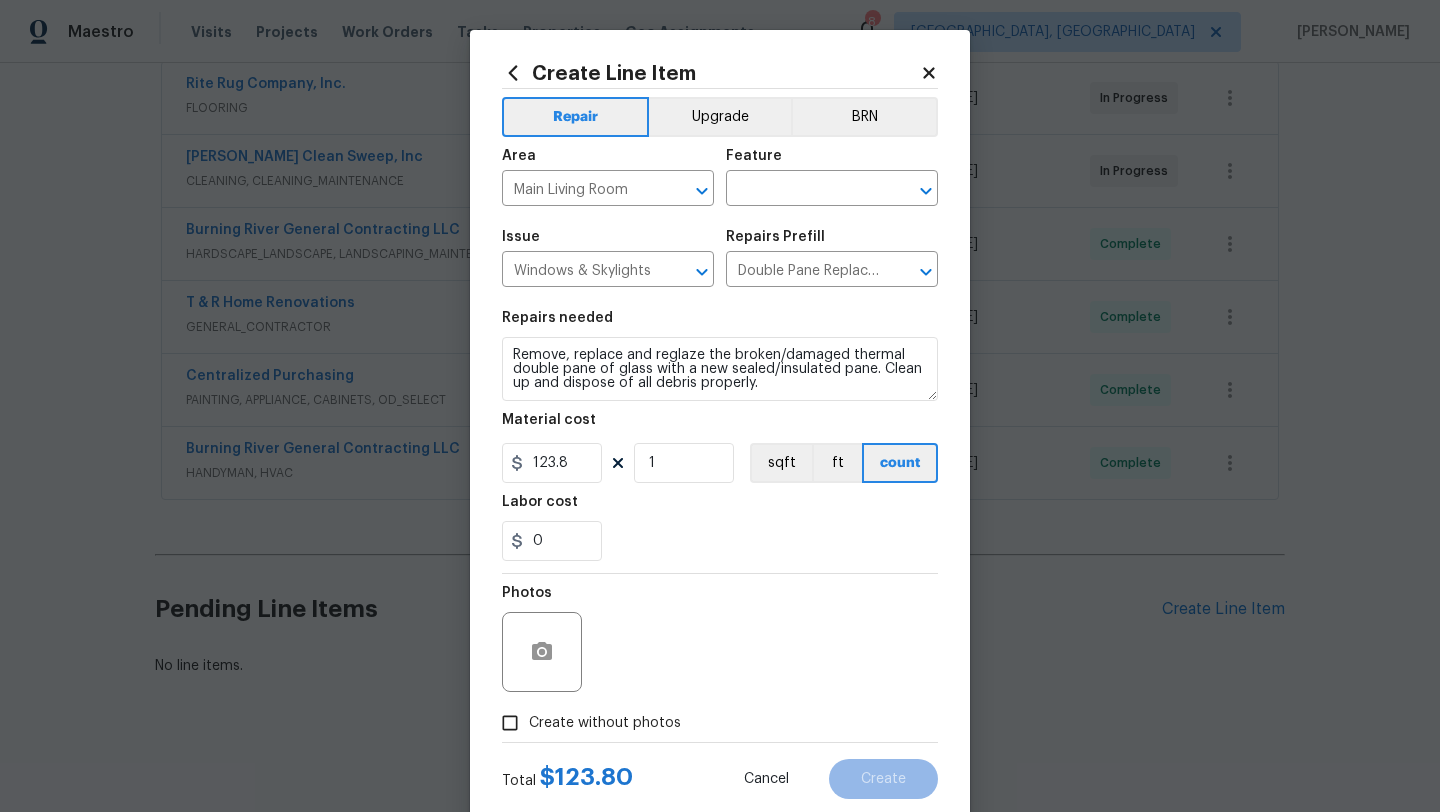 click on "Feature" at bounding box center (832, 162) 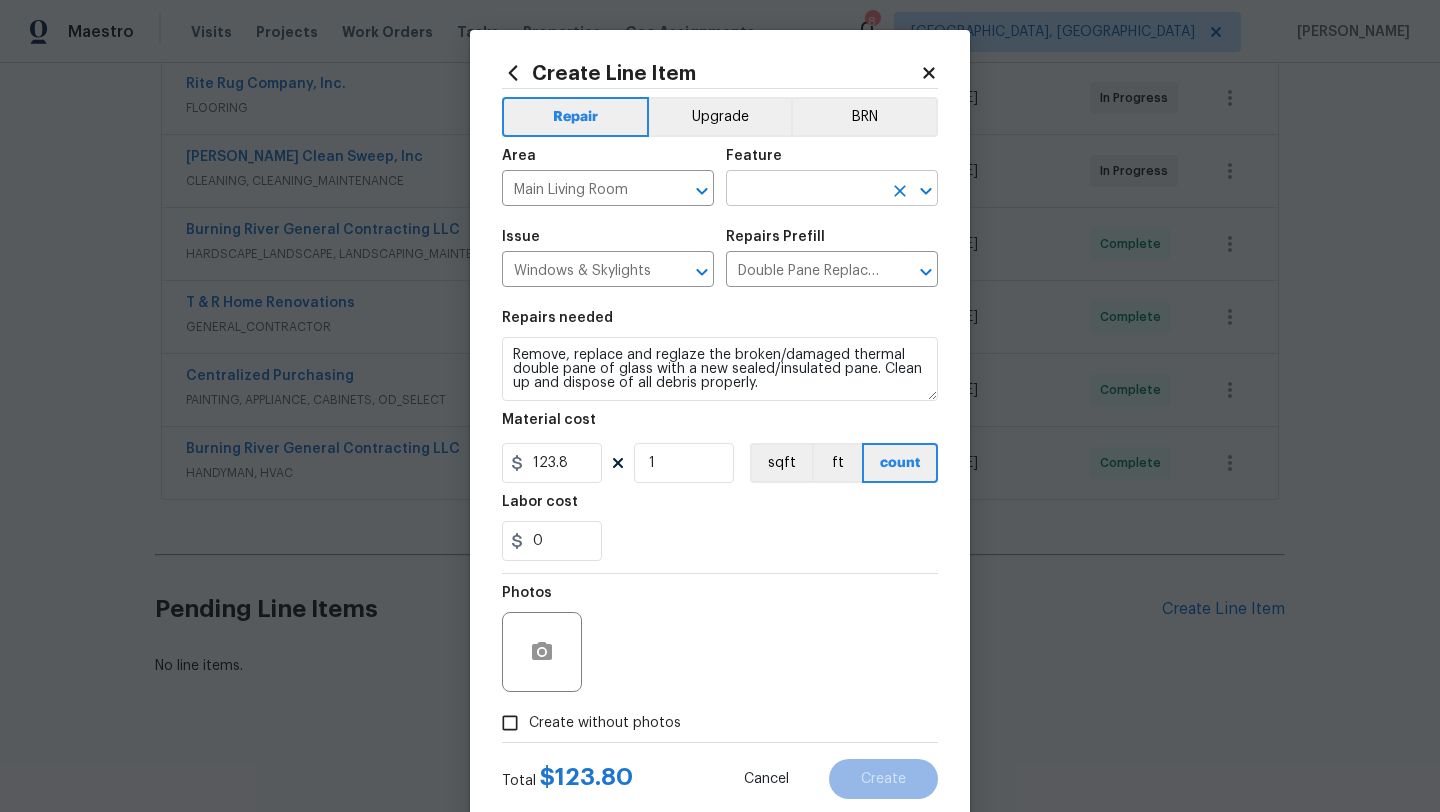 click at bounding box center (804, 190) 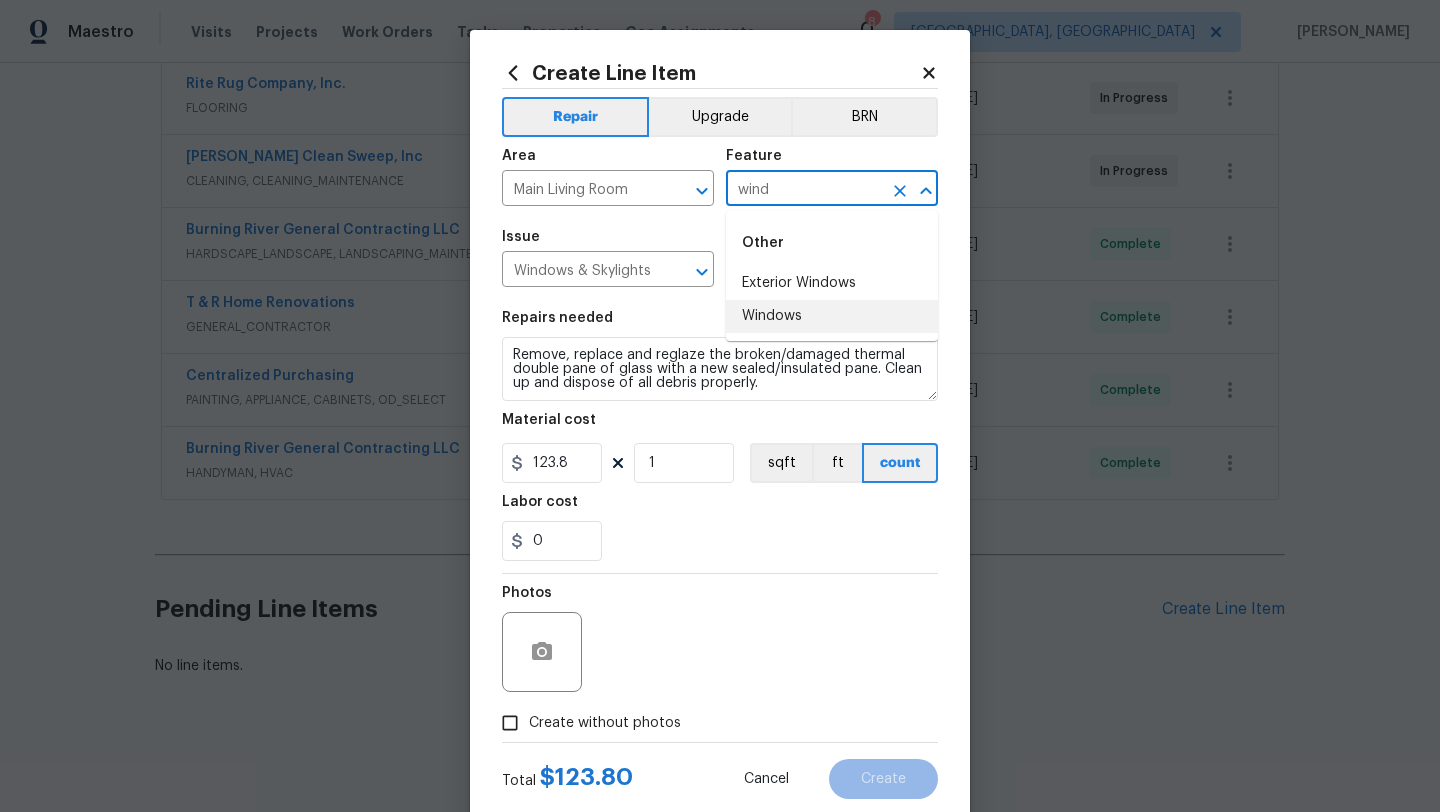 click on "Windows" at bounding box center [832, 316] 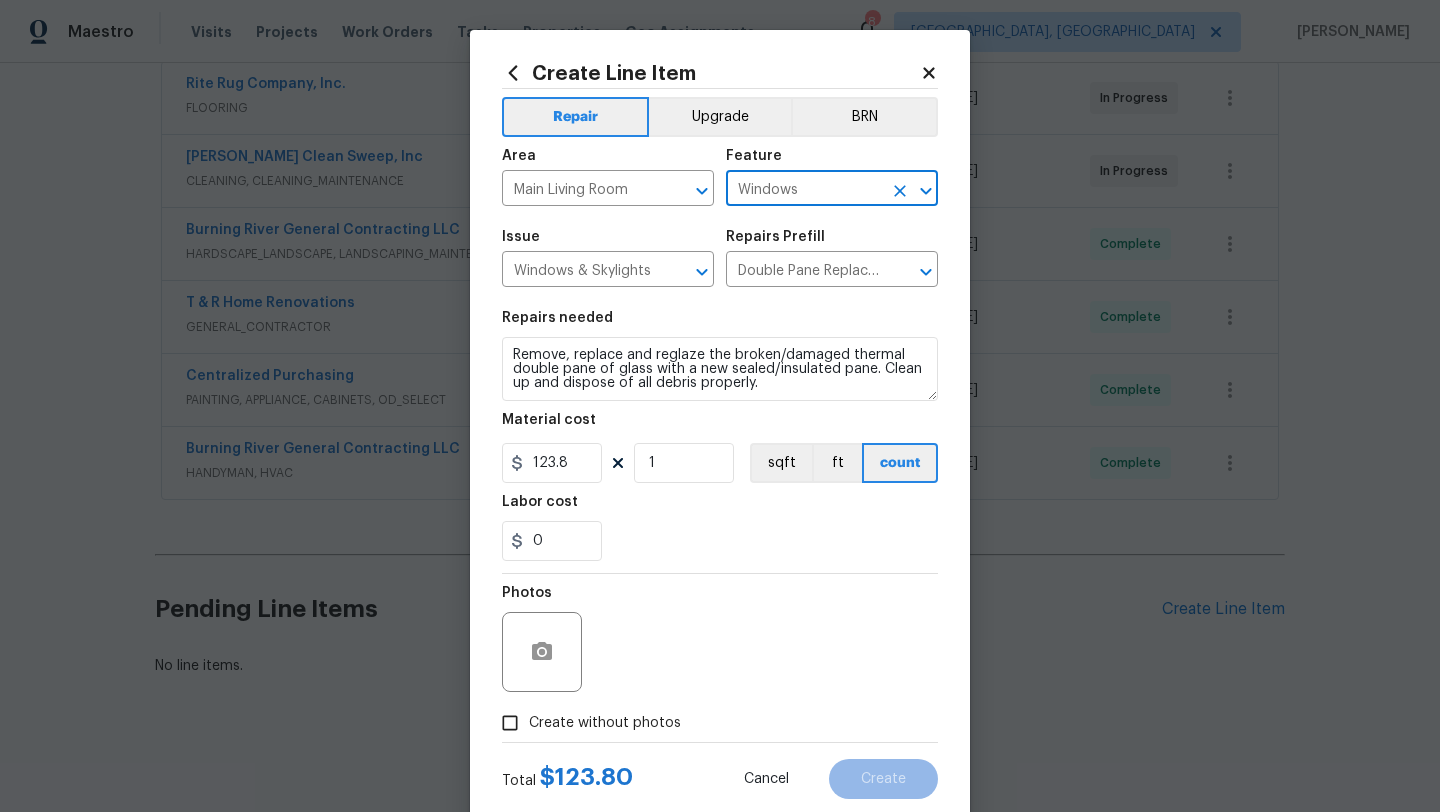 type on "Windows" 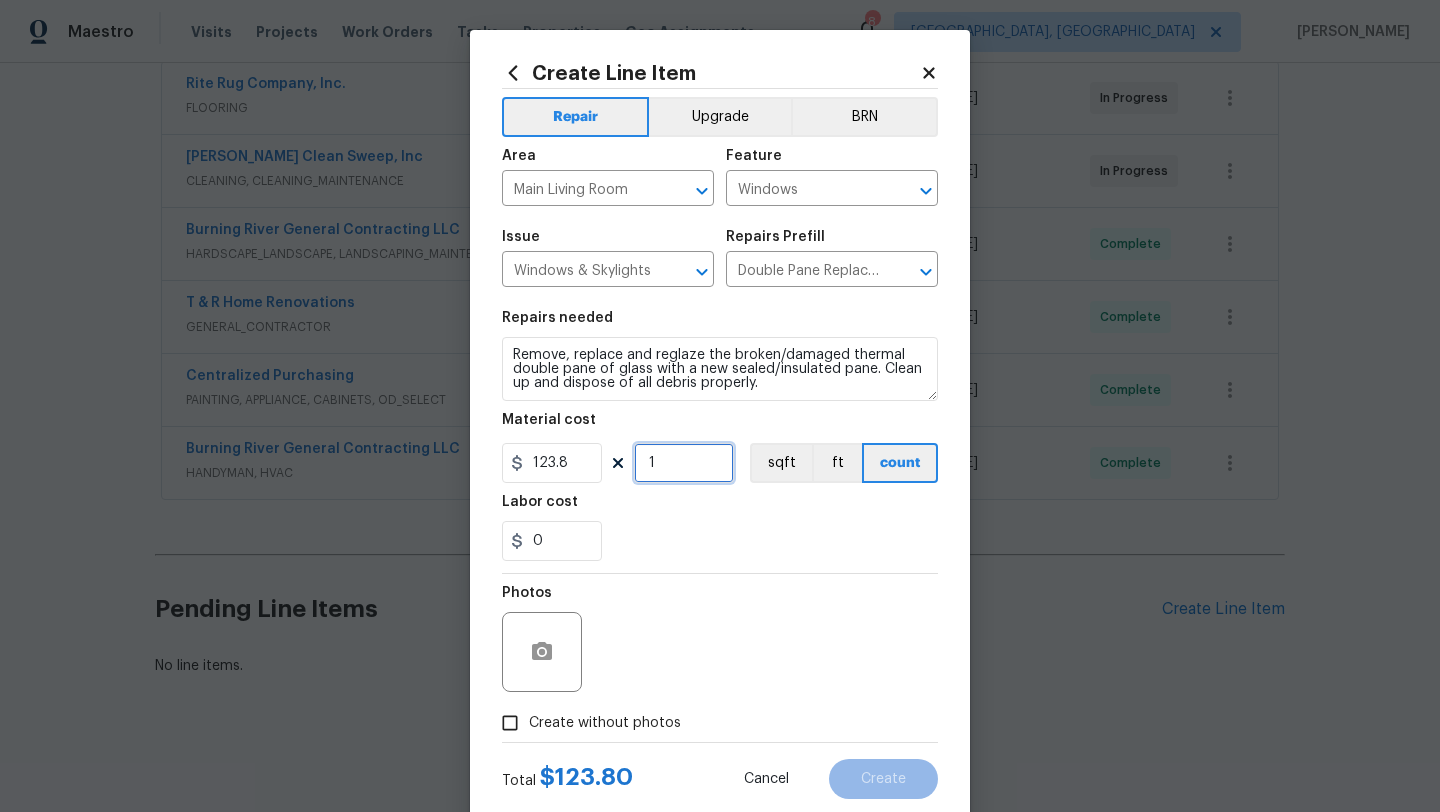 click on "1" at bounding box center [684, 463] 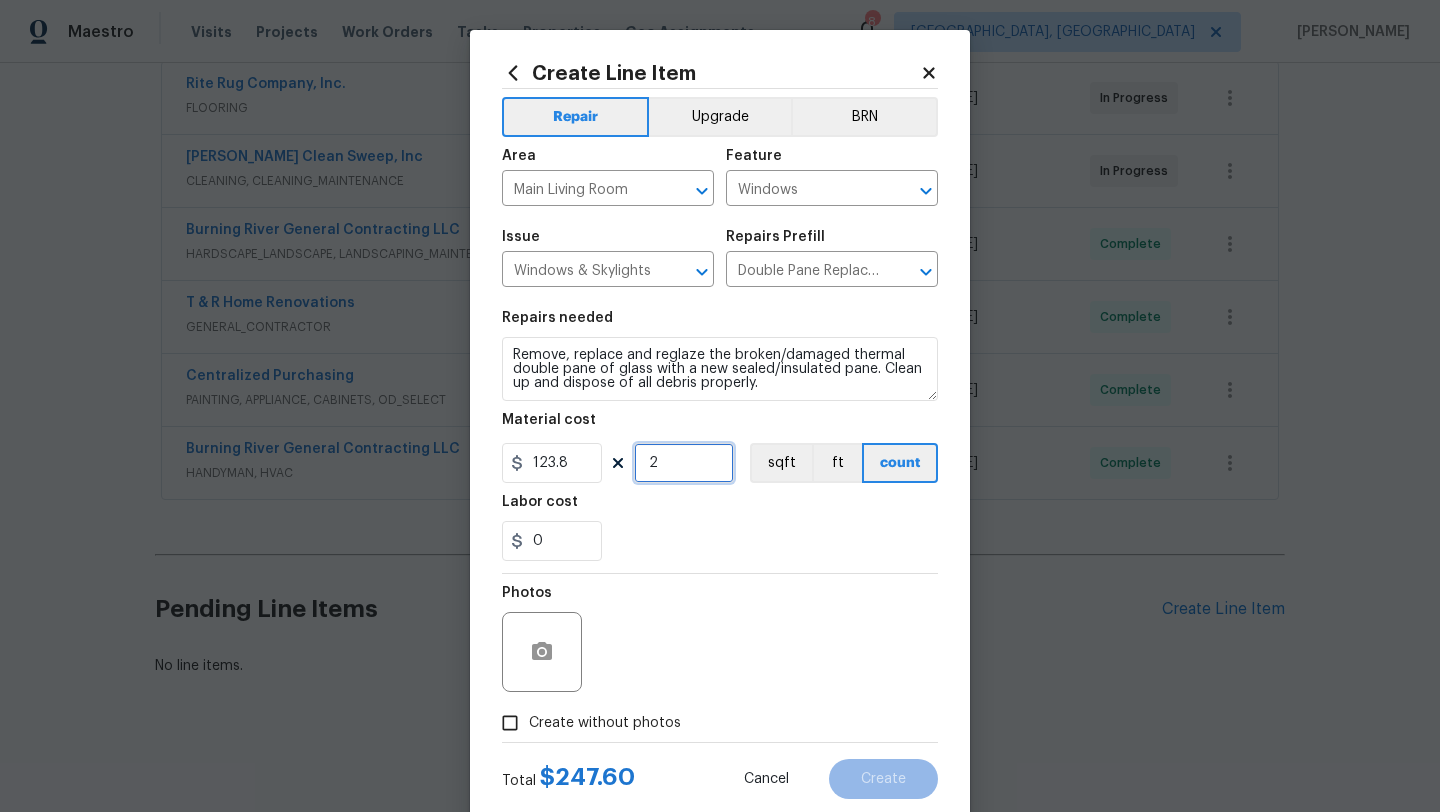 type on "2" 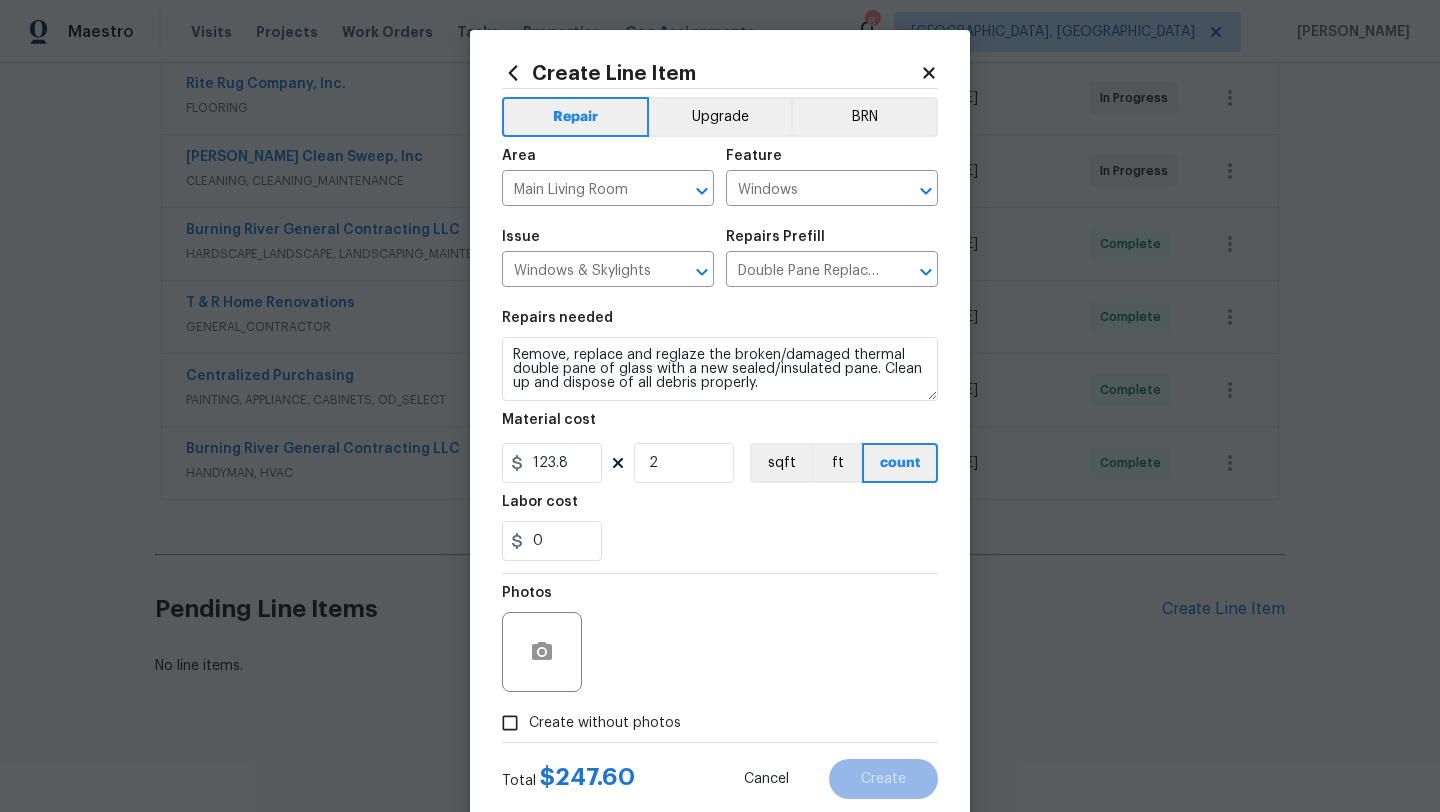 click on "Photos" at bounding box center [720, 639] 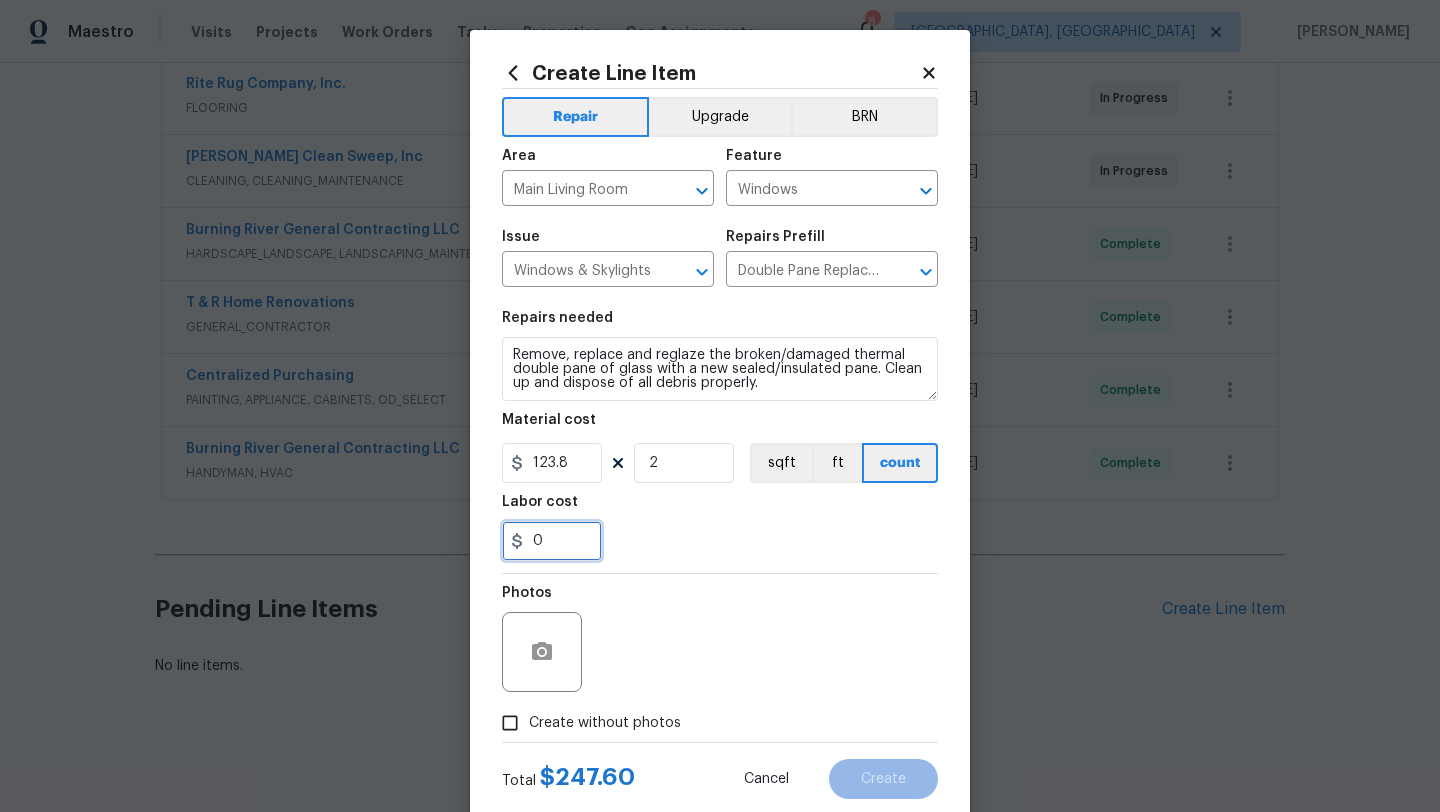 drag, startPoint x: 562, startPoint y: 543, endPoint x: 456, endPoint y: 541, distance: 106.01887 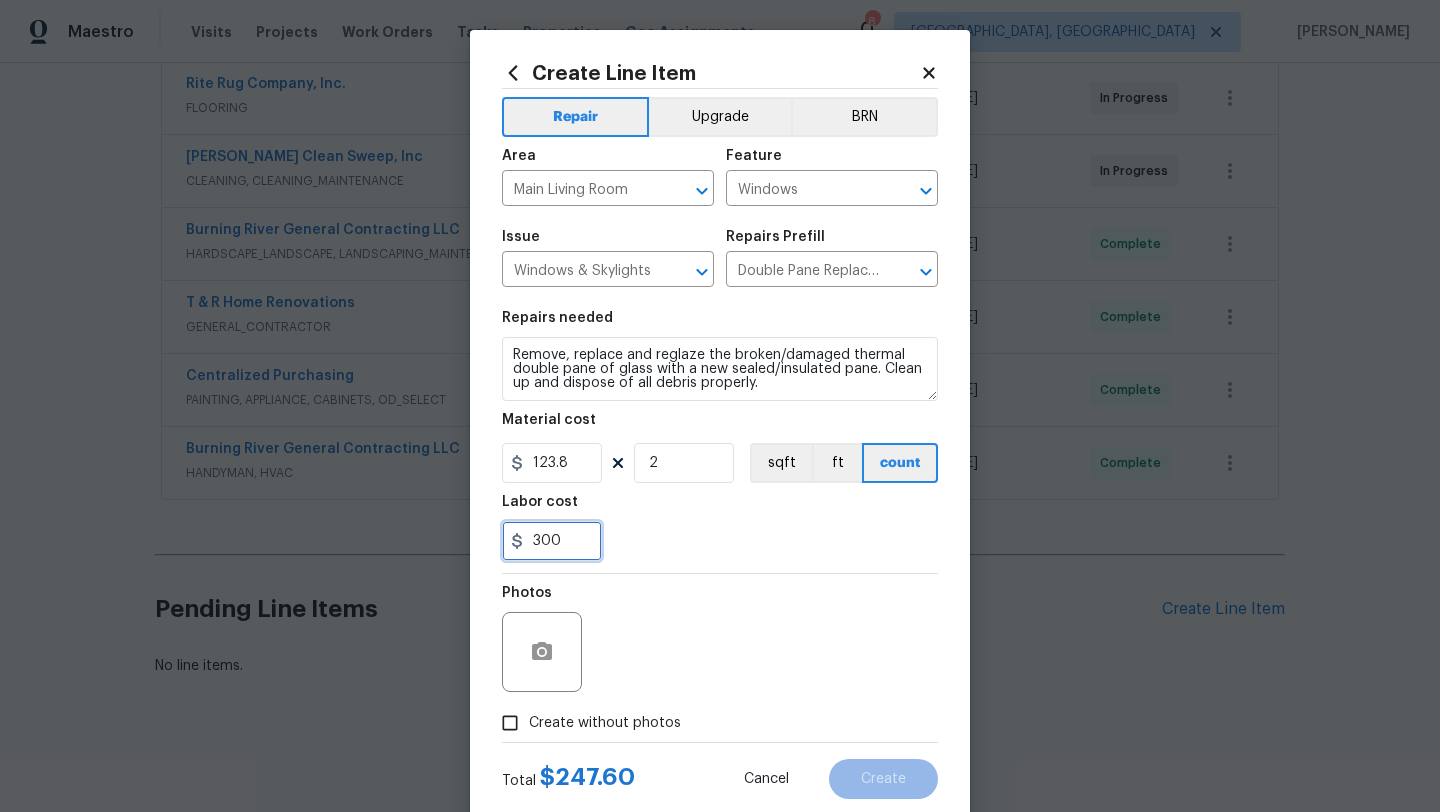 type on "300" 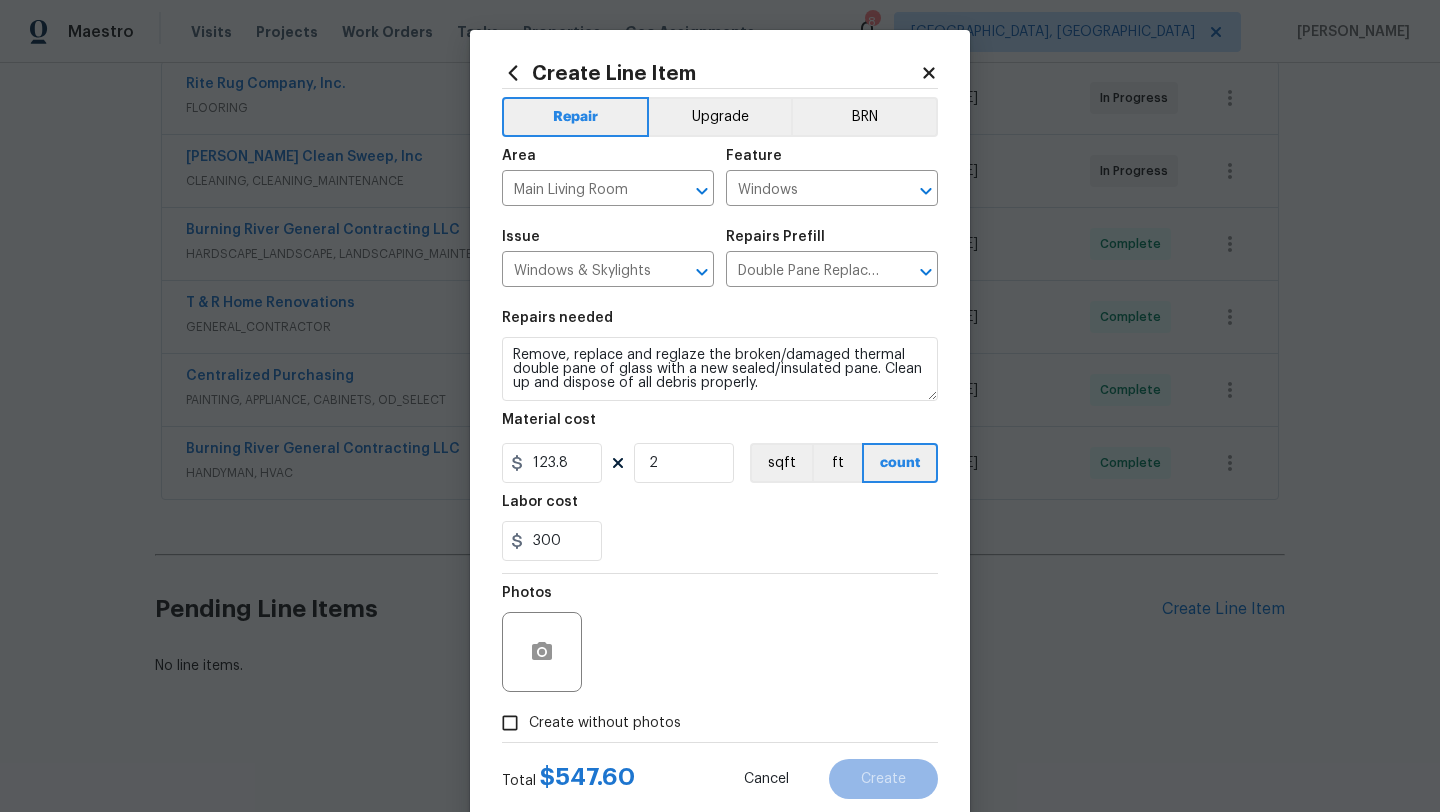 click on "Photos" at bounding box center [720, 639] 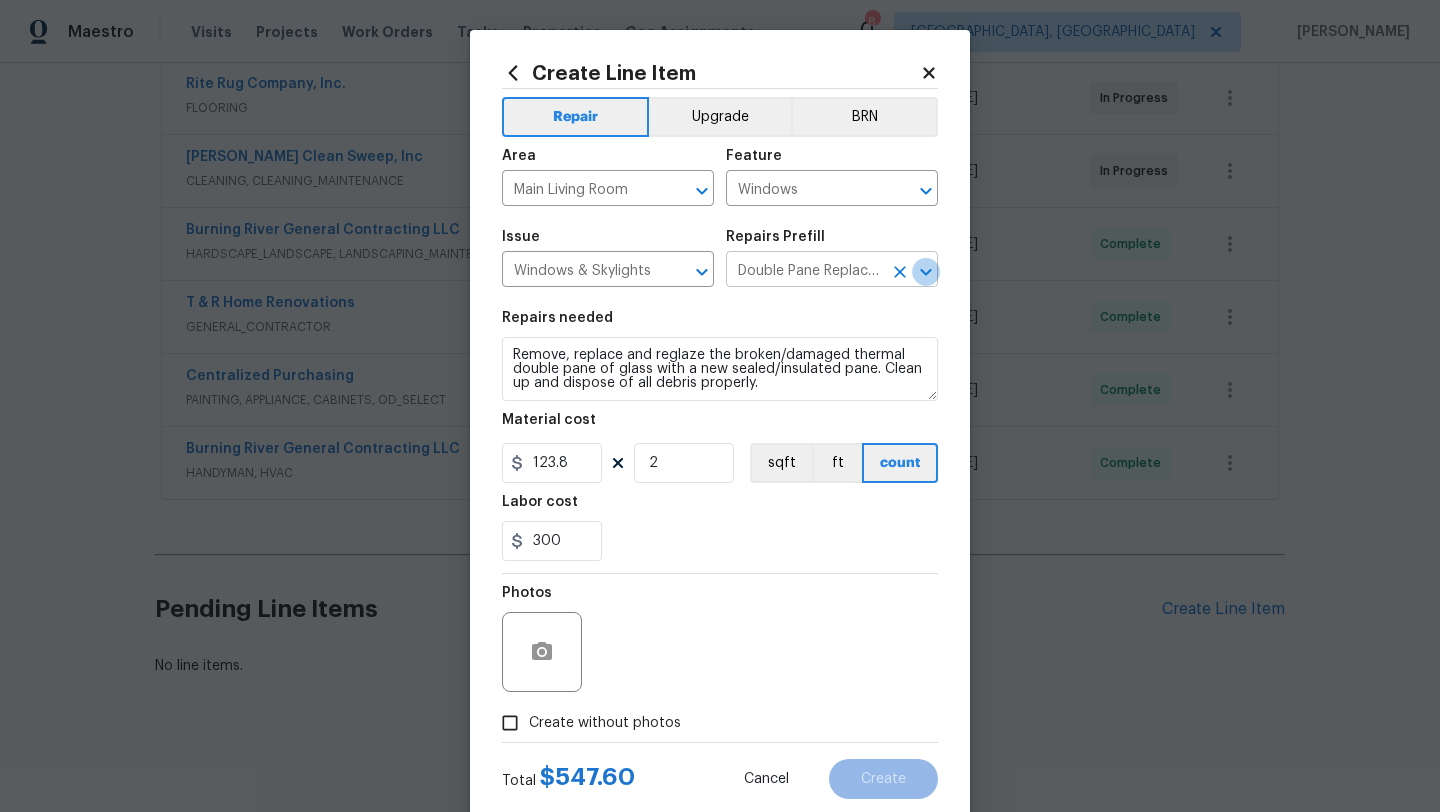 click 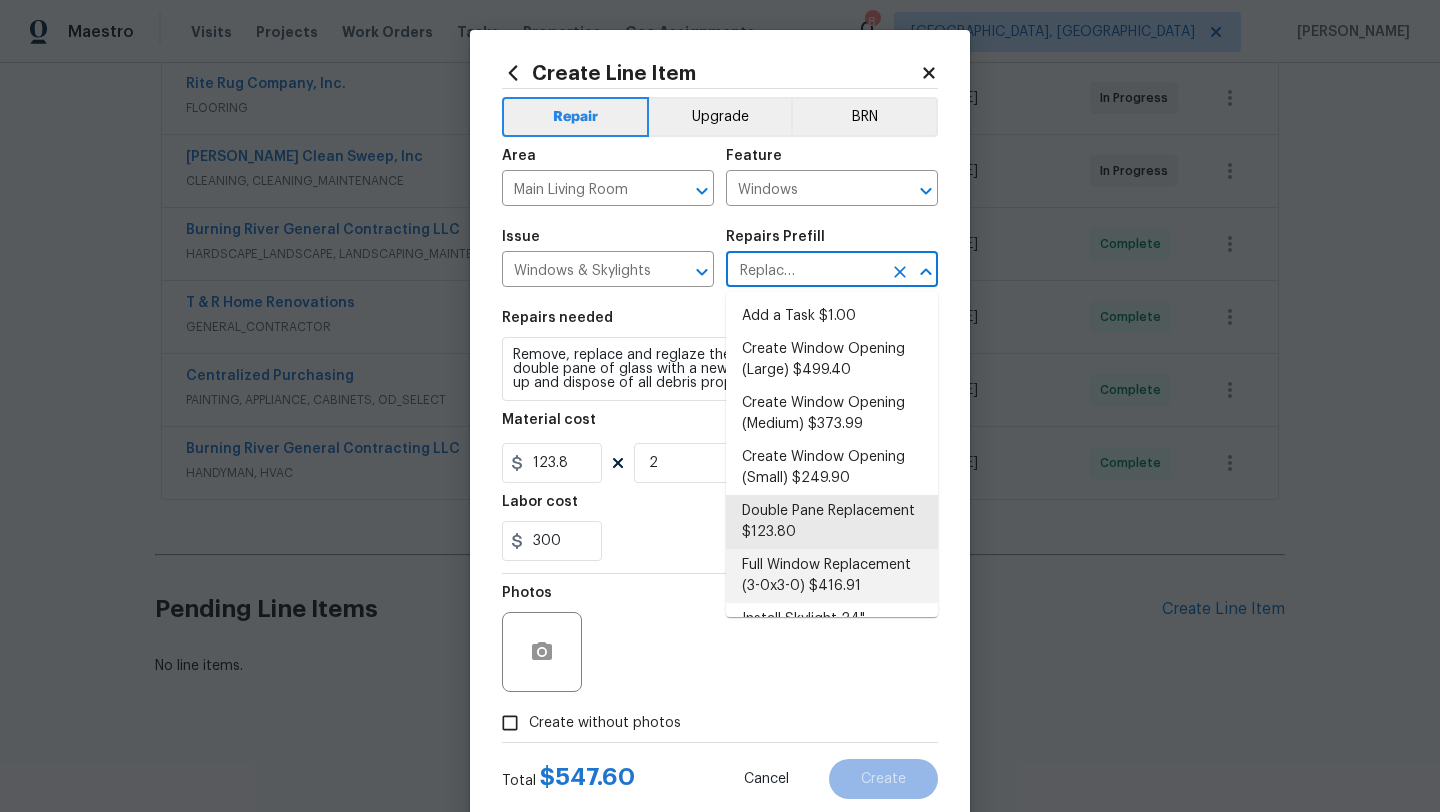 click on "Full Window Replacement (3-0x3-0) $416.91" at bounding box center [832, 576] 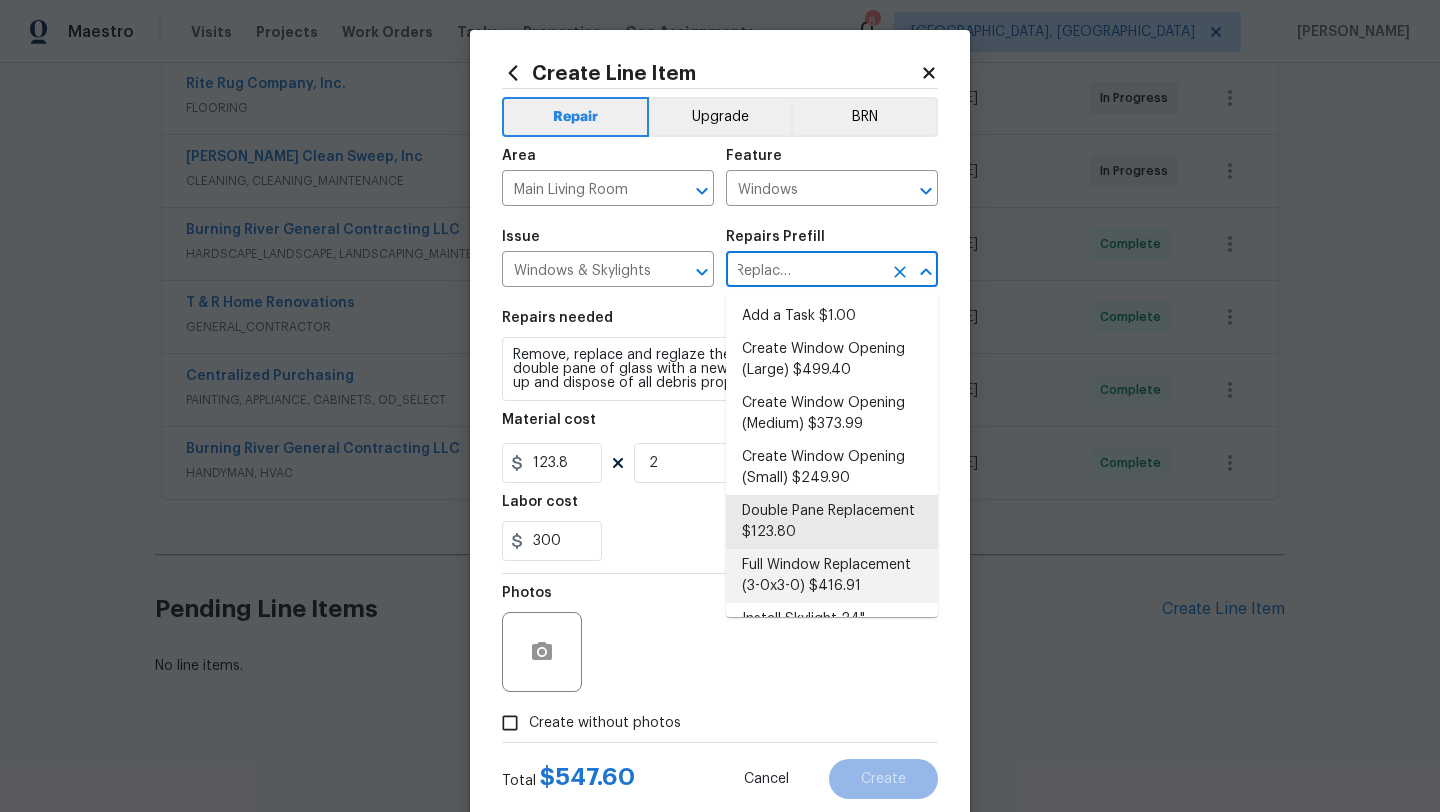 type on "Remove and replace the 3-0 x 3-0 vinyl double hung, dual pane window with new. Ensure that the window flanges are properly fastened to the structure, that the flange is sealed, trim is installed/sealed in a professional fasion, all flashing is in place to meet current standard and paint is touched up around the replaced window. Clean up, haul away and dispose of all debris." 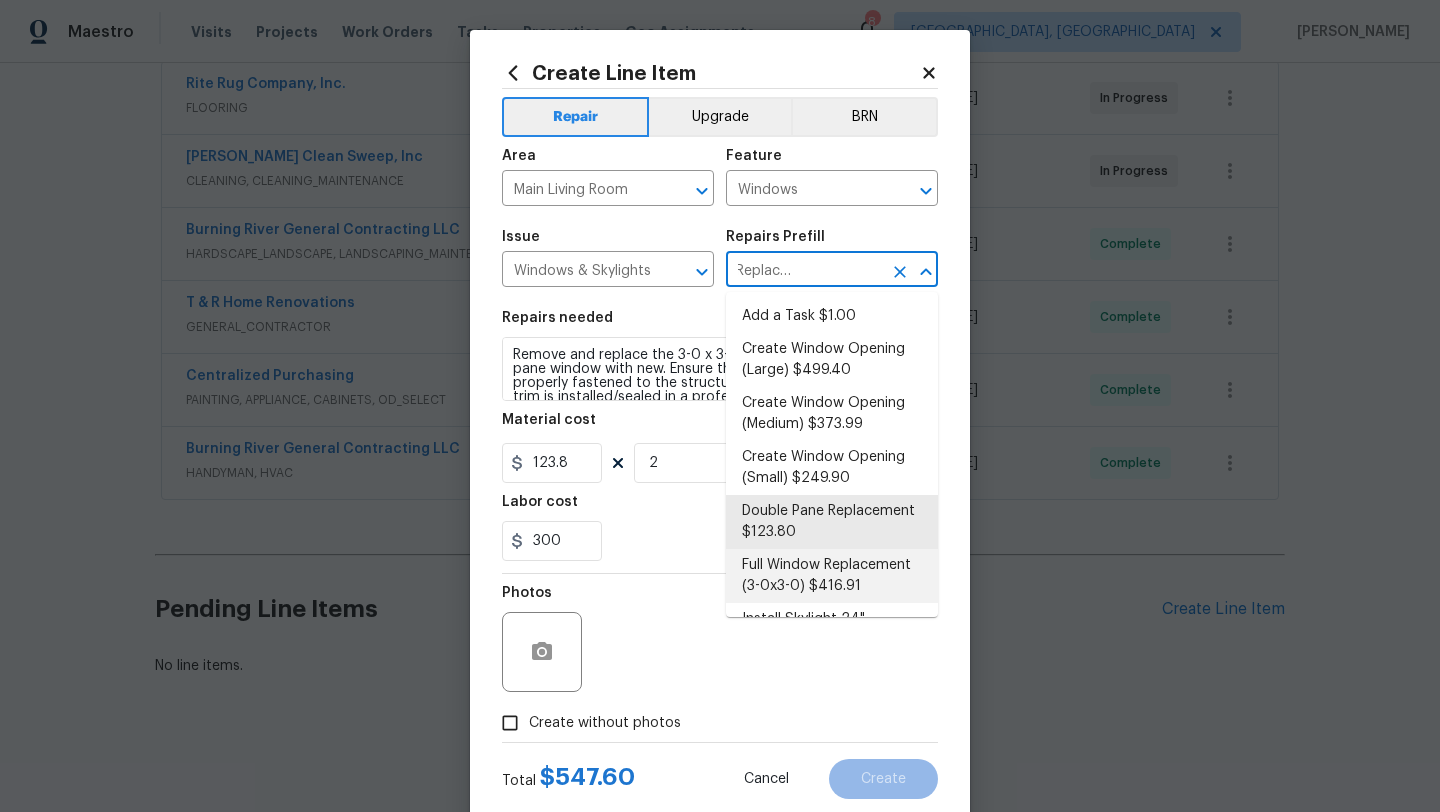type on "416.91" 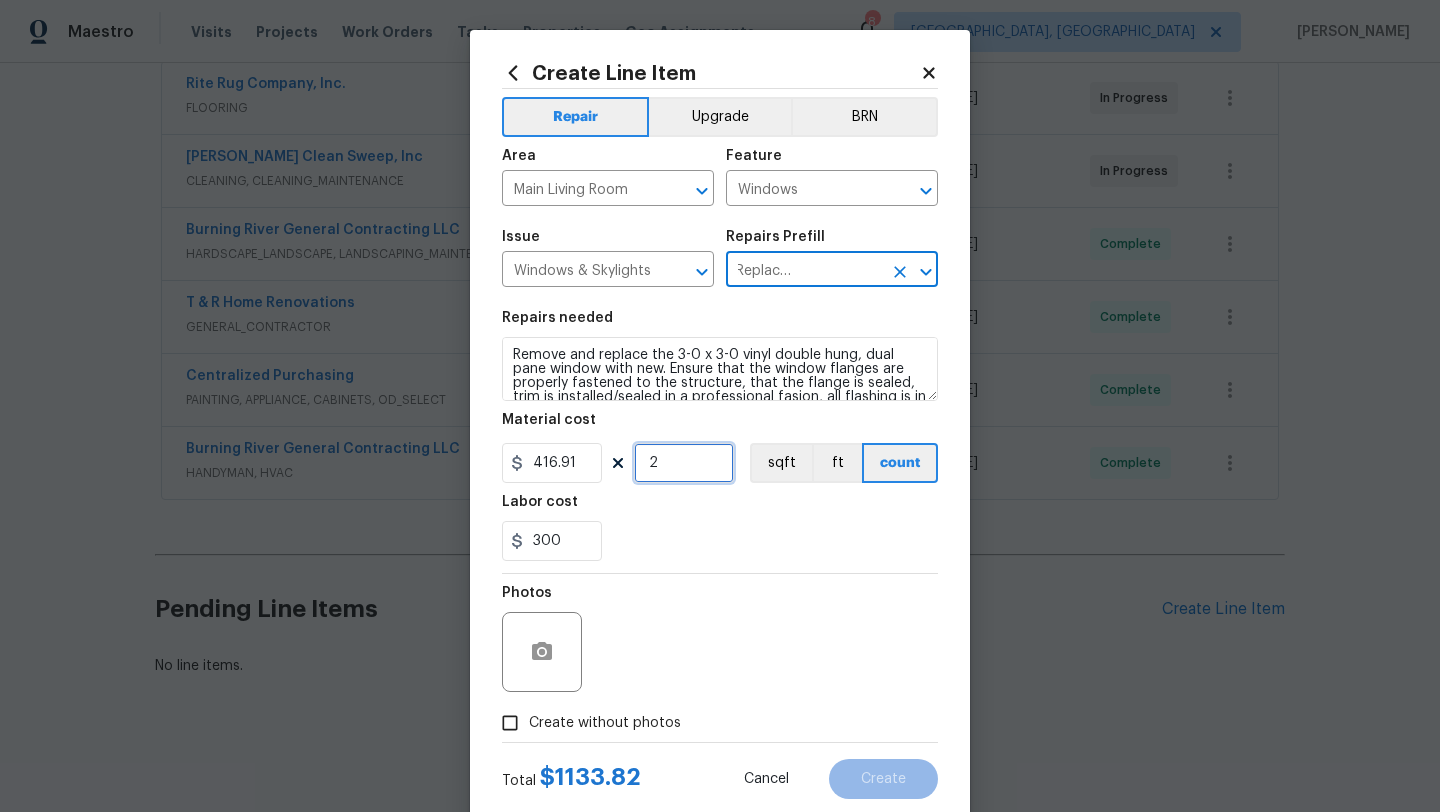 scroll, scrollTop: 0, scrollLeft: 0, axis: both 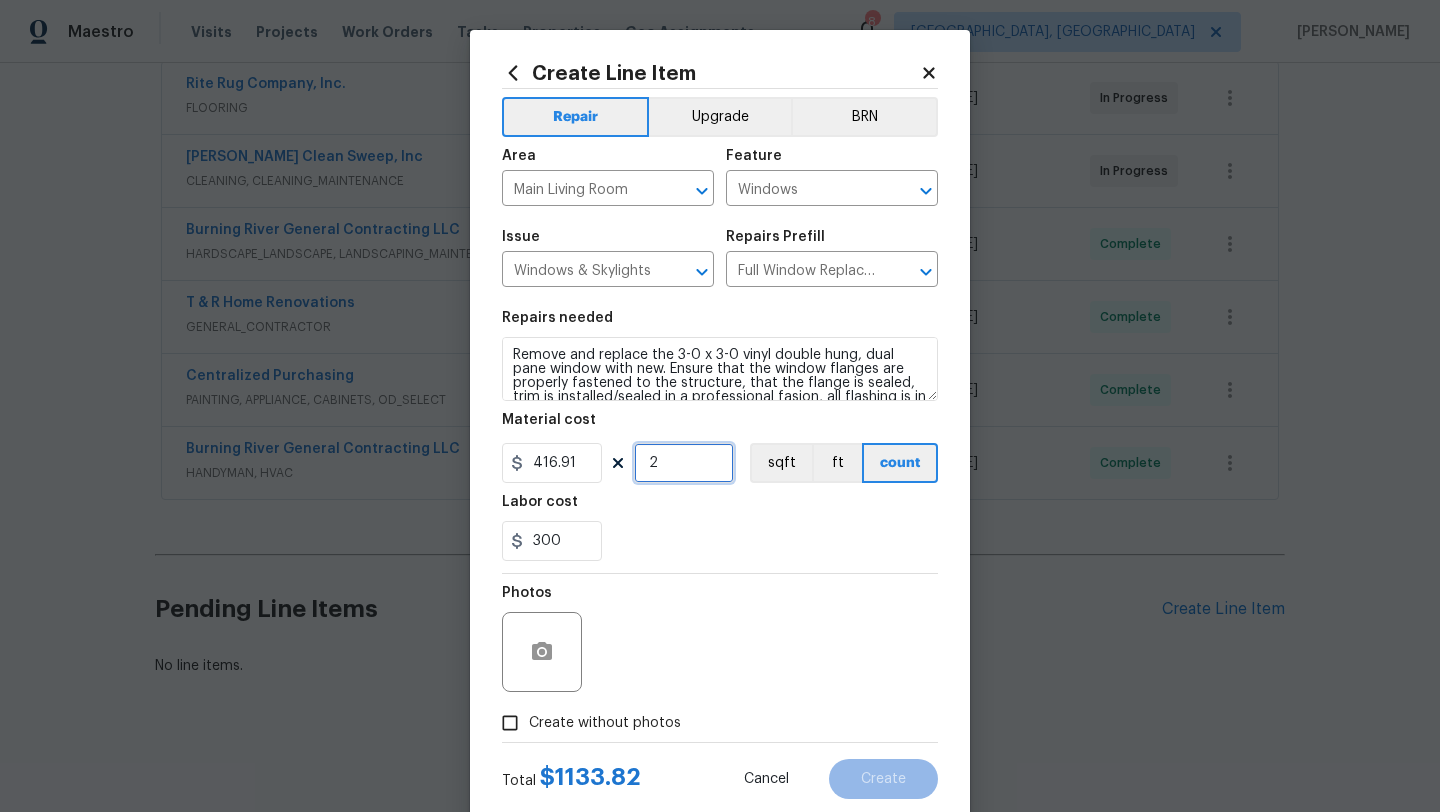 click on "2" at bounding box center (684, 463) 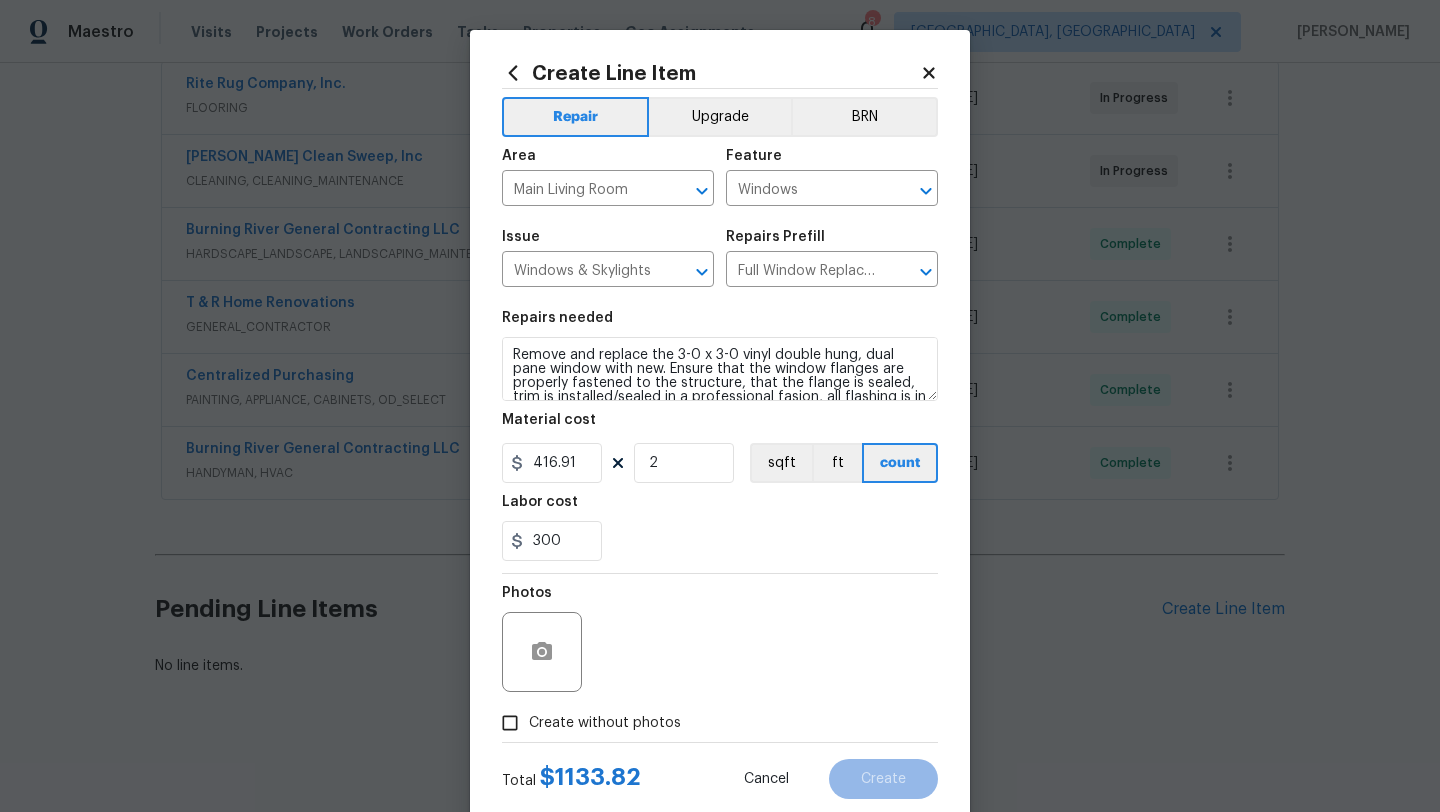 click on "300" at bounding box center (720, 541) 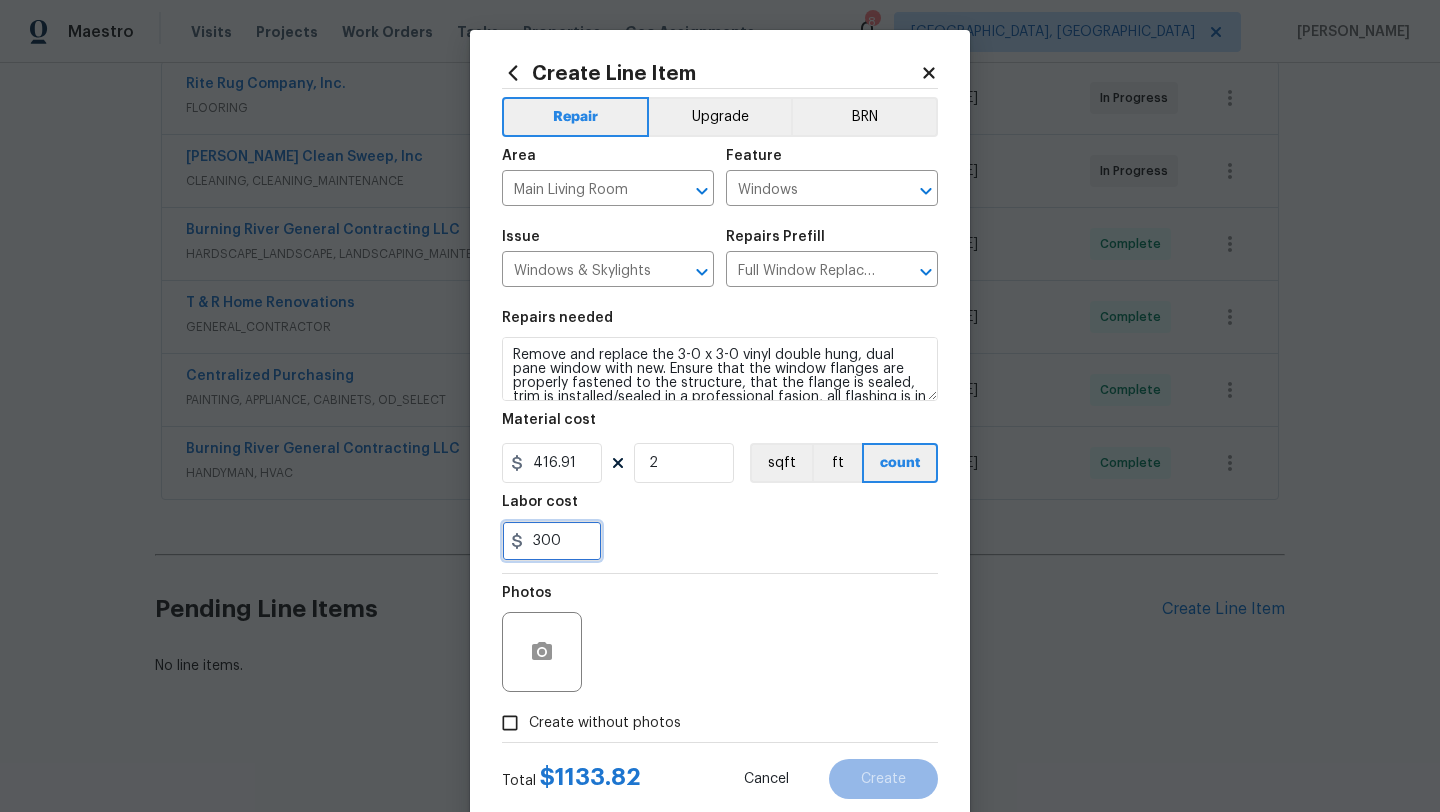 drag, startPoint x: 568, startPoint y: 546, endPoint x: 480, endPoint y: 542, distance: 88.09086 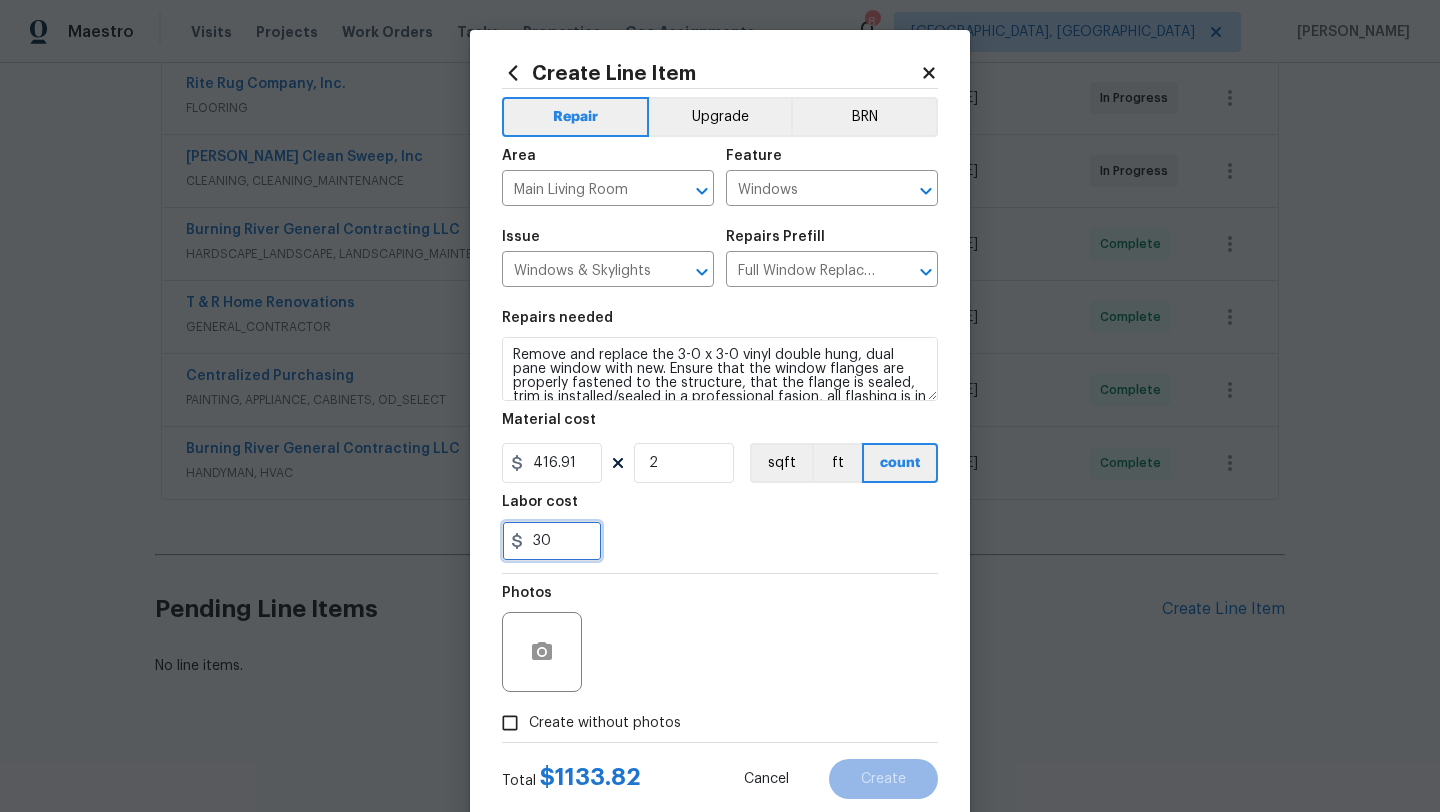 type on "300" 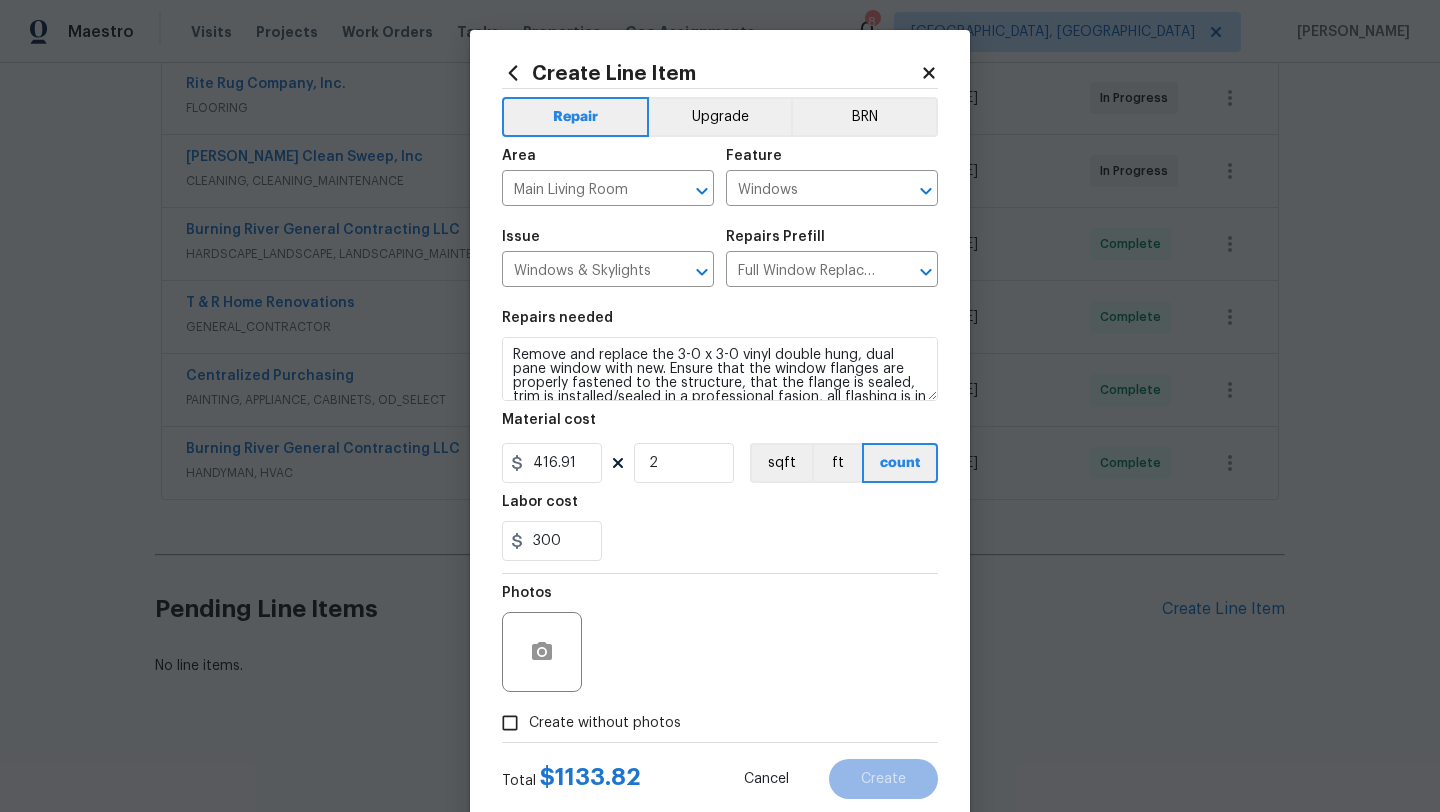 click on "Repairs needed Remove and replace the 3-0 x 3-0 vinyl double hung, dual pane window with new. Ensure that the window flanges are properly fastened to the structure, that the flange is sealed, trim is installed/sealed in a professional fasion, all flashing is in place to meet current standard and paint is touched up around the replaced window. Clean up, haul away and dispose of all debris. Material cost 416.91 2 sqft ft count Labor cost 300" at bounding box center (720, 436) 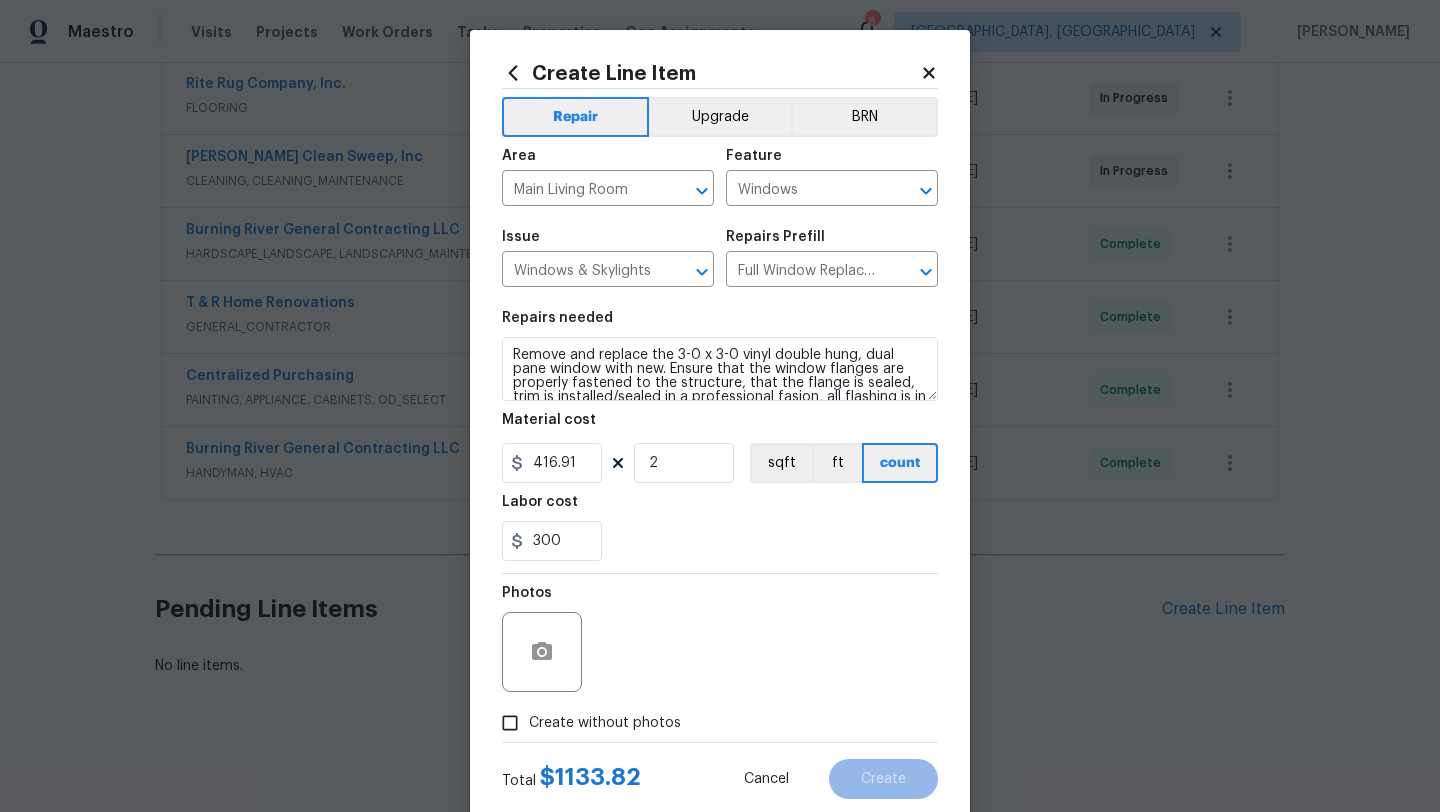 click on "Create without photos" at bounding box center [510, 723] 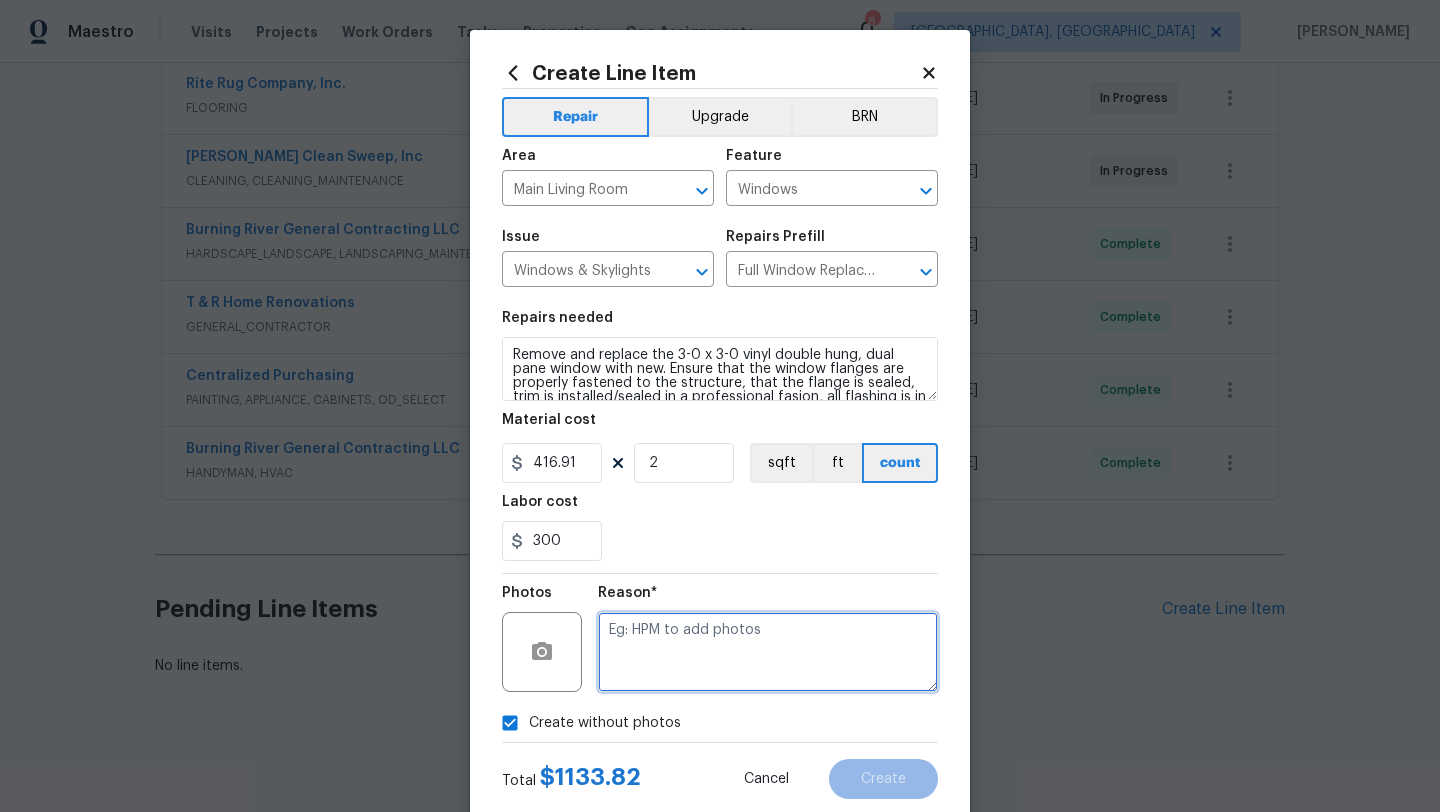 click at bounding box center (768, 652) 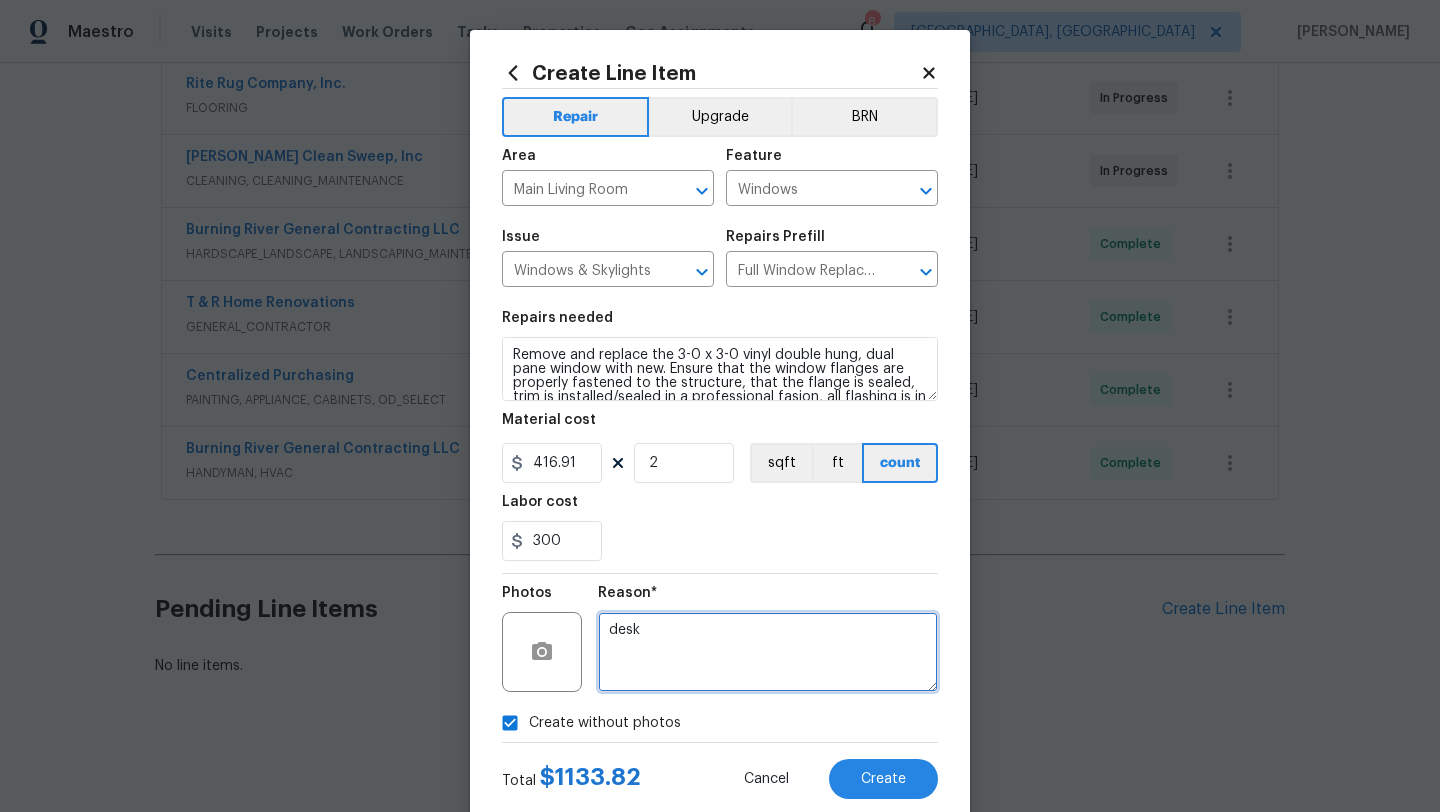 type on "desk" 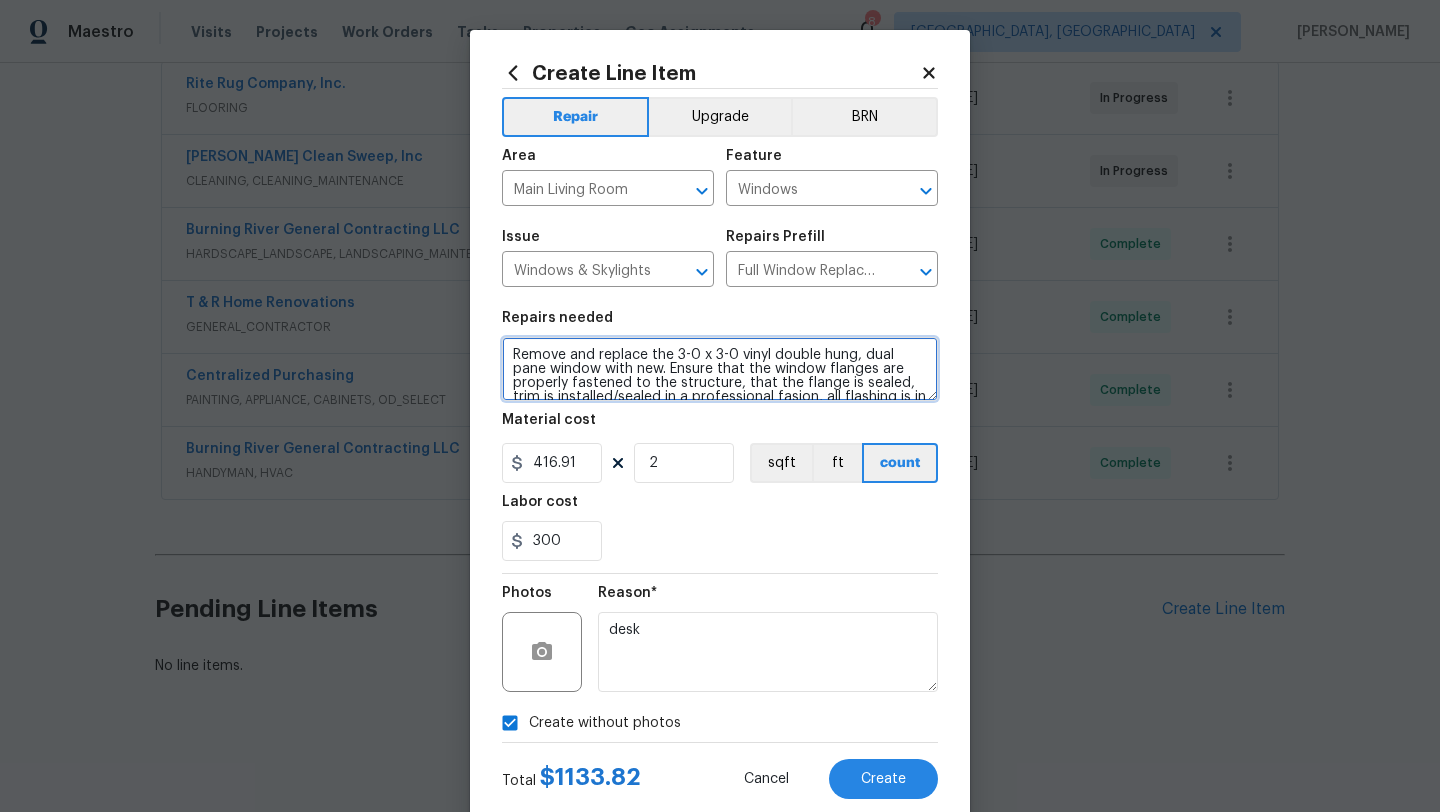 click on "Remove and replace the 3-0 x 3-0 vinyl double hung, dual pane window with new. Ensure that the window flanges are properly fastened to the structure, that the flange is sealed, trim is installed/sealed in a professional fasion, all flashing is in place to meet current standard and paint is touched up around the replaced window. Clean up, haul away and dispose of all debris." at bounding box center (720, 369) 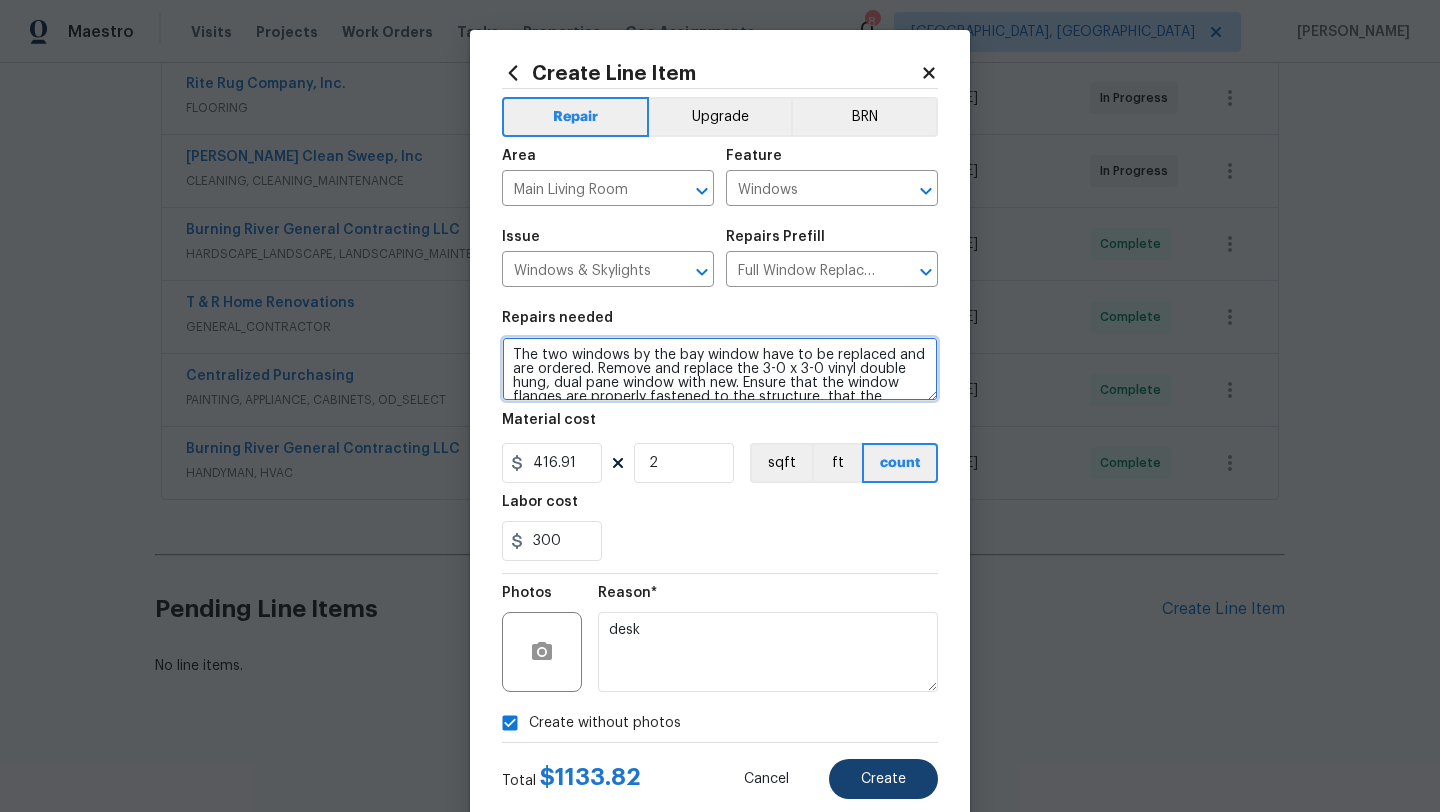 type on "The two windows by the bay window have to be replaced and are ordered. Remove and replace the 3-0 x 3-0 vinyl double hung, dual pane window with new. Ensure that the window flanges are properly fastened to the structure, that the flange is sealed, trim is installed/sealed in a professional fasion, all flashing is in place to meet current standard and paint is touched up around the replaced window. Clean up, haul away and dispose of all debris." 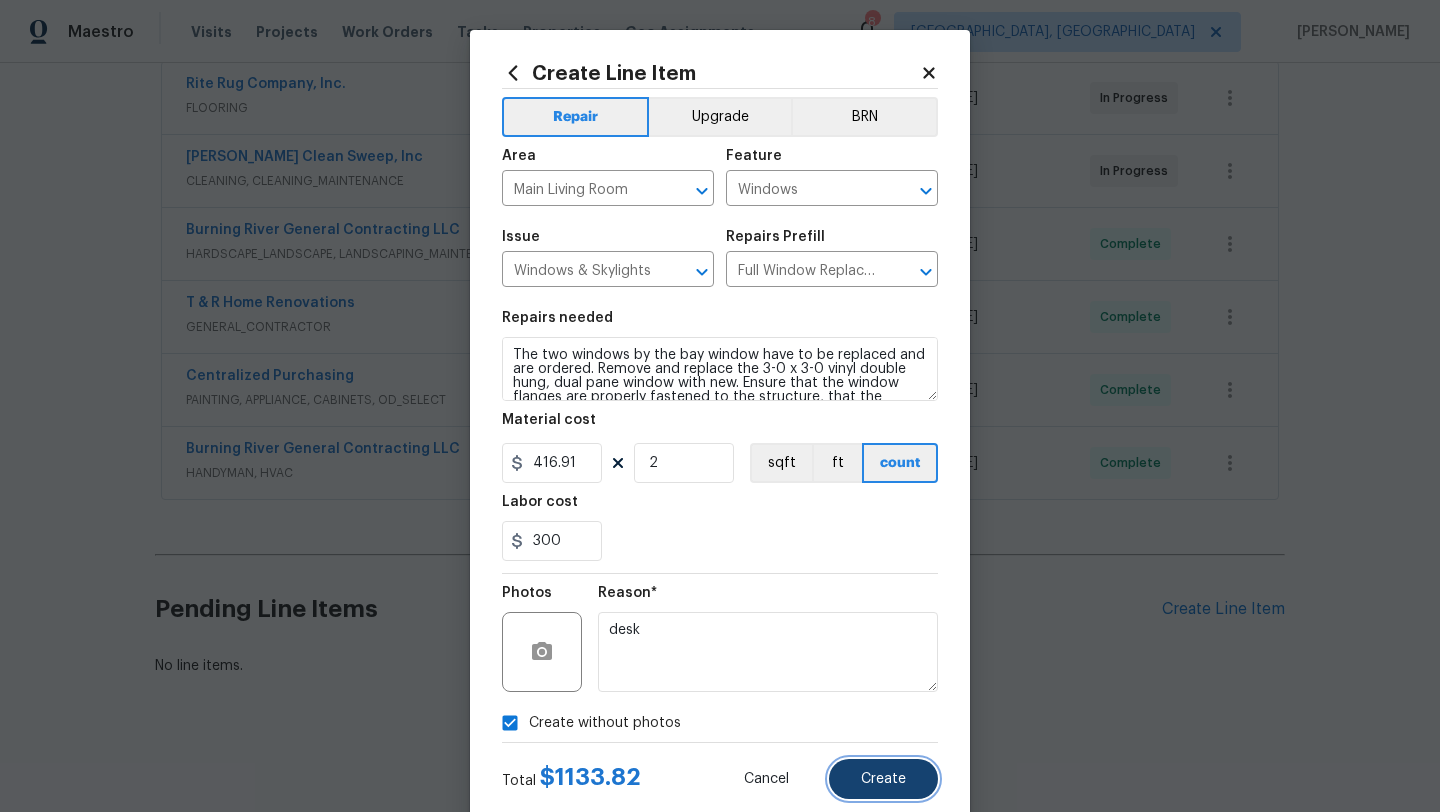 click on "Create" at bounding box center [883, 779] 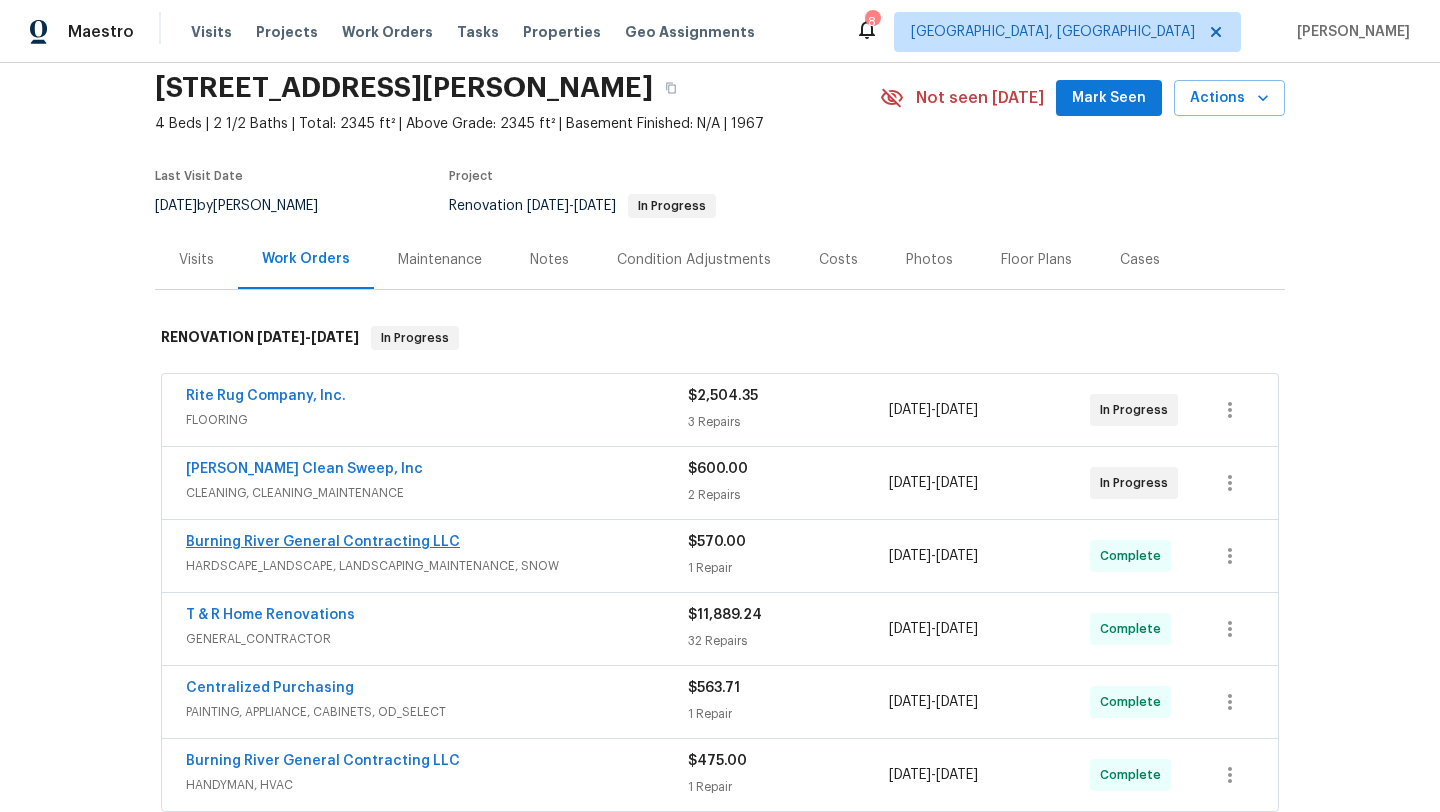 scroll, scrollTop: 0, scrollLeft: 0, axis: both 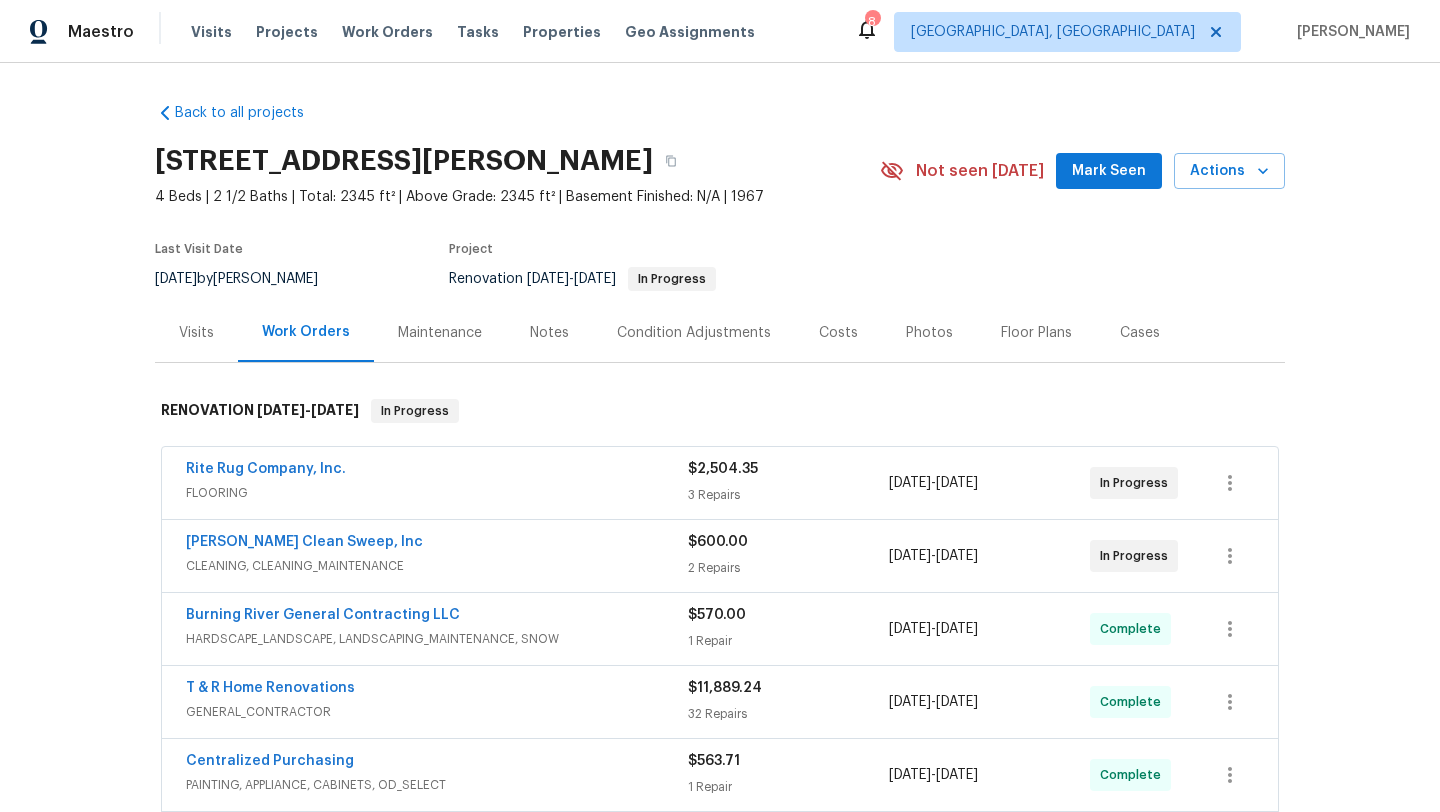 click on "Mark Seen" at bounding box center [1109, 171] 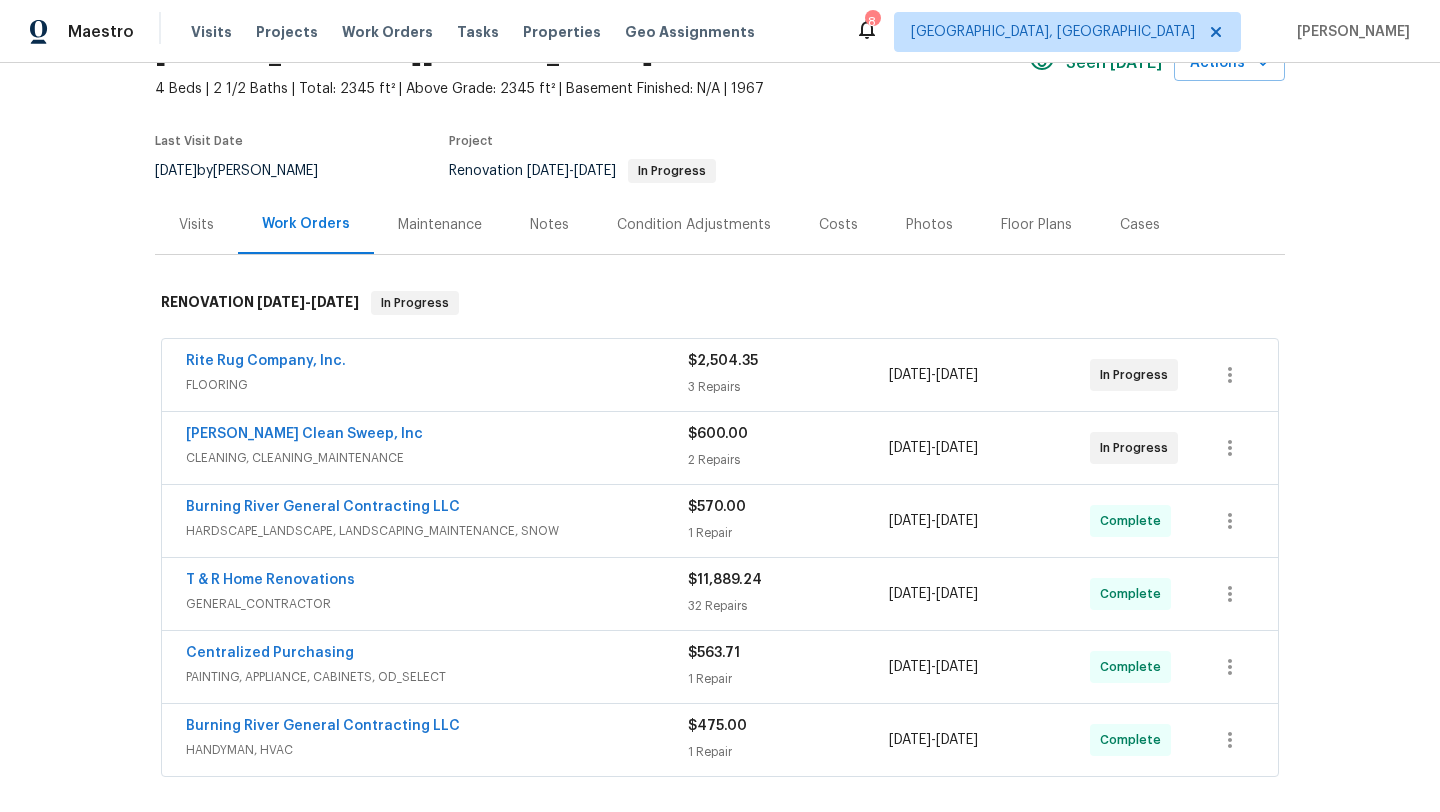 scroll, scrollTop: 33, scrollLeft: 0, axis: vertical 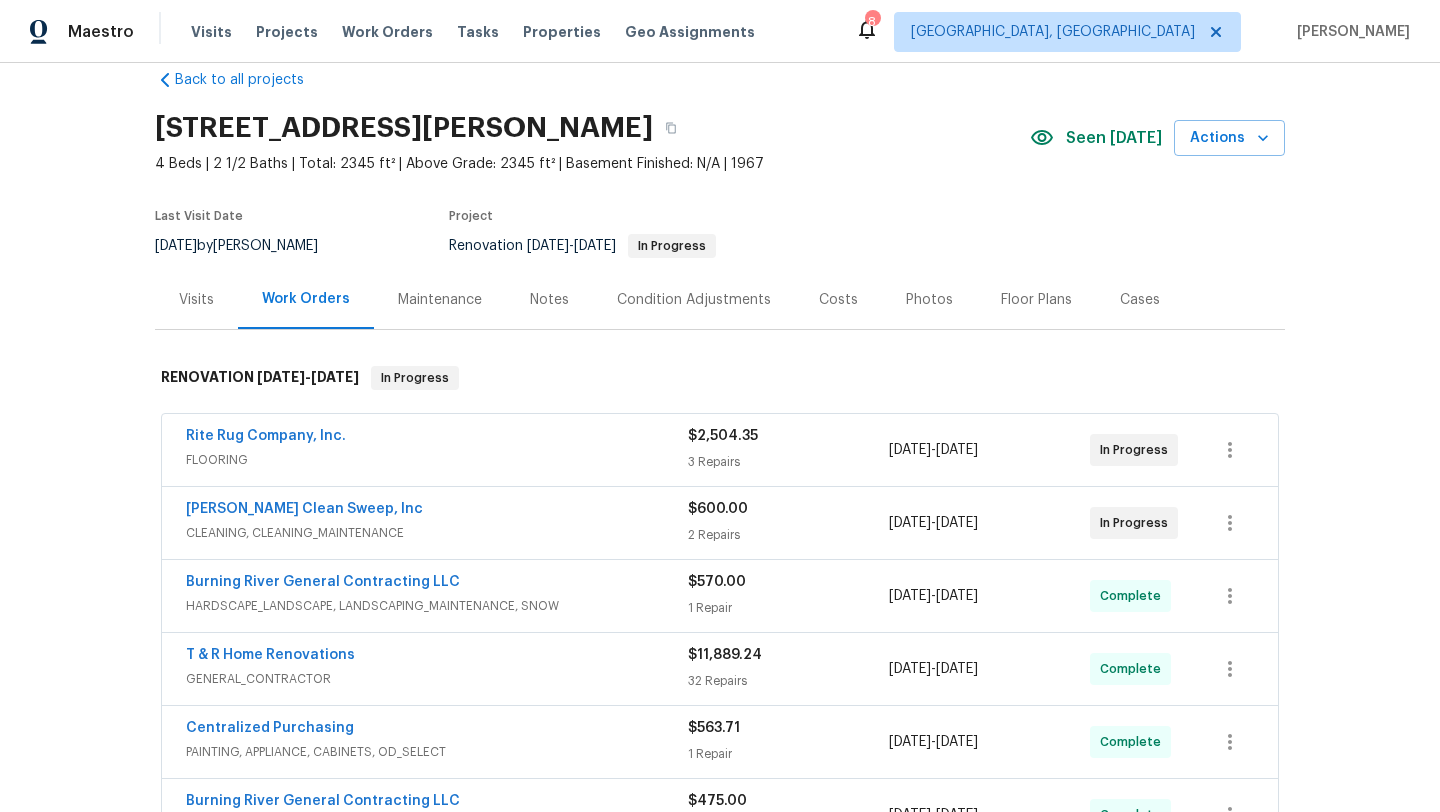 click on "Visits" at bounding box center [196, 300] 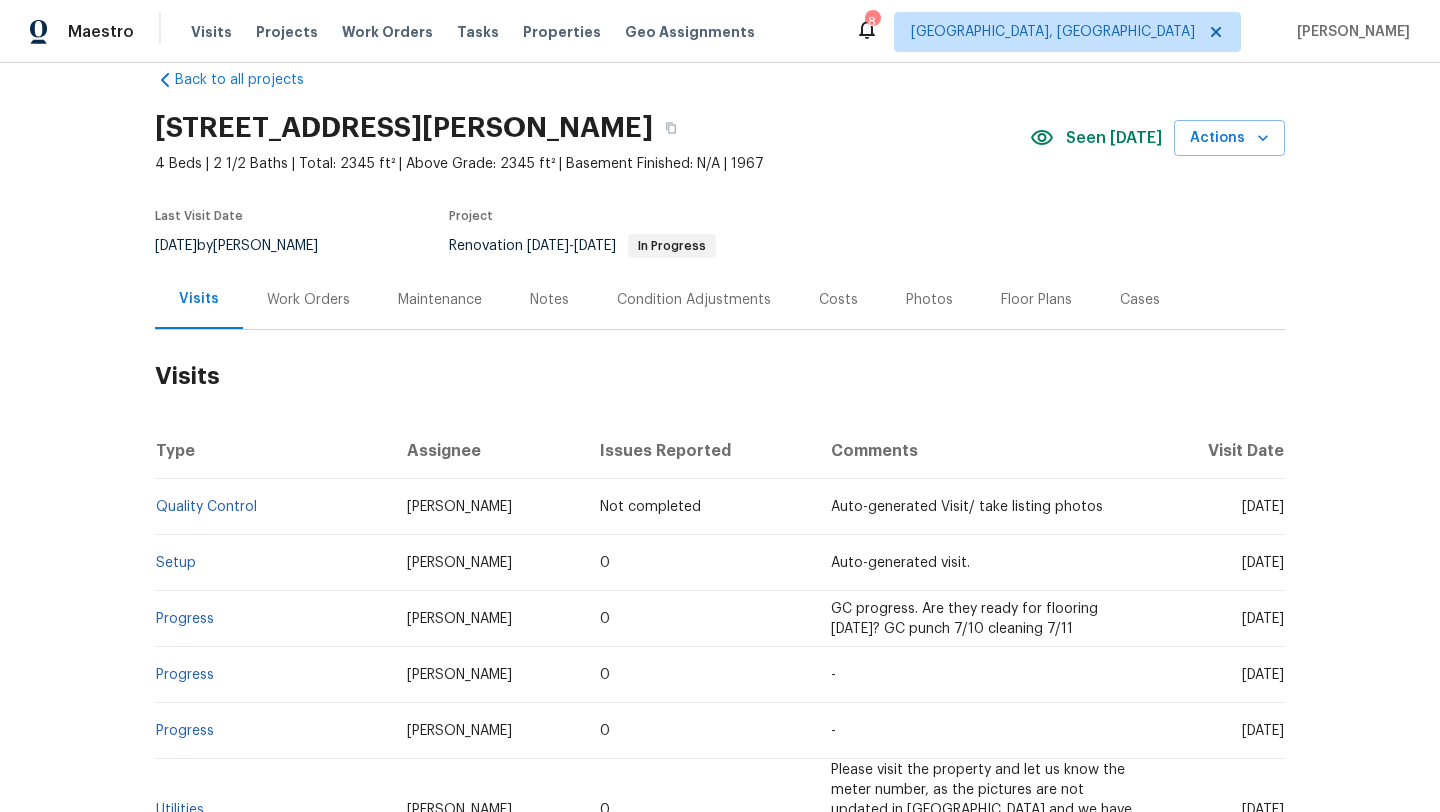 click on "6305 Christman Dr, North Olmsted, OH 44070 4 Beds | 2 1/2 Baths | Total: 2345 ft² | Above Grade: 2345 ft² | Basement Finished: N/A | 1967 Seen today Actions Last Visit Date 7/8/2025  by  Marissa Casias   Project Renovation   6/24/2025  -  7/10/2025 In Progress" at bounding box center [720, 186] 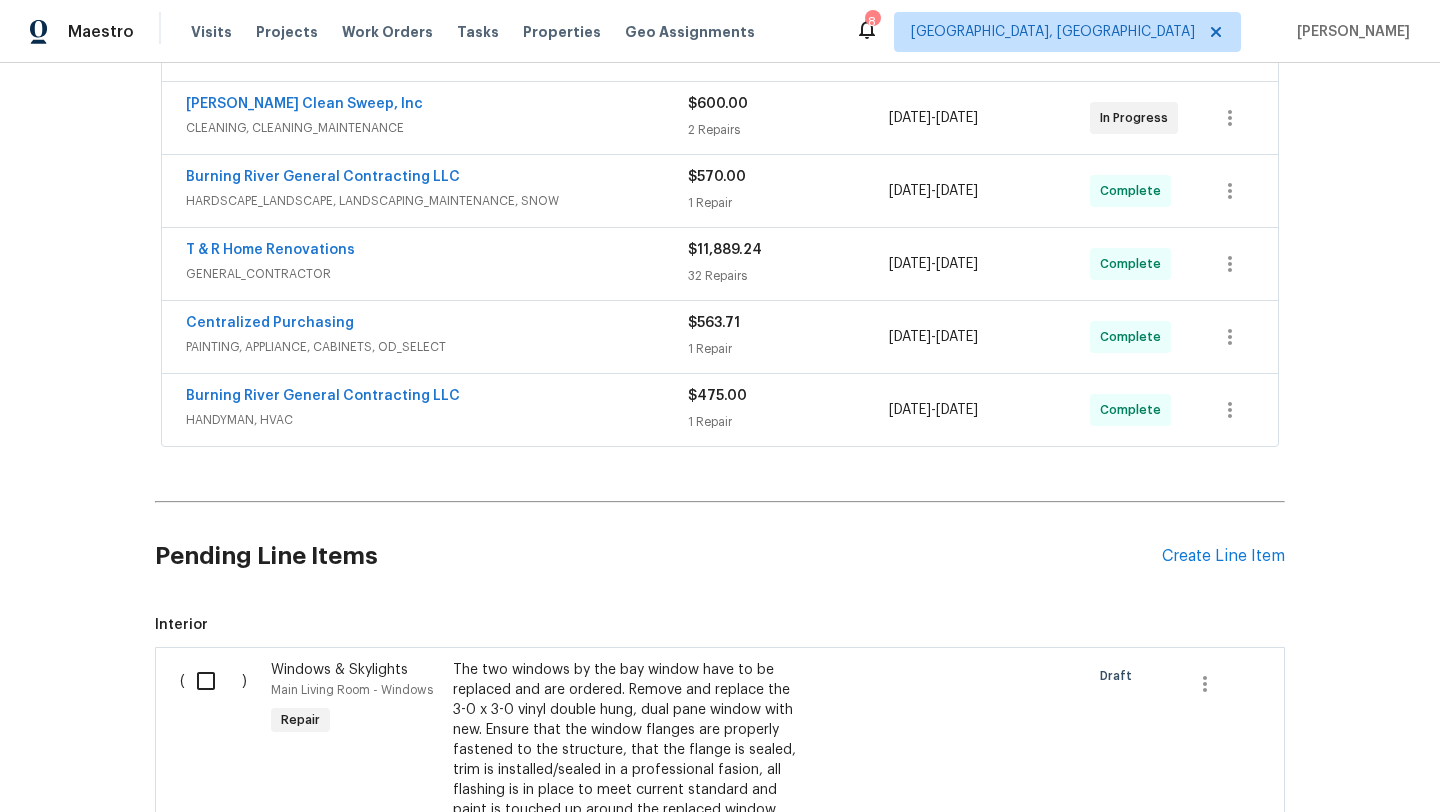 scroll, scrollTop: 0, scrollLeft: 0, axis: both 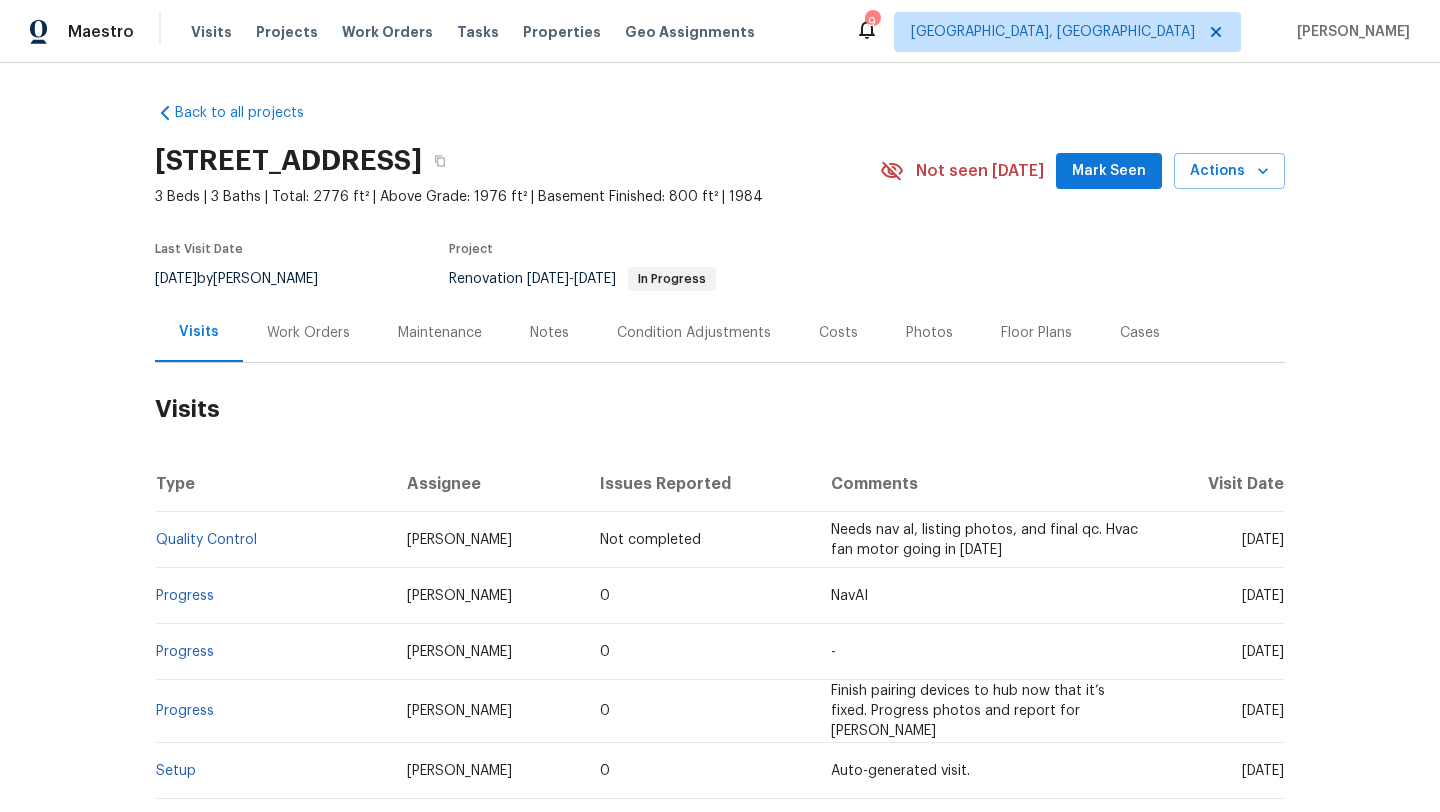 click on "Work Orders" at bounding box center [308, 333] 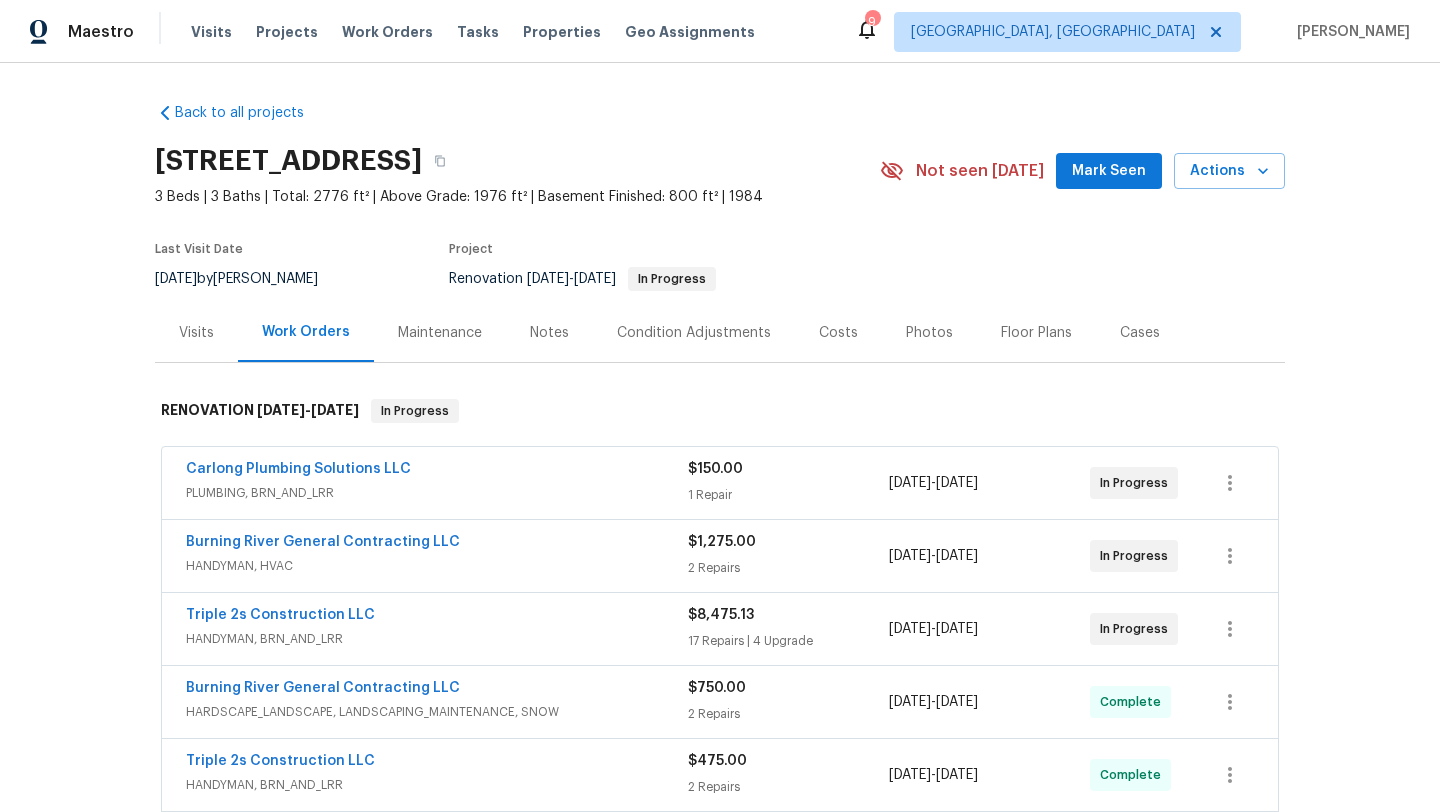 scroll, scrollTop: 33, scrollLeft: 0, axis: vertical 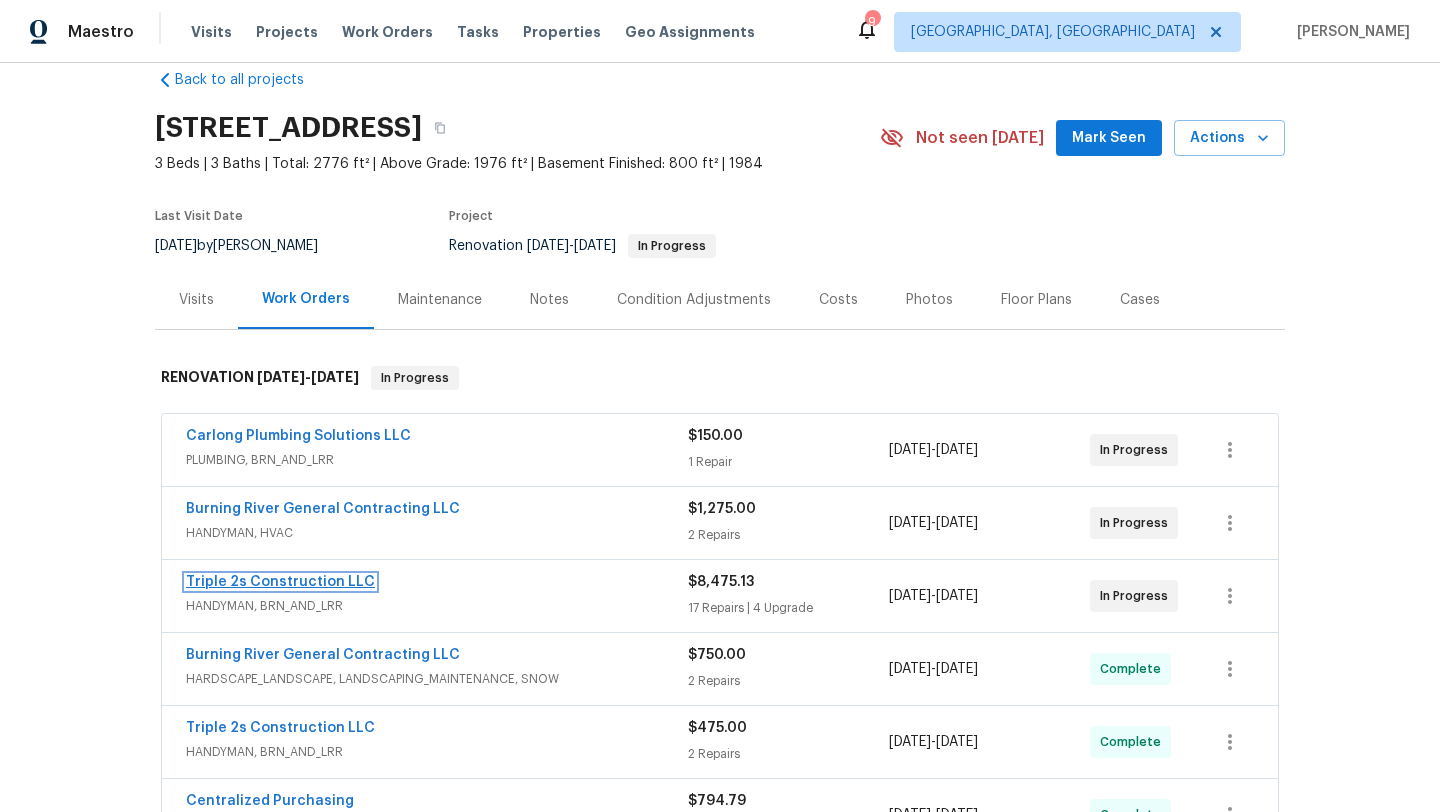 click on "Triple 2s Construction LLC" at bounding box center (280, 582) 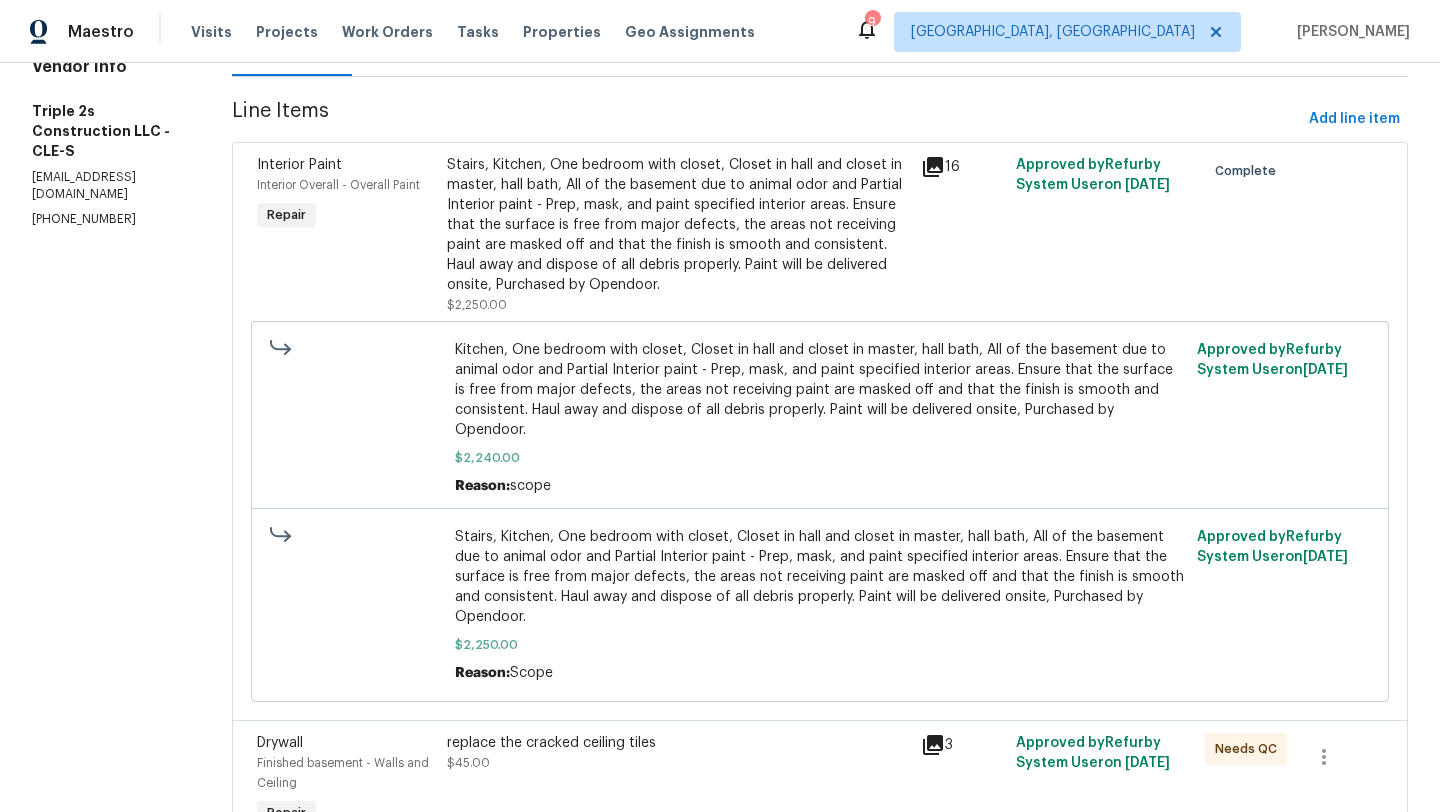 scroll, scrollTop: 0, scrollLeft: 0, axis: both 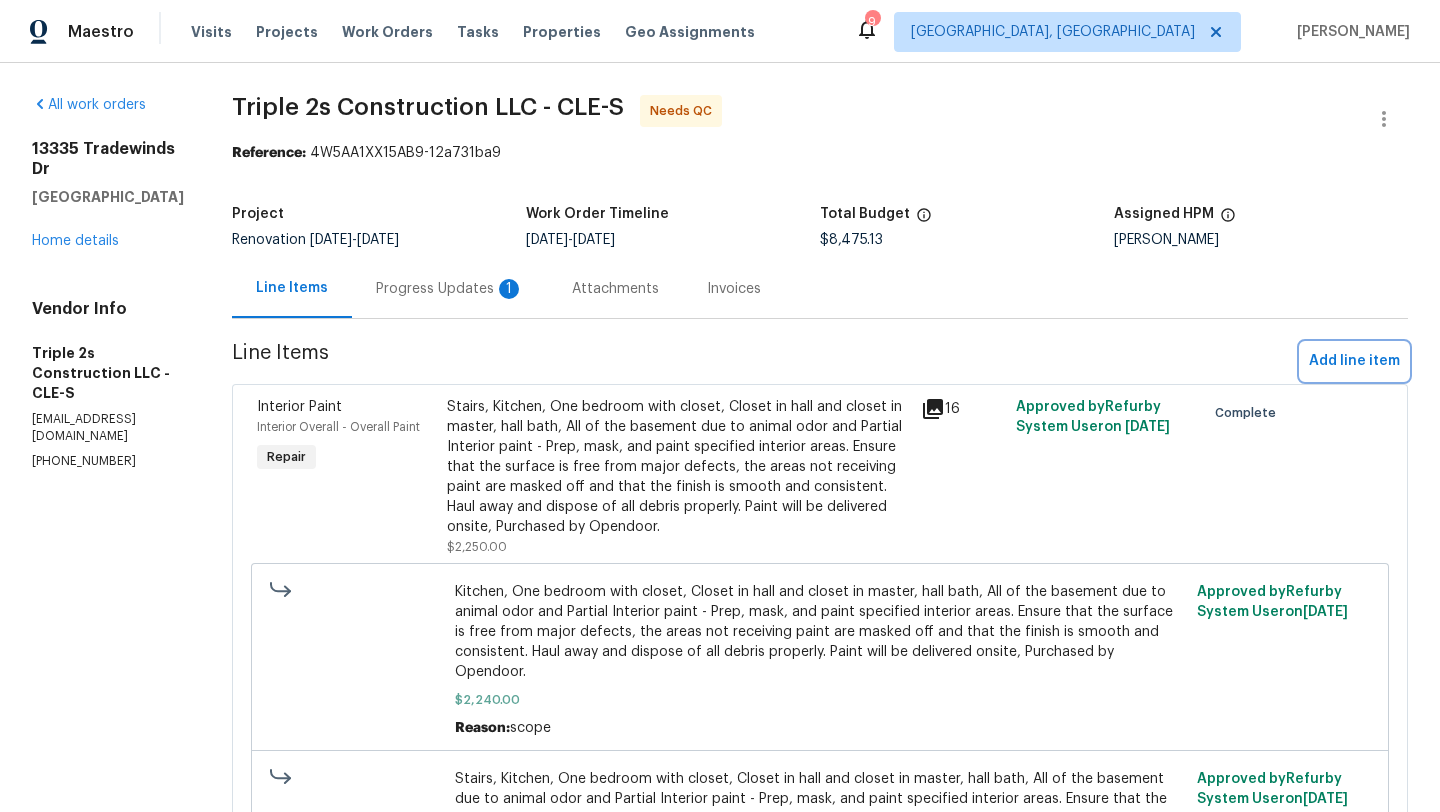 click on "Add line item" at bounding box center (1354, 361) 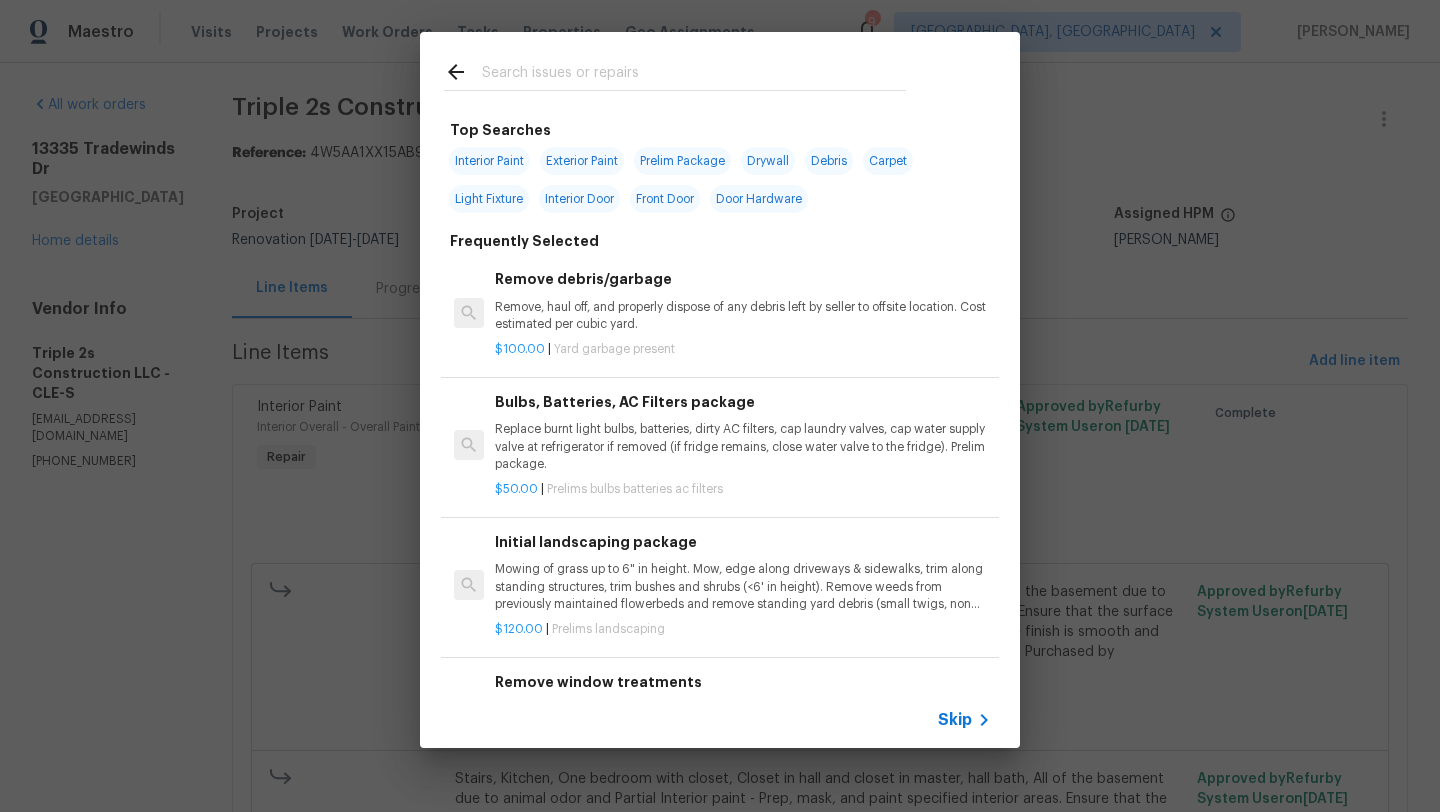 click at bounding box center (694, 75) 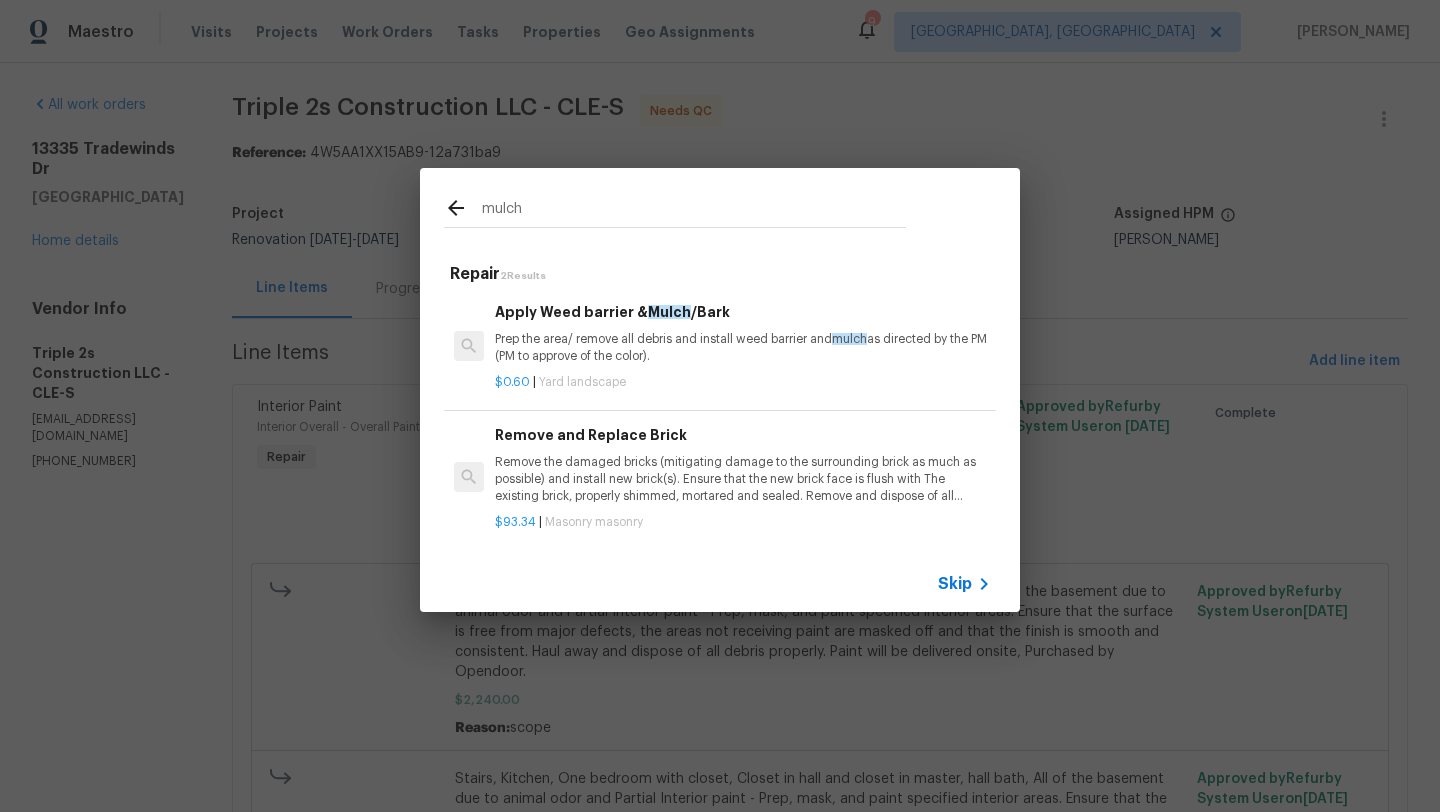 type on "mulch" 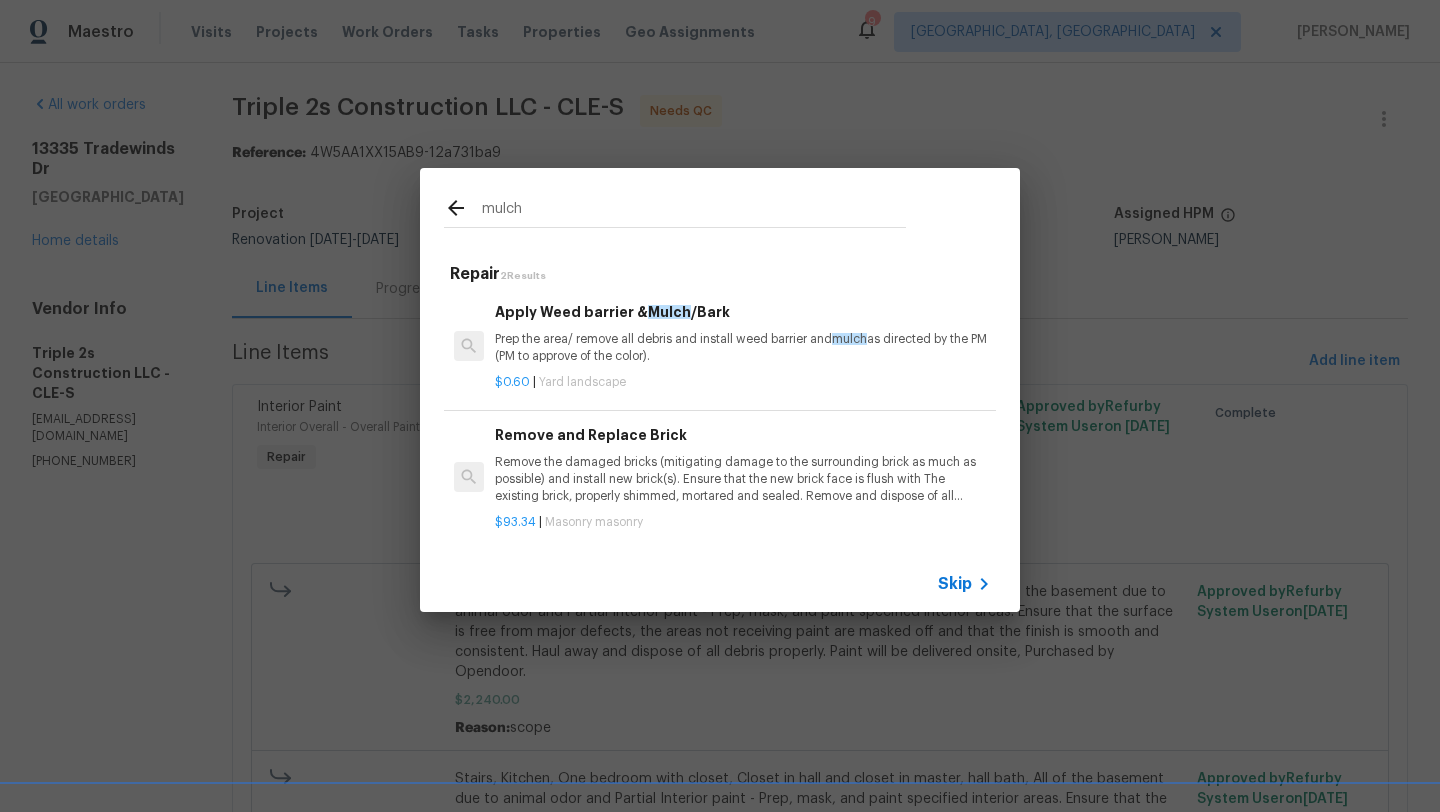 click on "Prep the area/ remove all debris and install weed barrier and  mulch  as directed by the PM (PM to approve of the color)." at bounding box center (743, 348) 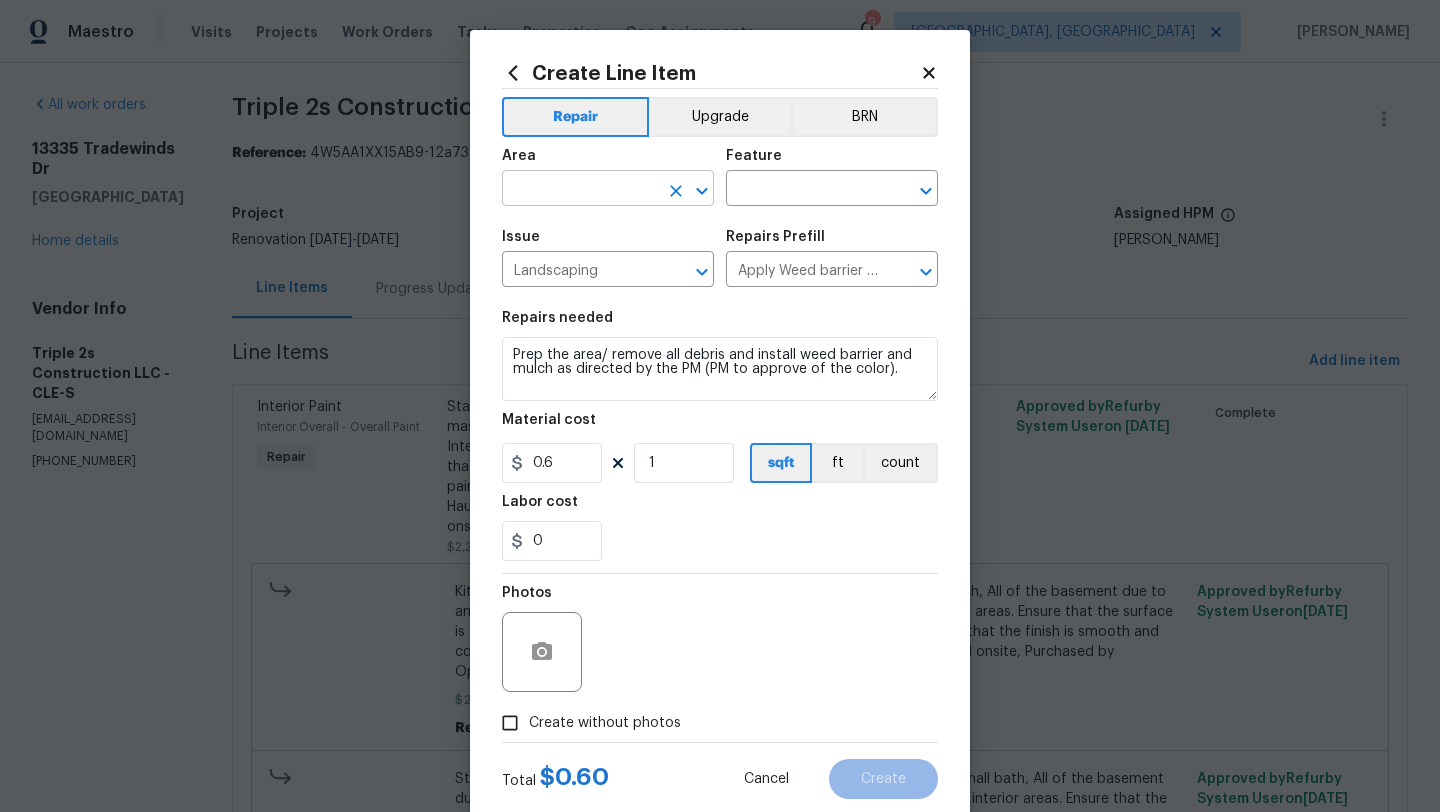 click at bounding box center [580, 190] 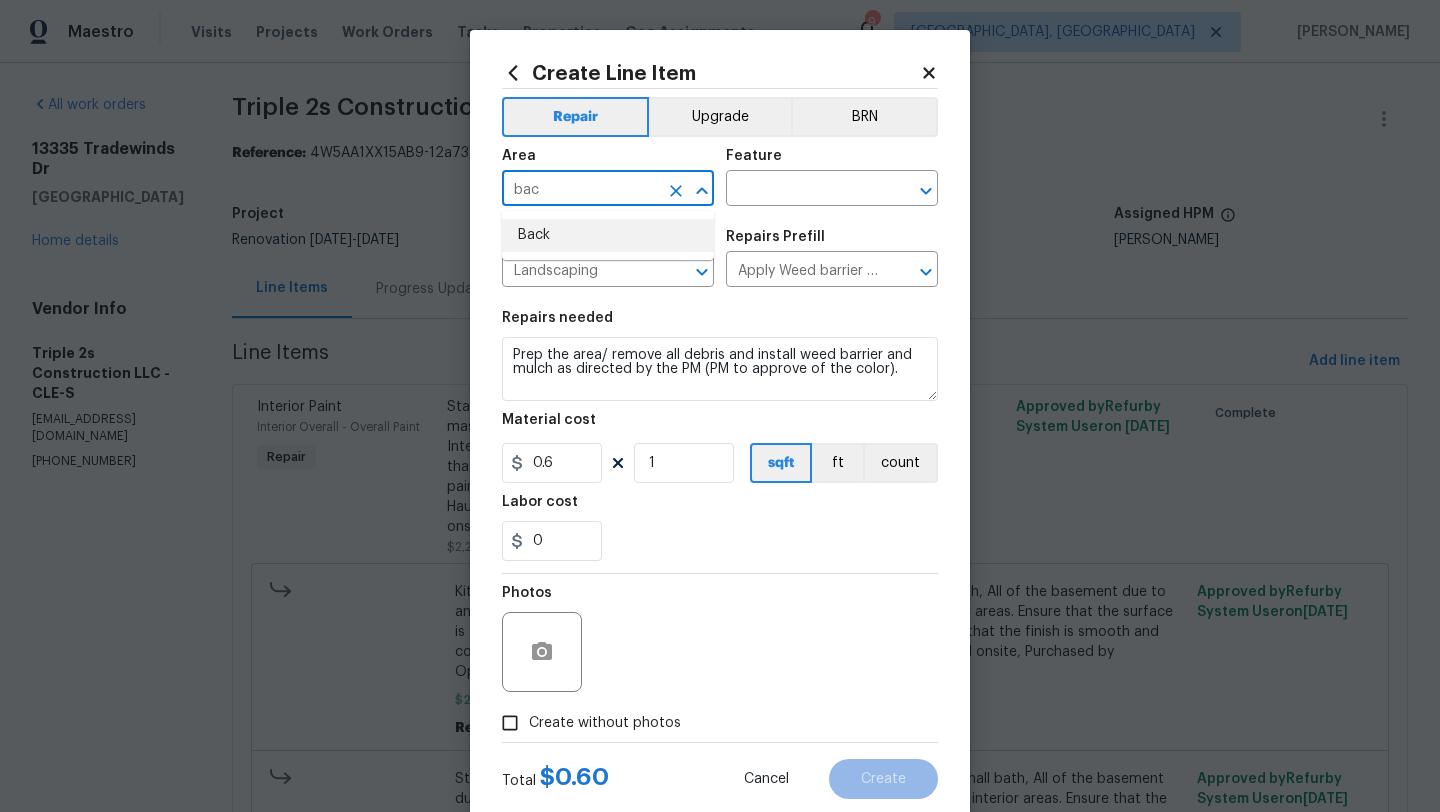 click on "Back" at bounding box center [608, 235] 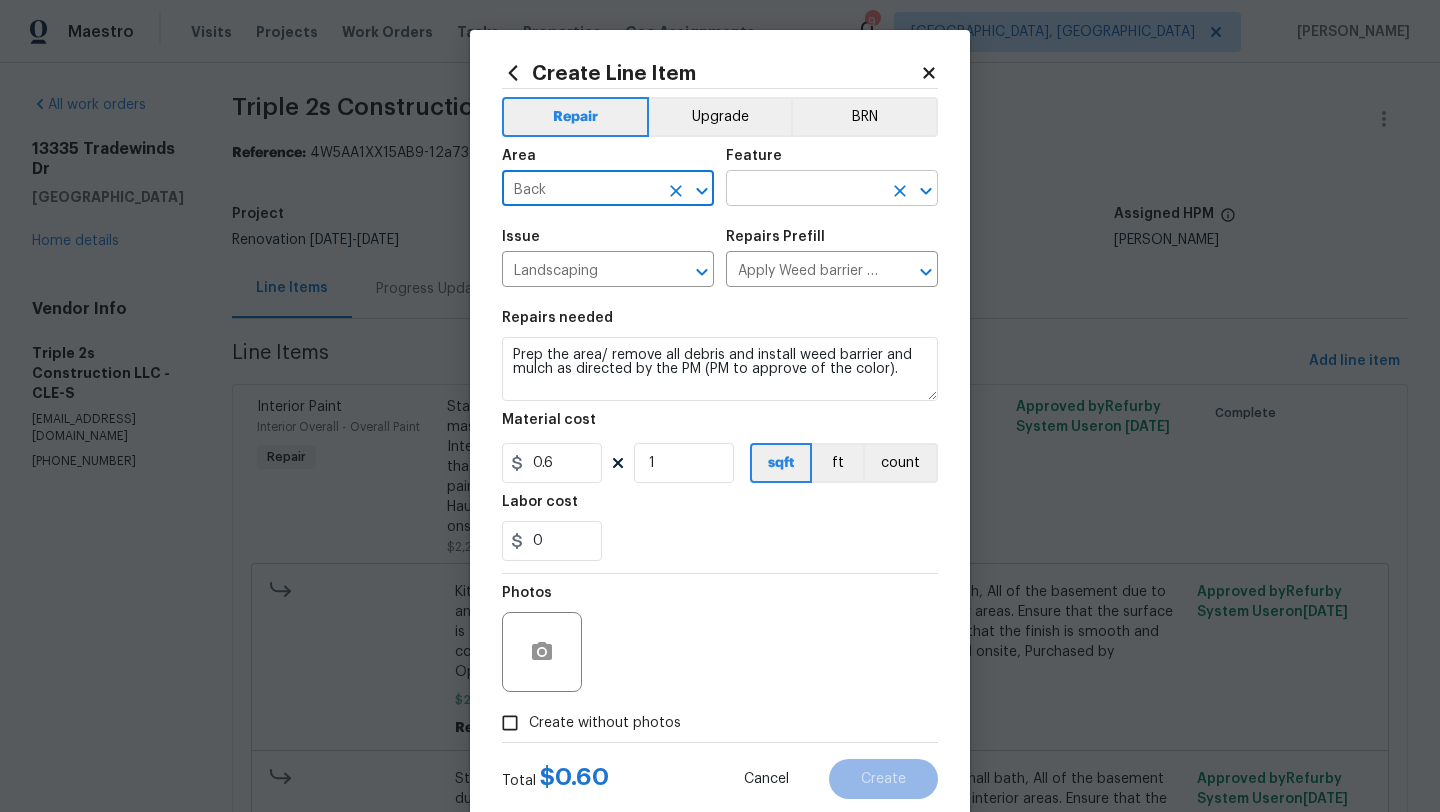 type on "Back" 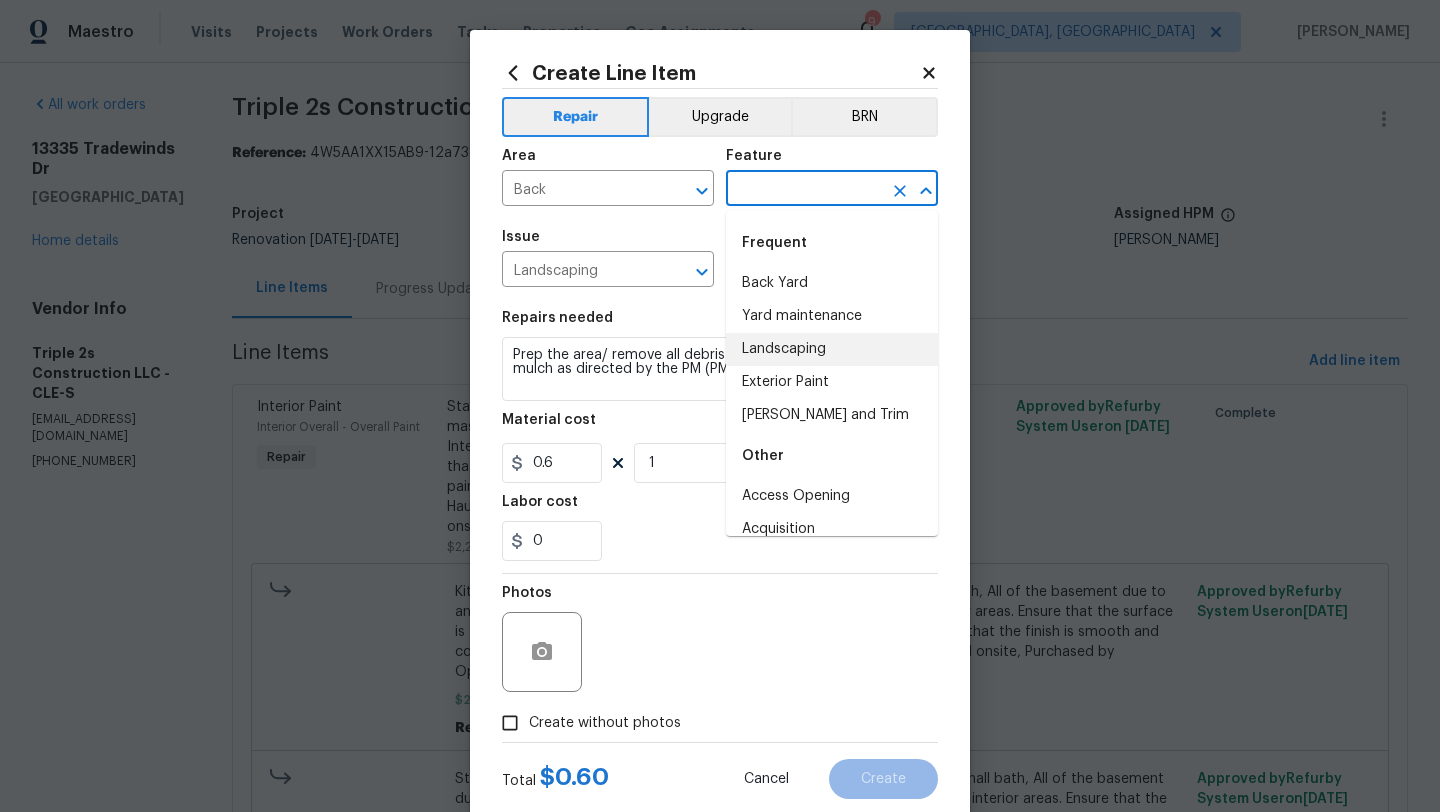 click on "Landscaping" at bounding box center (832, 349) 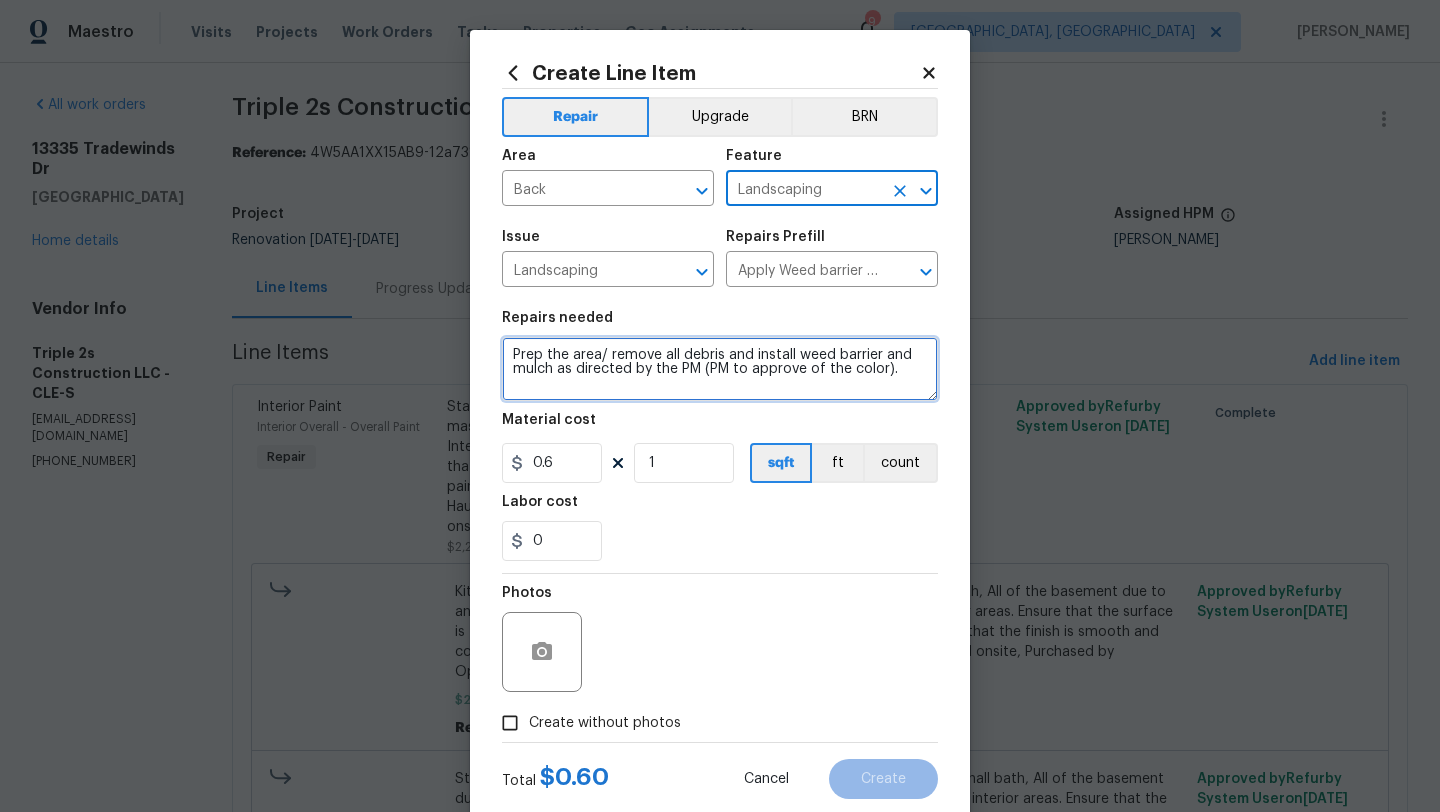 click on "Prep the area/ remove all debris and install weed barrier and mulch as directed by the PM (PM to approve of the color)." at bounding box center (720, 369) 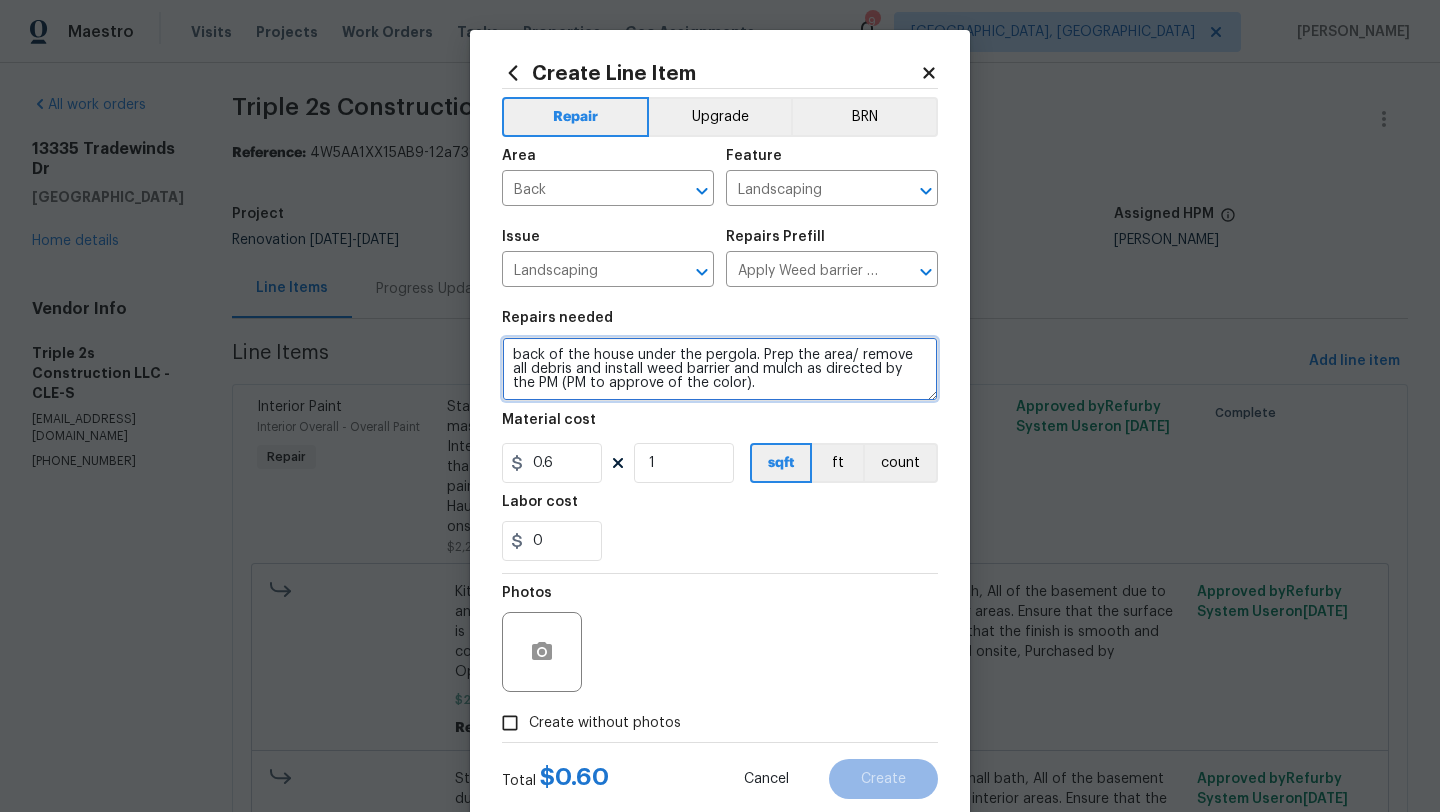 type on "back of the house under the pergola. Prep the area/ remove all debris and install weed barrier and mulch as directed by the PM (PM to approve of the color)." 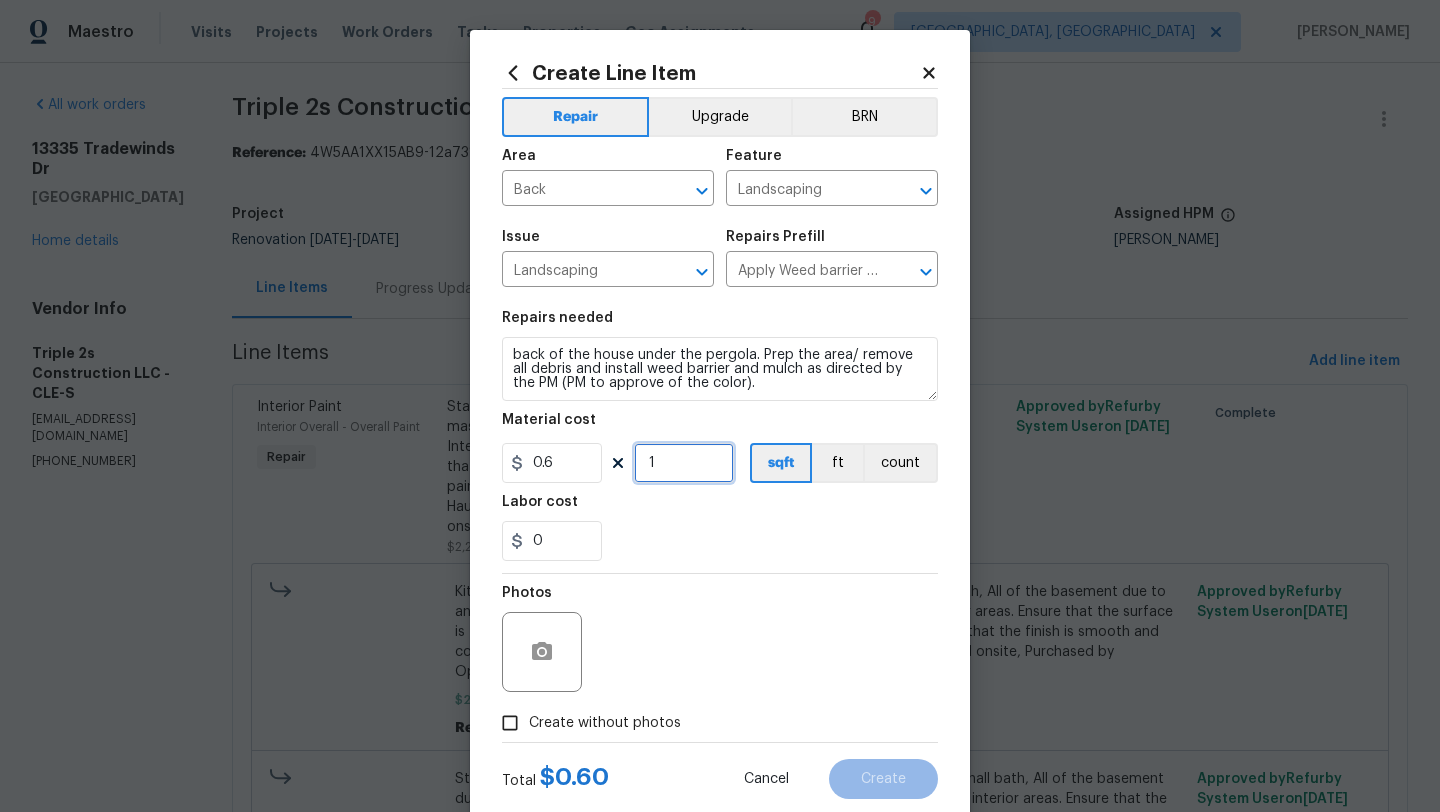 click on "1" at bounding box center [684, 463] 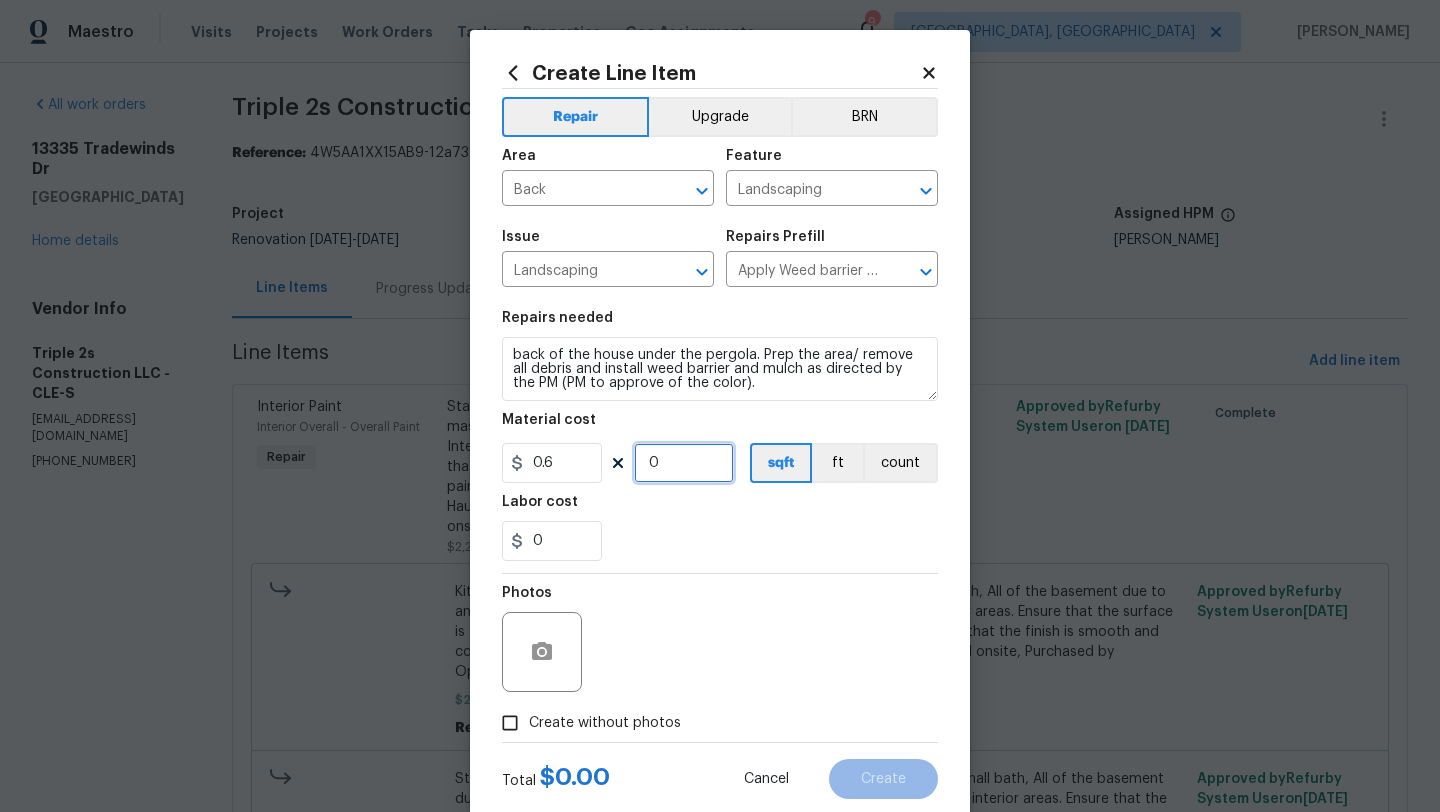 type on "0" 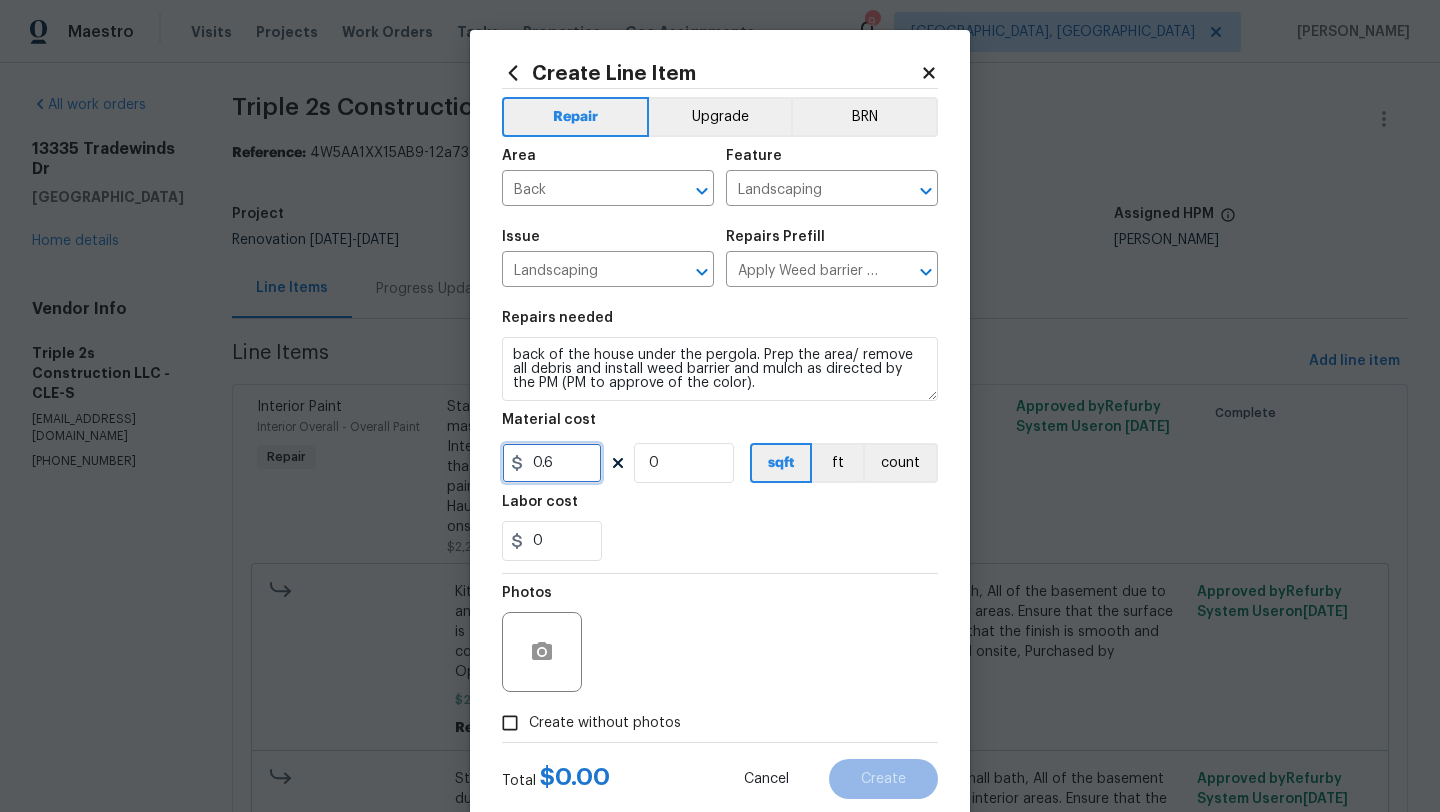 drag, startPoint x: 565, startPoint y: 465, endPoint x: 514, endPoint y: 465, distance: 51 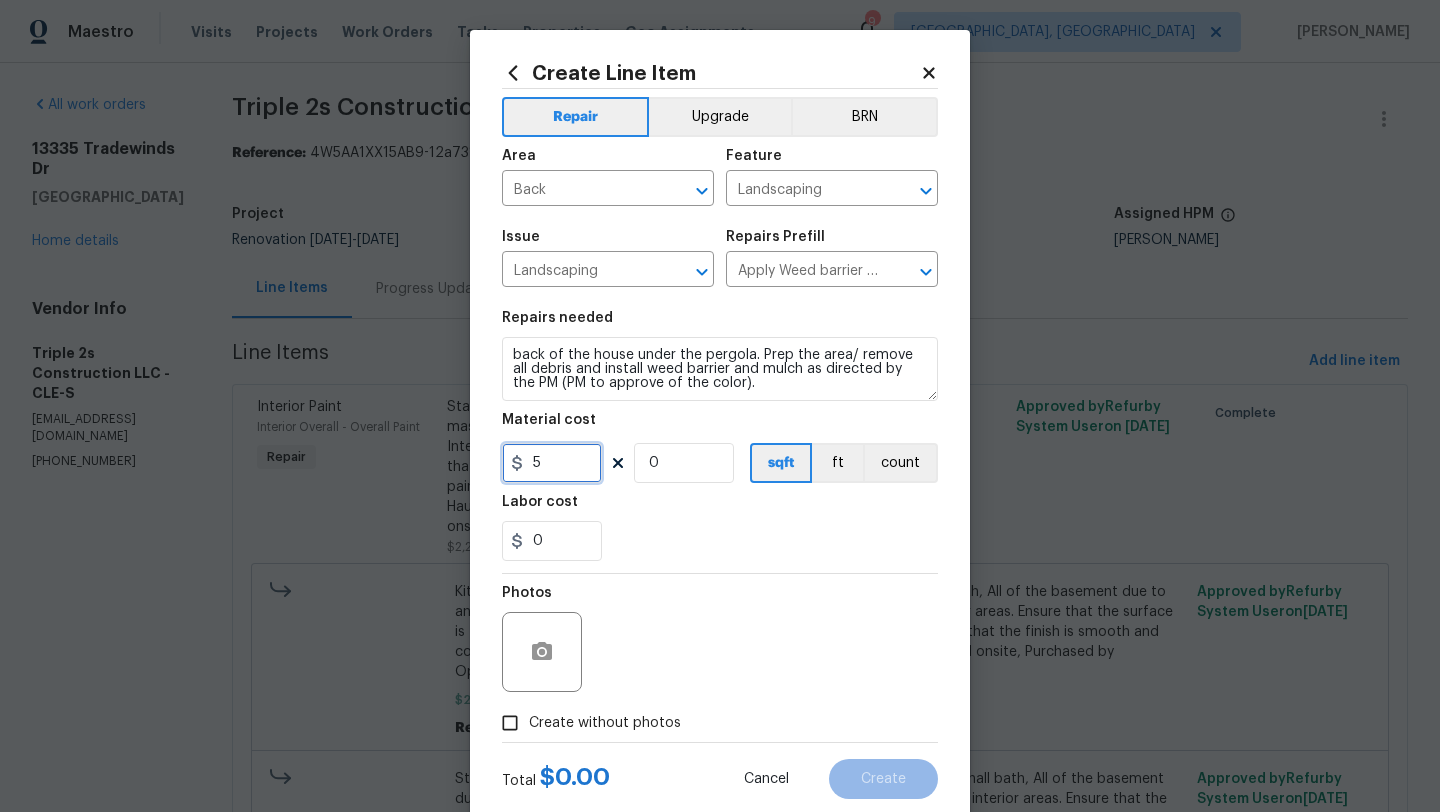type on "5" 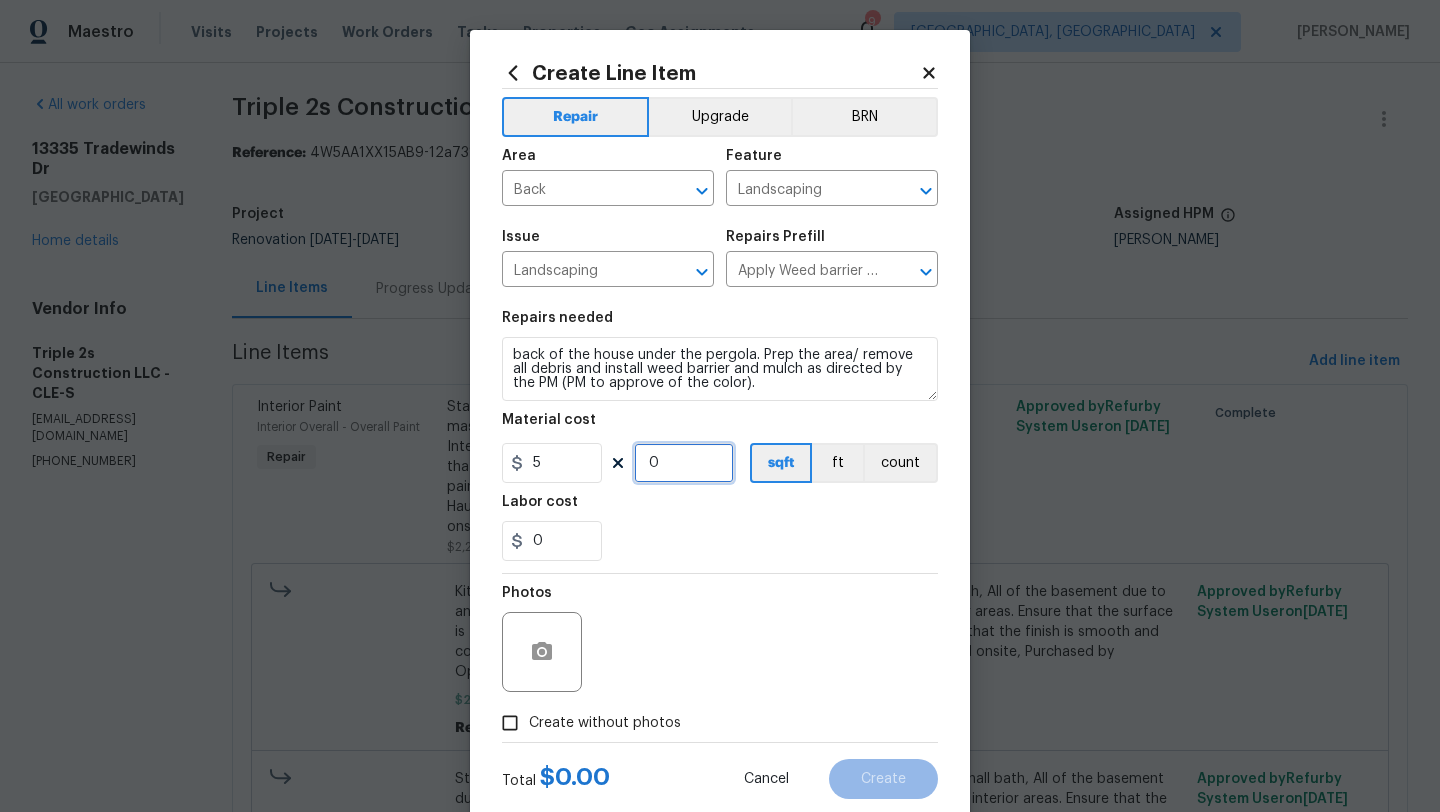 click on "0" at bounding box center [684, 463] 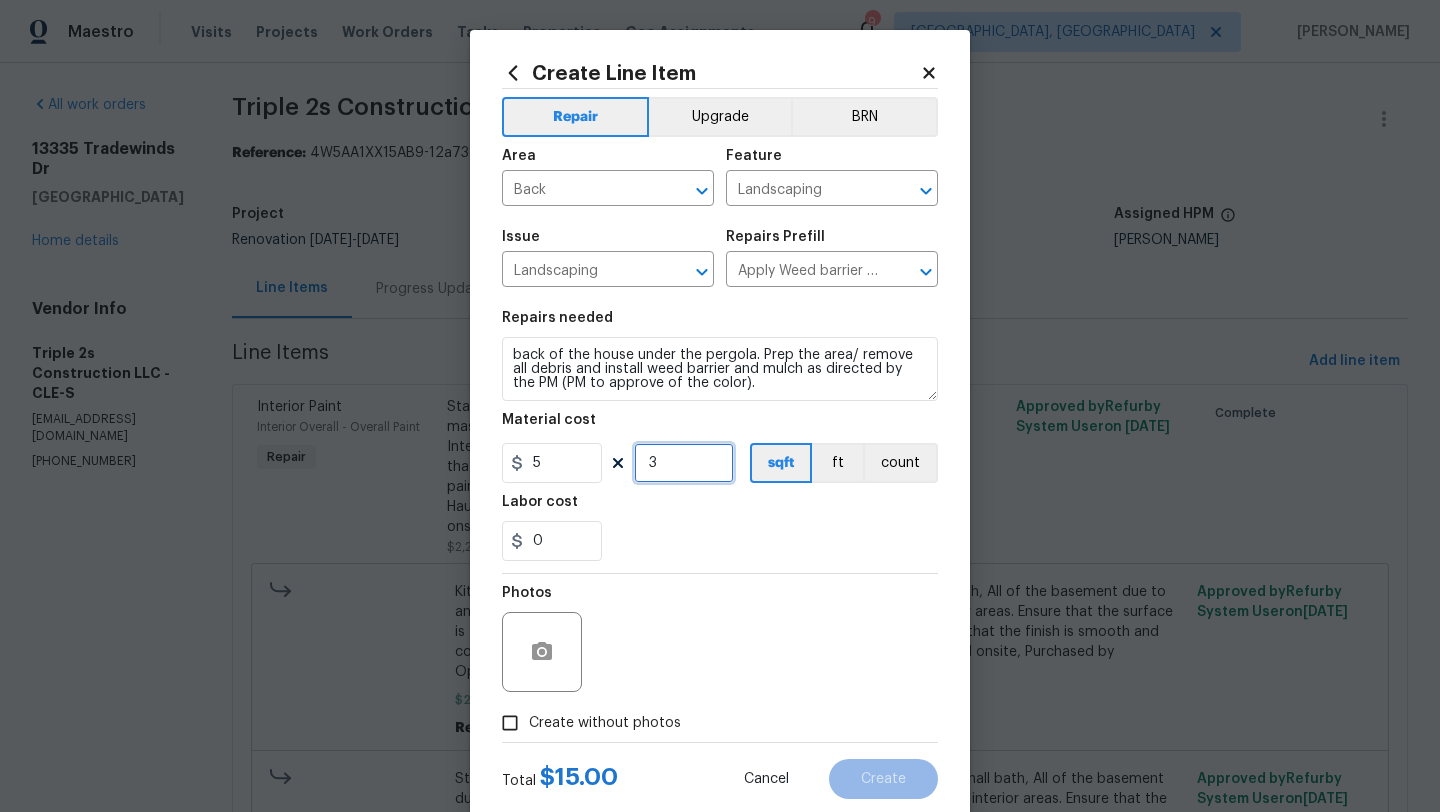 type on "3" 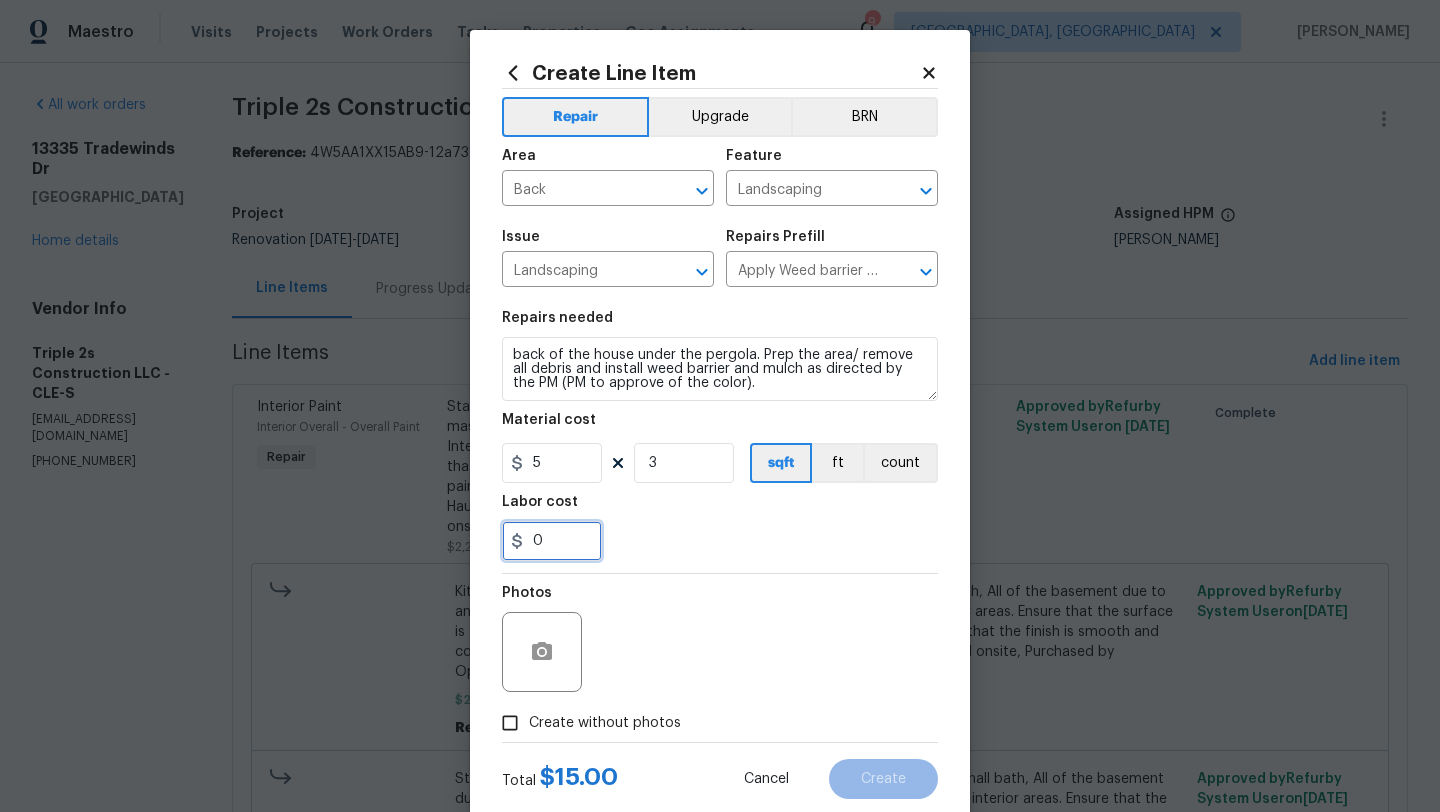 drag, startPoint x: 560, startPoint y: 539, endPoint x: 519, endPoint y: 539, distance: 41 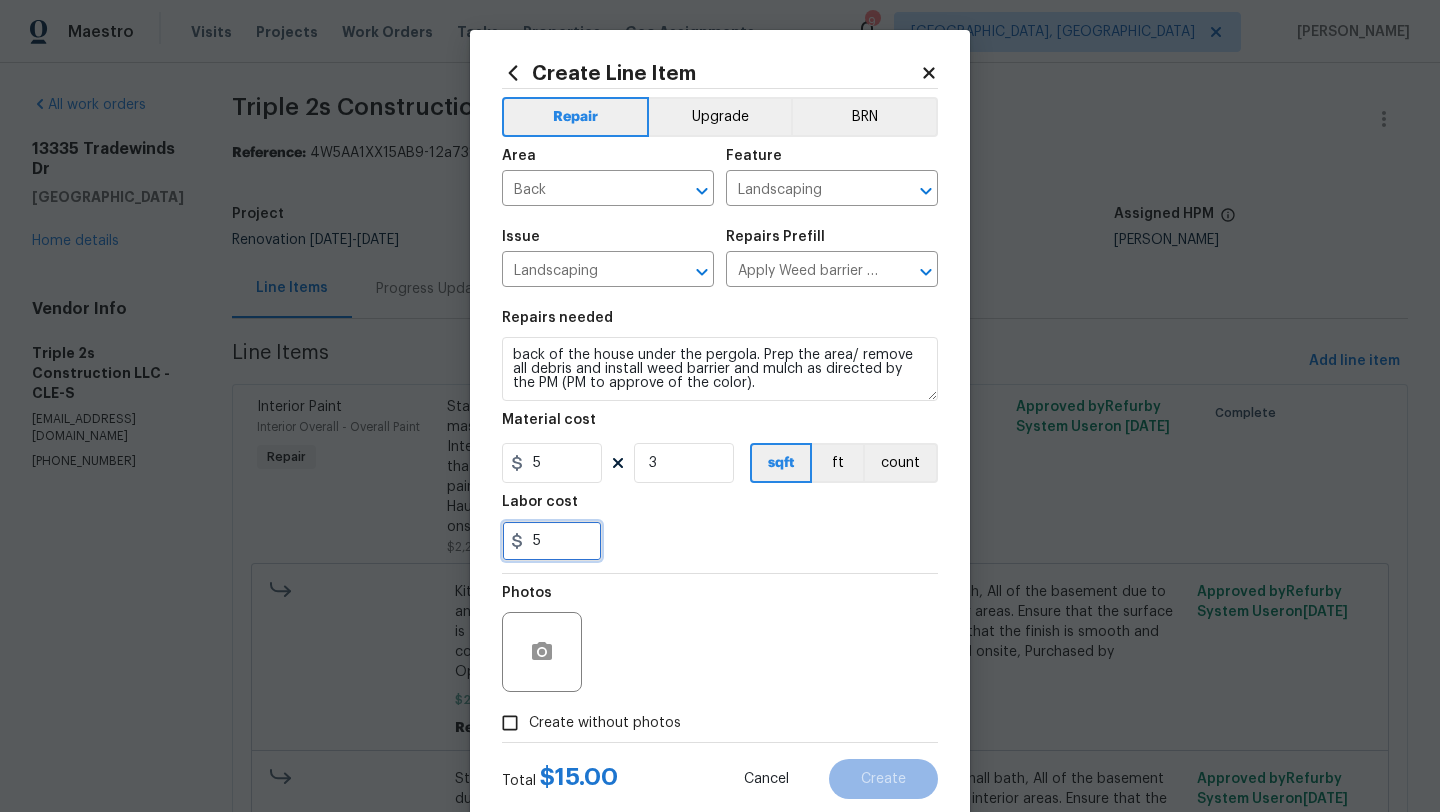 type on "5" 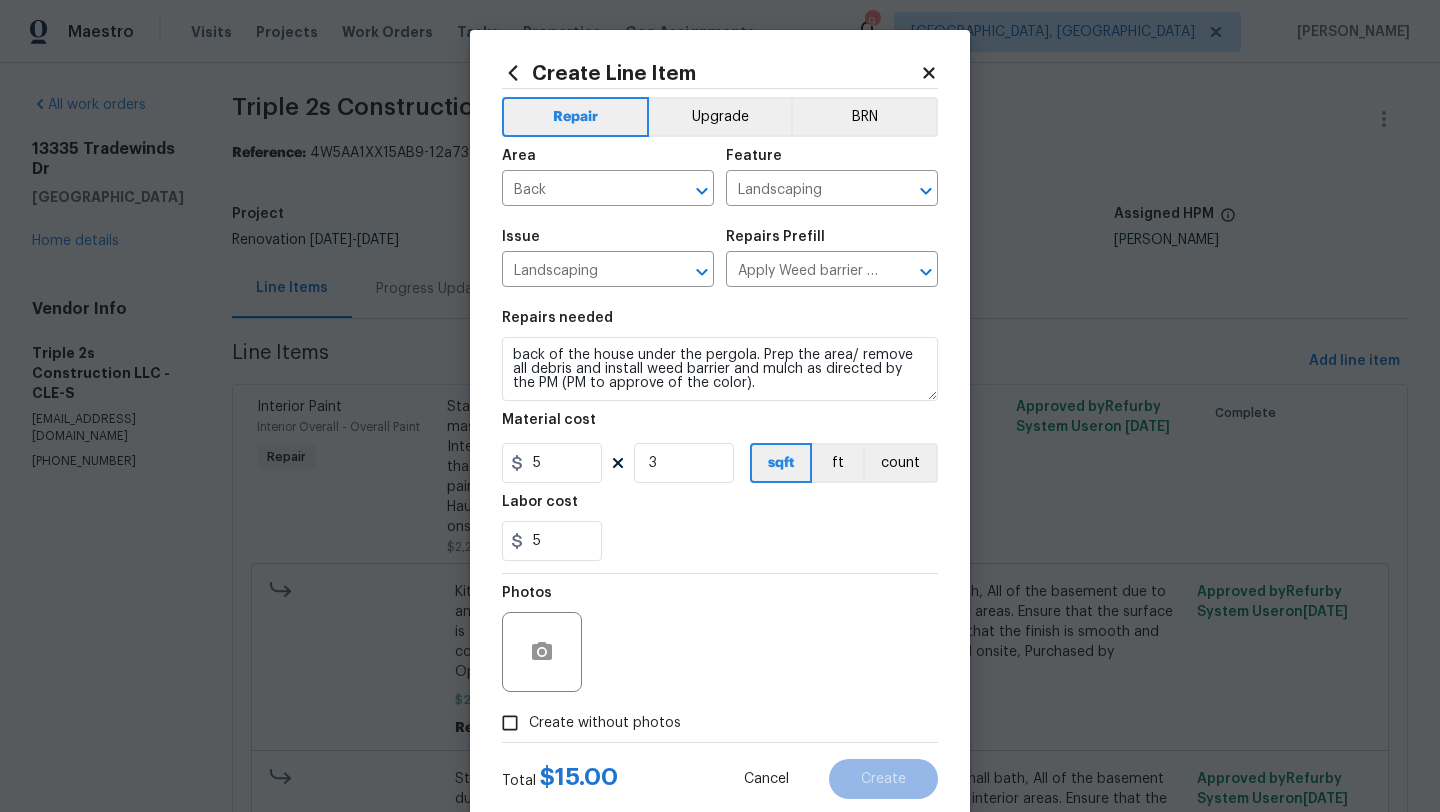 click on "Photos" at bounding box center (720, 639) 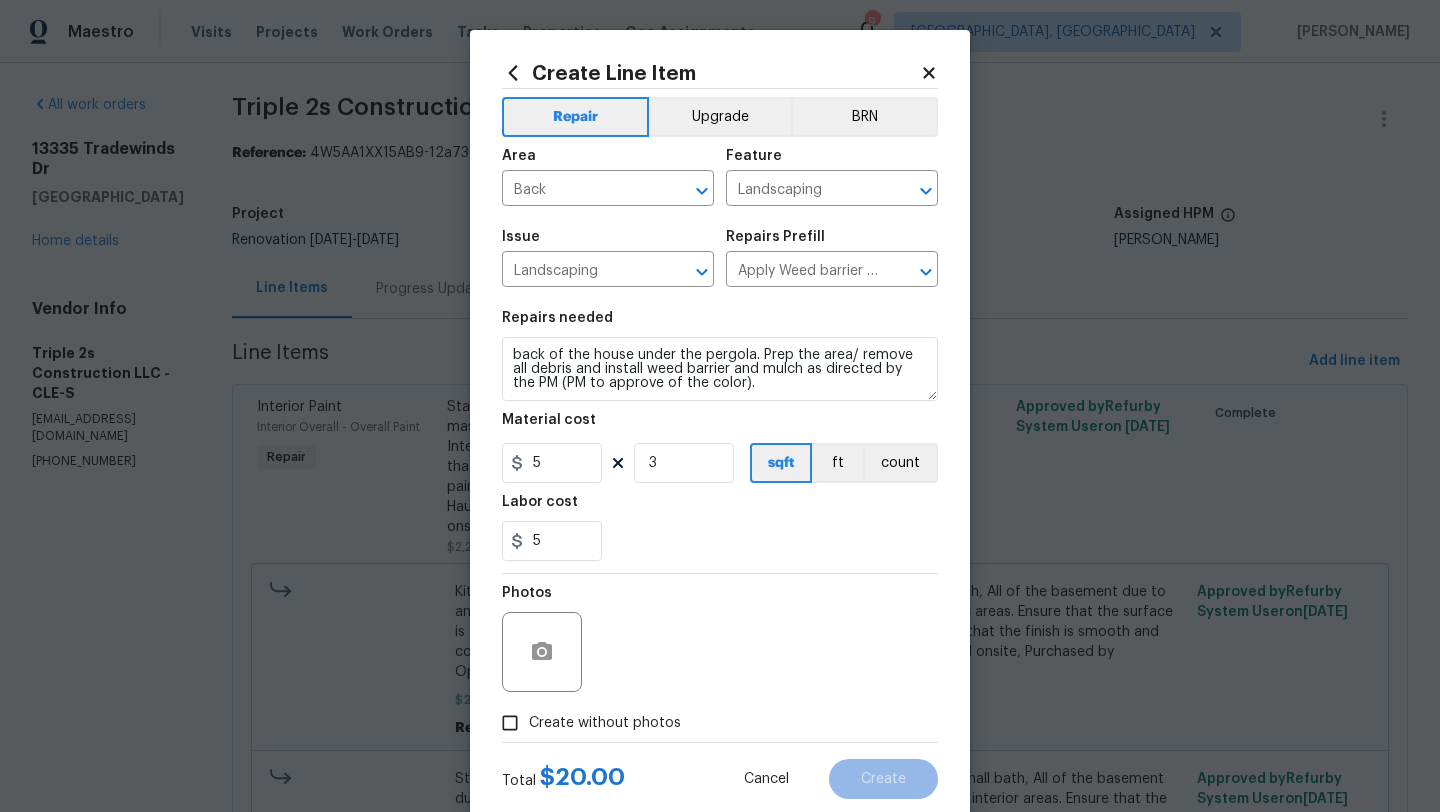 click on "Create without photos" at bounding box center [510, 723] 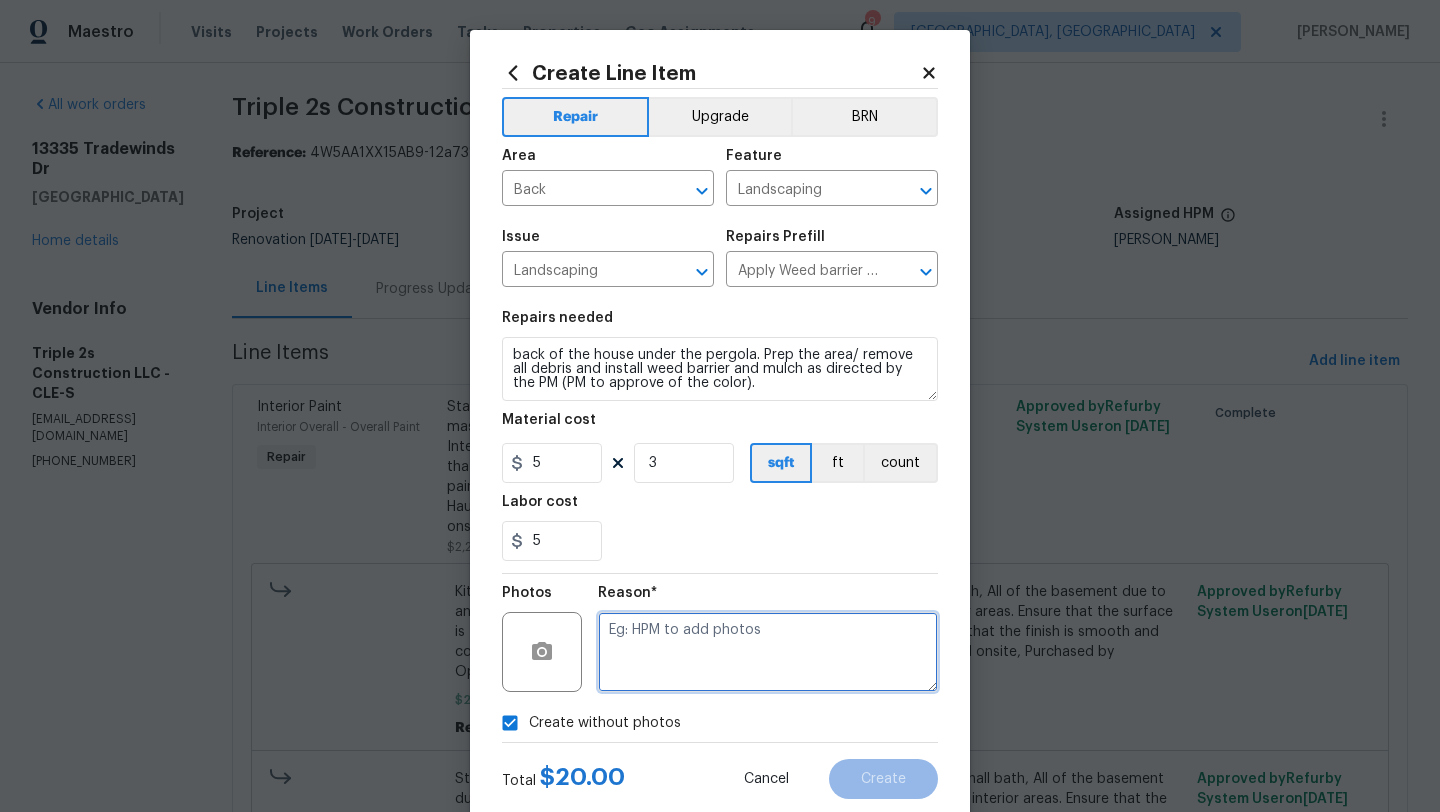 click at bounding box center (768, 652) 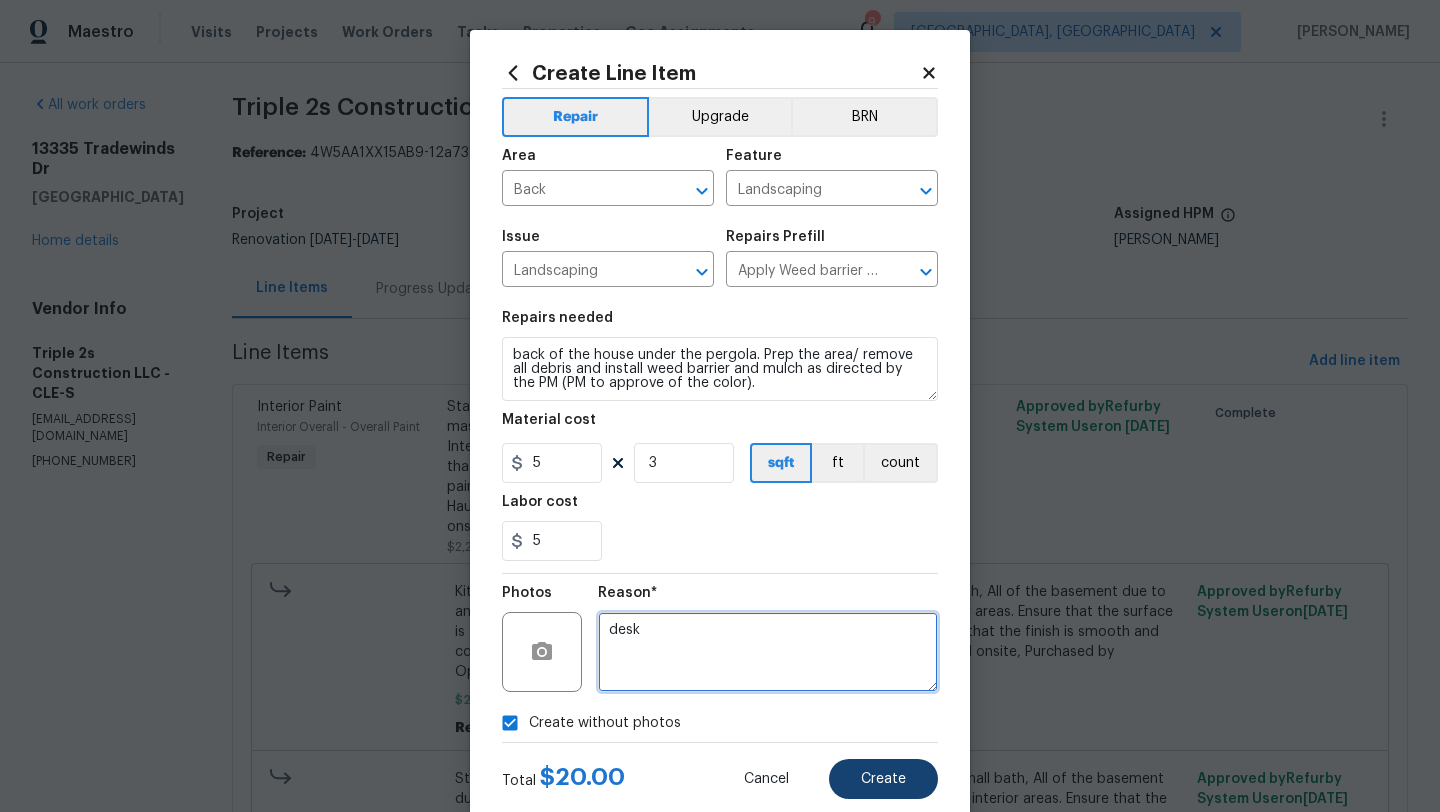 type on "desk" 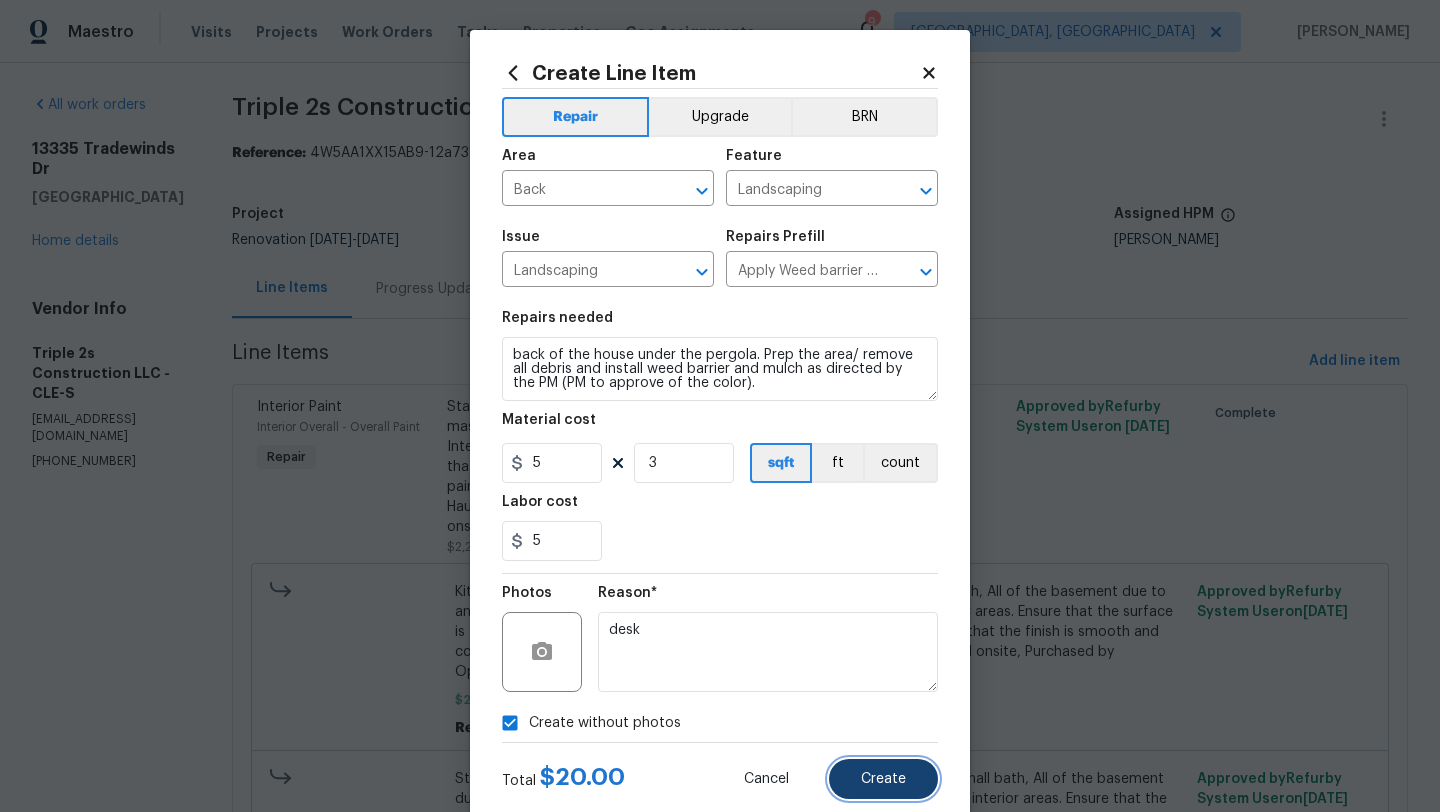 click on "Create" at bounding box center [883, 779] 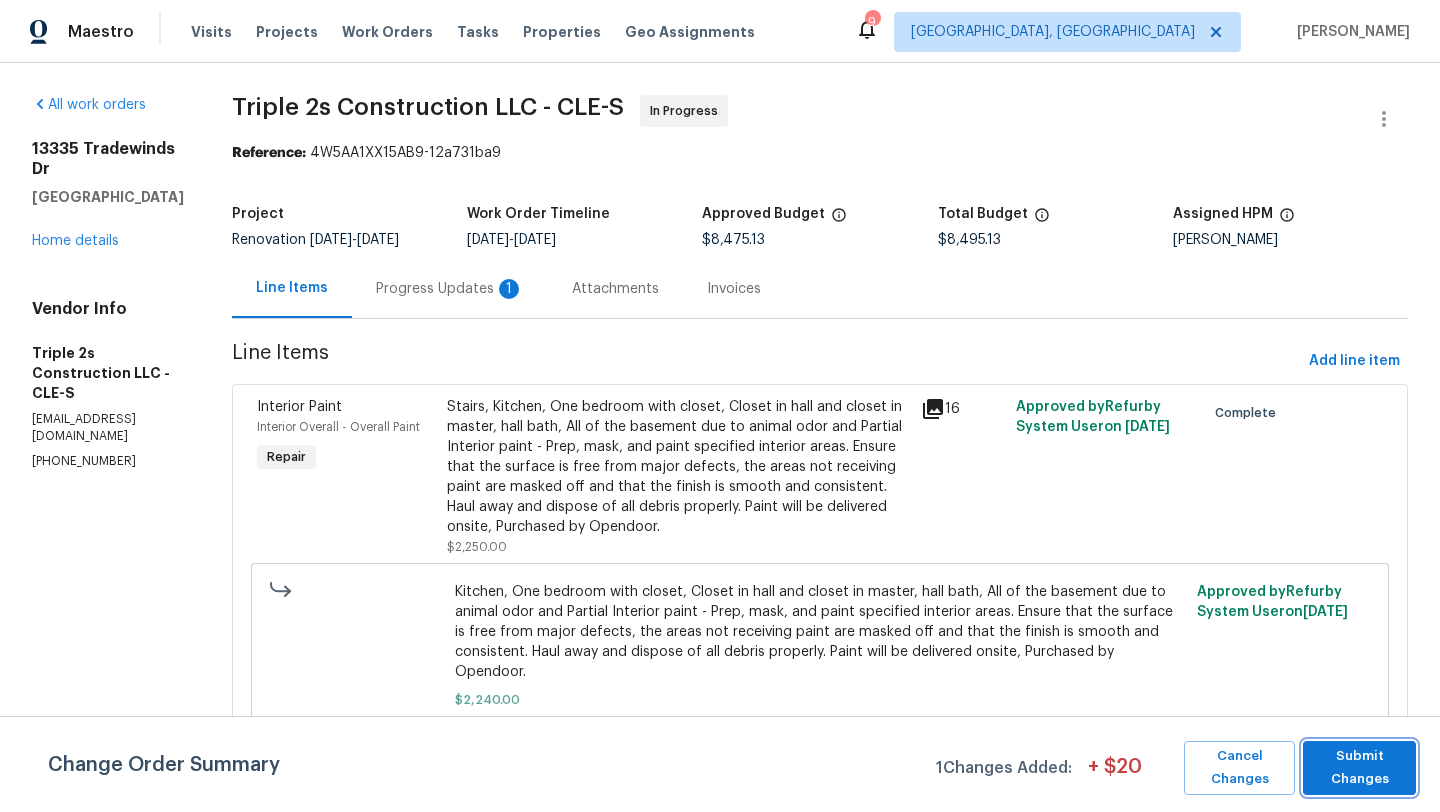 click on "Submit Changes" at bounding box center [1359, 768] 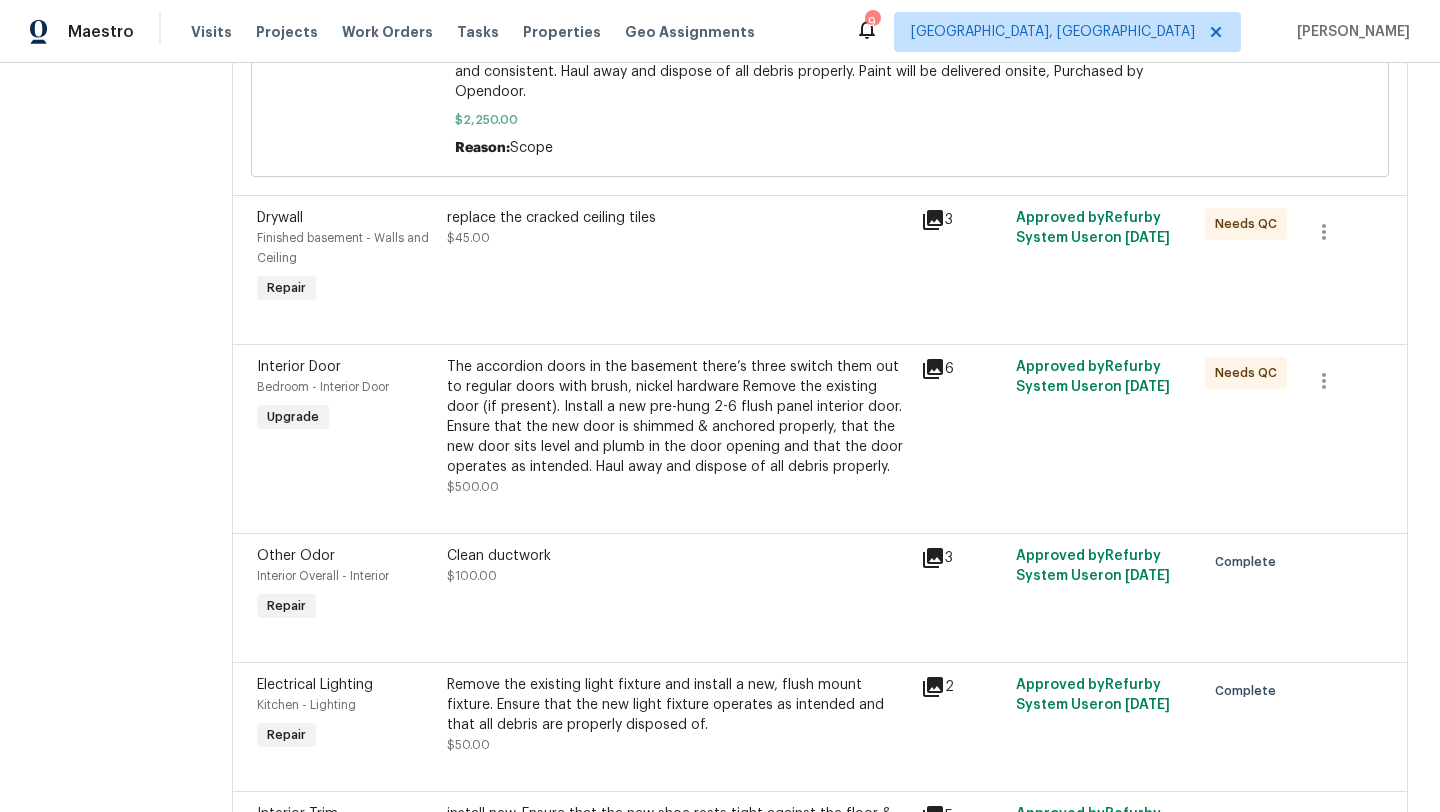 scroll, scrollTop: 764, scrollLeft: 0, axis: vertical 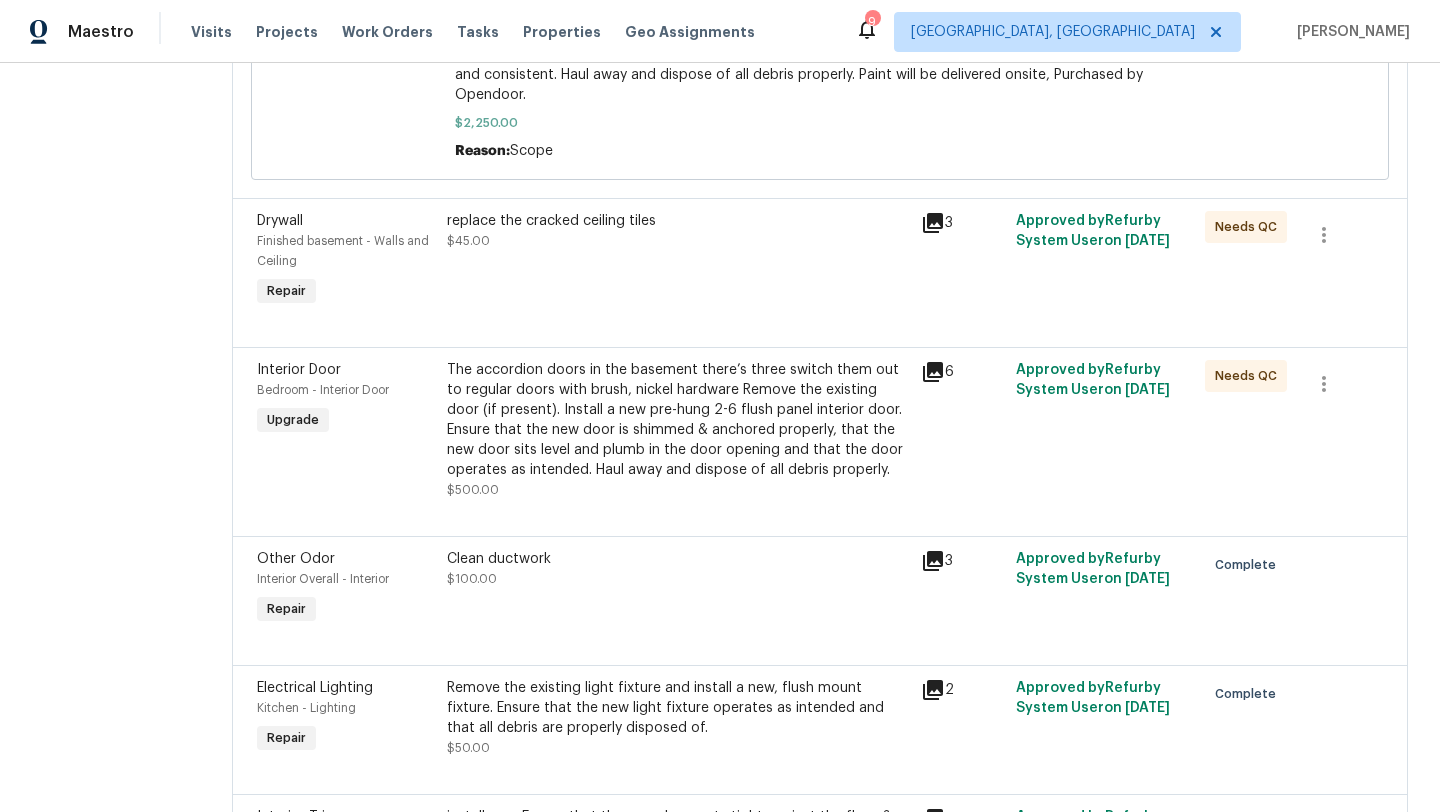 click 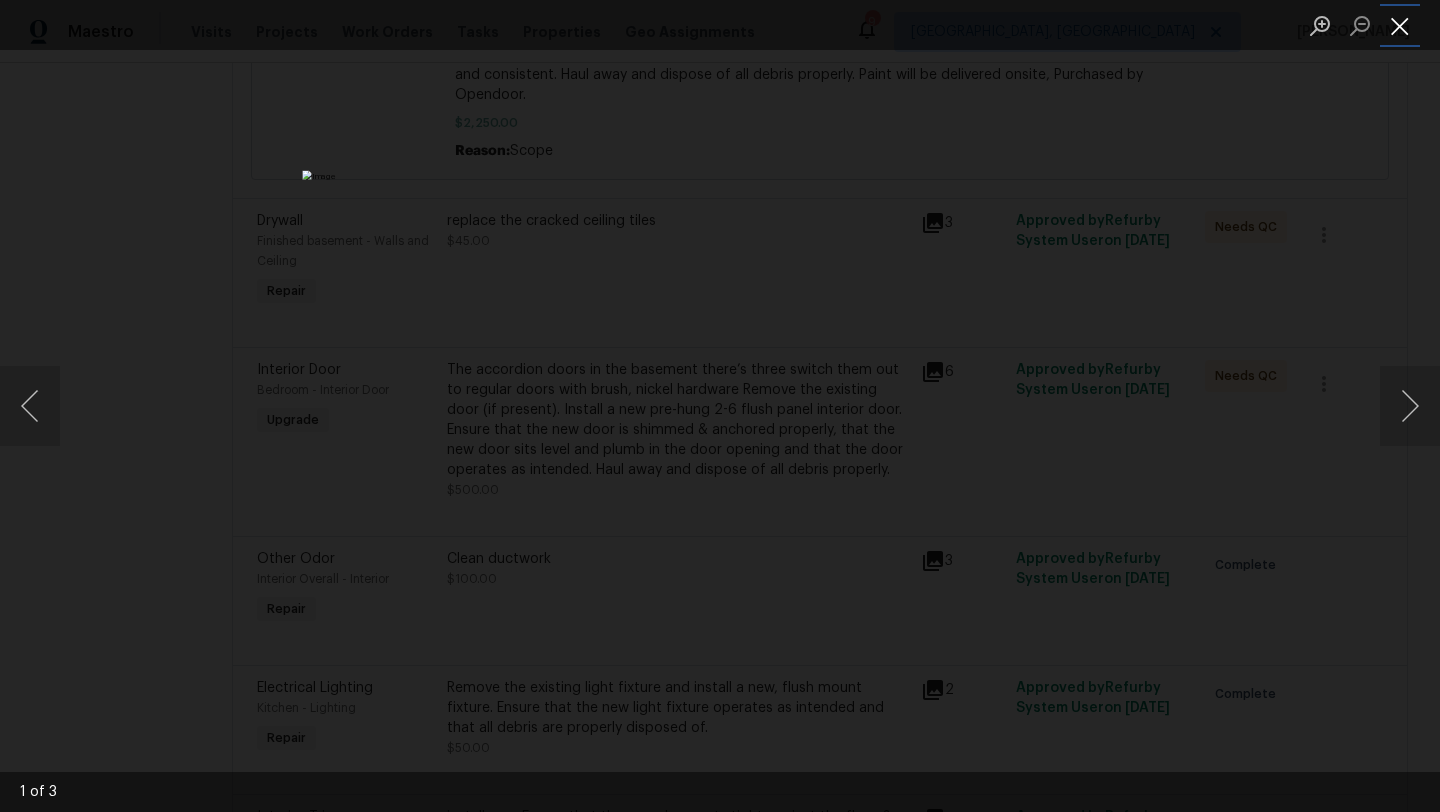 click at bounding box center (1400, 25) 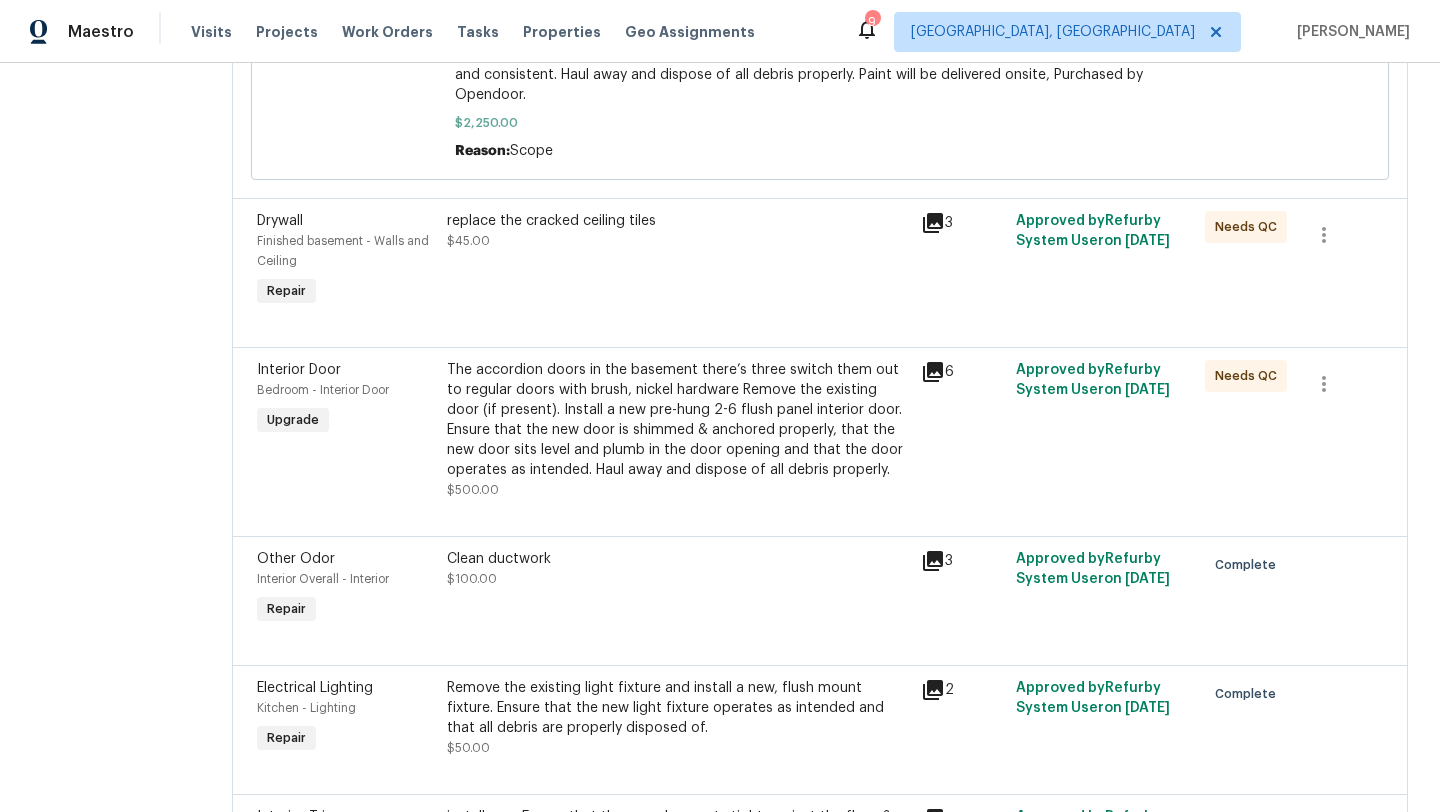 click on "The accordion doors in the basement there’s three switch them out to regular doors with brush, nickel hardware Remove the existing door (if present). Install a new pre-hung 2-6 flush panel interior door. Ensure that the new door is shimmed & anchored properly, that the new door sits level and plumb in the door opening and that the door operates as intended. Haul away and dispose of all debris properly." at bounding box center [678, 420] 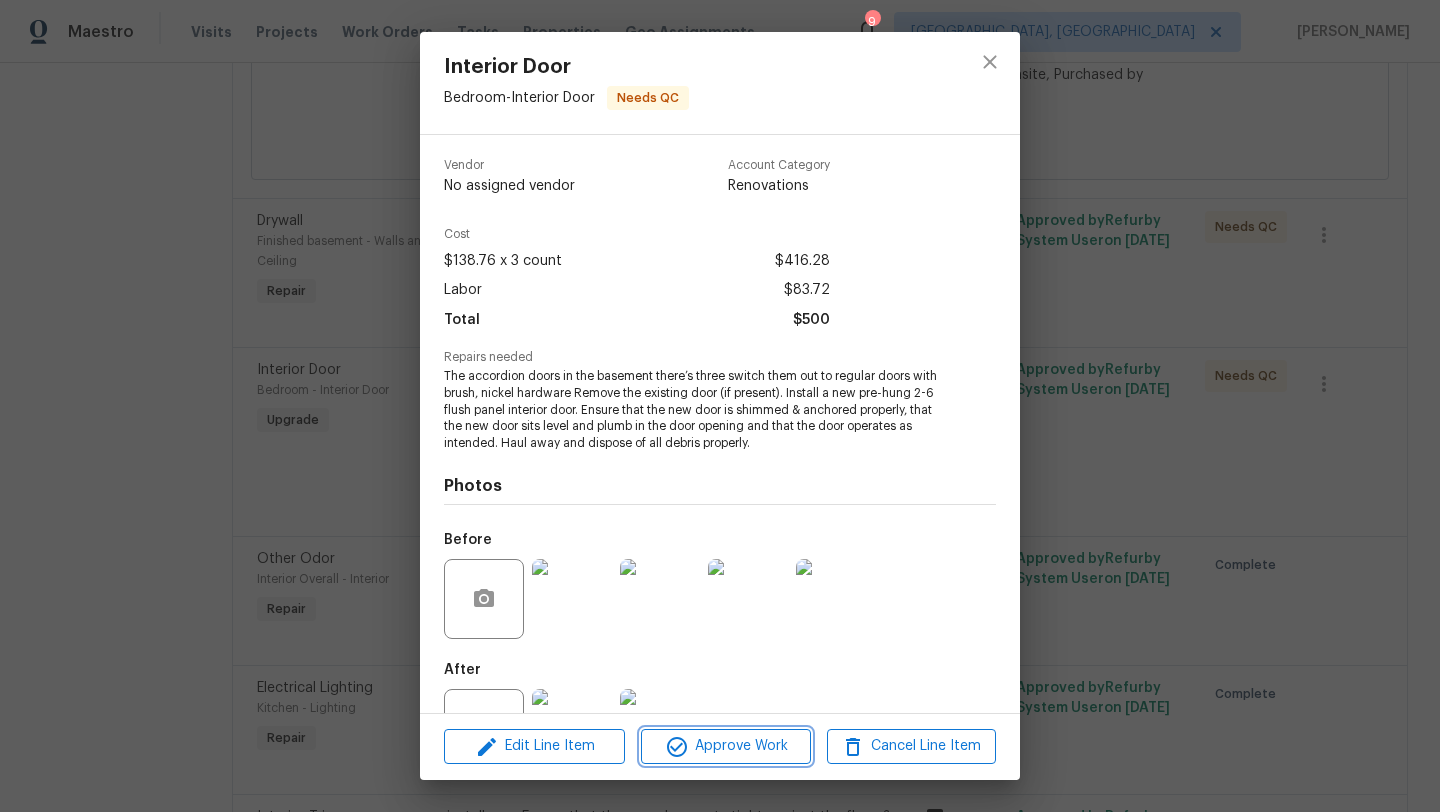 click on "Approve Work" at bounding box center (725, 746) 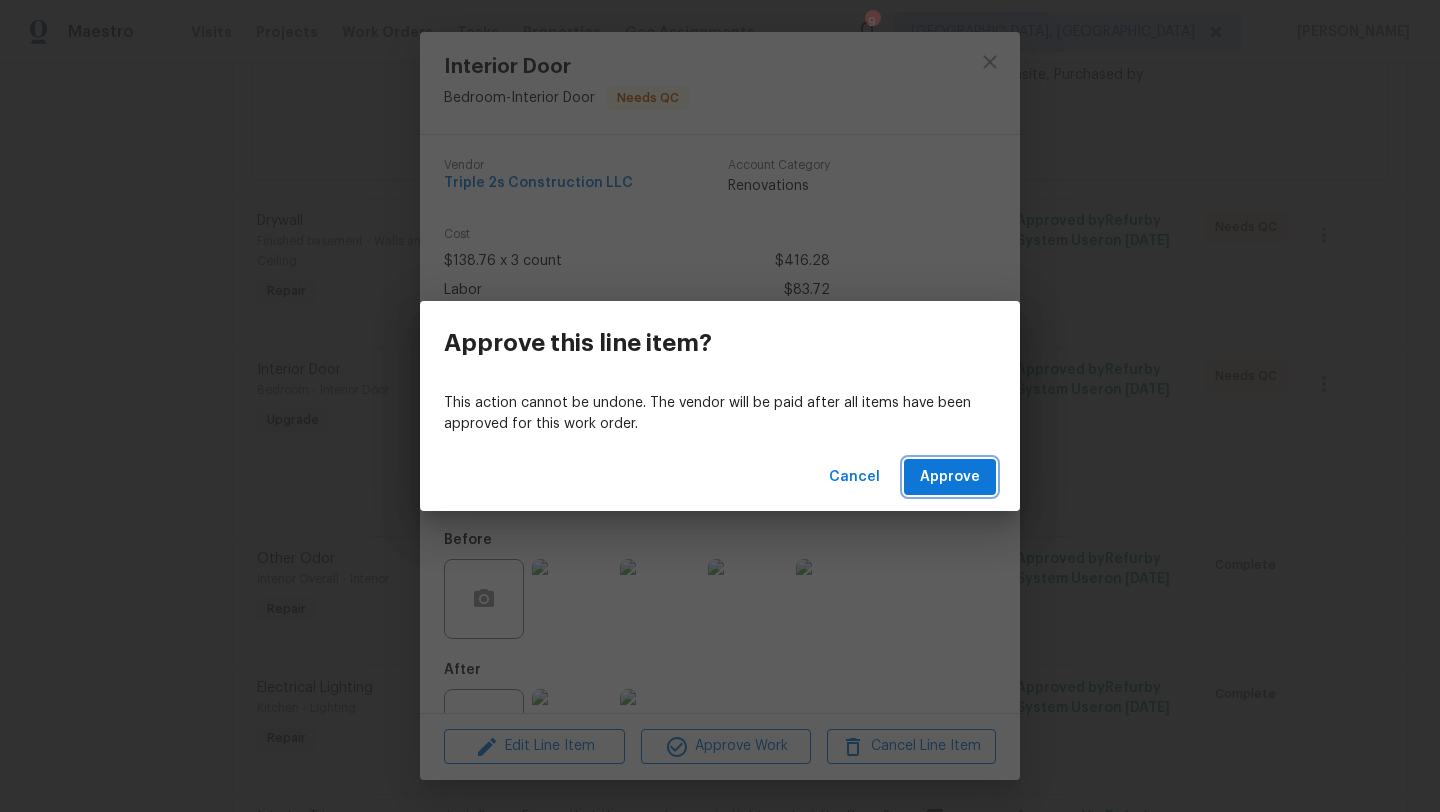 click on "Approve" at bounding box center (950, 477) 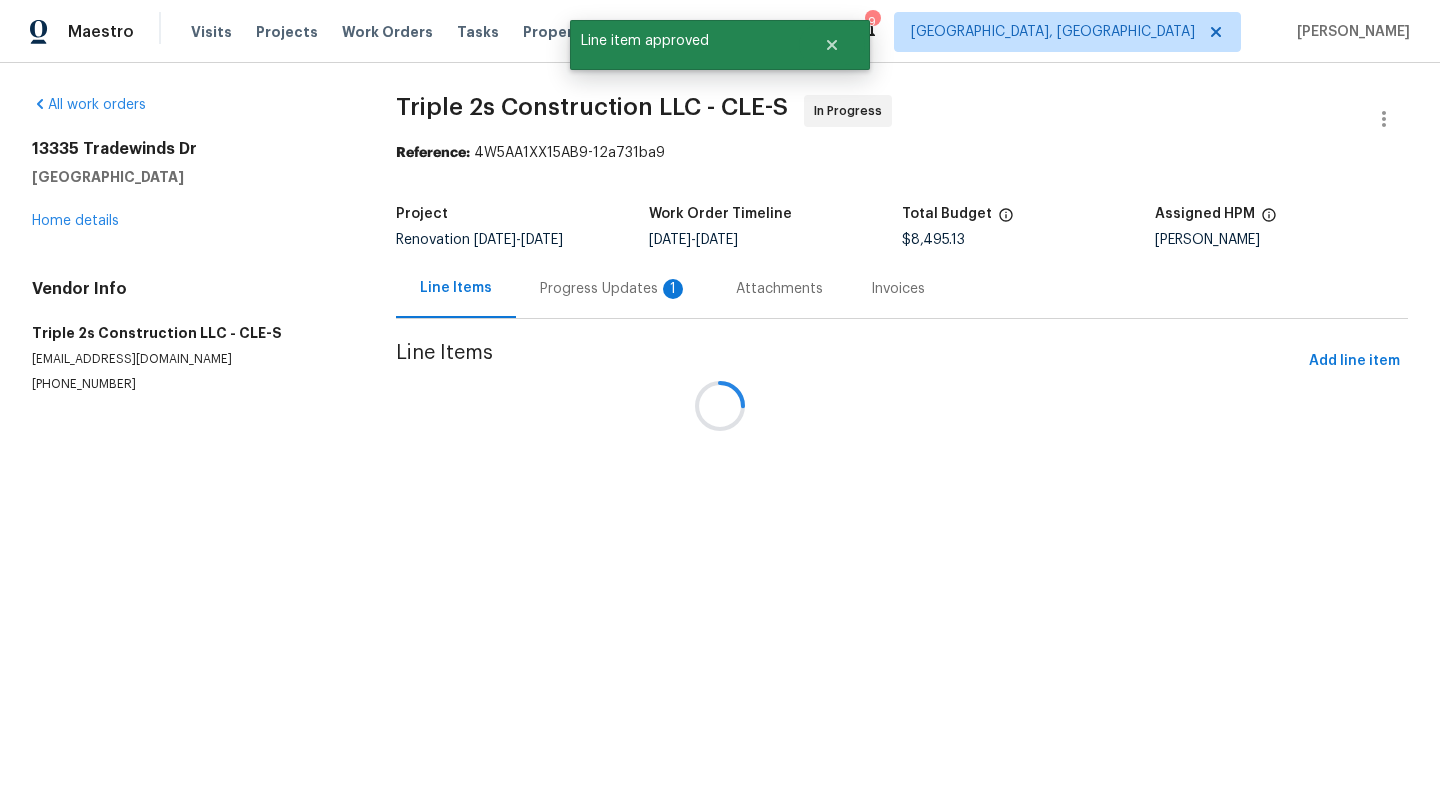 scroll, scrollTop: 0, scrollLeft: 0, axis: both 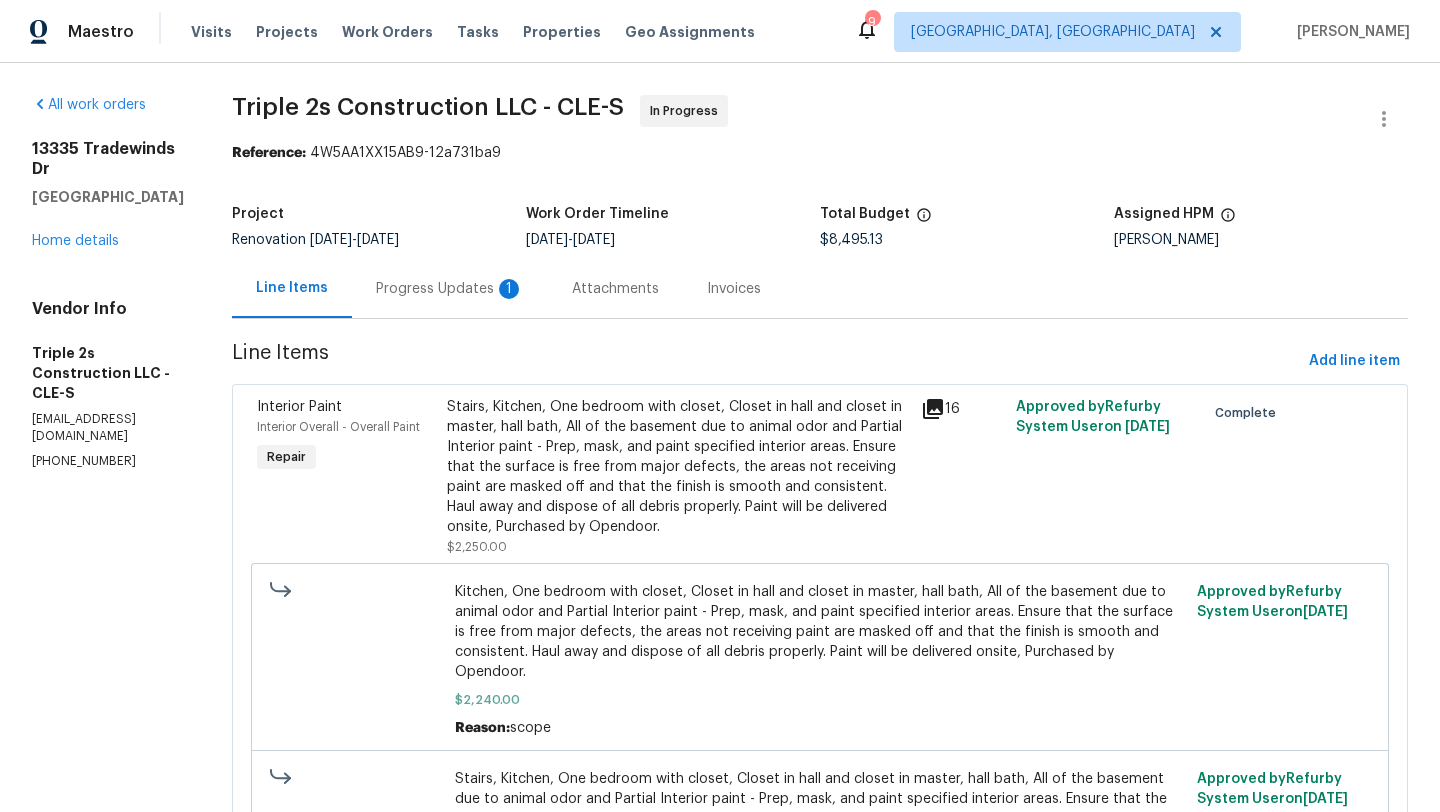 click on "Progress Updates 1" at bounding box center (450, 289) 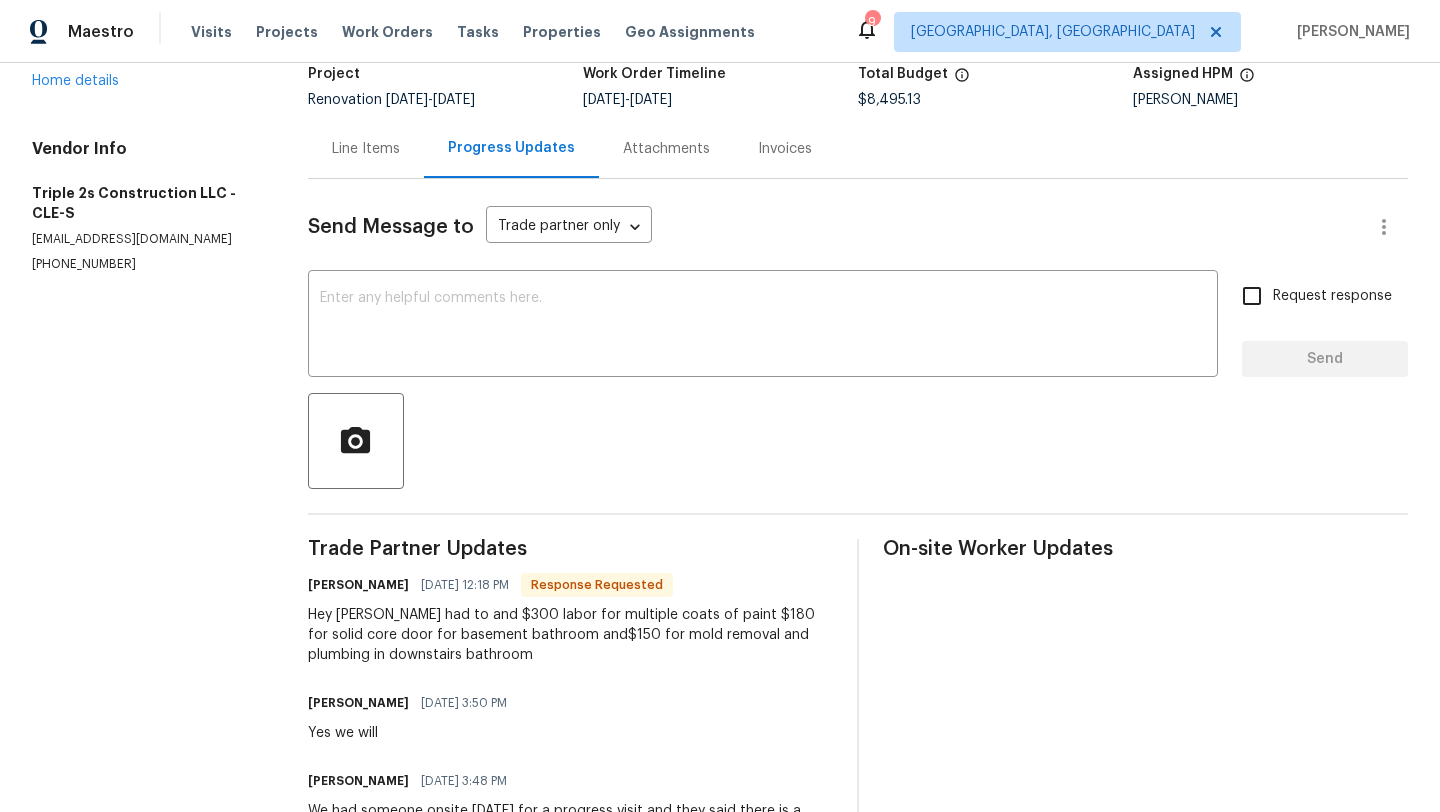 scroll, scrollTop: 0, scrollLeft: 0, axis: both 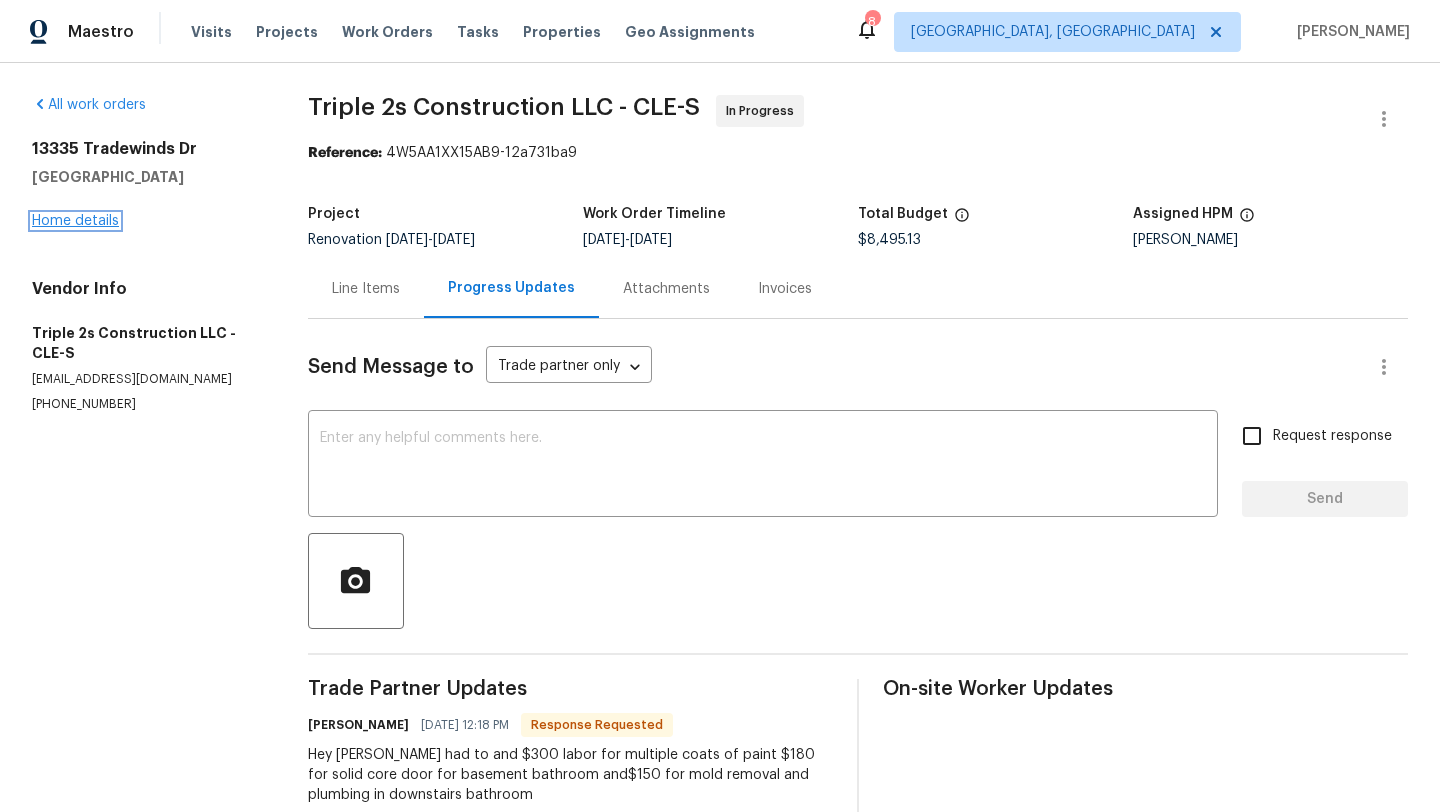 click on "Home details" at bounding box center [75, 221] 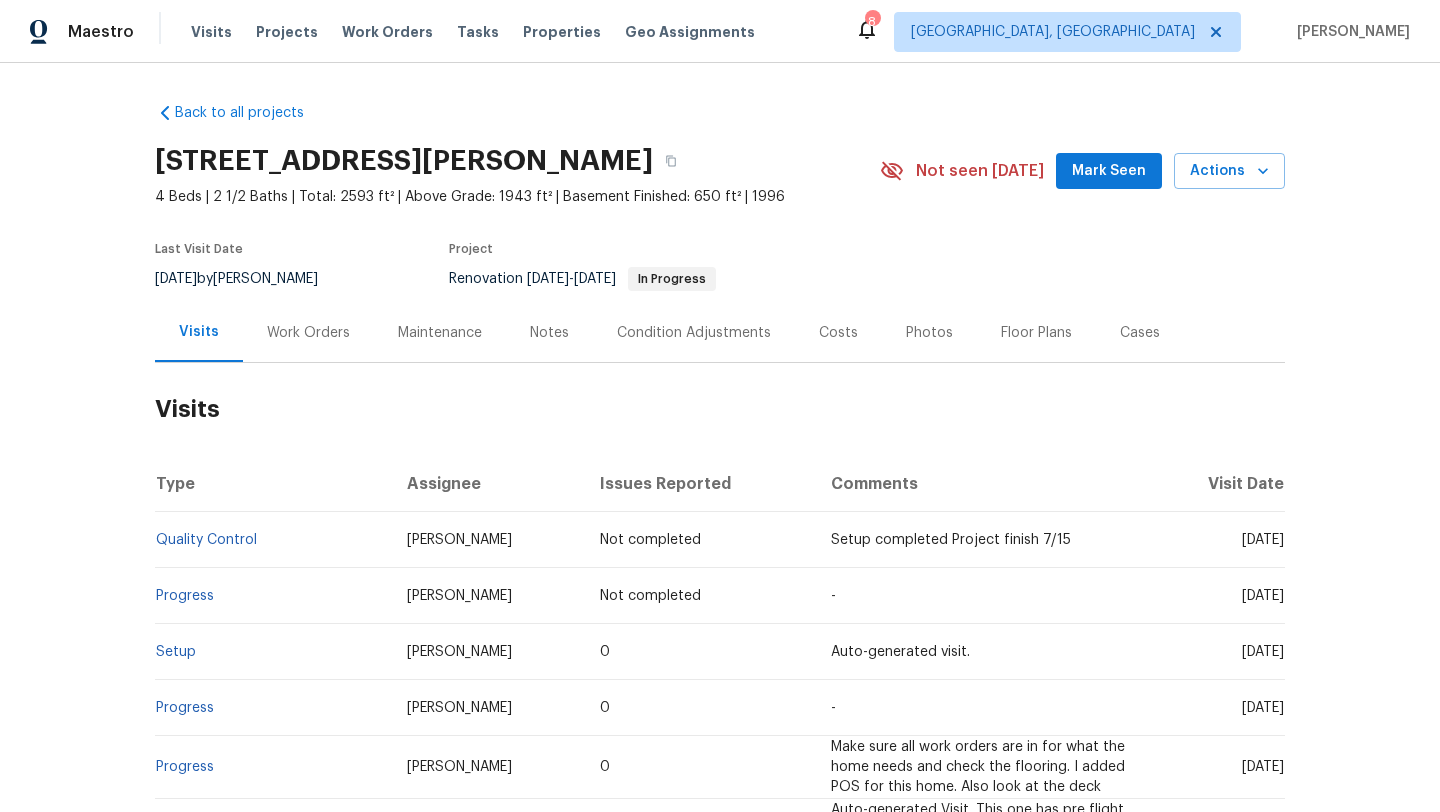 scroll, scrollTop: 0, scrollLeft: 0, axis: both 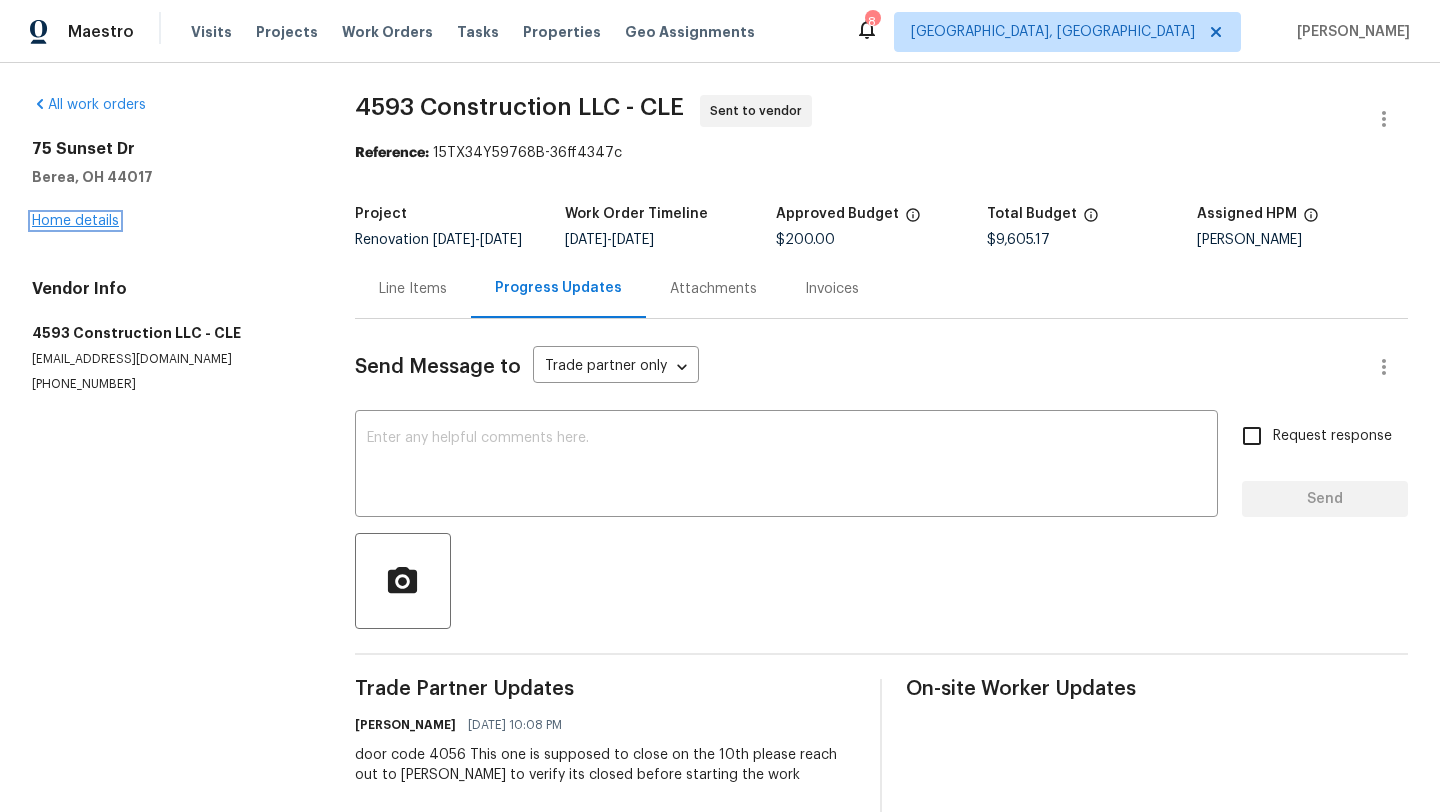 click on "Home details" at bounding box center (75, 221) 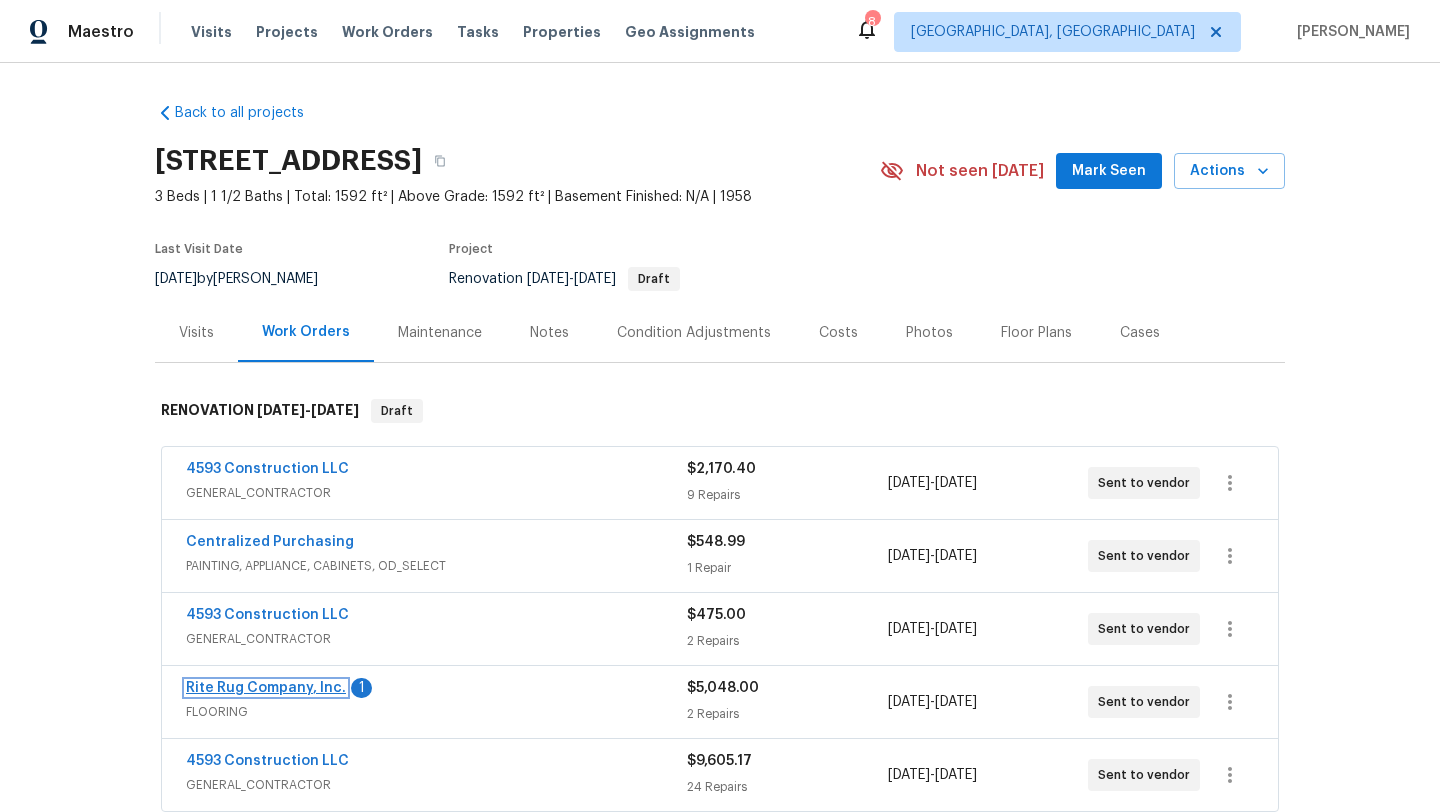 click on "Rite Rug Company, Inc." at bounding box center [266, 688] 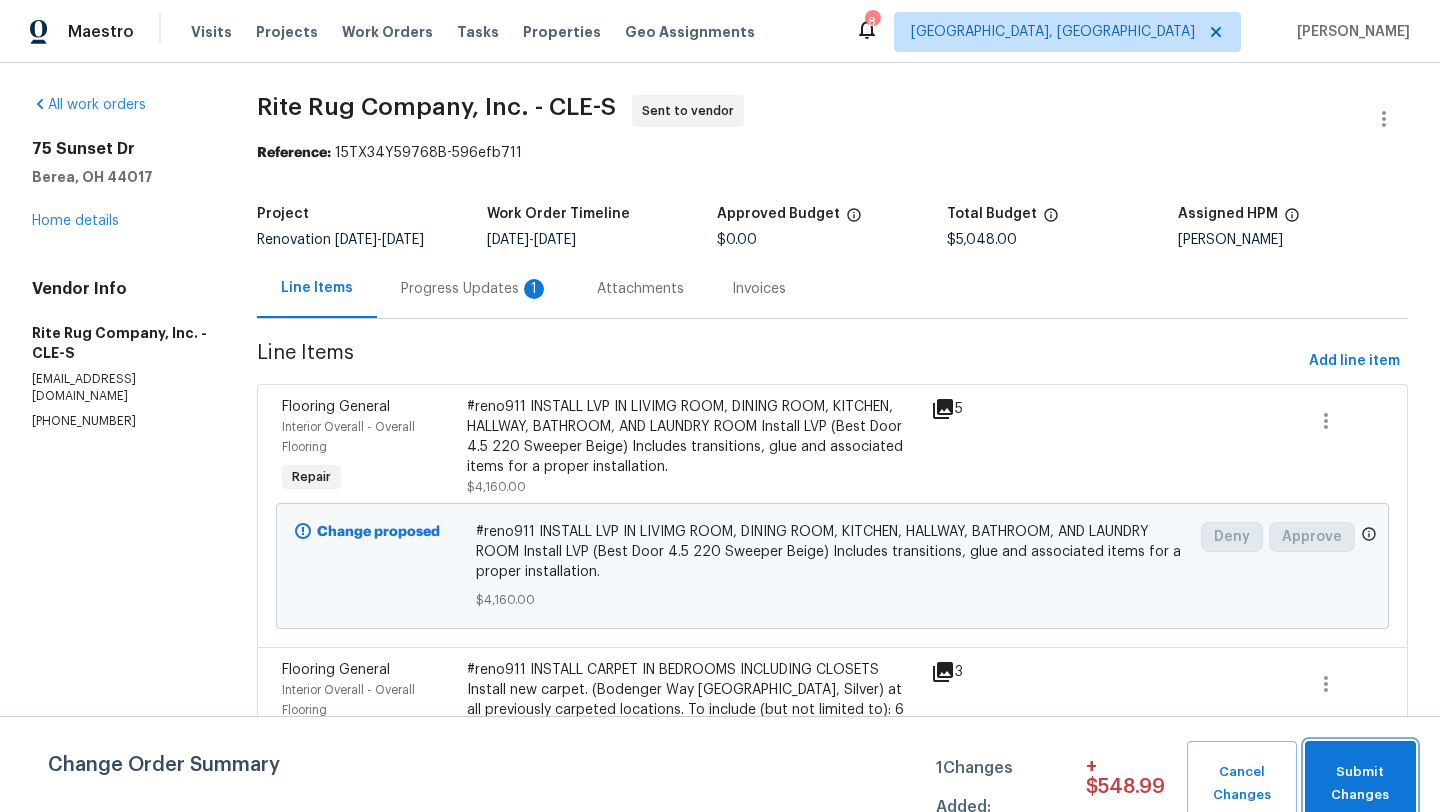 click on "Submit Changes" at bounding box center (1360, 784) 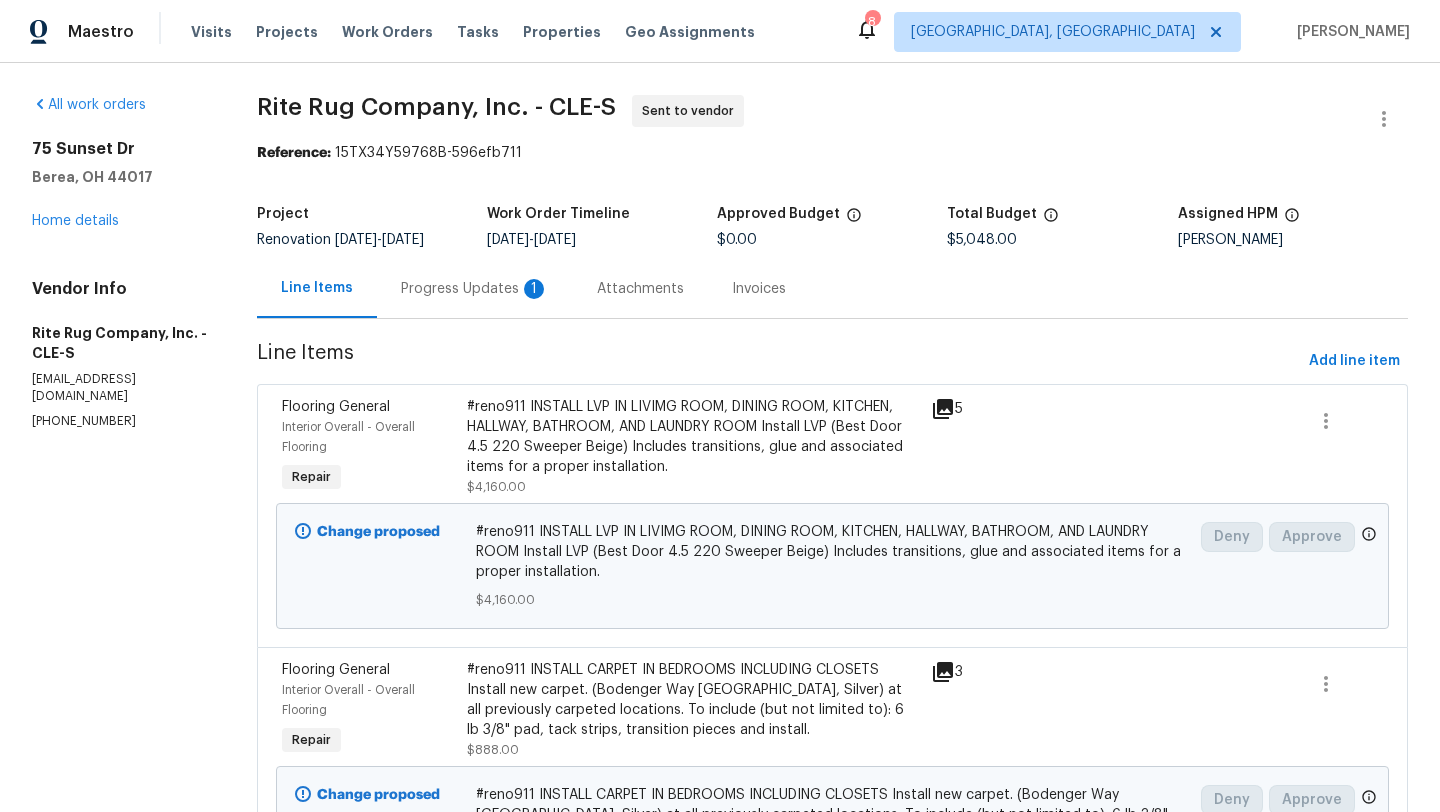 click on "Progress Updates 1" at bounding box center (475, 289) 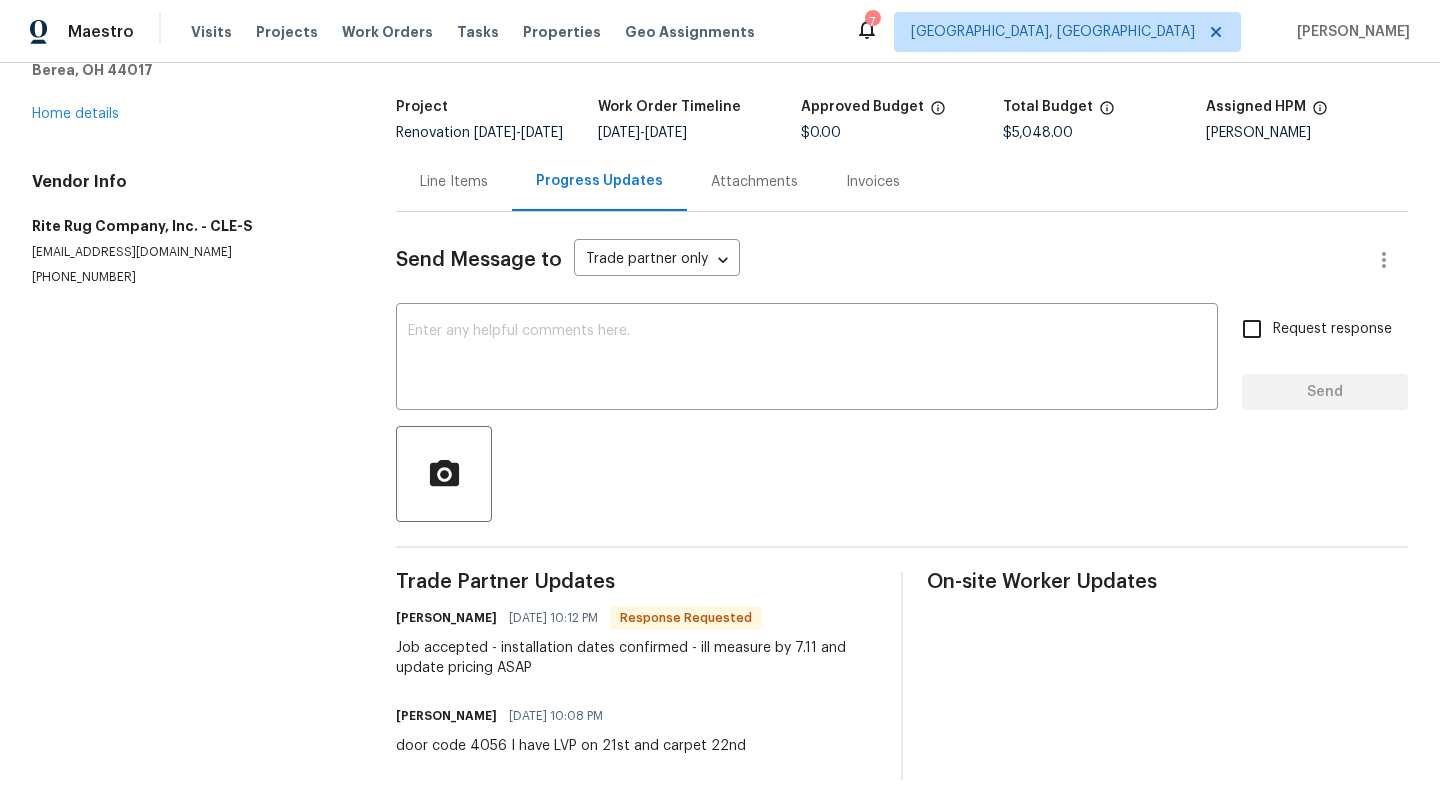 scroll, scrollTop: 0, scrollLeft: 0, axis: both 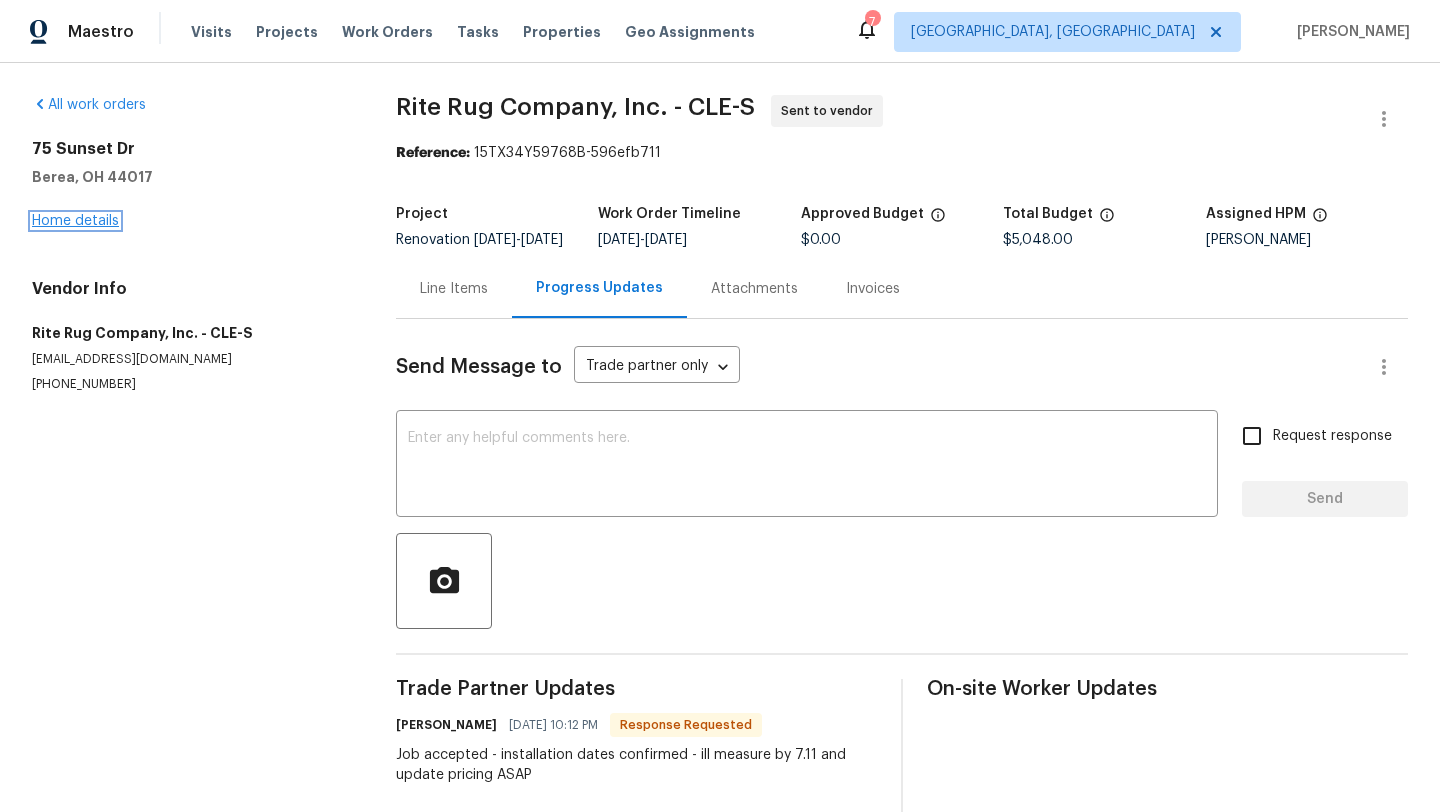 click on "Home details" at bounding box center (75, 221) 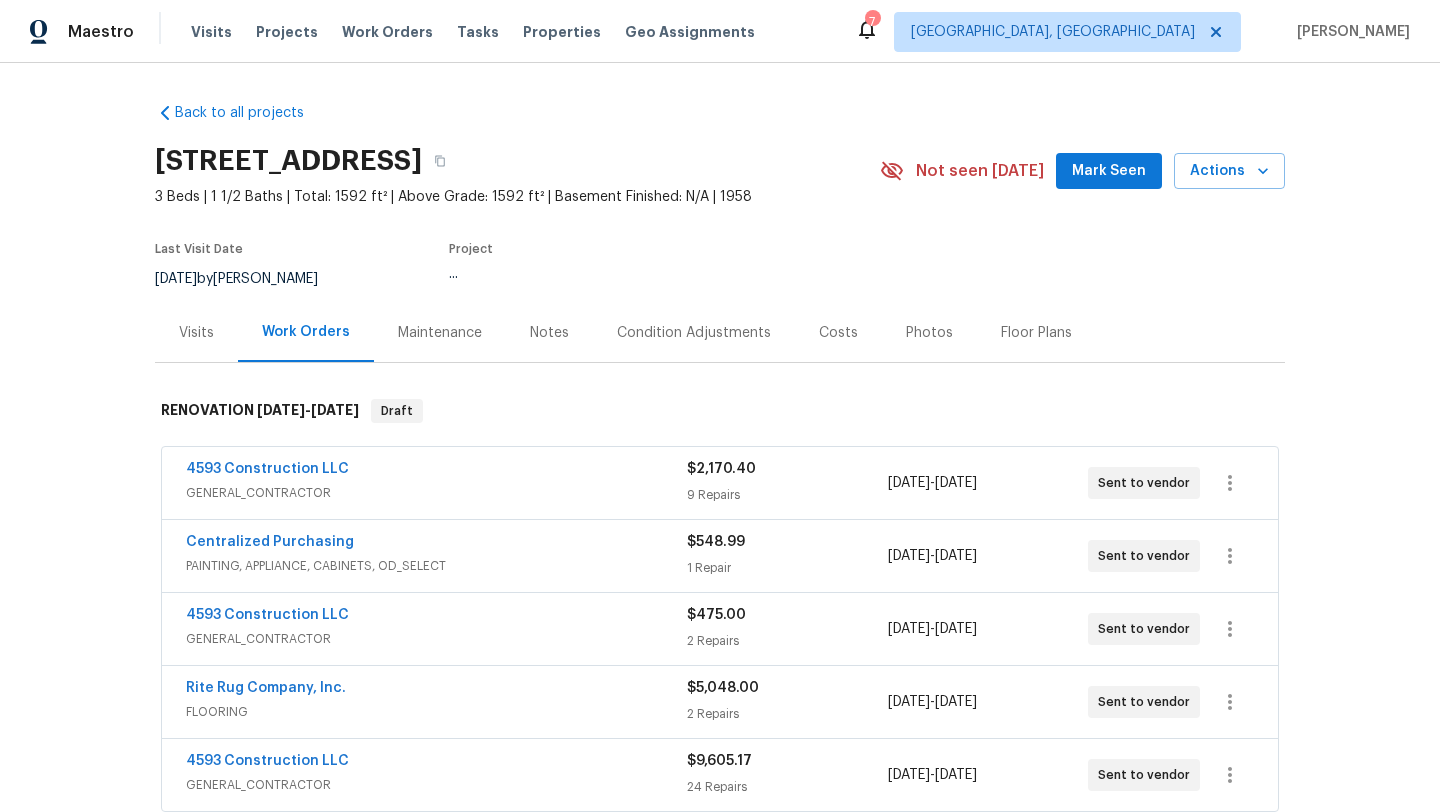 click on "Mark Seen" at bounding box center [1109, 171] 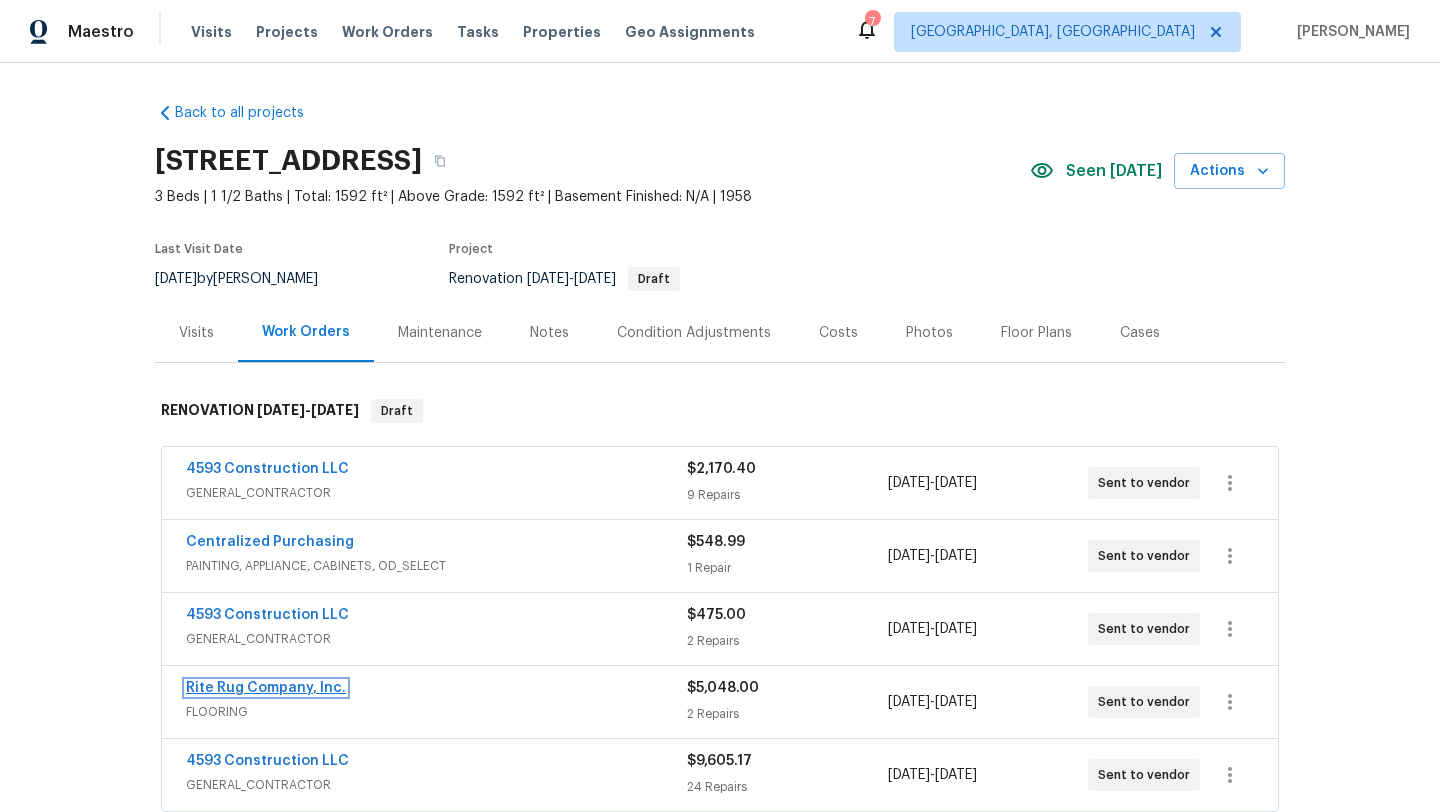 click on "Rite Rug Company, Inc." at bounding box center (266, 688) 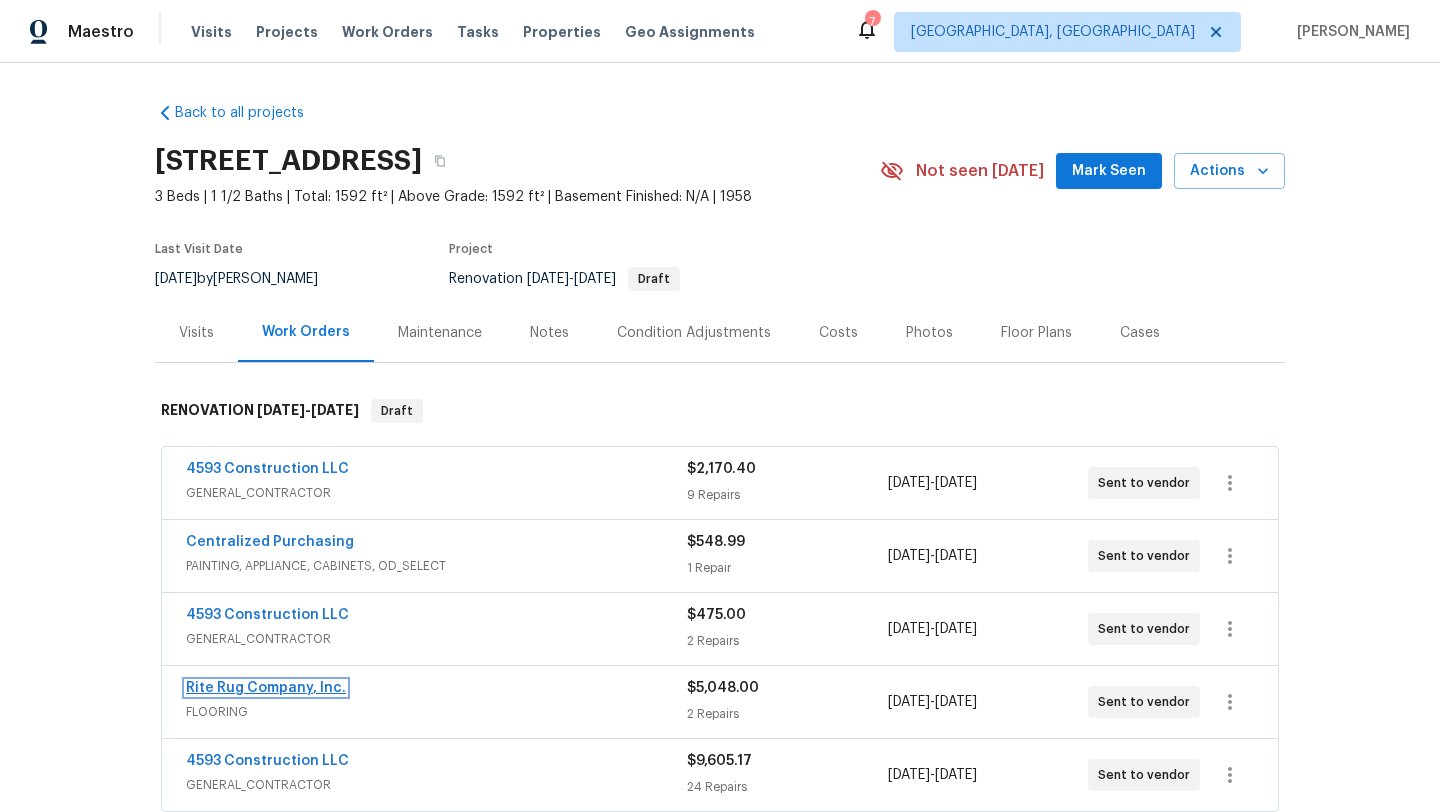 click on "Rite Rug Company, Inc." at bounding box center (266, 688) 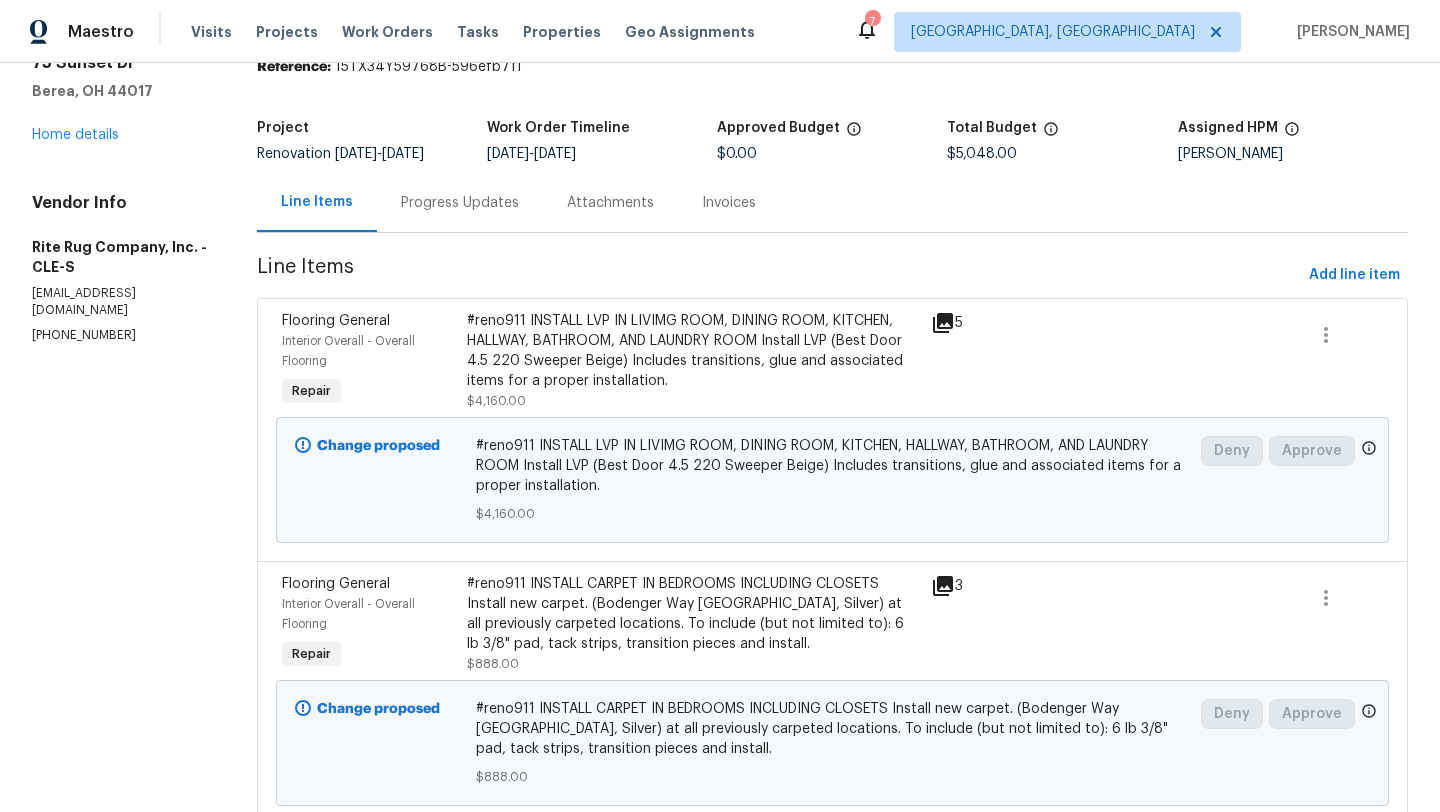 scroll, scrollTop: 0, scrollLeft: 0, axis: both 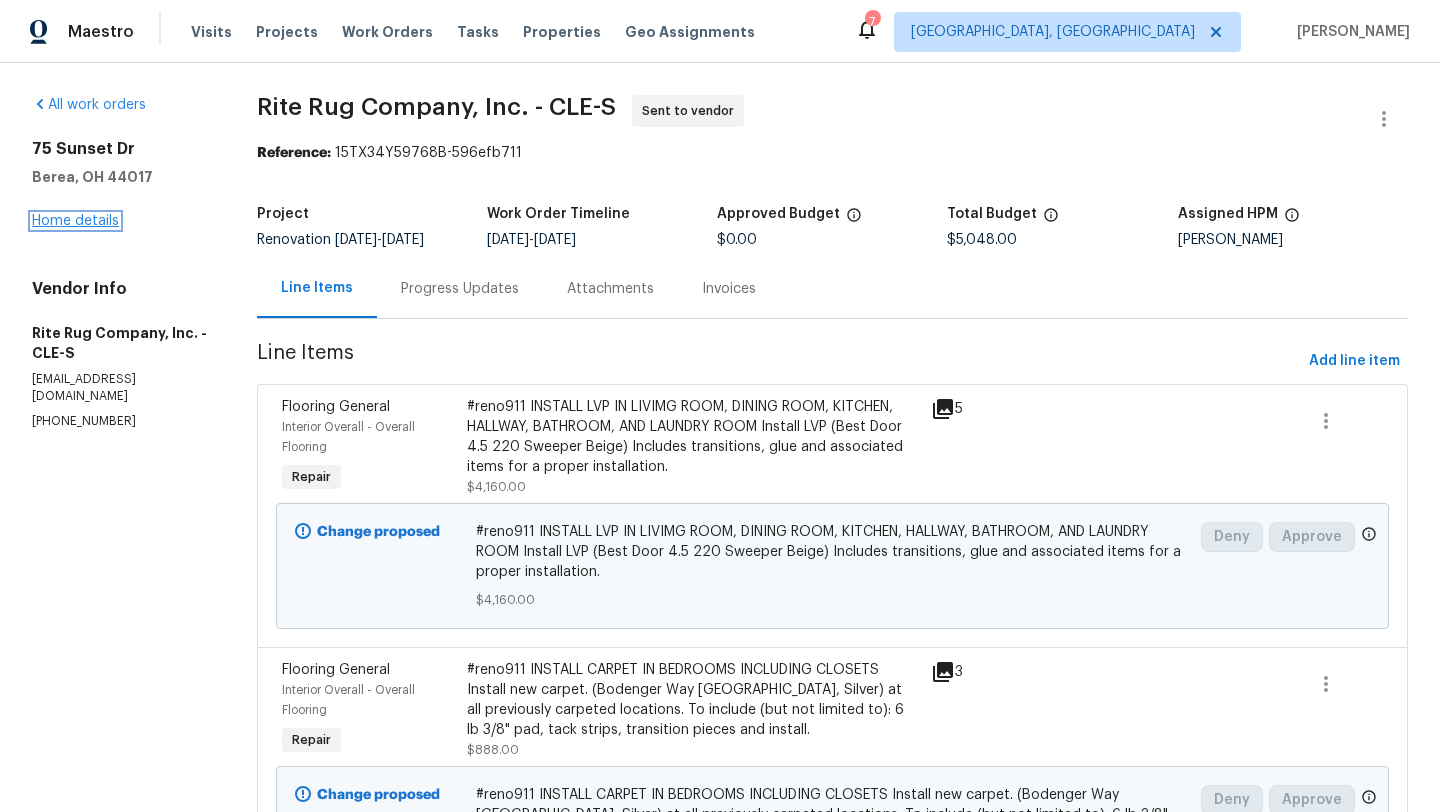 click on "Home details" at bounding box center (75, 221) 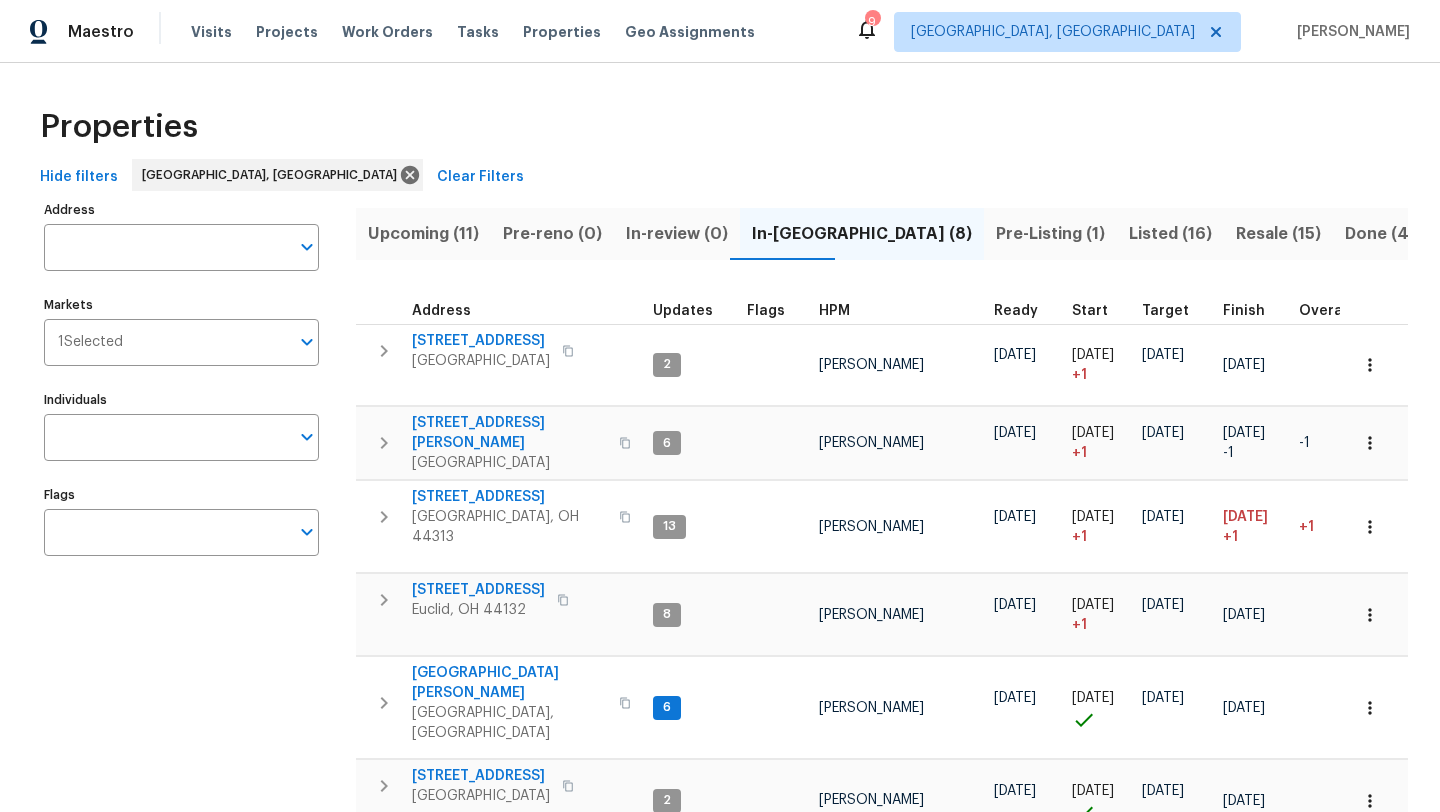 scroll, scrollTop: 0, scrollLeft: 0, axis: both 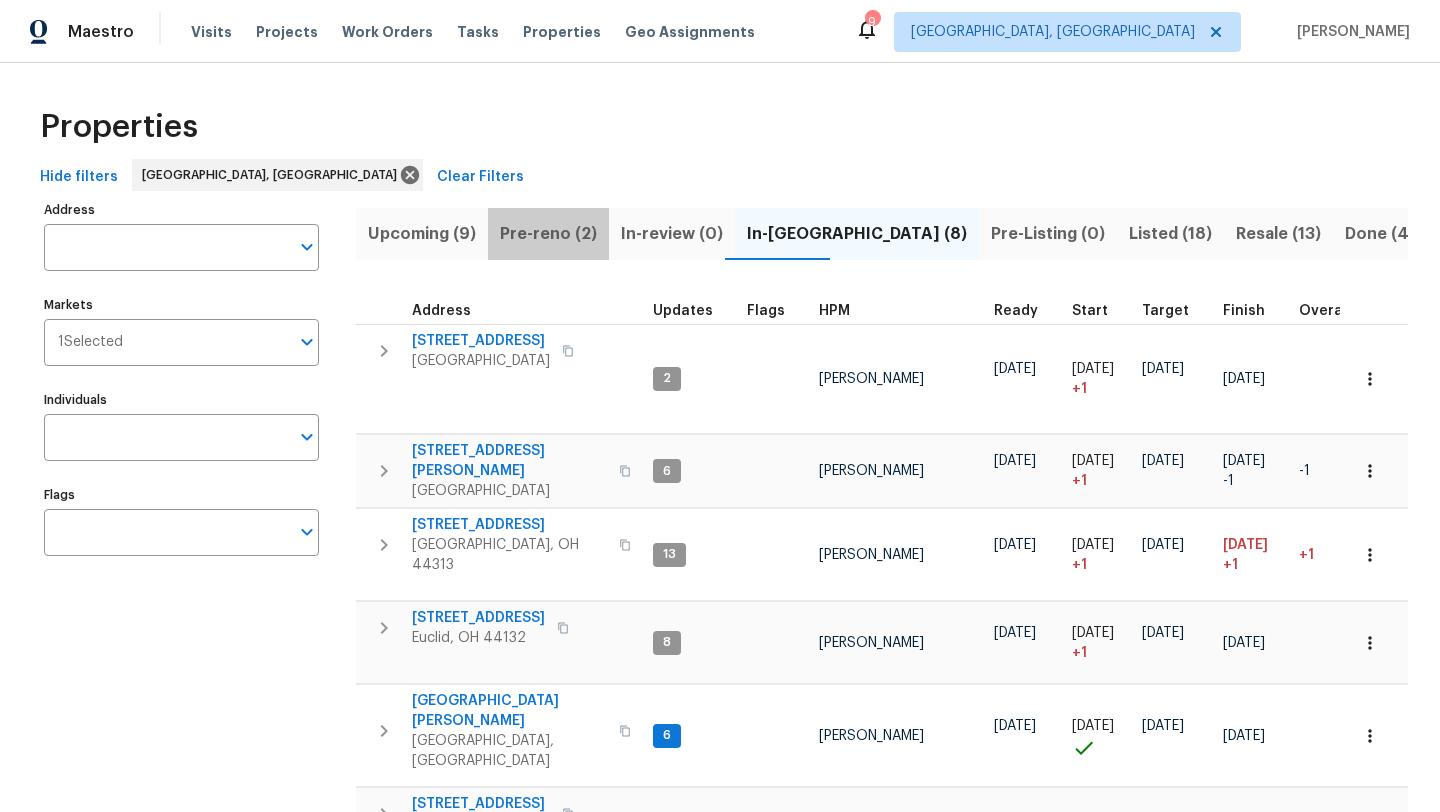 click on "Pre-reno (2)" at bounding box center [548, 234] 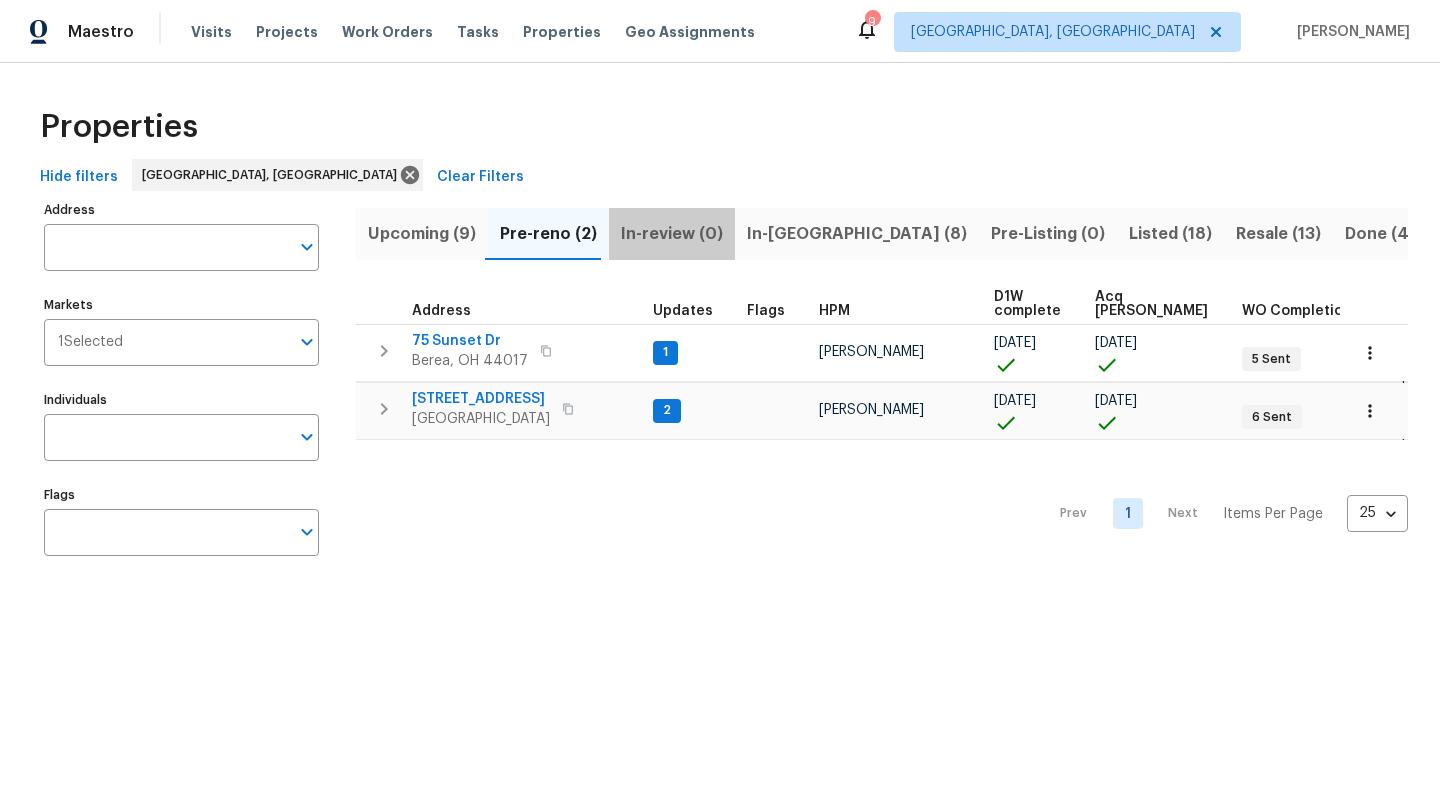 click on "In-review (0)" at bounding box center [672, 234] 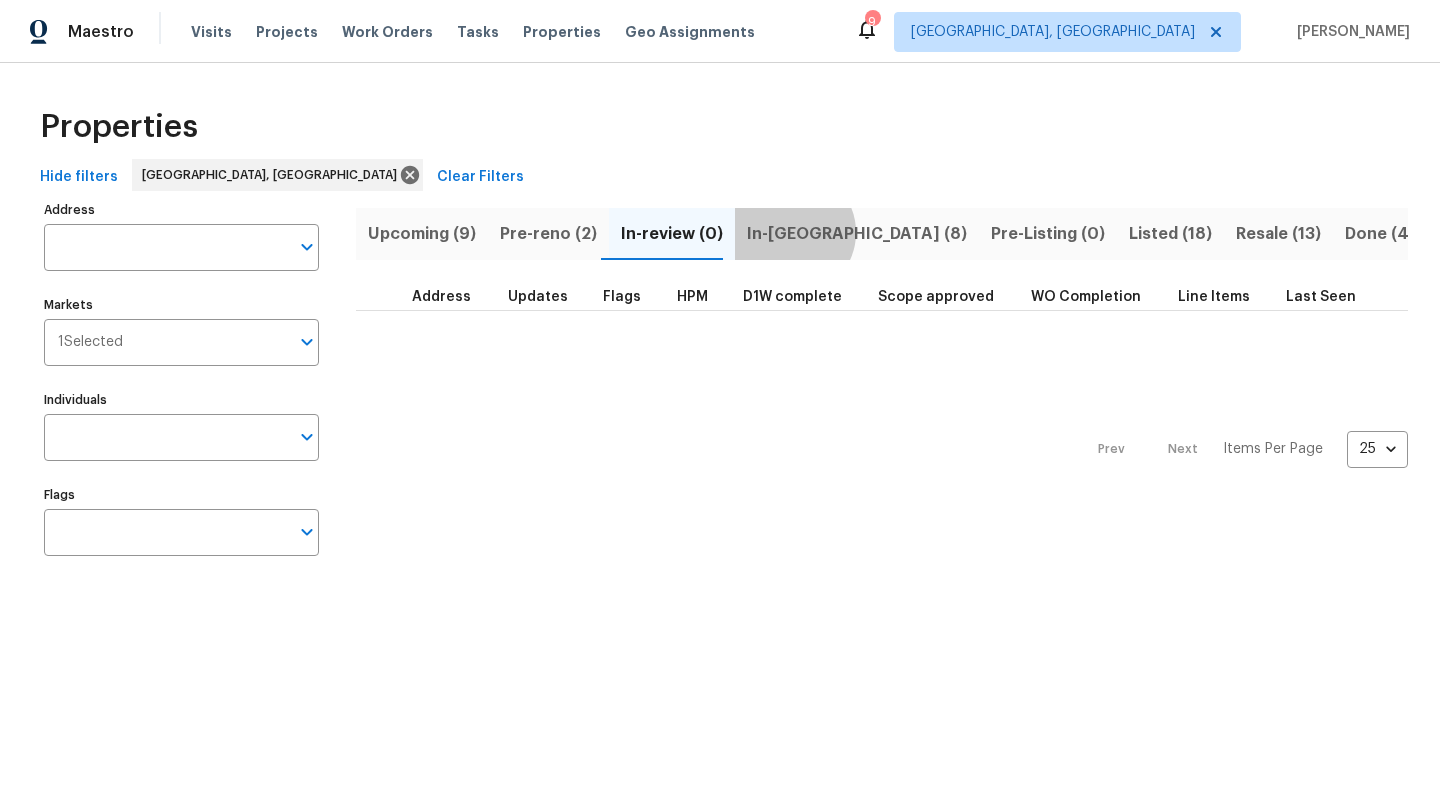 click on "In-[GEOGRAPHIC_DATA] (8)" at bounding box center (857, 234) 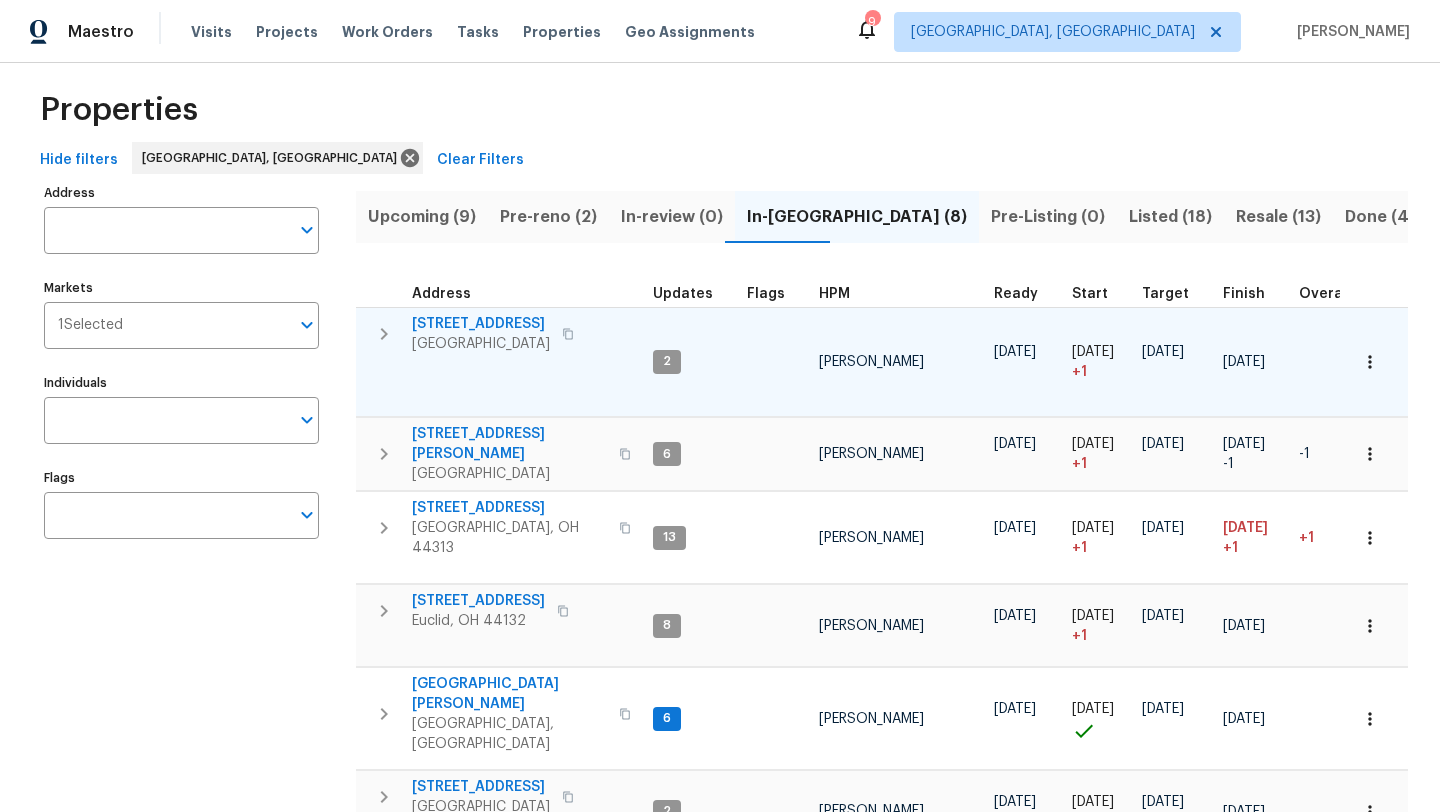 scroll, scrollTop: 15, scrollLeft: 0, axis: vertical 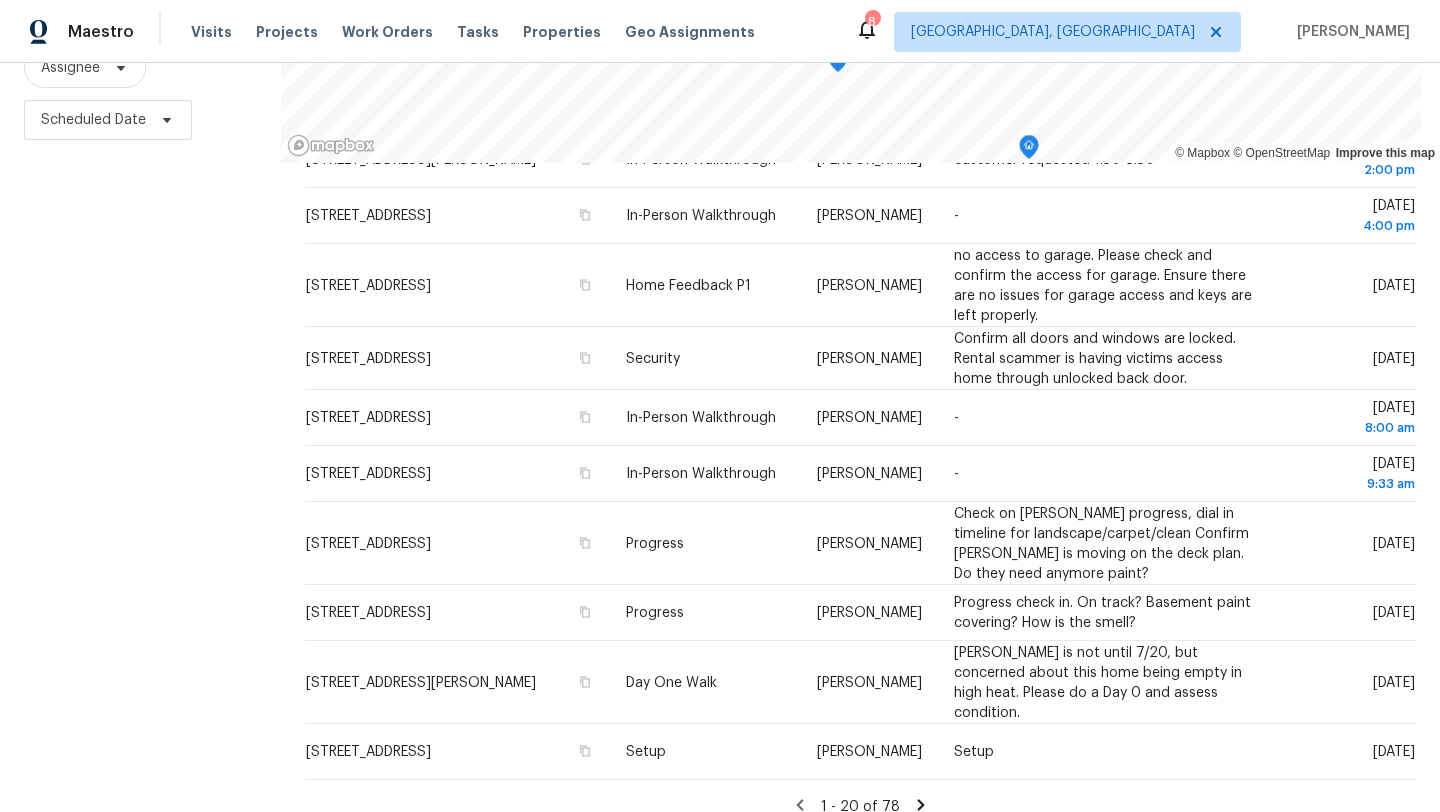 click 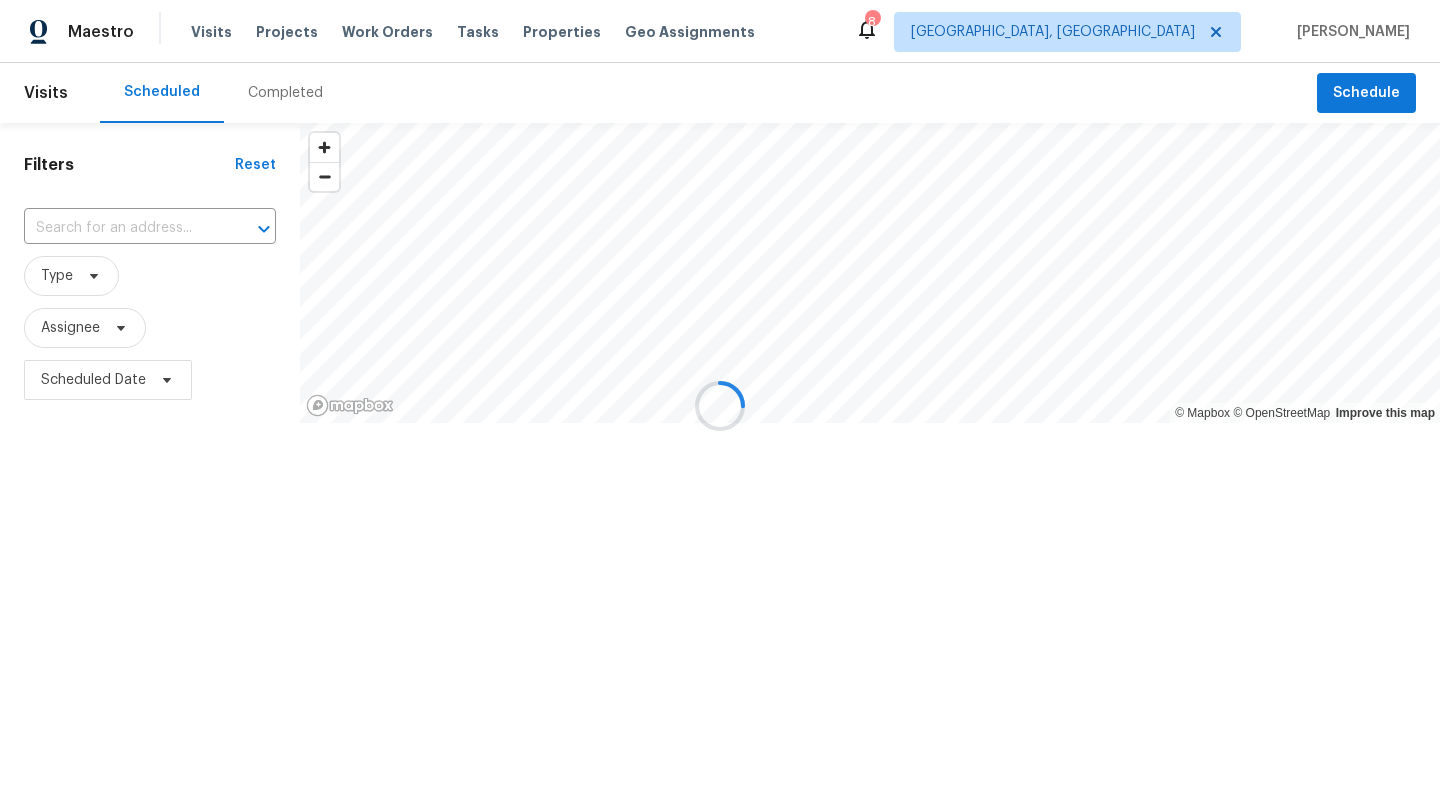 scroll, scrollTop: 0, scrollLeft: 0, axis: both 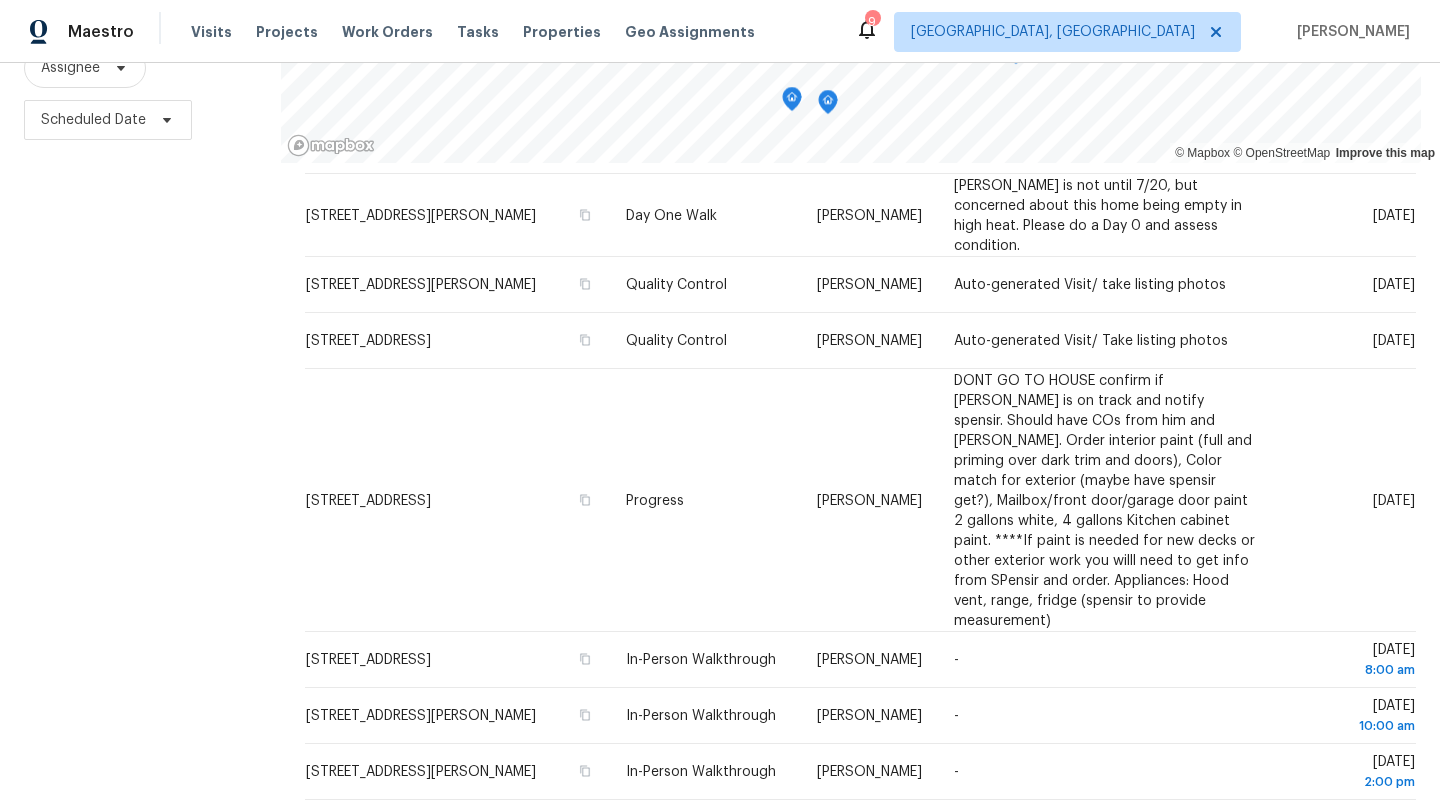 click 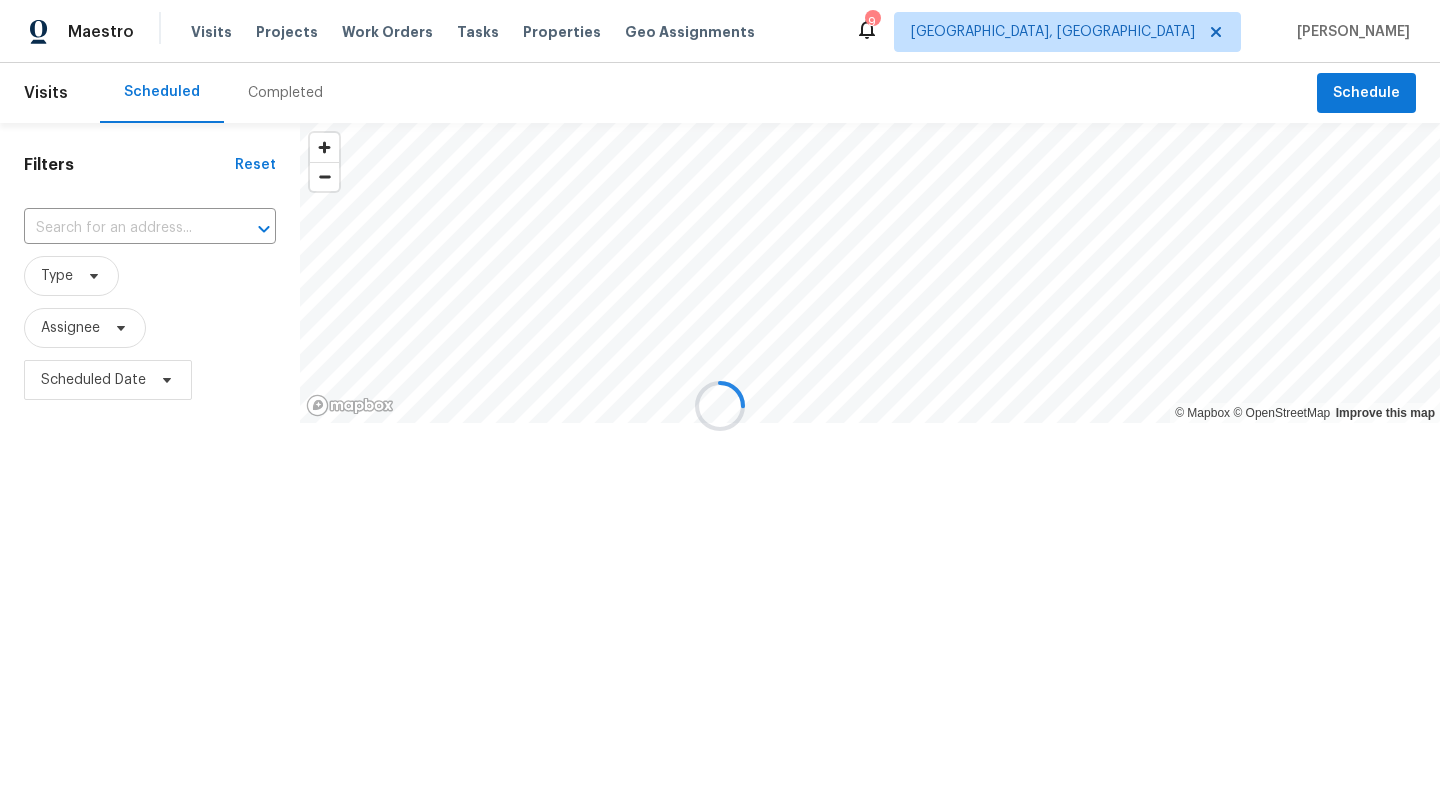 scroll, scrollTop: 0, scrollLeft: 0, axis: both 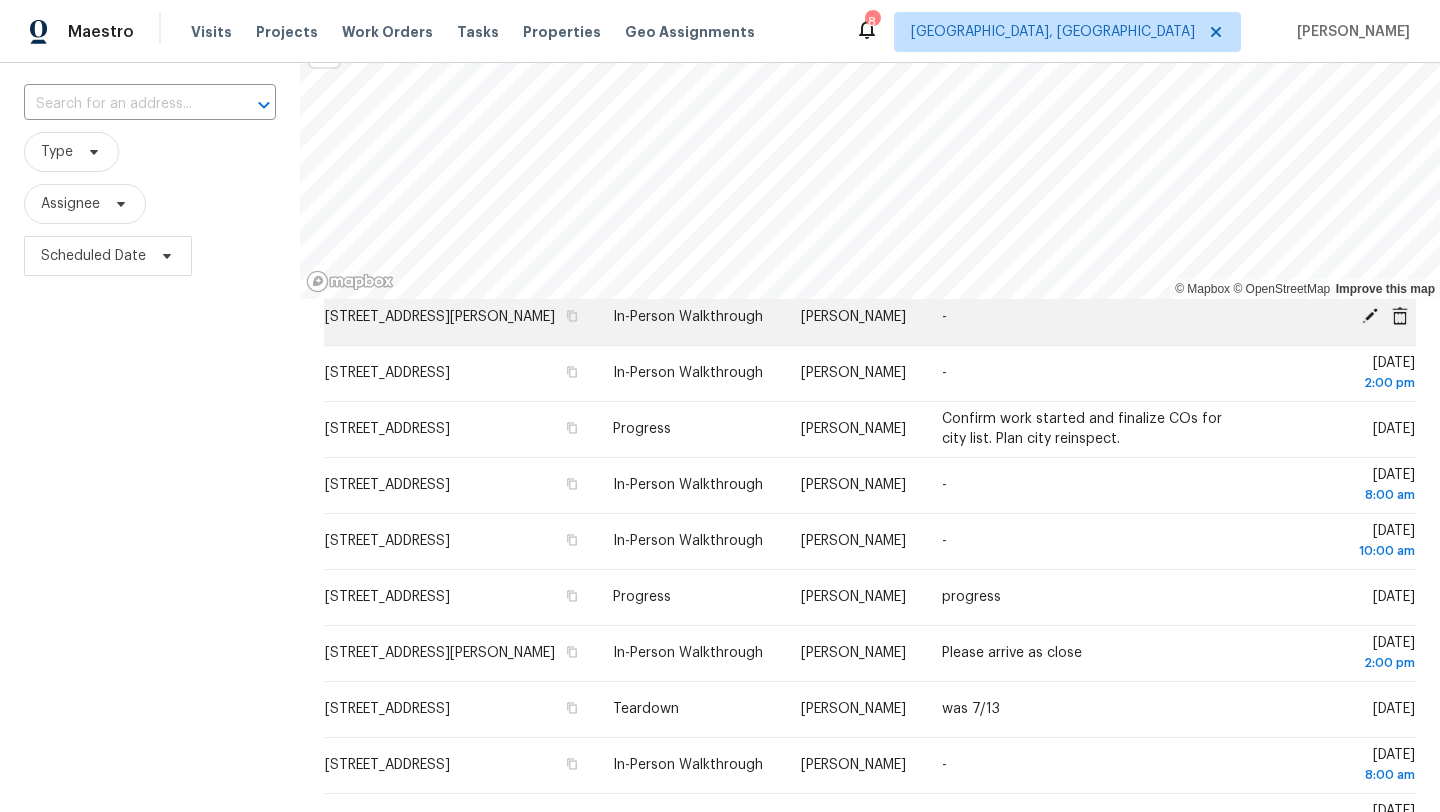 click on "© Mapbox   © OpenStreetMap   Improve this map Address Type Assignee Comments Scheduled Date ↑ 2406 Park Dr, Cleveland, OH 44134 Progress Marissa Casias KIM OR BECKY TO ADD CONTEXT  Tue, Jul 15 2821 Parklane Dr, Cleveland, OH 44134 Setup Marissa Casias Auto-generated visit. progress Tue, Jul 15 108 Rosewood Ave, Northfield, OH 44067 Day One Walk Kim Peshek Do not Attempt.  Minimum 2 weeks pushed out from 7/10 due to Lien and pending POS negotiations  Tue, Jul 15 9740 Burton Dr, Twinsburg, OH 44087 Quality Control Rebecca McMillen Setup completed Project finish 7/15 Tue, Jul 15 754 E 256th St, Euclid, OH 44132 Quality Control Rebecca McMillen Auto-generated Visit Tue, Jul 15 1480 McTaggart Rd, Stow, OH 44224 In-Person Walkthrough Marissa Casias - Tue, Jul 15 2:00 pm 648 Woodside Dr, Kent, OH 44240 In-Person Walkthrough Marissa Casias - Tue, Jul 15 2:00 pm 10465 Woodchuck Ct, Twinsburg, OH 44087 Progress Rebecca McMillen Confirm work started and finalize COs for city list.   Plan city reinspect.   - 8:00 am" at bounding box center [870, 474] 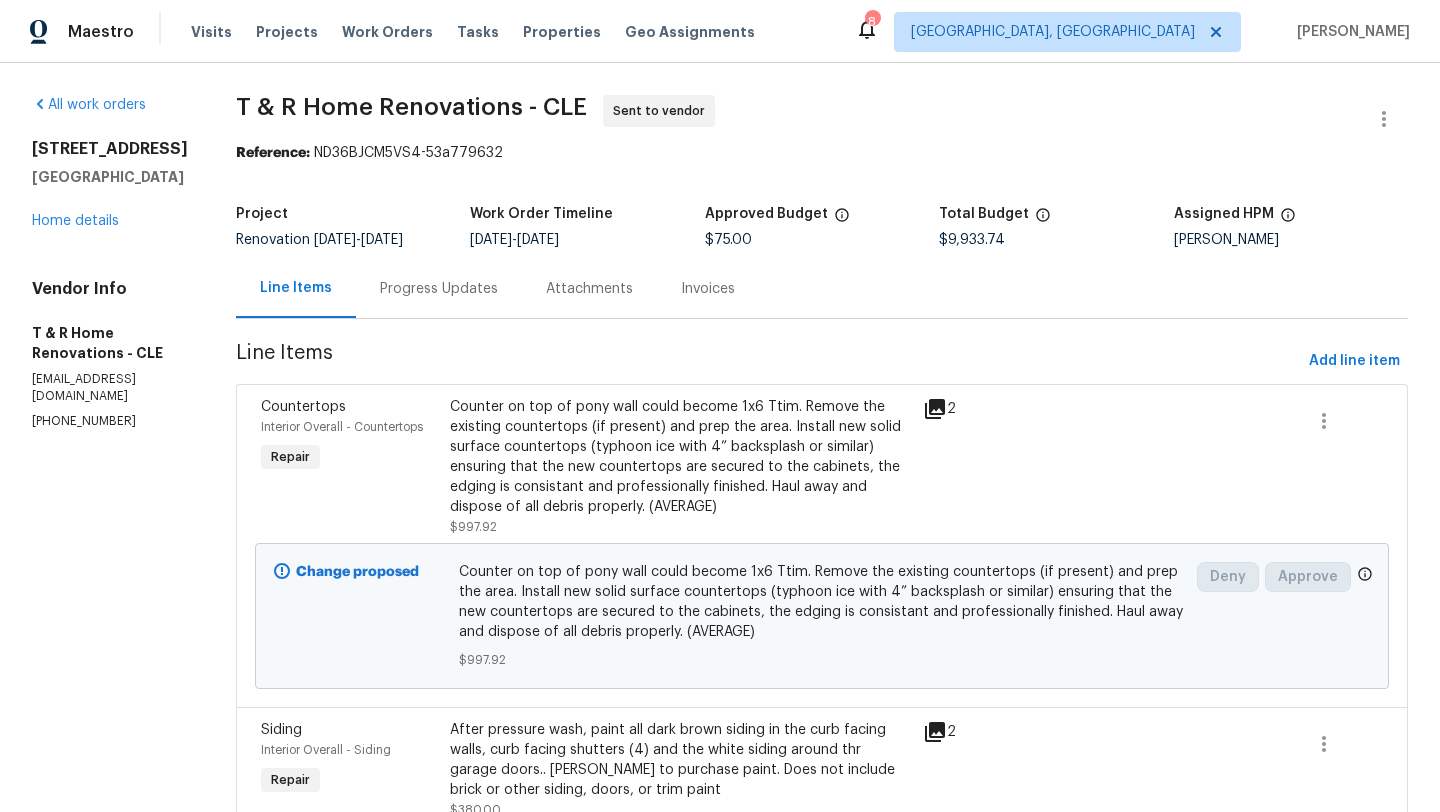 scroll, scrollTop: 0, scrollLeft: 0, axis: both 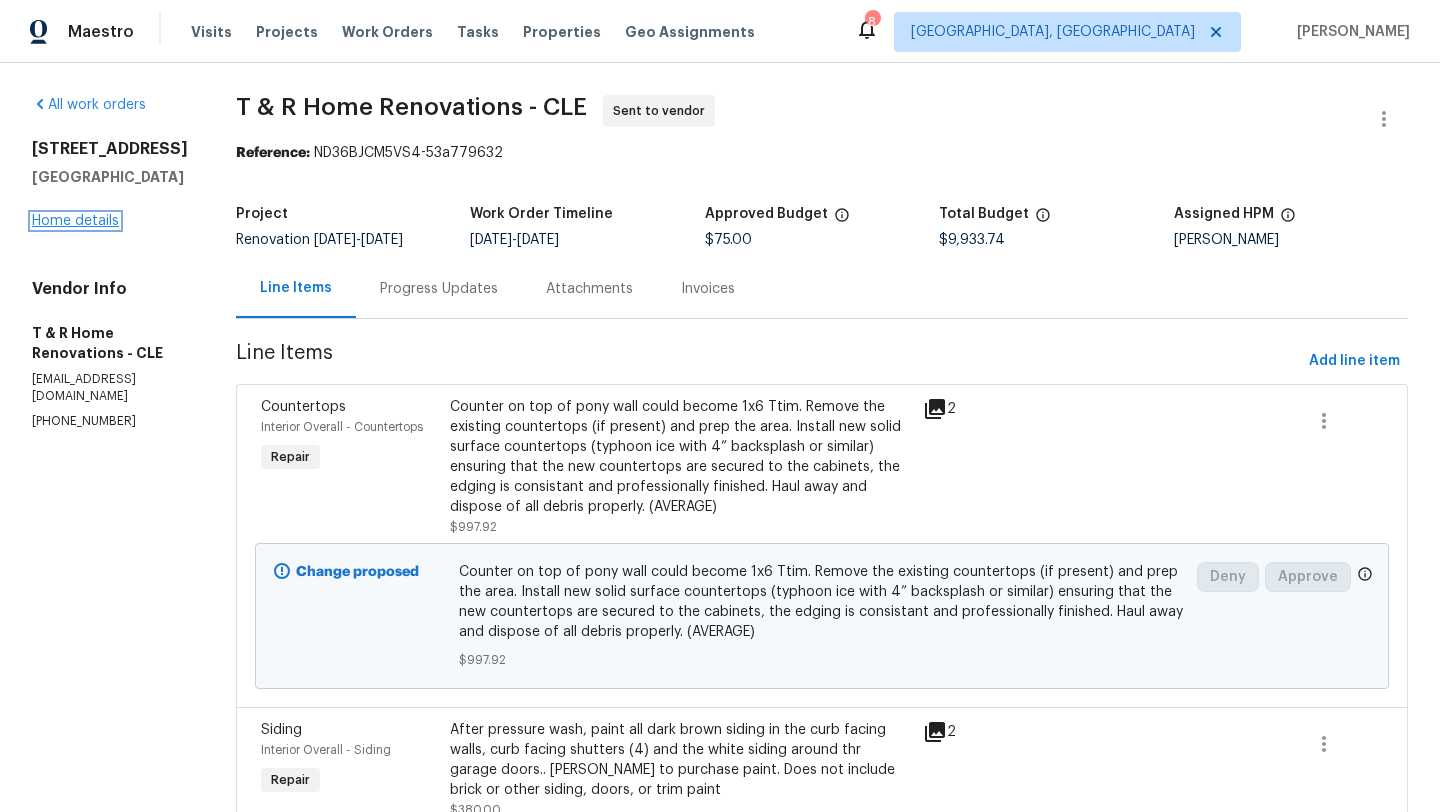 click on "Home details" at bounding box center (75, 221) 